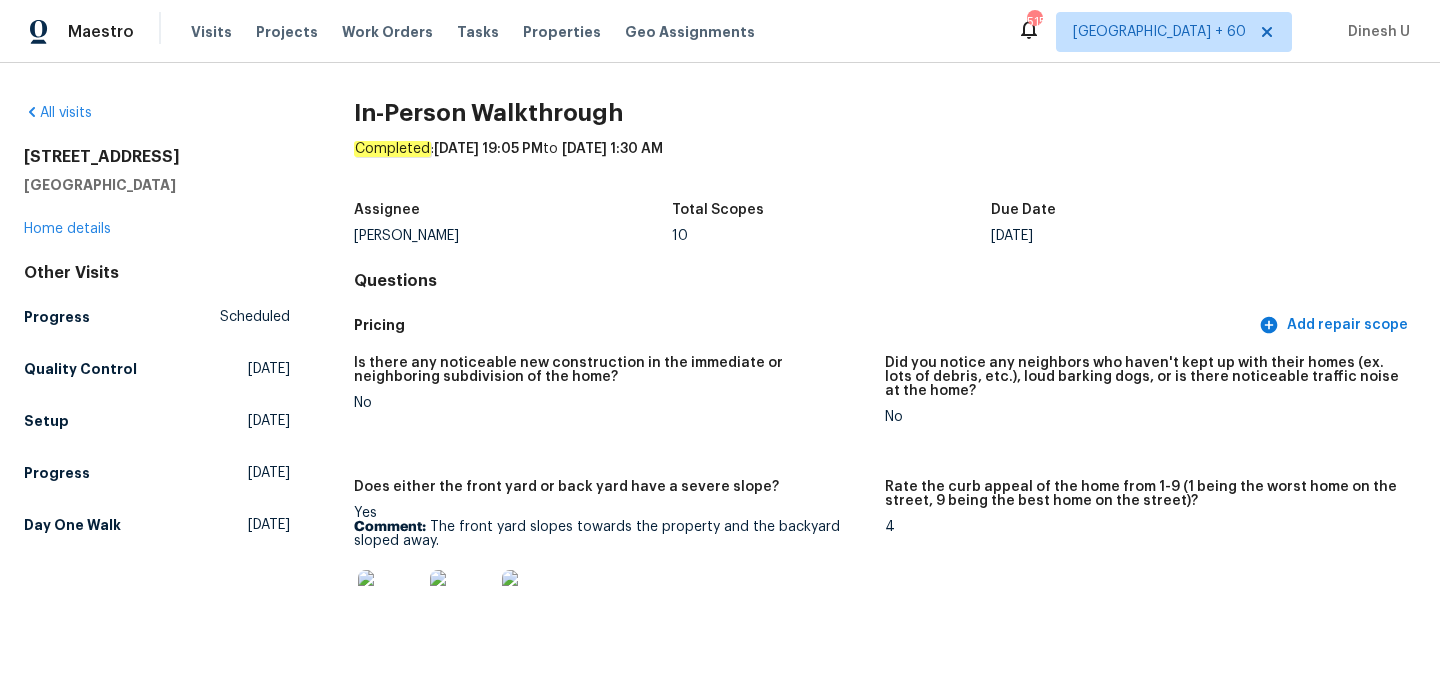 scroll, scrollTop: 0, scrollLeft: 0, axis: both 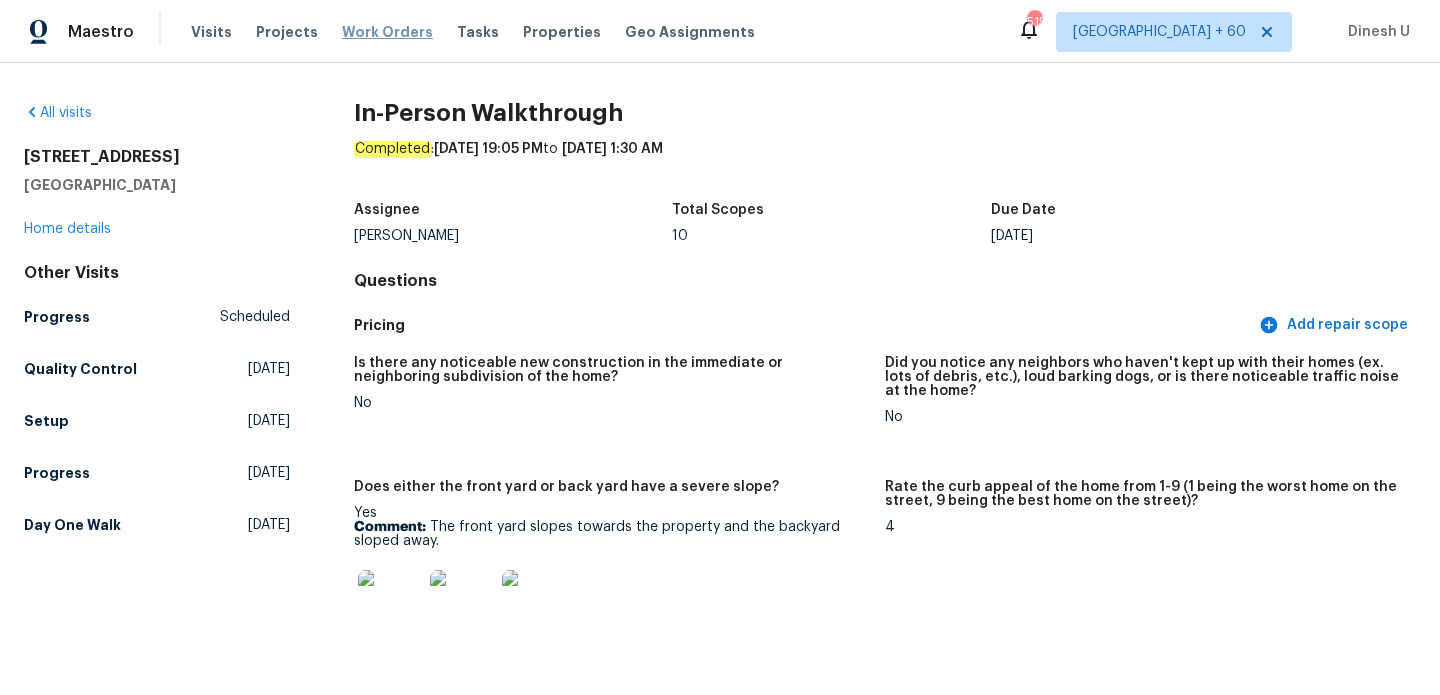 click on "Work Orders" at bounding box center [387, 32] 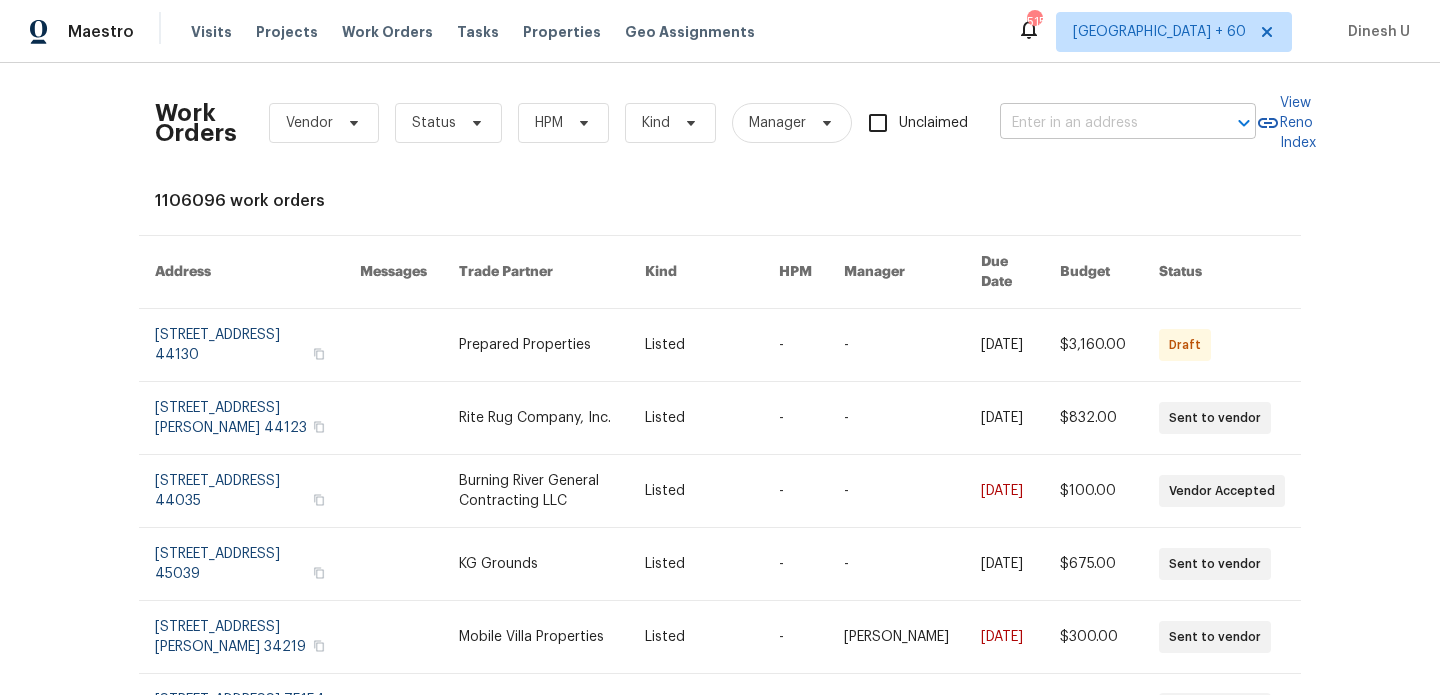 click at bounding box center [1100, 123] 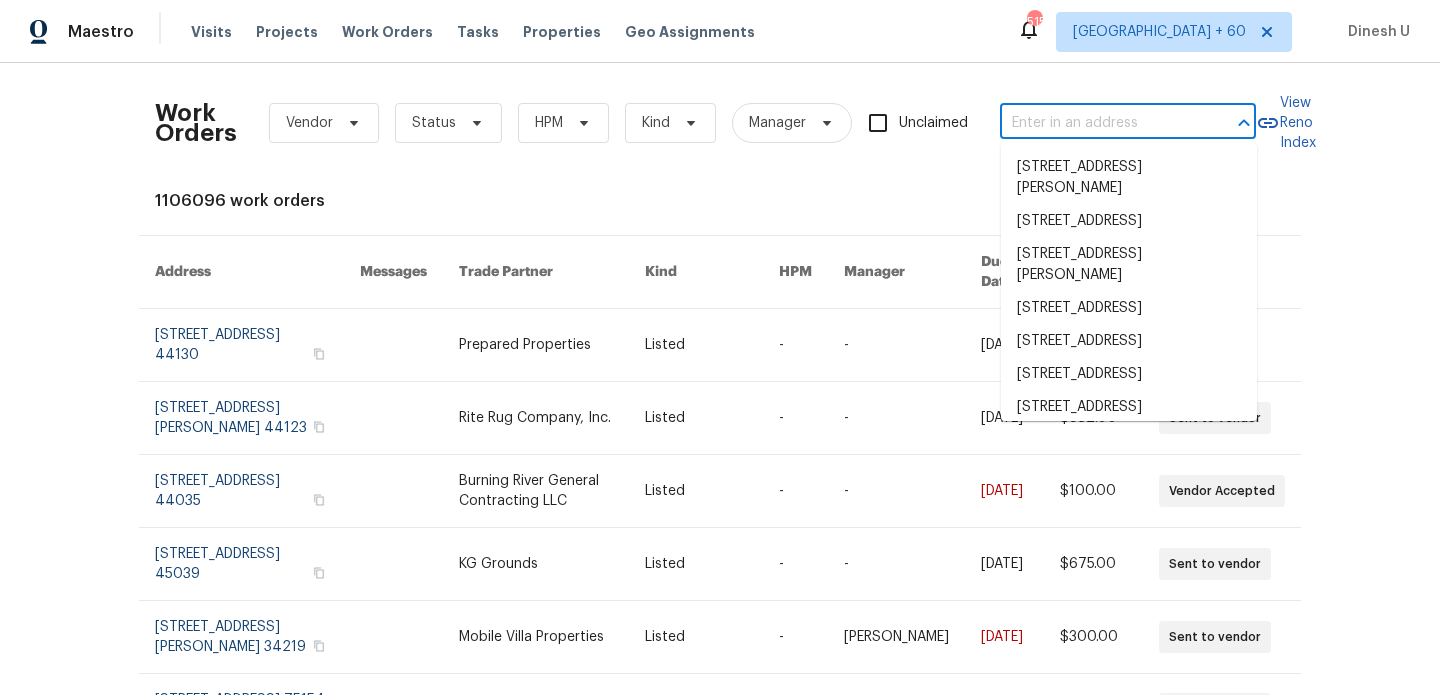 paste on "117 Avondale Ave Azle, TX 76020" 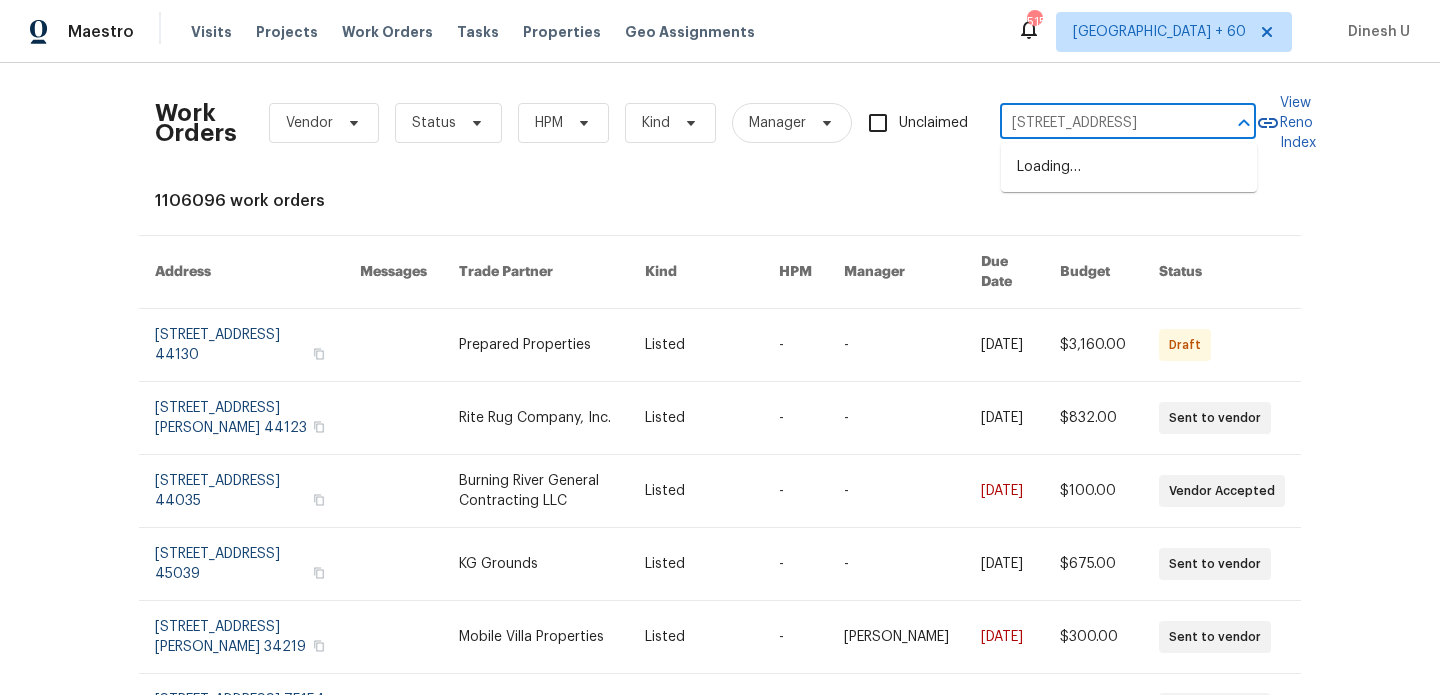 scroll, scrollTop: 0, scrollLeft: 25, axis: horizontal 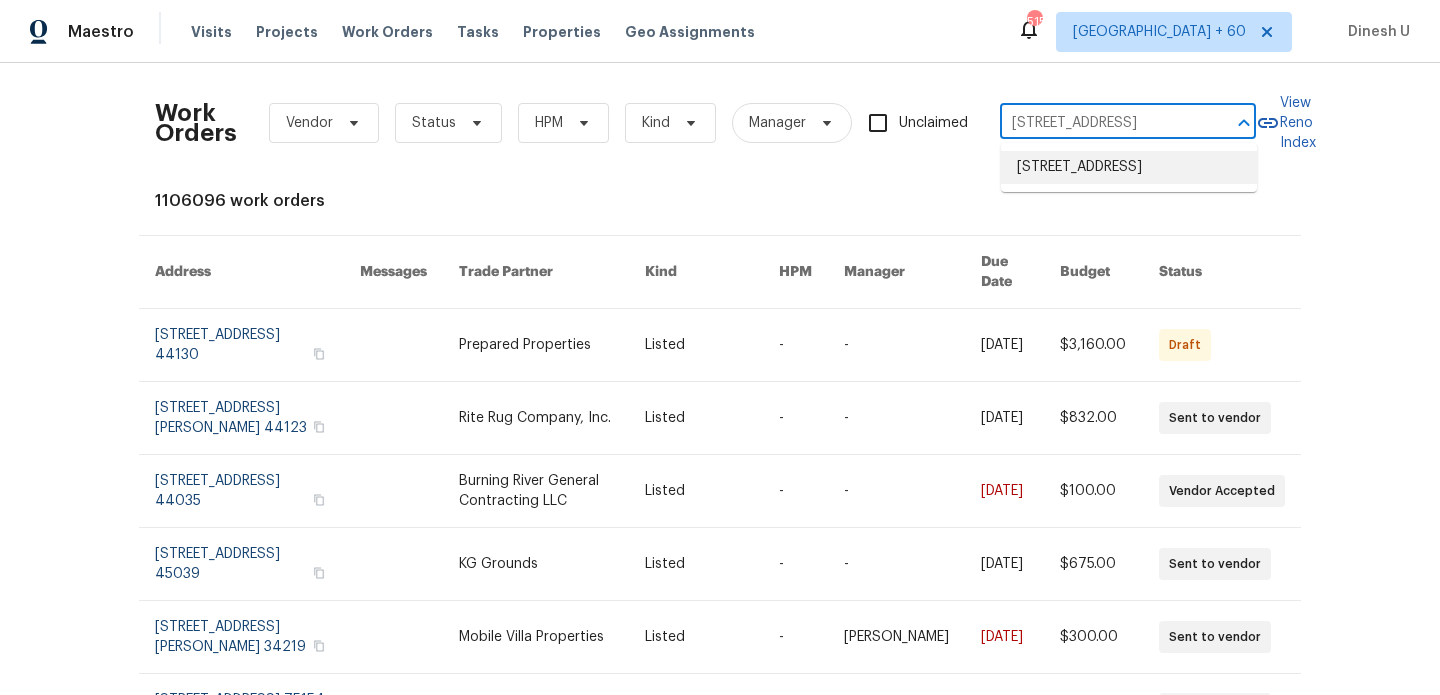 click on "117 Avondale Ave, Azle, TX 76020" at bounding box center (1129, 167) 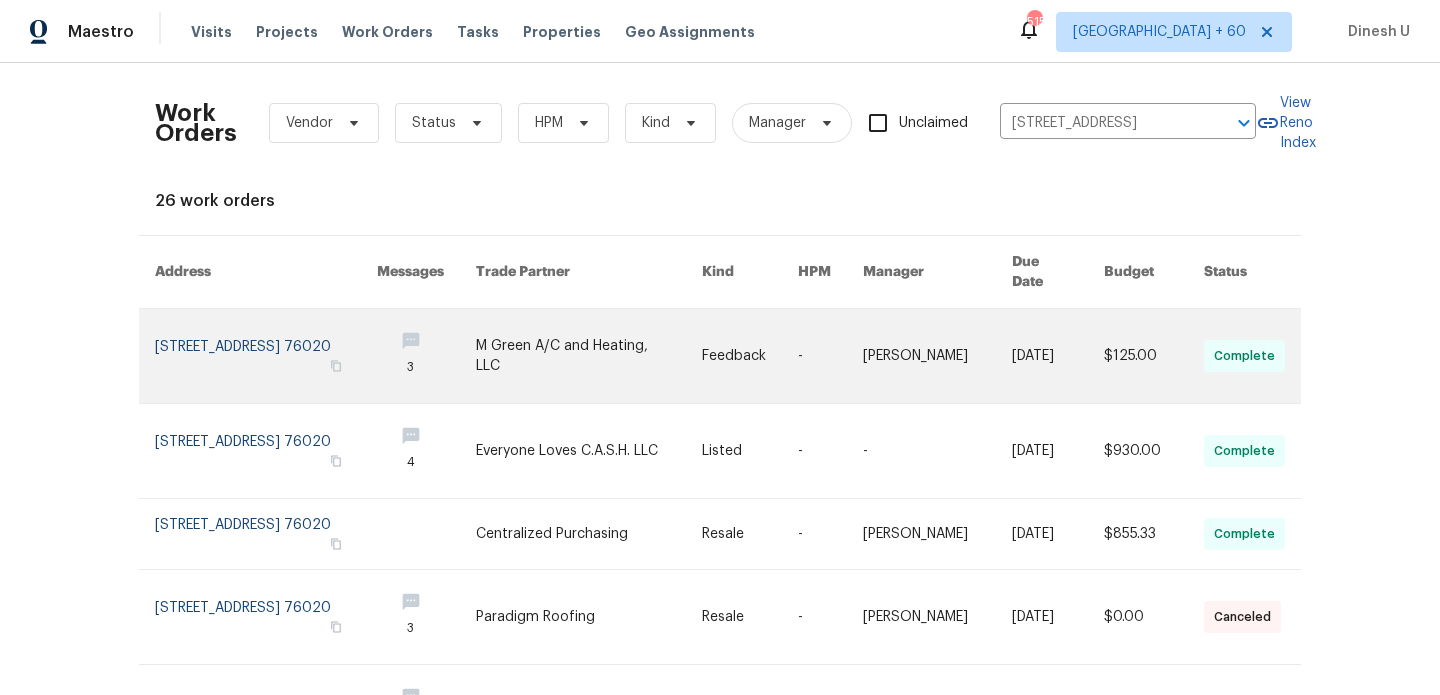 click at bounding box center (266, 356) 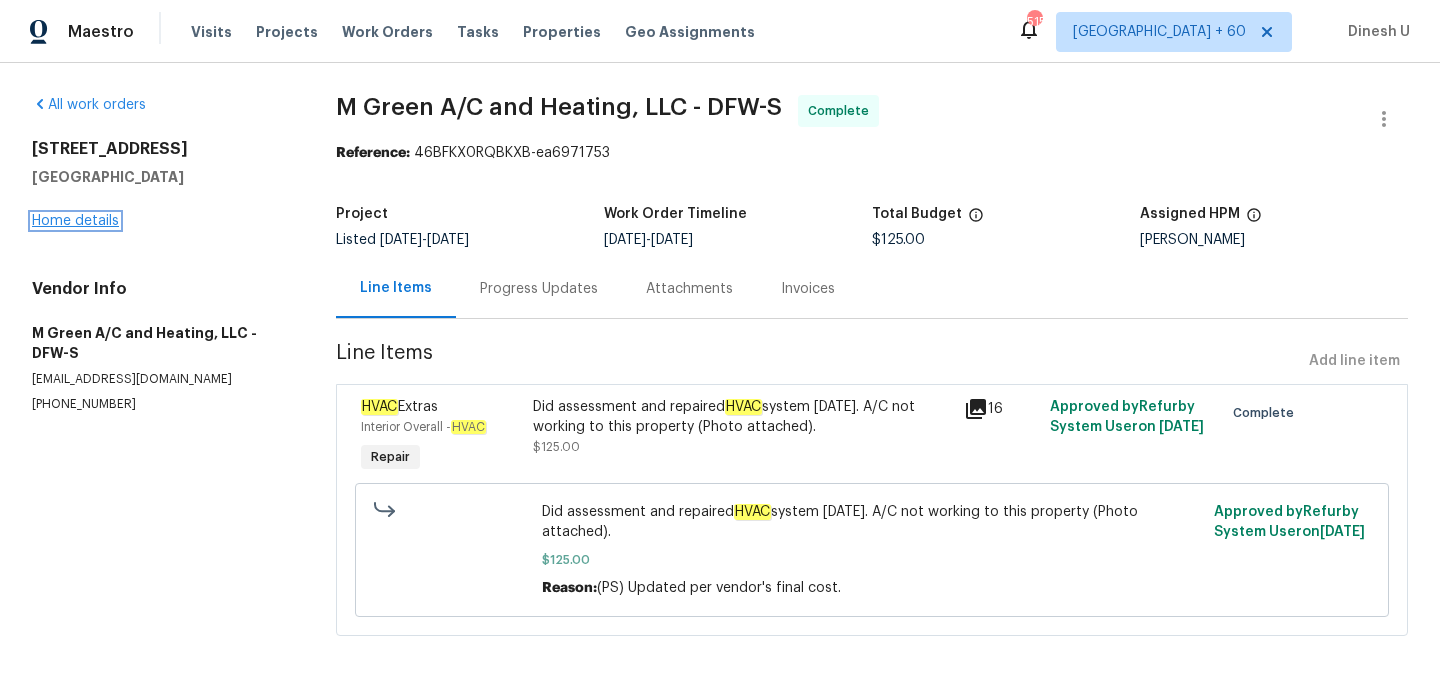 click on "Home details" at bounding box center [75, 221] 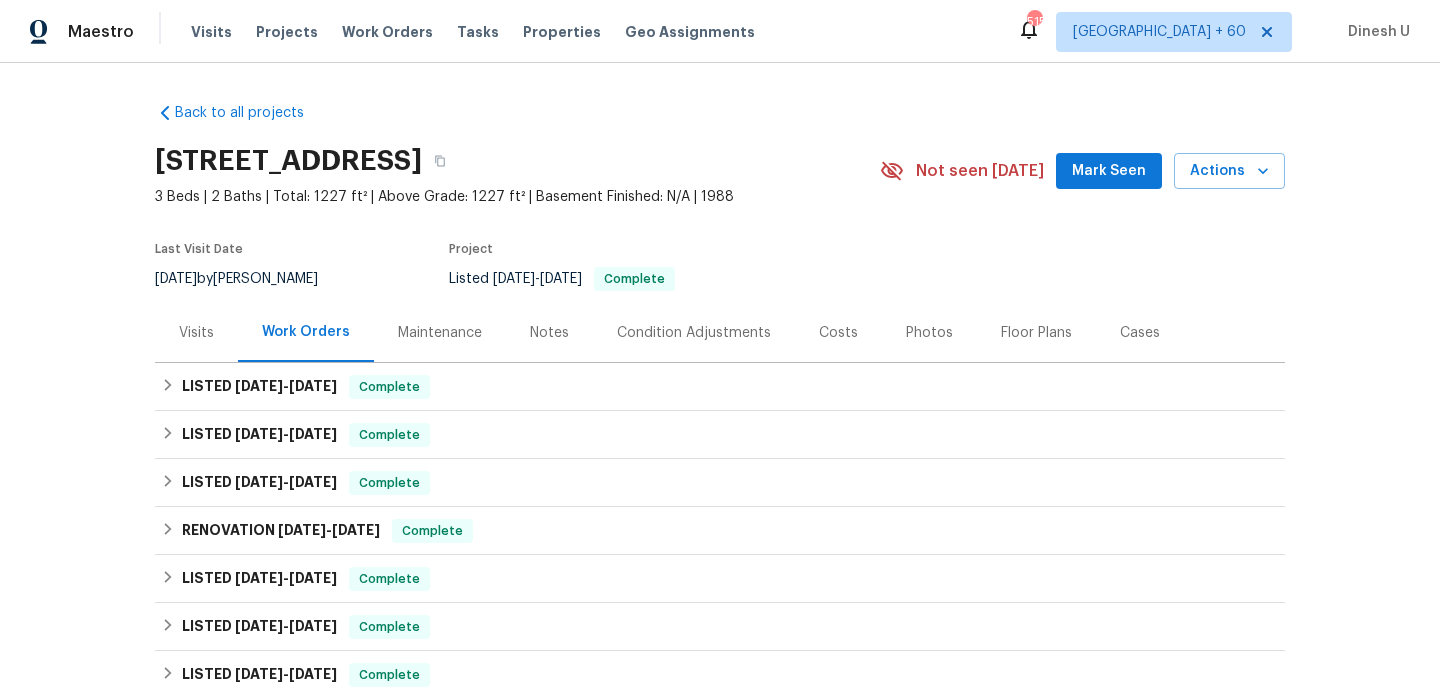 scroll, scrollTop: 92, scrollLeft: 0, axis: vertical 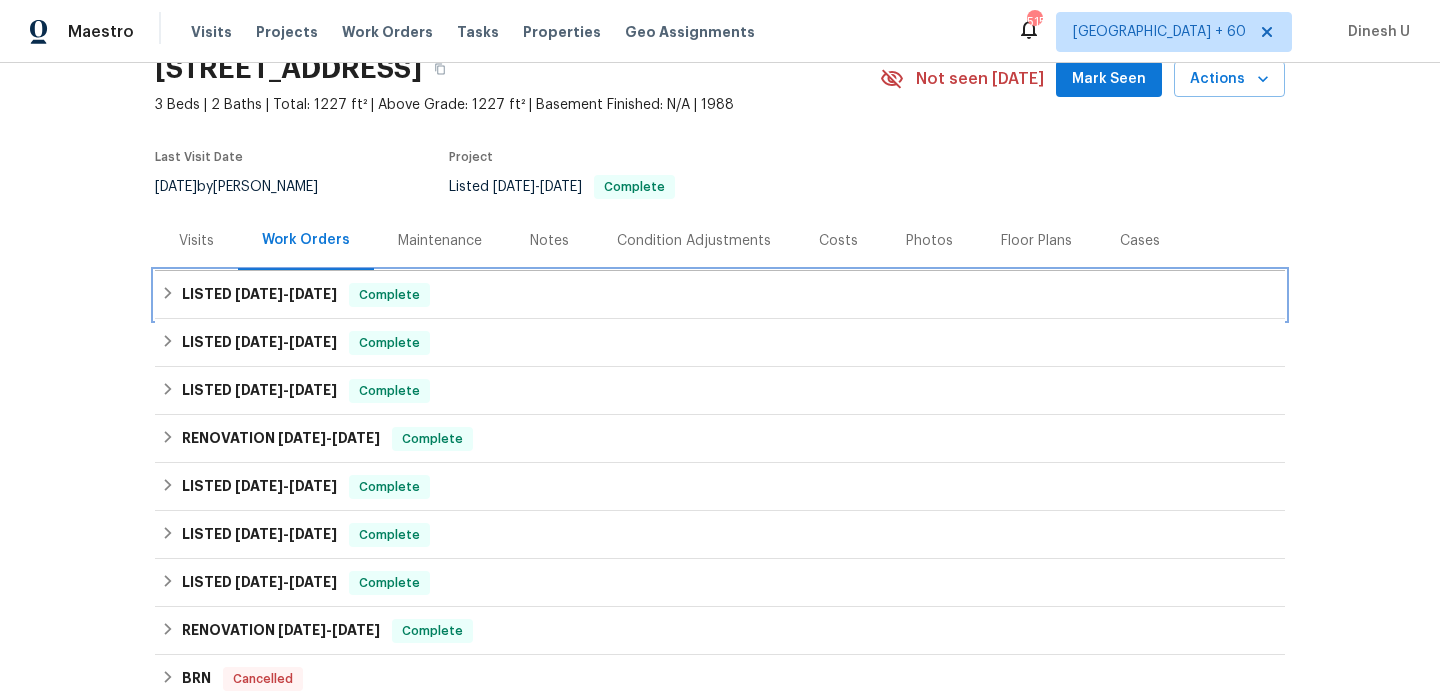 click on "5/13/25" at bounding box center [259, 294] 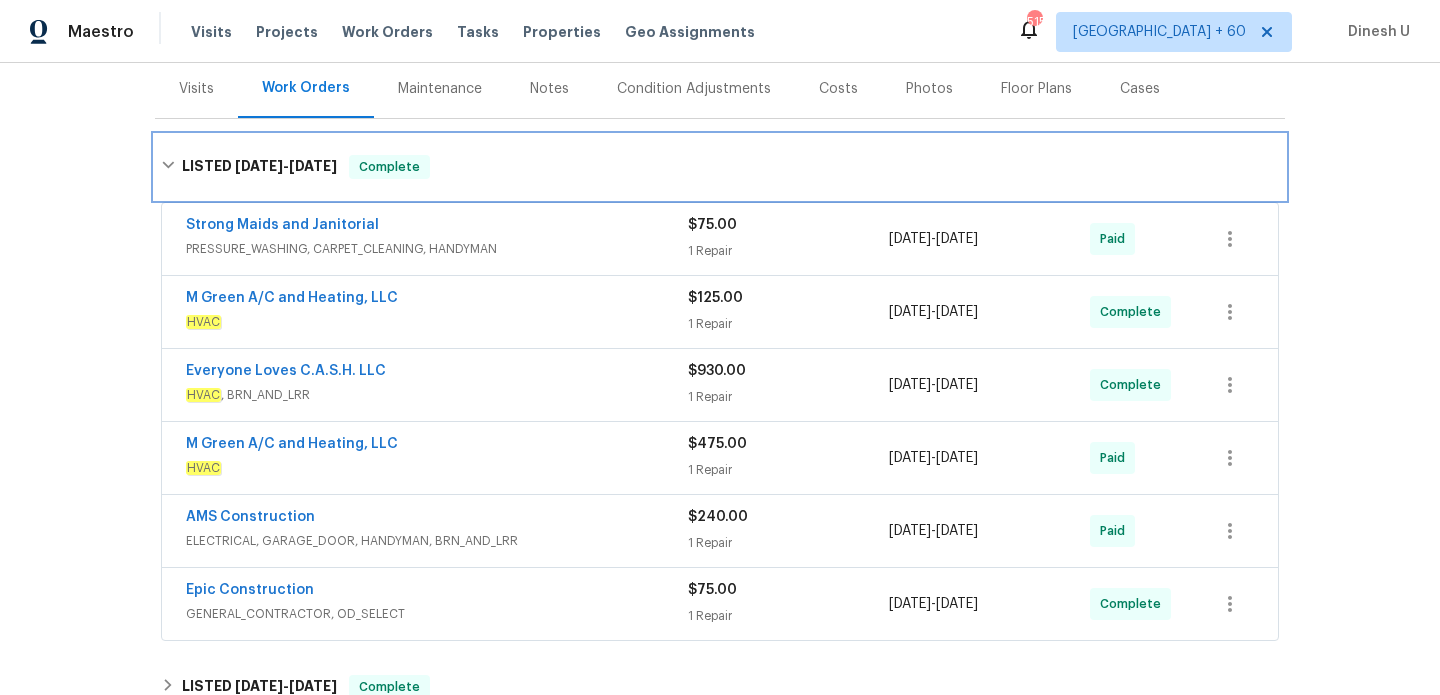 scroll, scrollTop: 243, scrollLeft: 0, axis: vertical 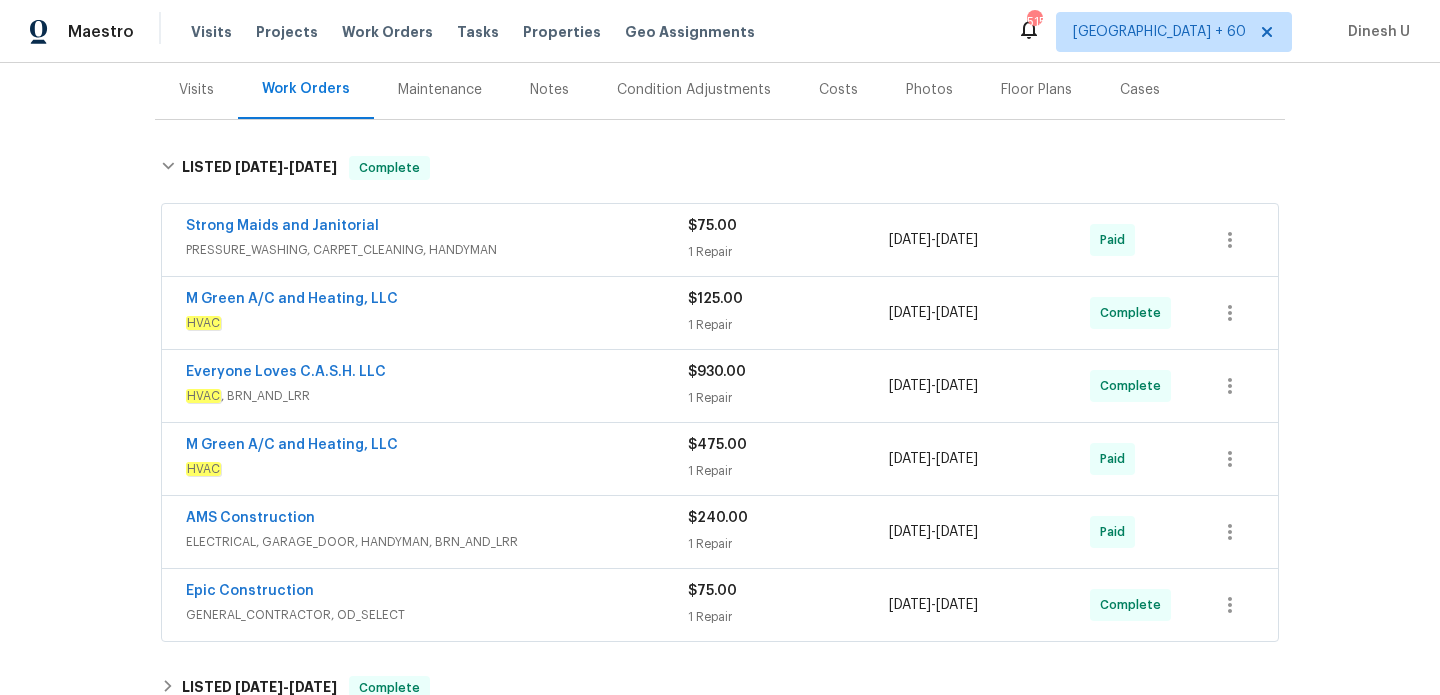 click on "$75.00 1 Repair" at bounding box center [788, 240] 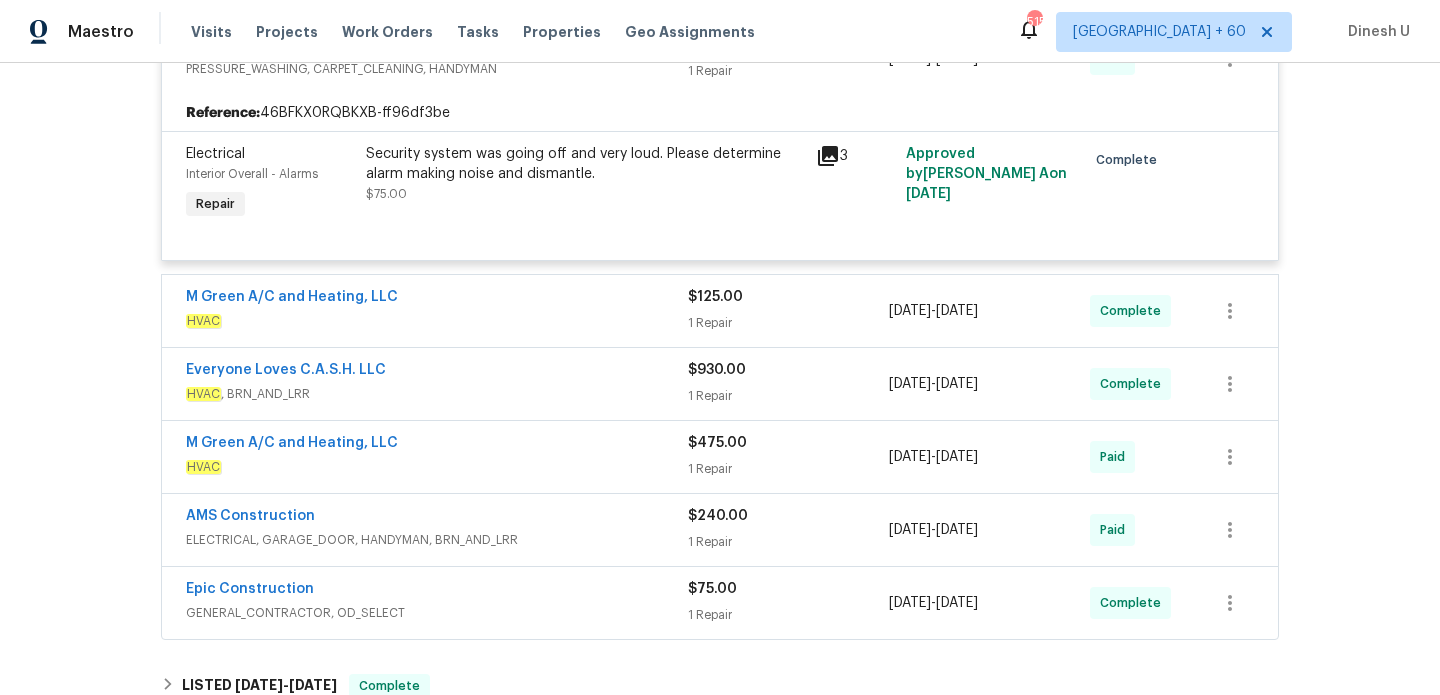 scroll, scrollTop: 444, scrollLeft: 0, axis: vertical 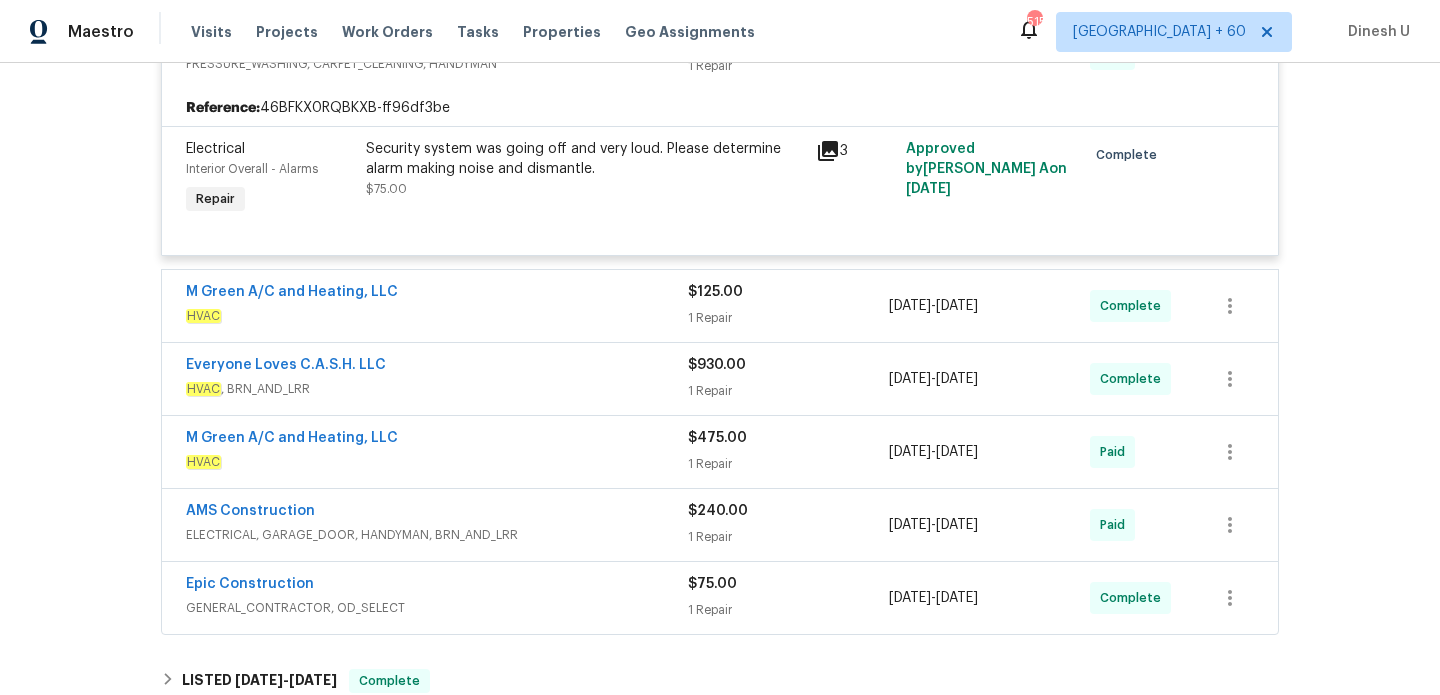 click on "1 Repair" at bounding box center [788, 318] 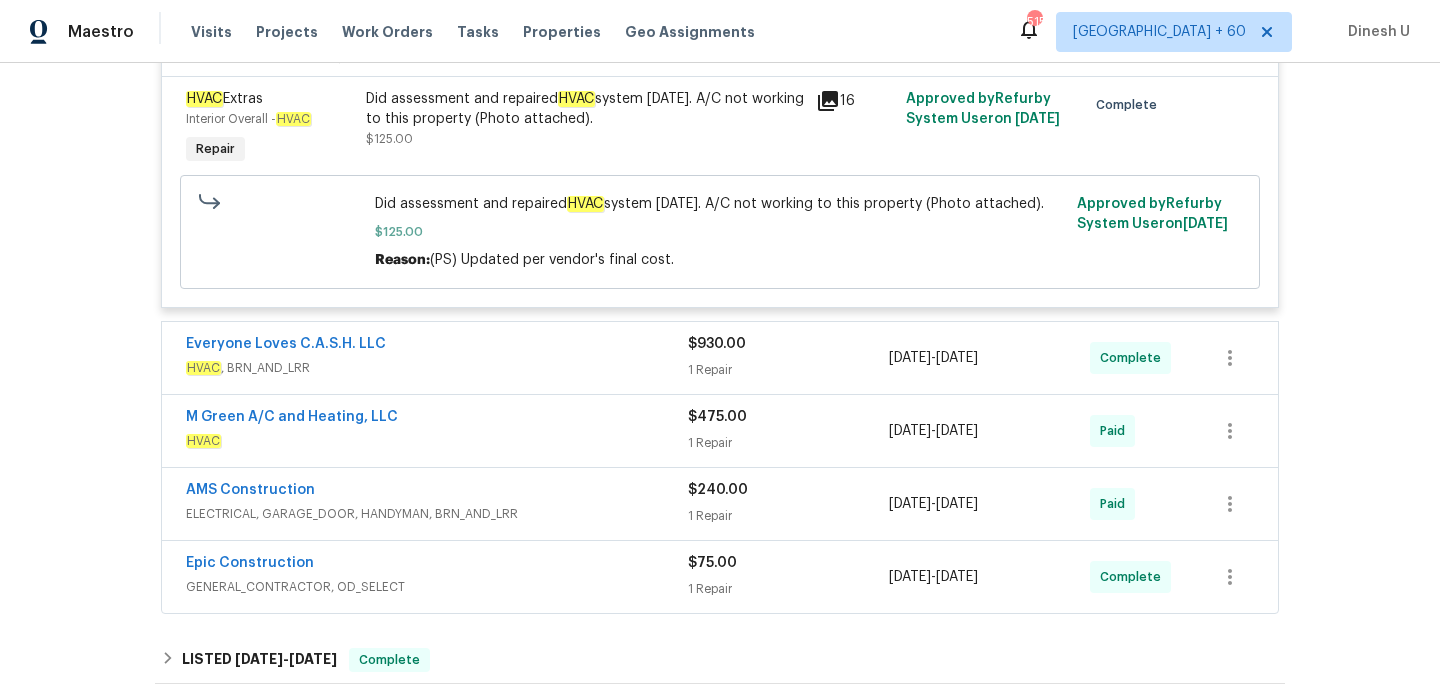 scroll, scrollTop: 854, scrollLeft: 0, axis: vertical 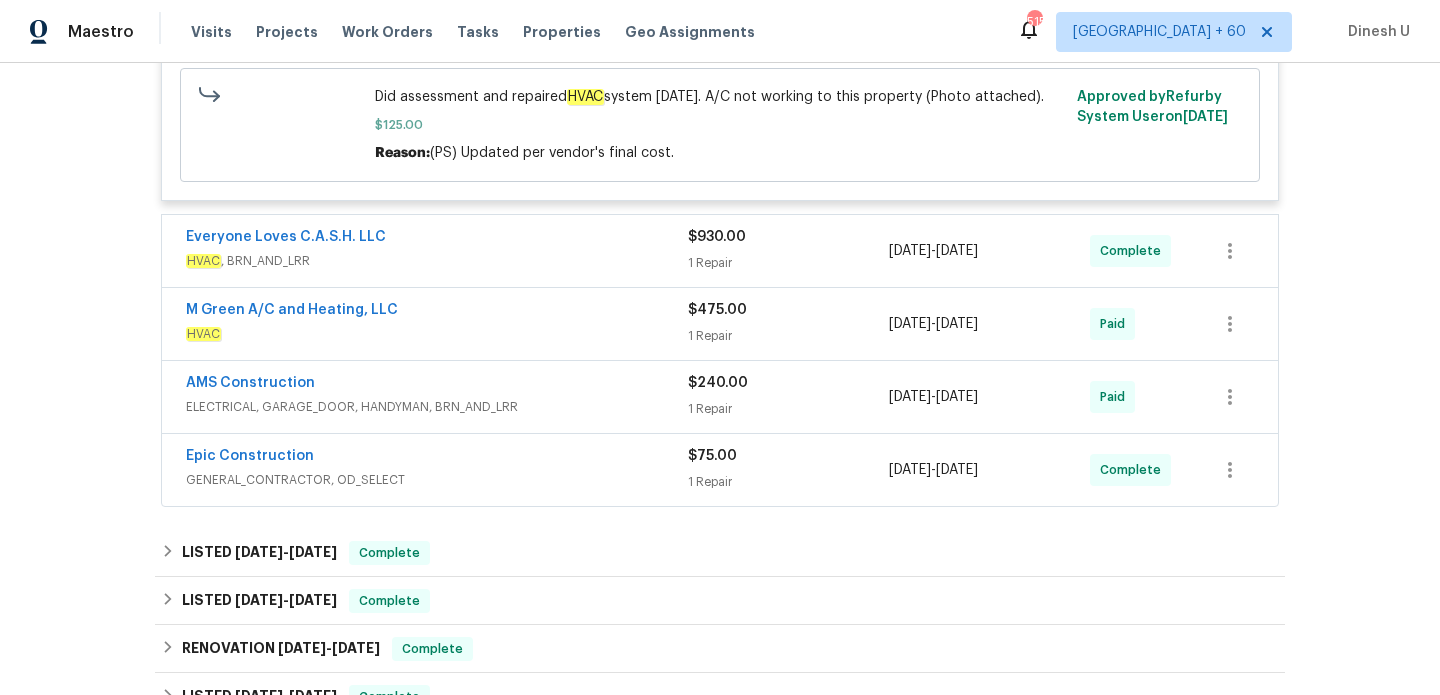 click on "1 Repair" at bounding box center (788, 263) 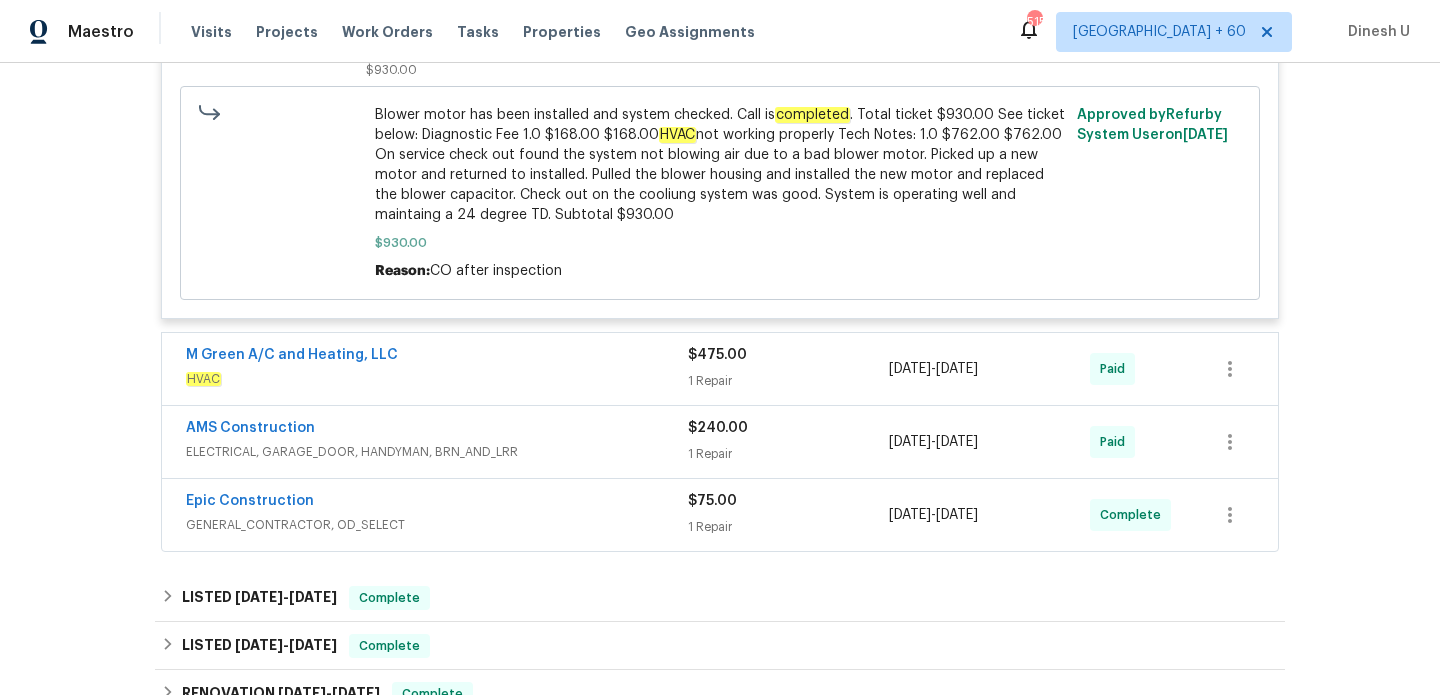 scroll, scrollTop: 1316, scrollLeft: 0, axis: vertical 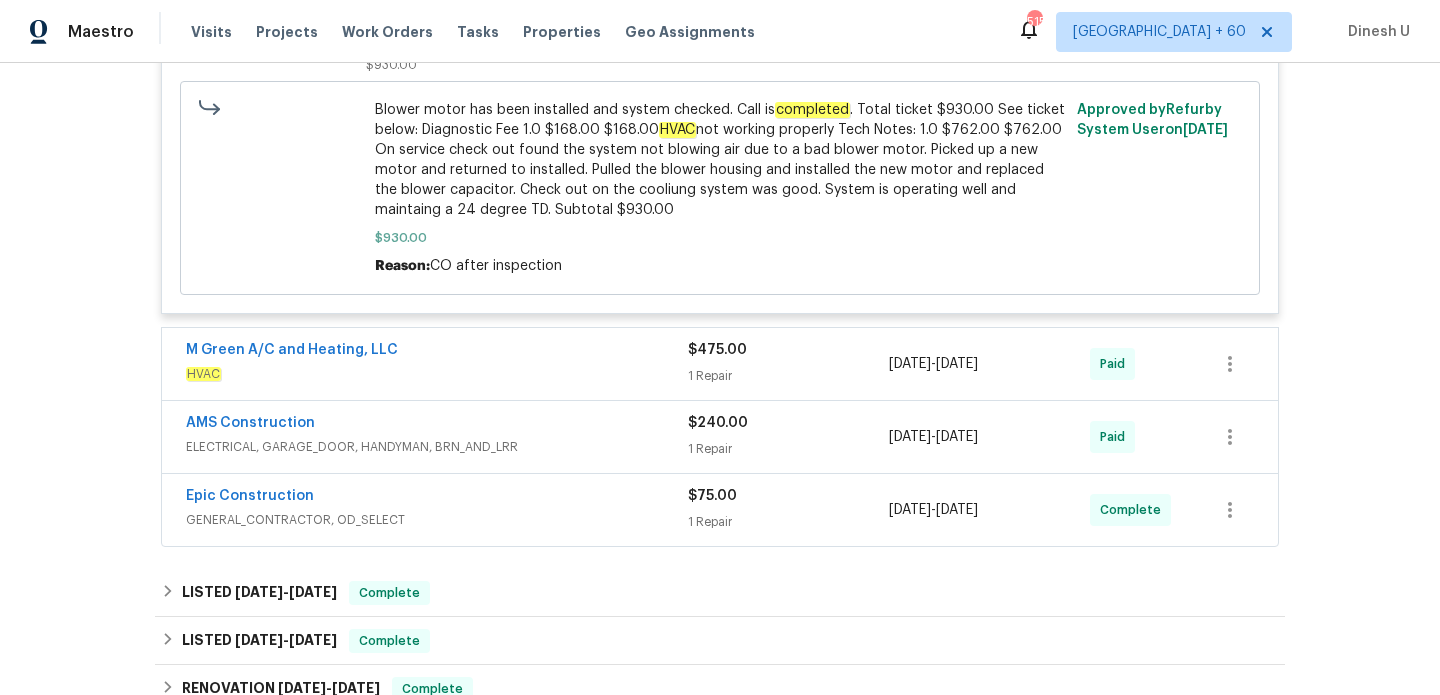 click on "1 Repair" at bounding box center (788, 376) 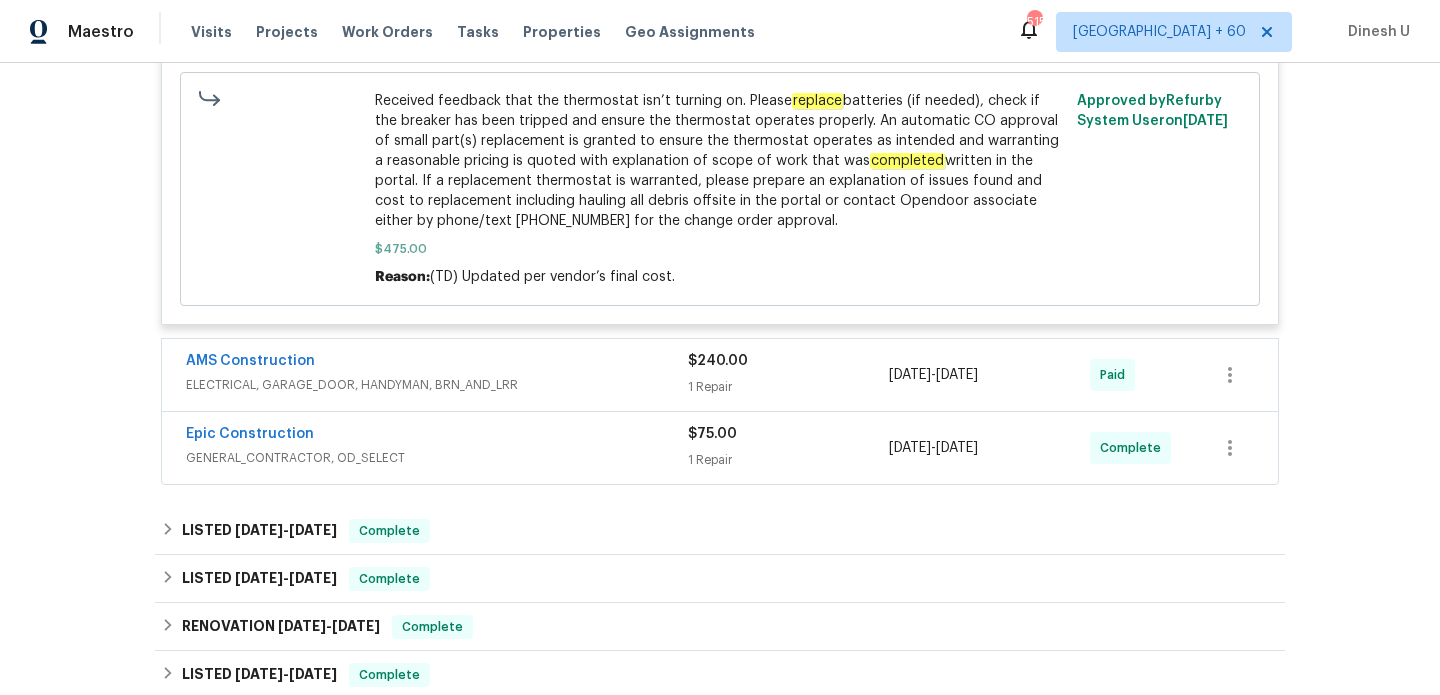 scroll, scrollTop: 1949, scrollLeft: 0, axis: vertical 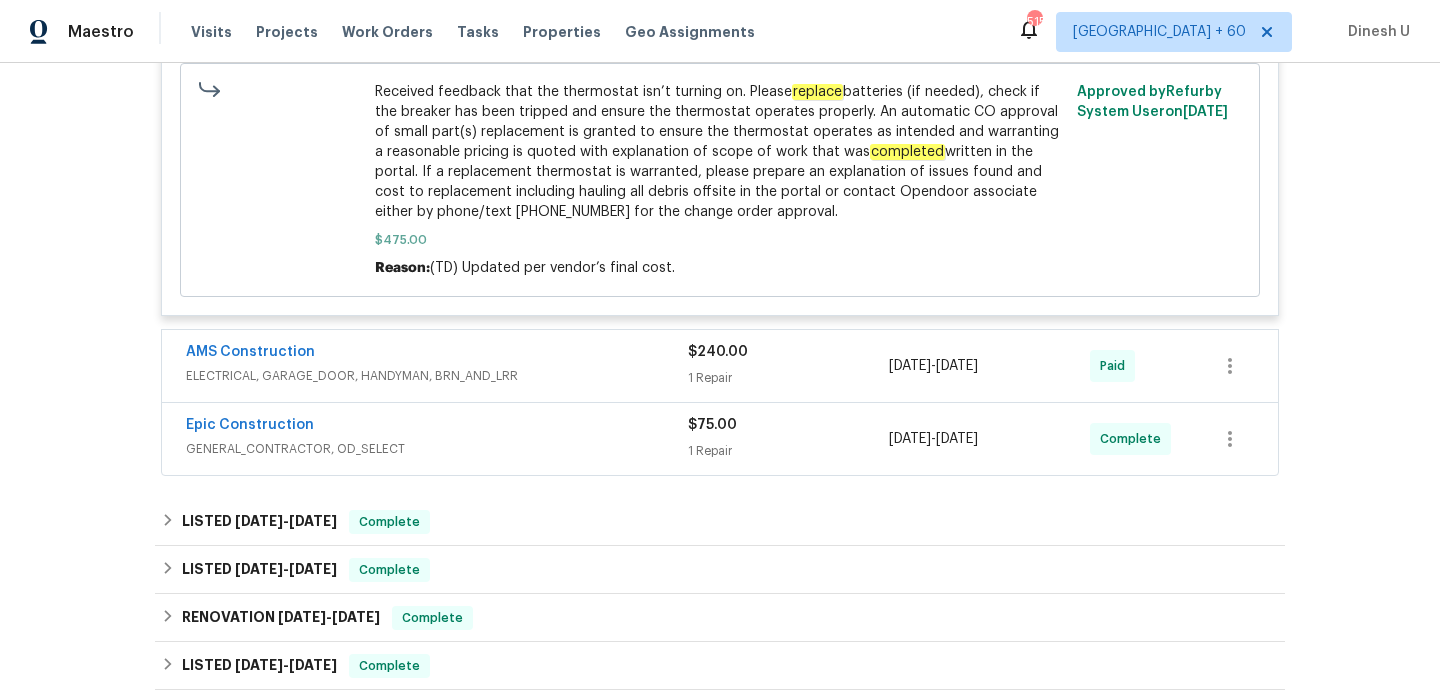 click on "$240.00 1 Repair" at bounding box center (788, 366) 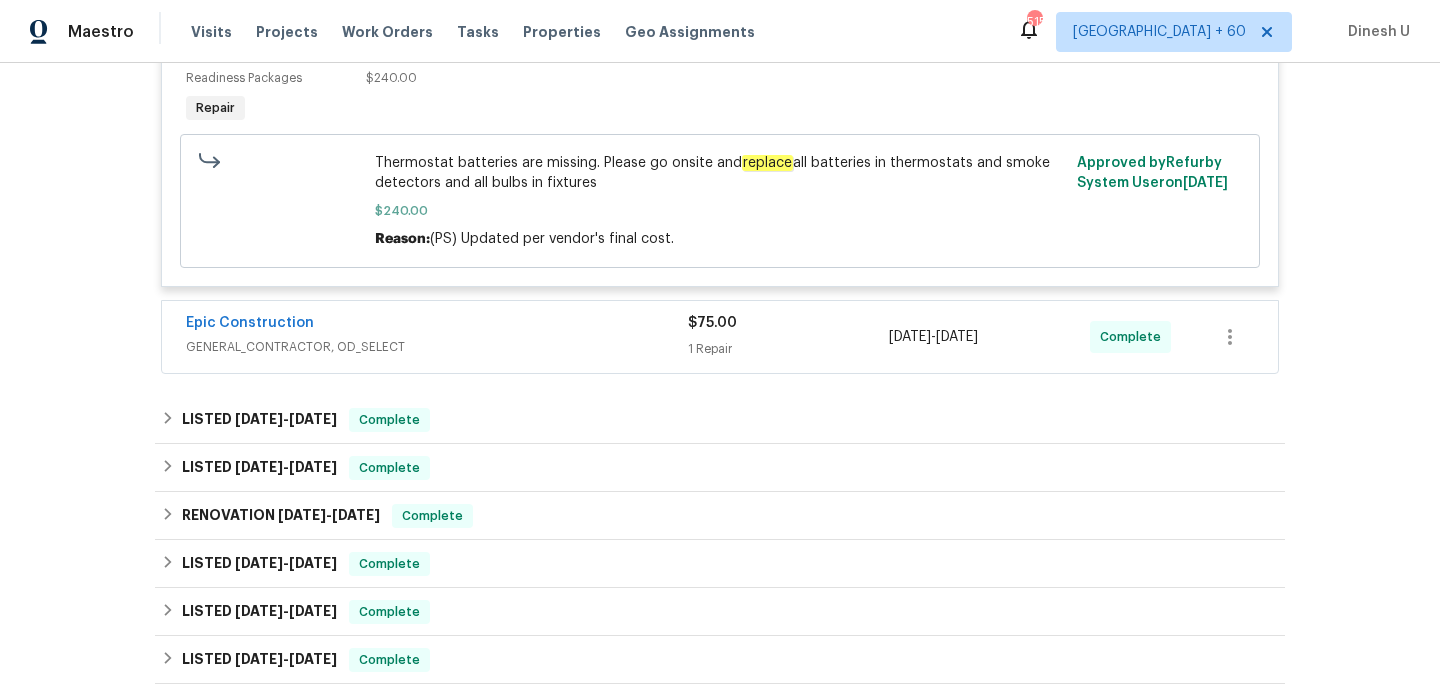 scroll, scrollTop: 2423, scrollLeft: 0, axis: vertical 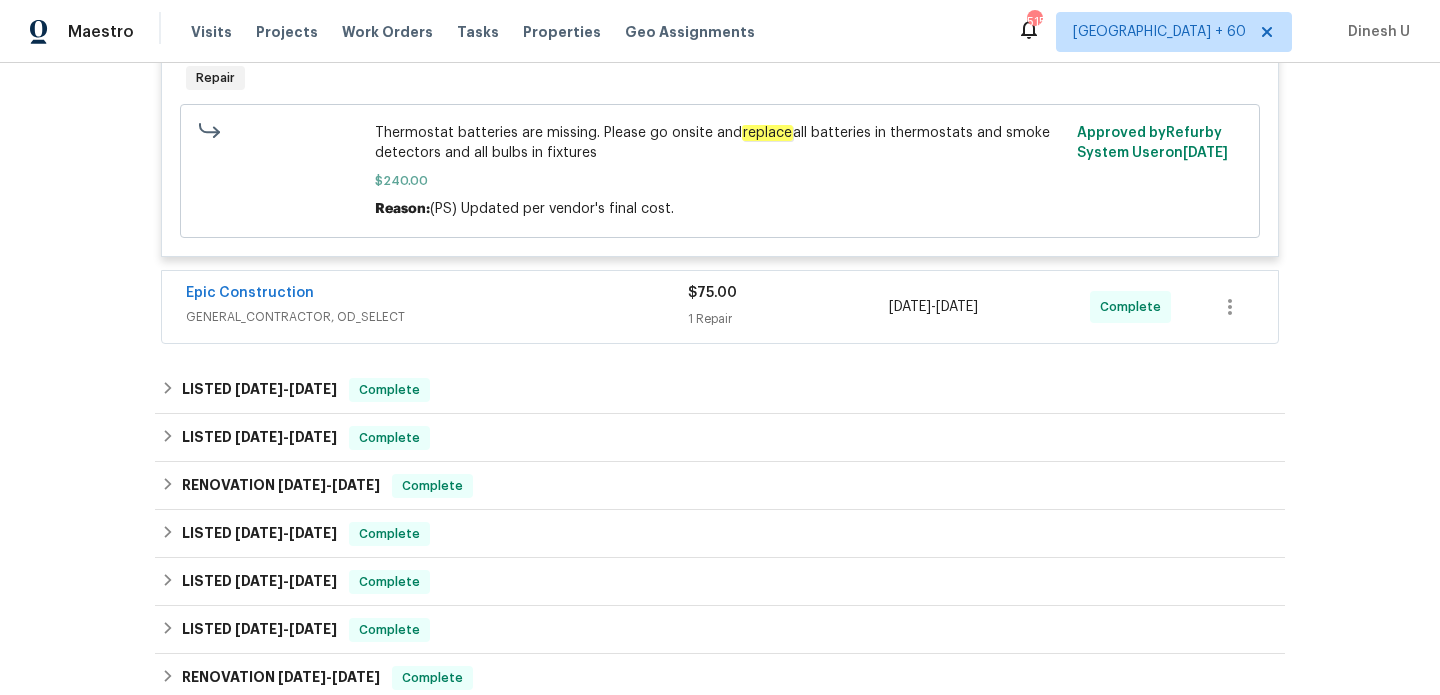click on "$75.00 1 Repair" at bounding box center (788, 307) 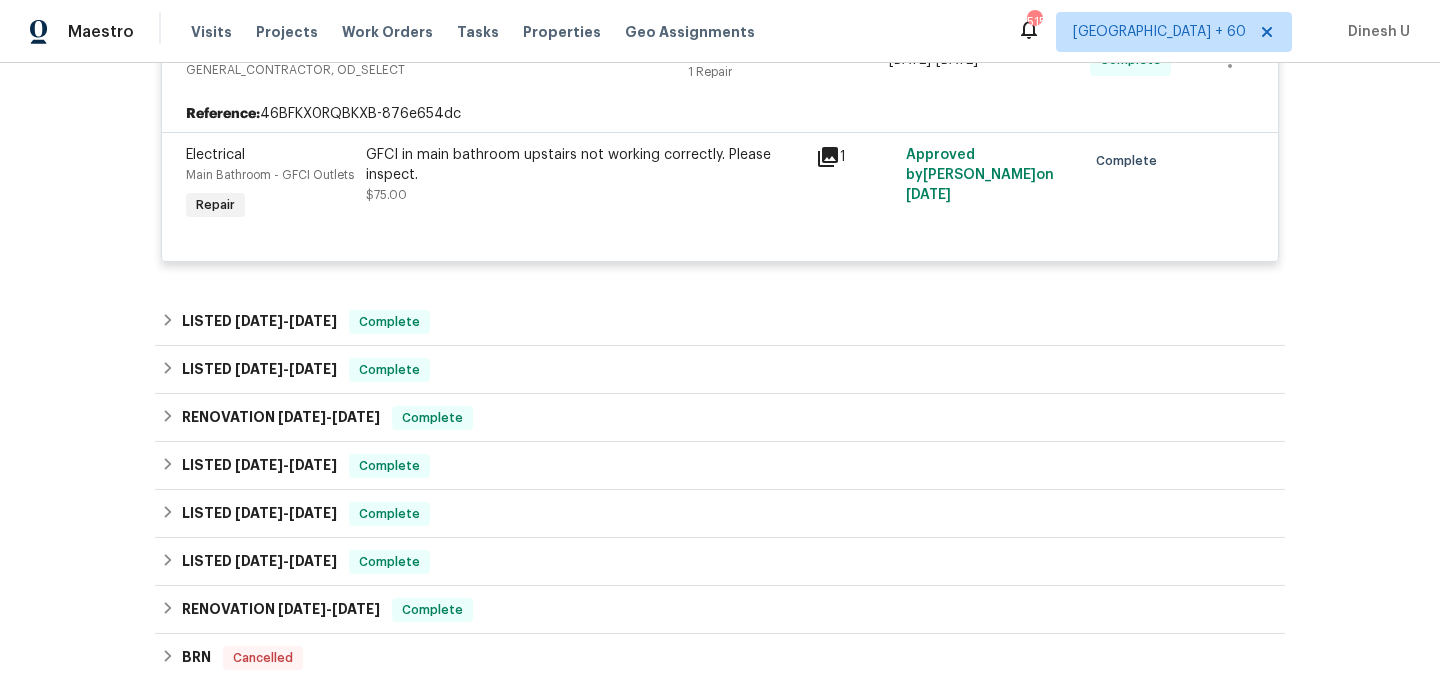 scroll, scrollTop: 2719, scrollLeft: 0, axis: vertical 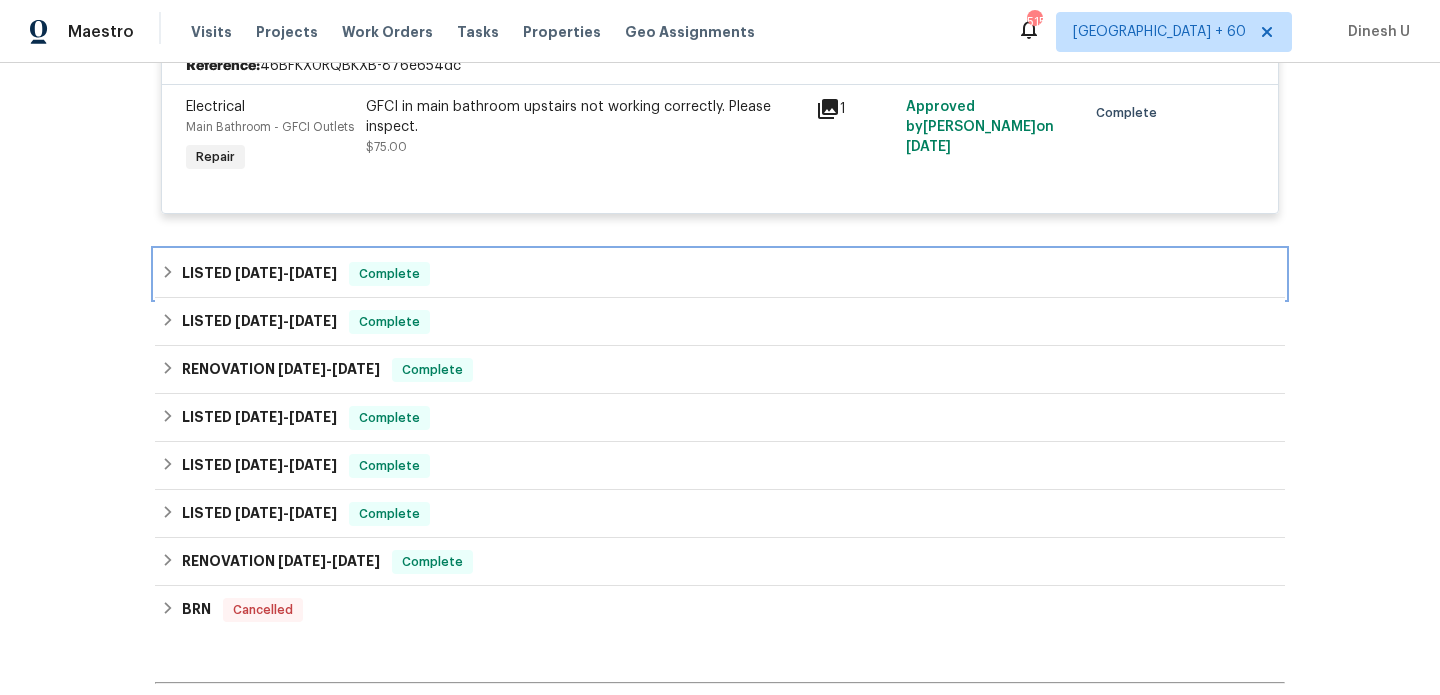 click on "Complete" at bounding box center (389, 274) 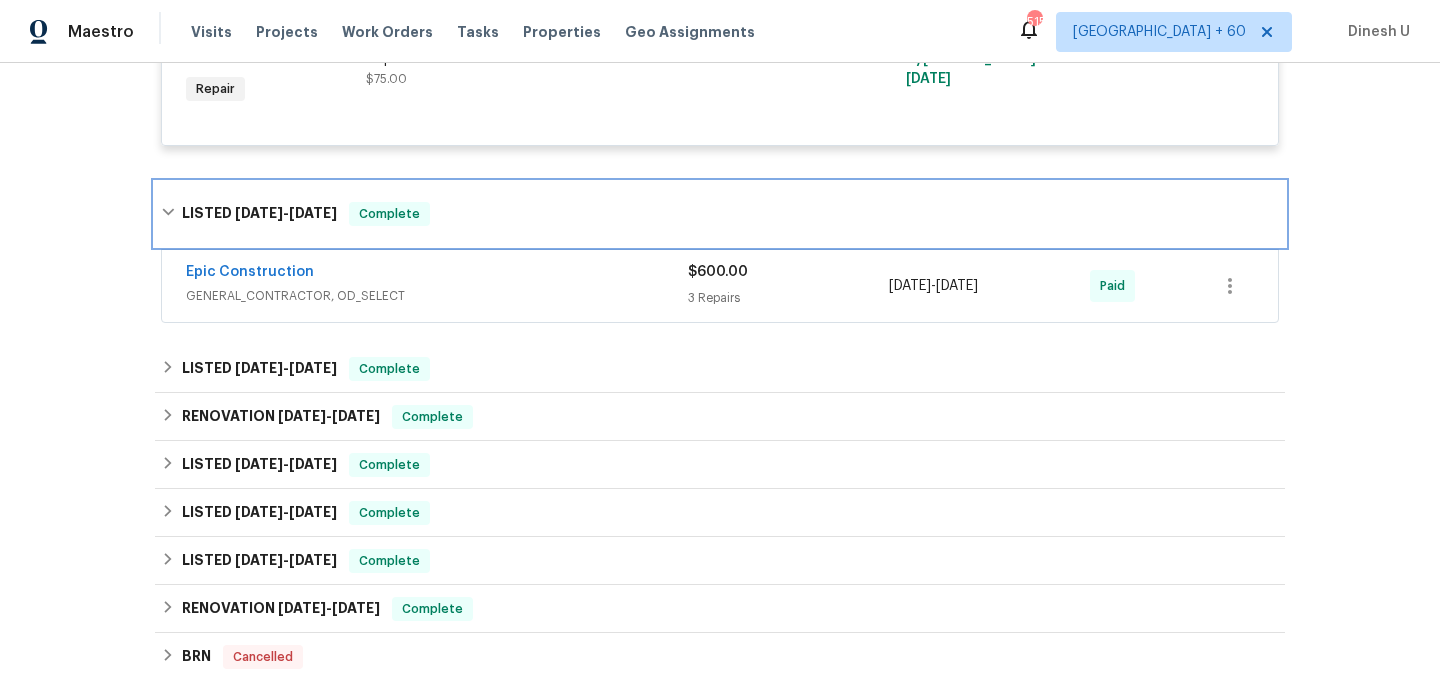 scroll, scrollTop: 2812, scrollLeft: 0, axis: vertical 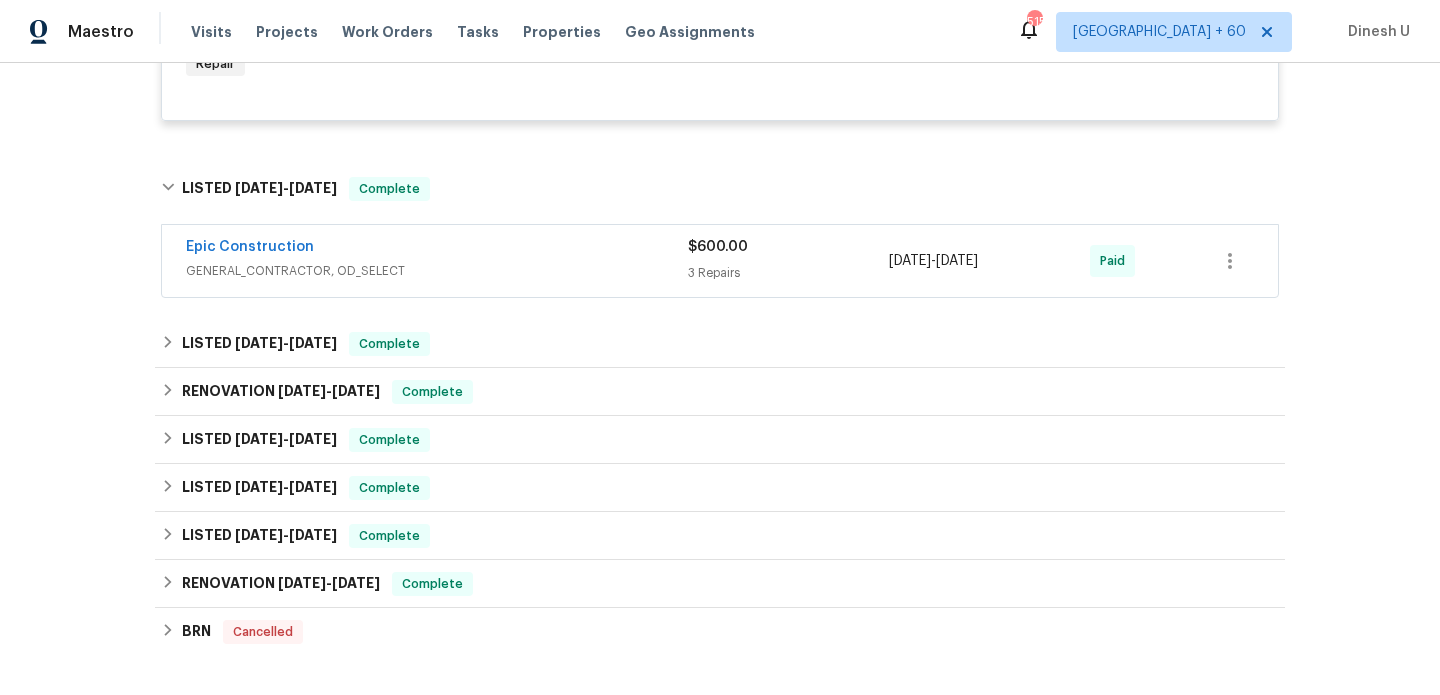 click on "3 Repairs" at bounding box center (788, 273) 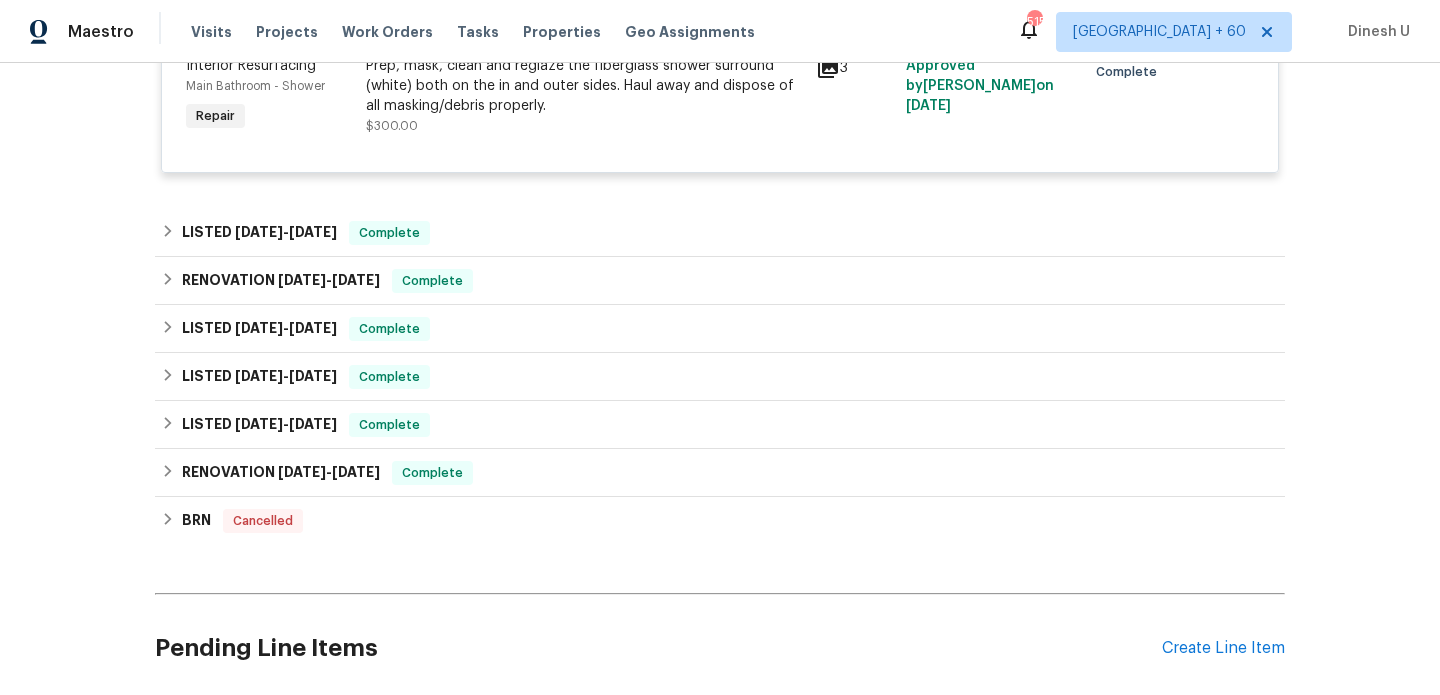 scroll, scrollTop: 3507, scrollLeft: 0, axis: vertical 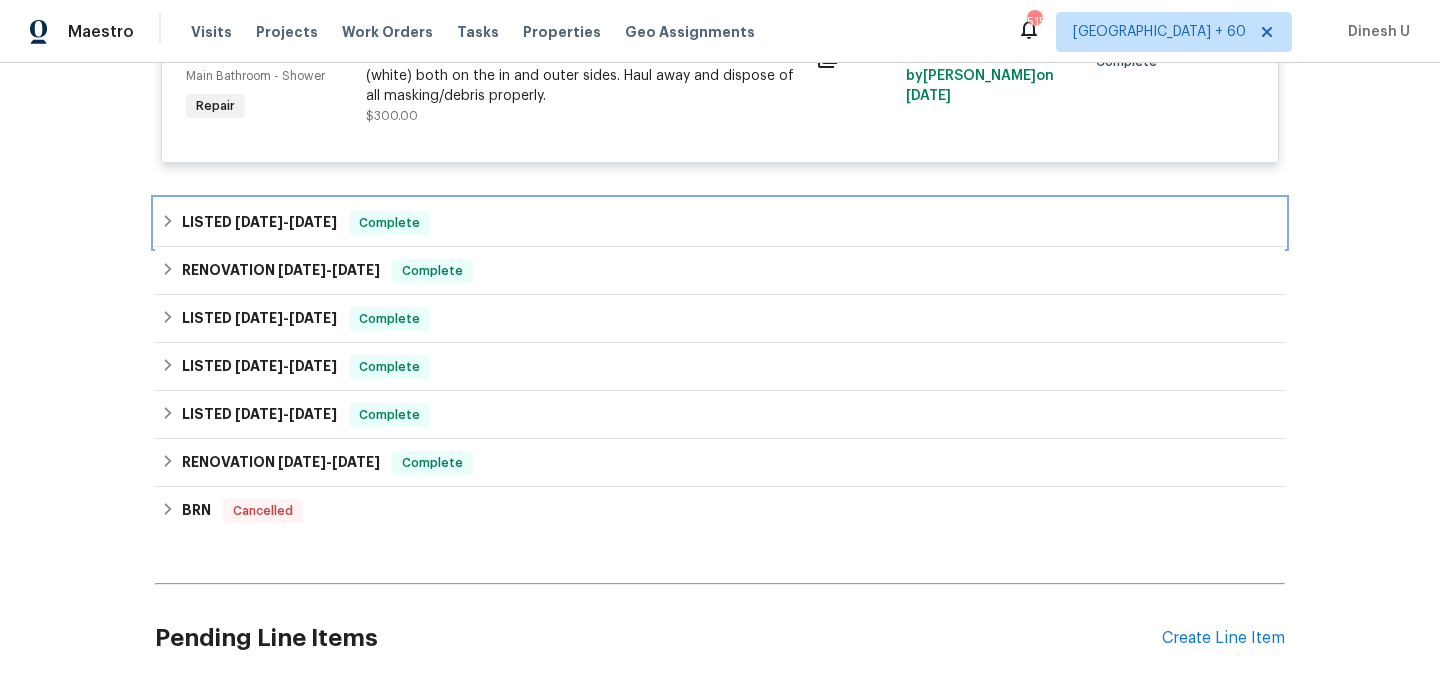 click on "2/28/25" at bounding box center [313, 222] 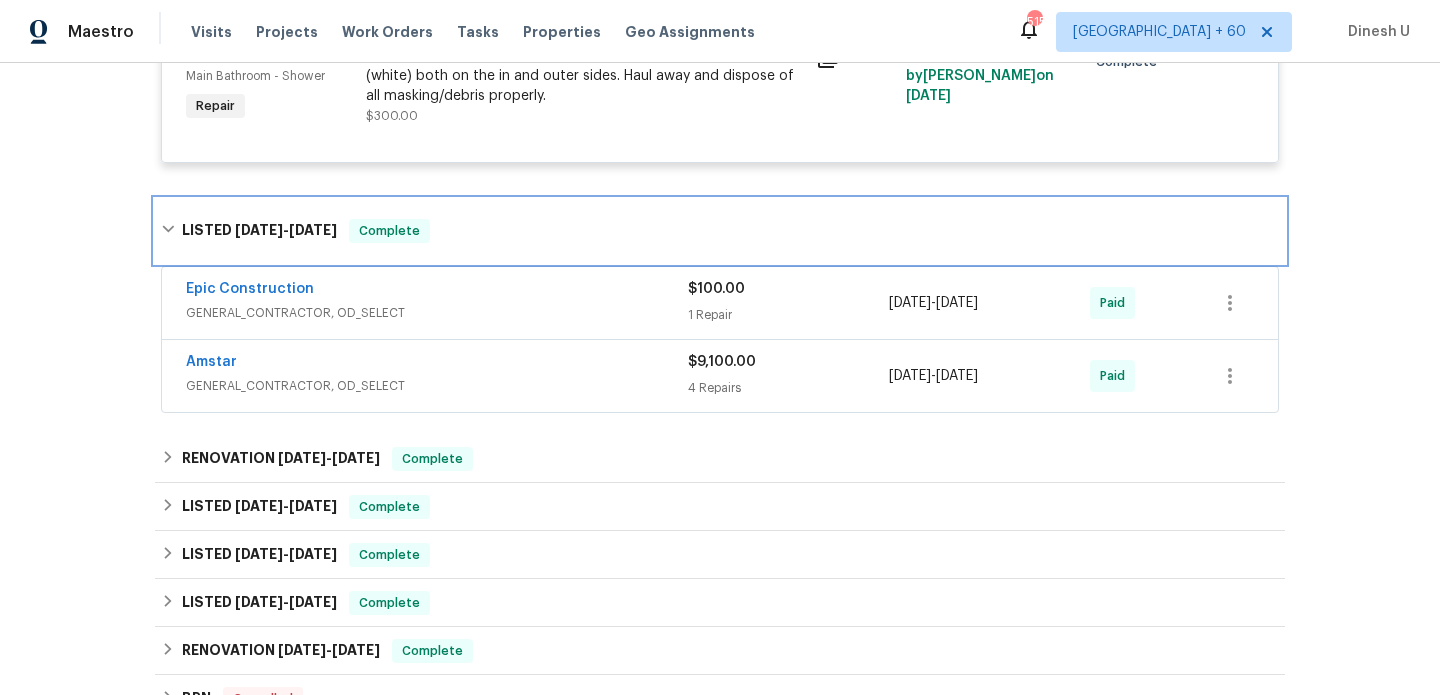scroll, scrollTop: 3581, scrollLeft: 0, axis: vertical 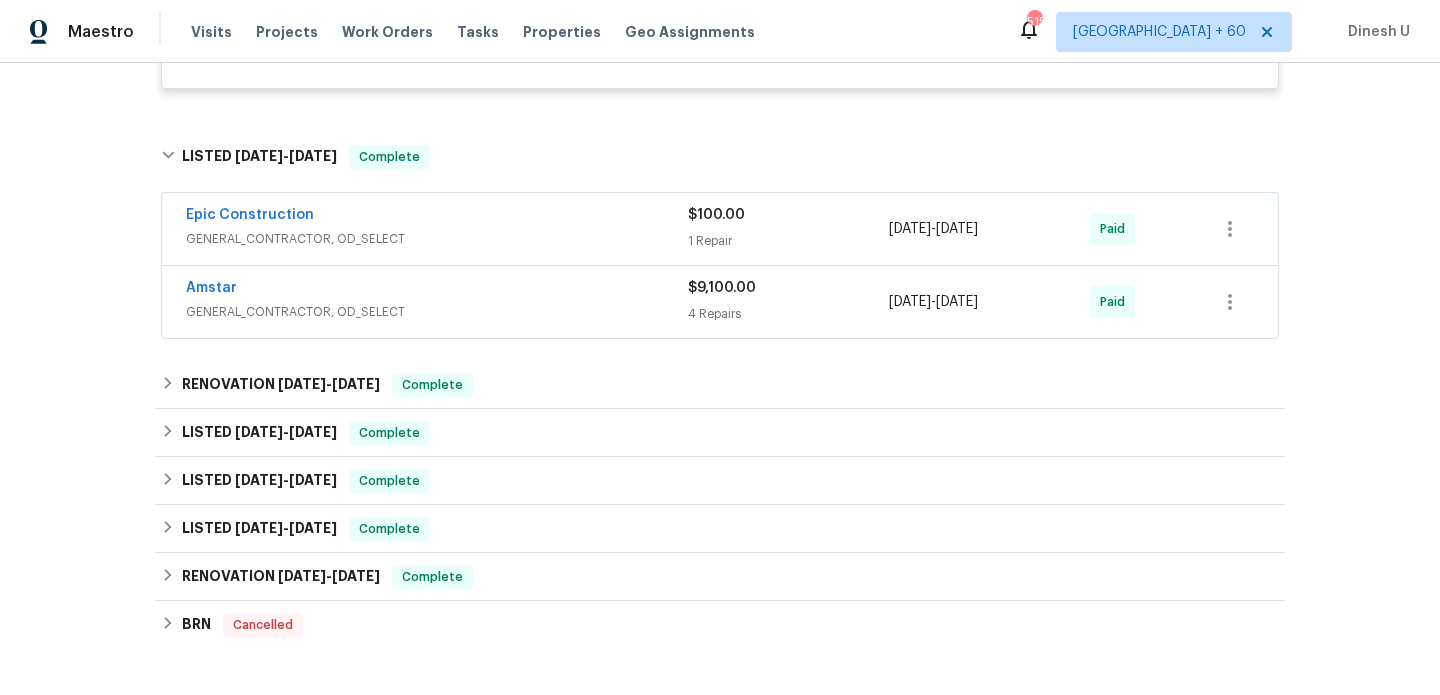 click on "$100.00 1 Repair" at bounding box center [788, 229] 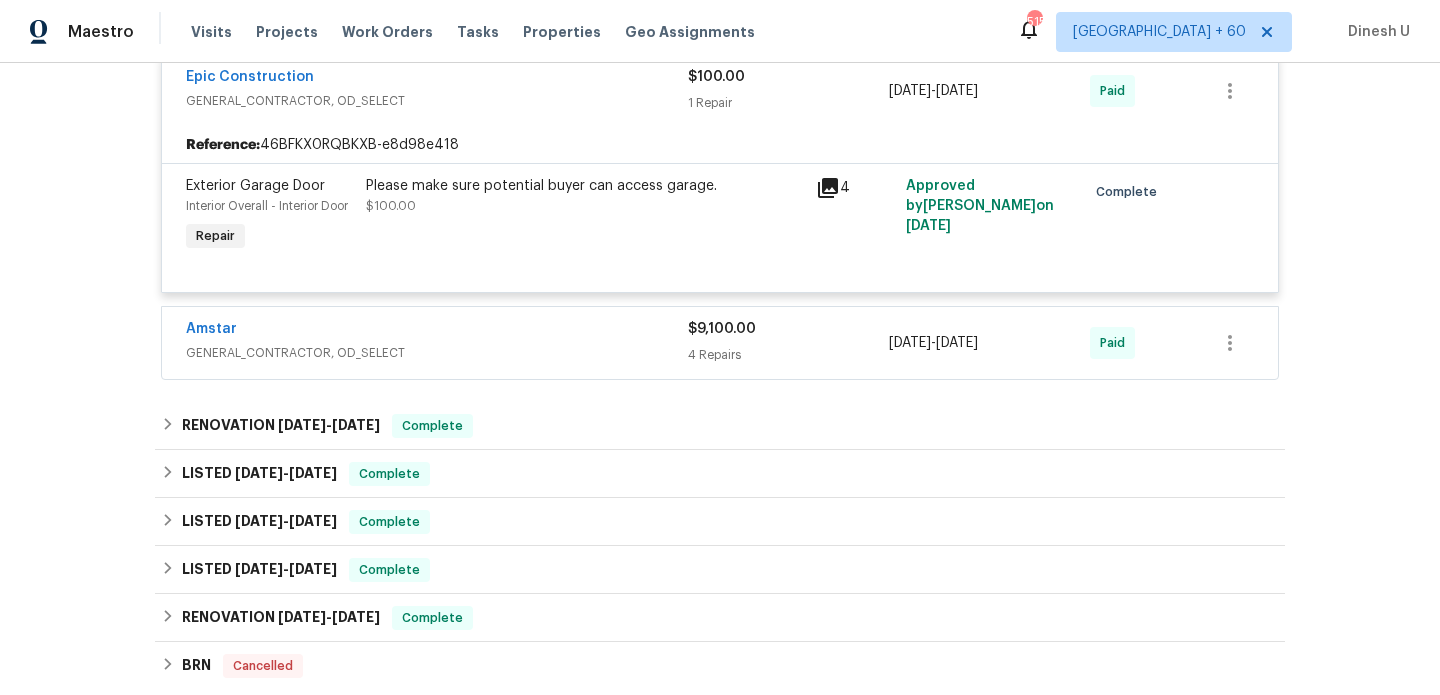 scroll, scrollTop: 3759, scrollLeft: 0, axis: vertical 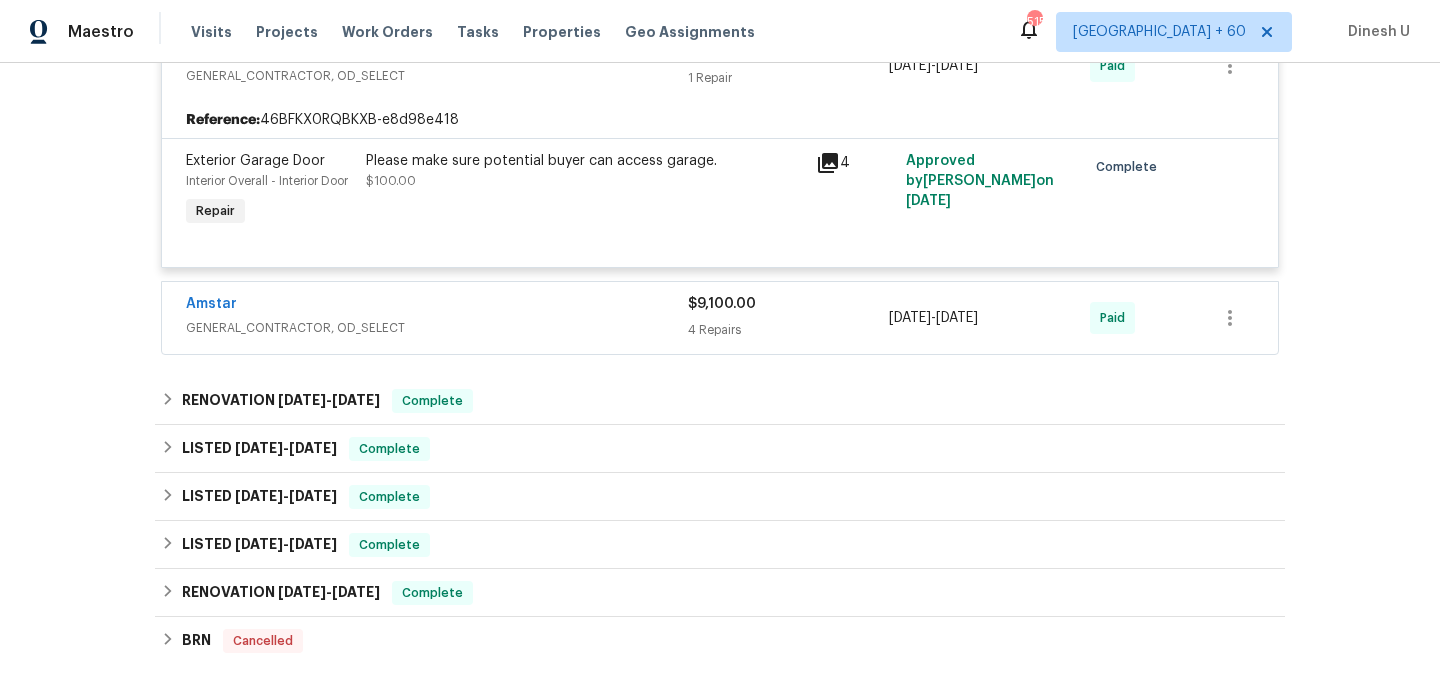 click on "$9,100.00 4 Repairs" at bounding box center [788, 318] 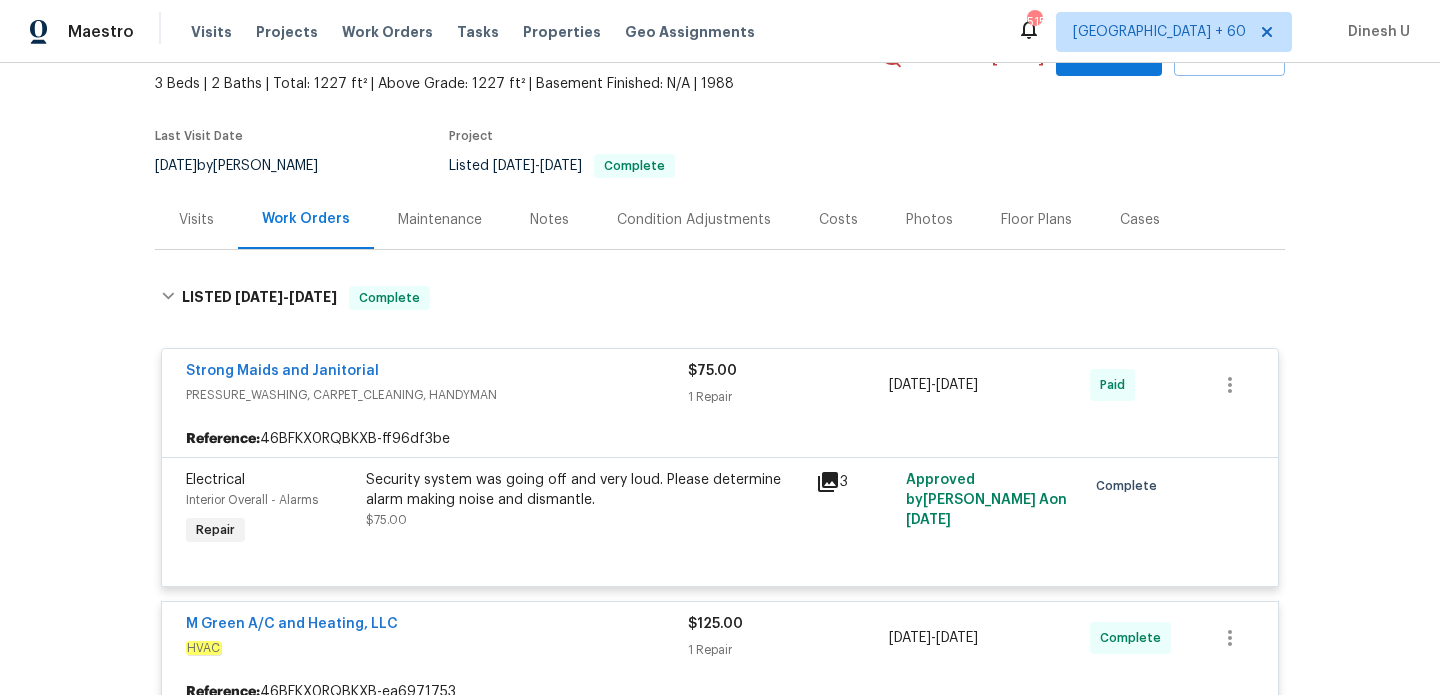 scroll, scrollTop: 0, scrollLeft: 0, axis: both 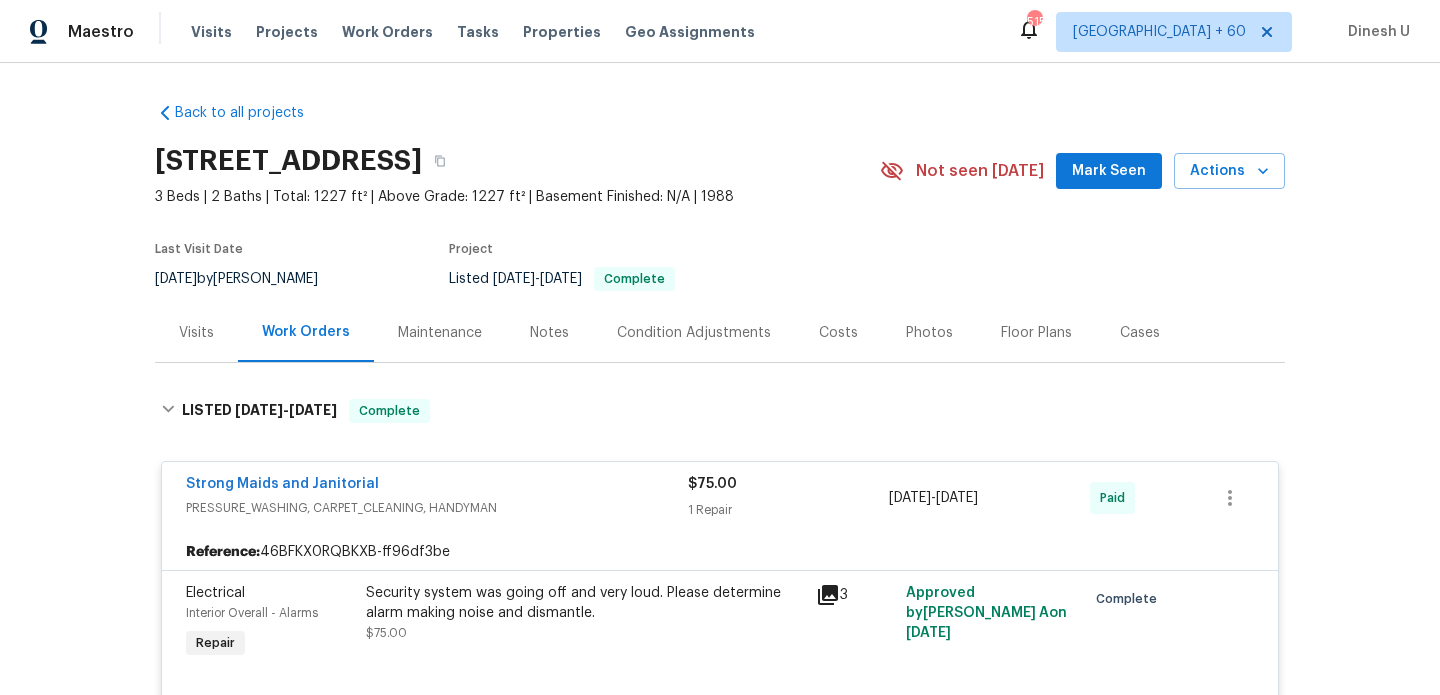click on "Visits Projects Work Orders Tasks Properties Geo Assignments" at bounding box center [485, 32] 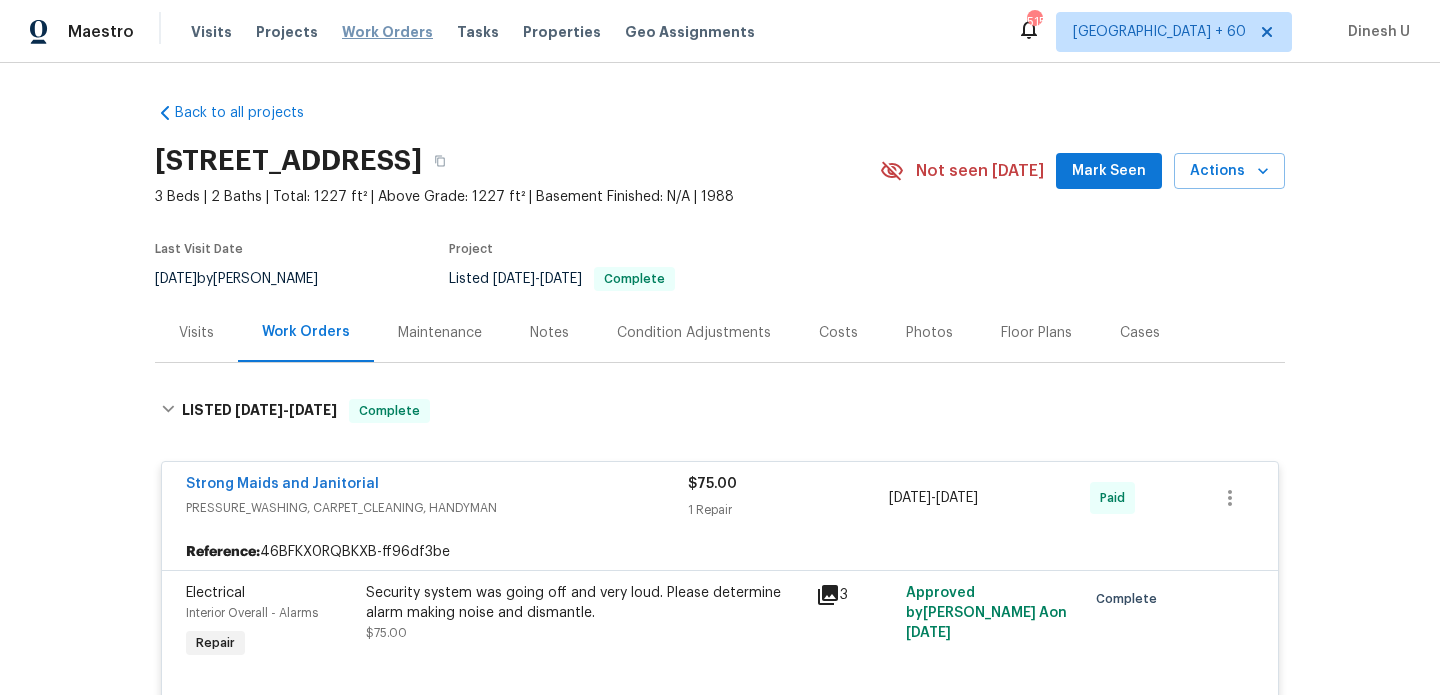 click on "Work Orders" at bounding box center (387, 32) 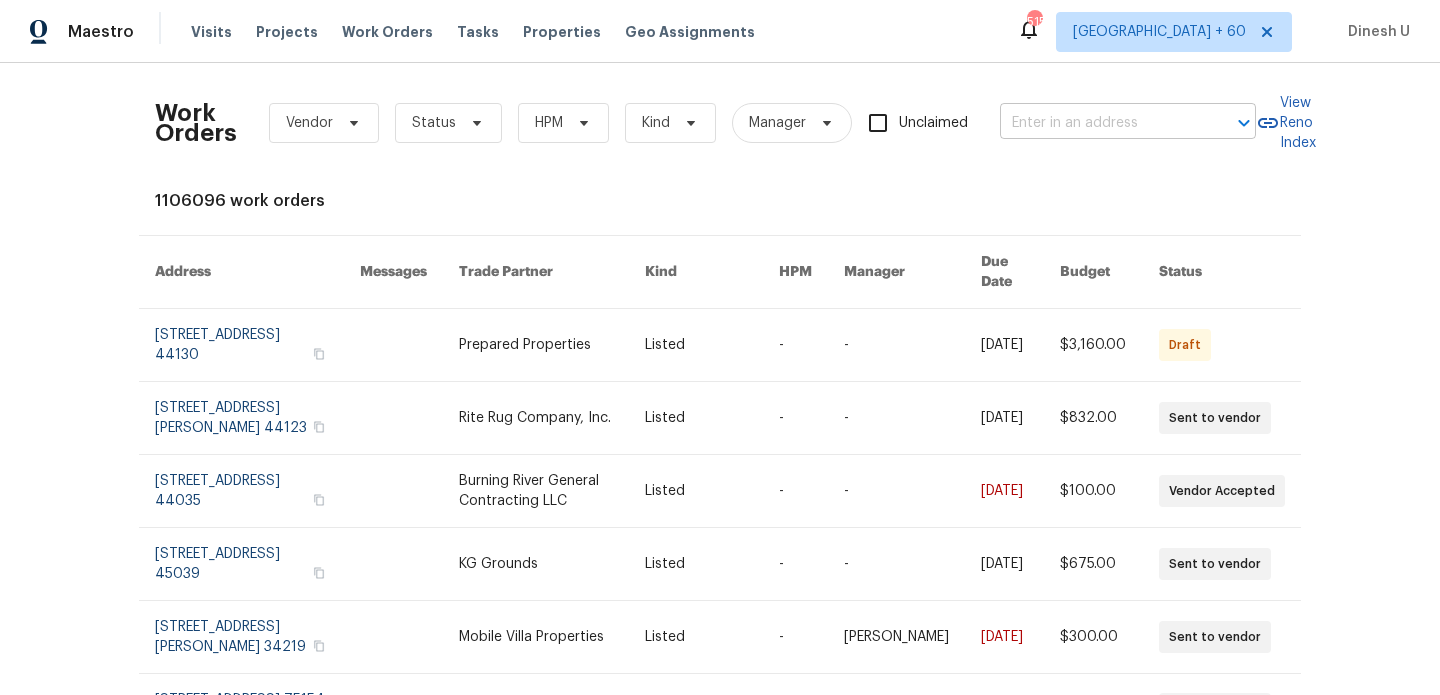 click at bounding box center (1100, 123) 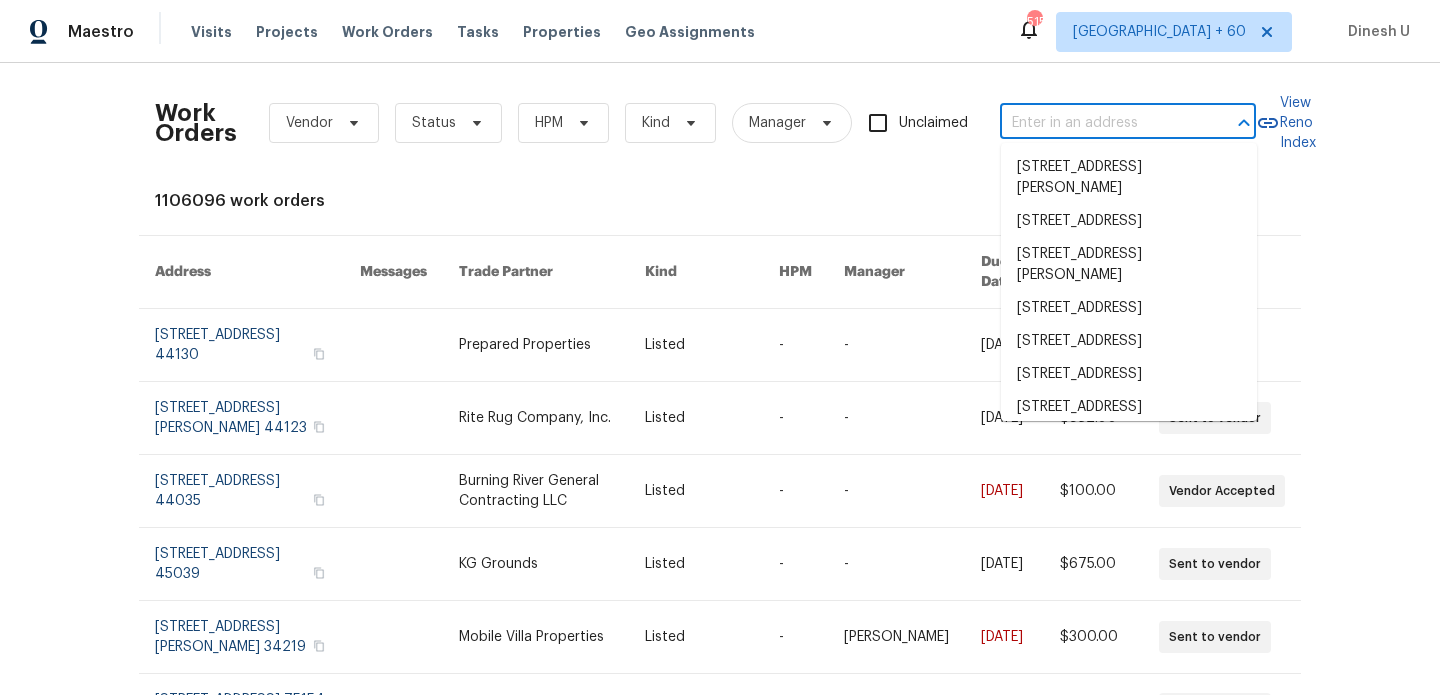 paste on "2683 Beulah Church Rd Matthews, NC 28104" 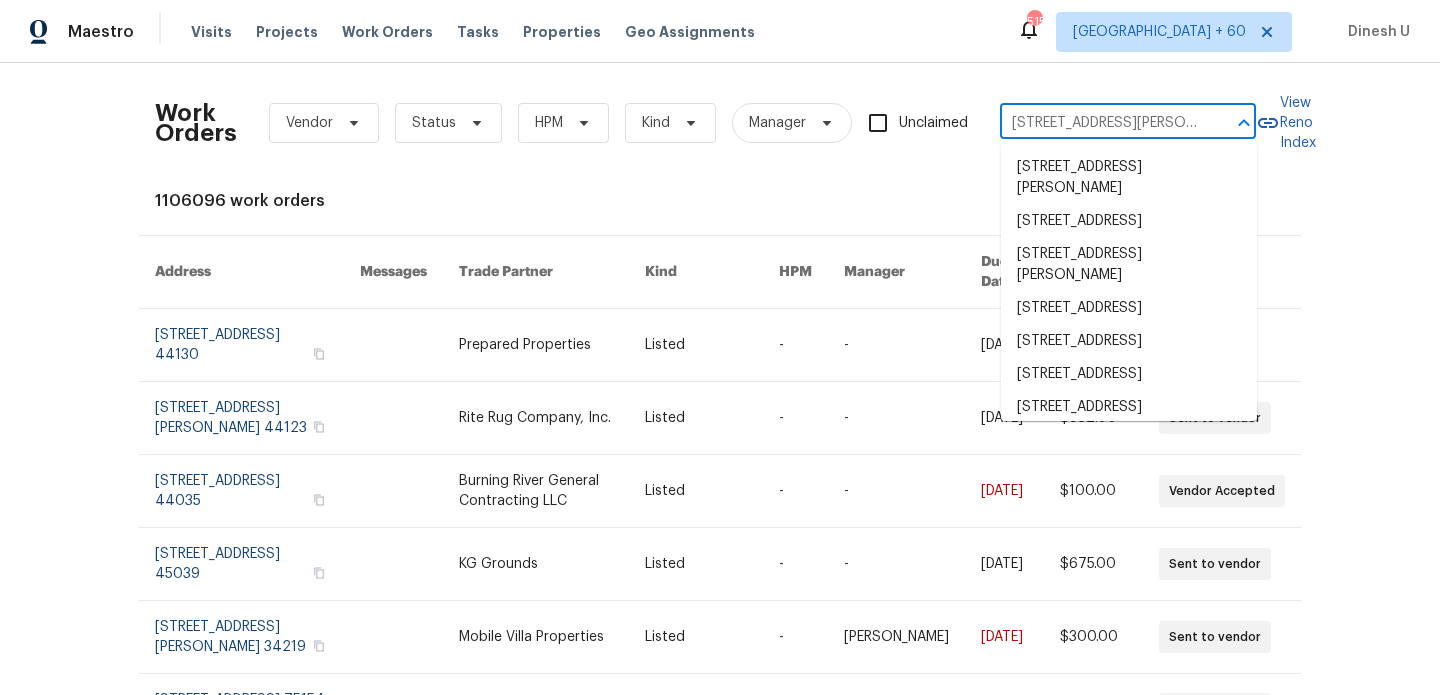 scroll, scrollTop: 0, scrollLeft: 104, axis: horizontal 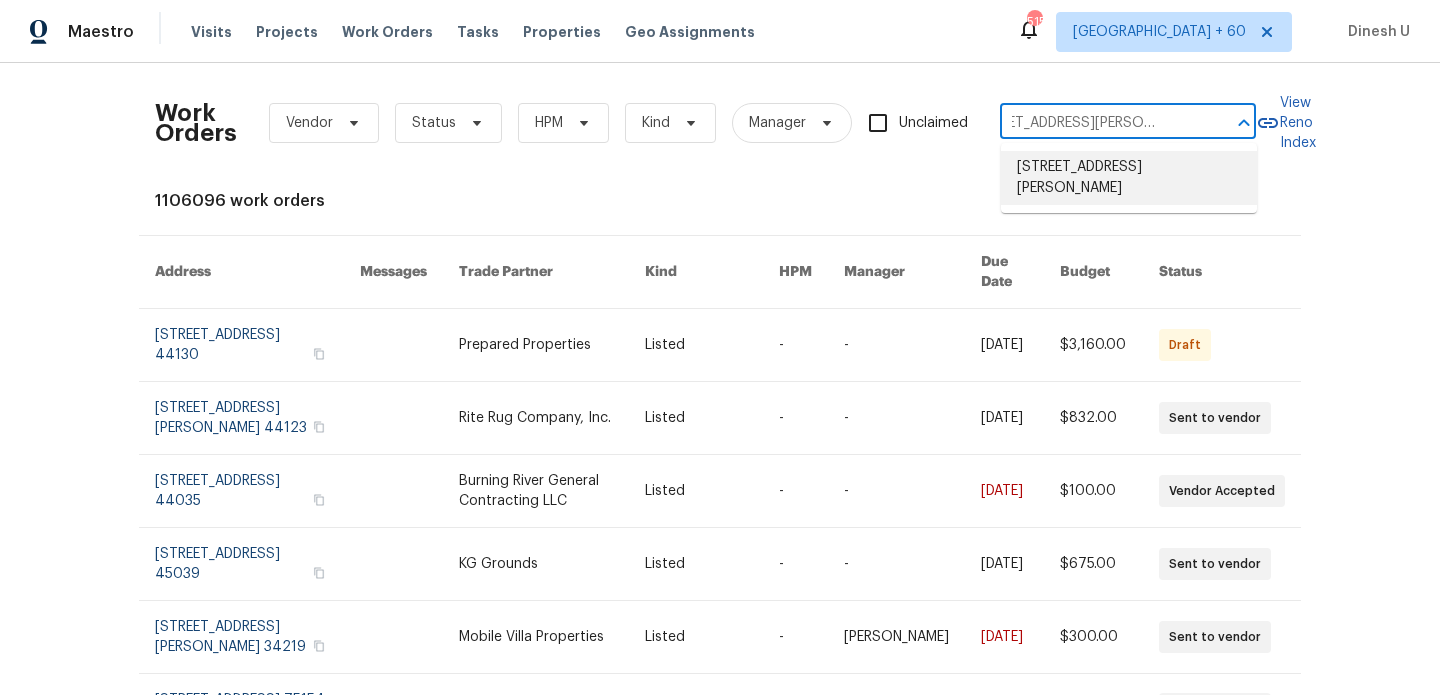 click on "2683 Beulah Church Rd, Matthews, NC 28104" at bounding box center [1129, 178] 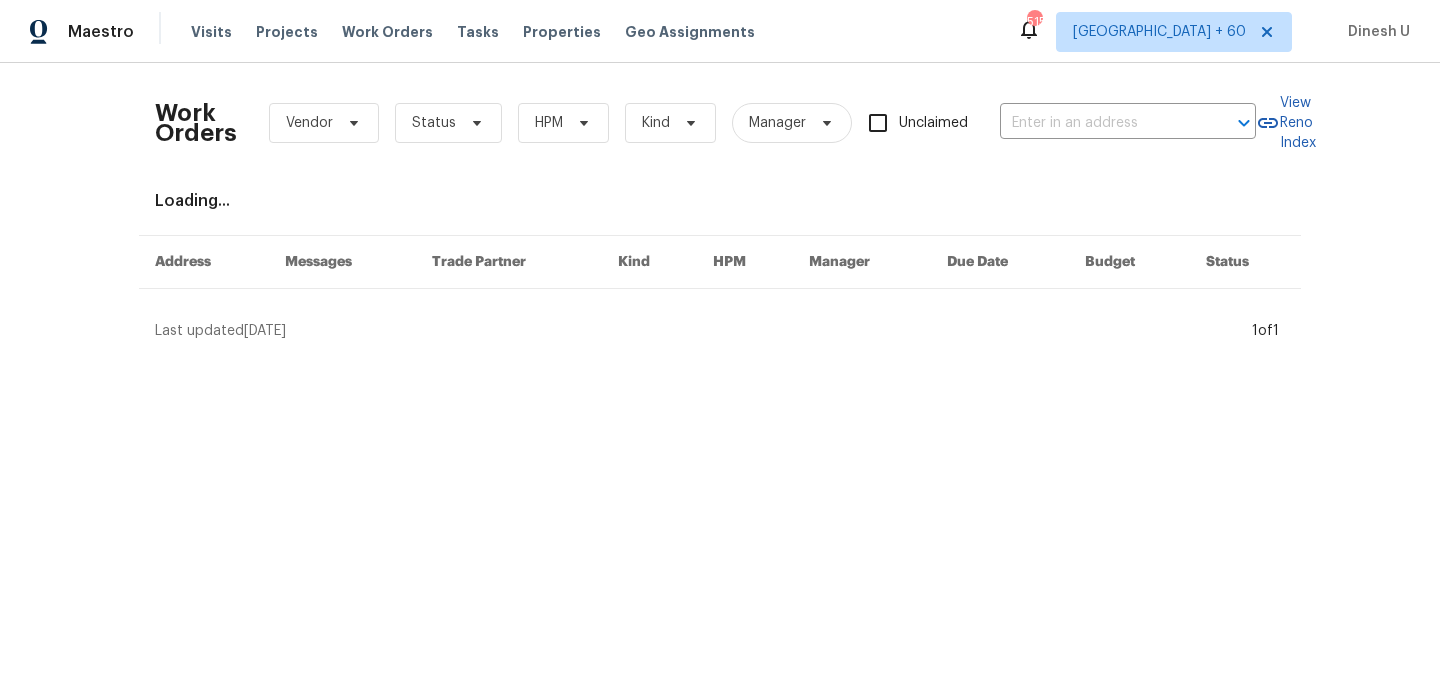 type on "2683 Beulah Church Rd, Matthews, NC 28104" 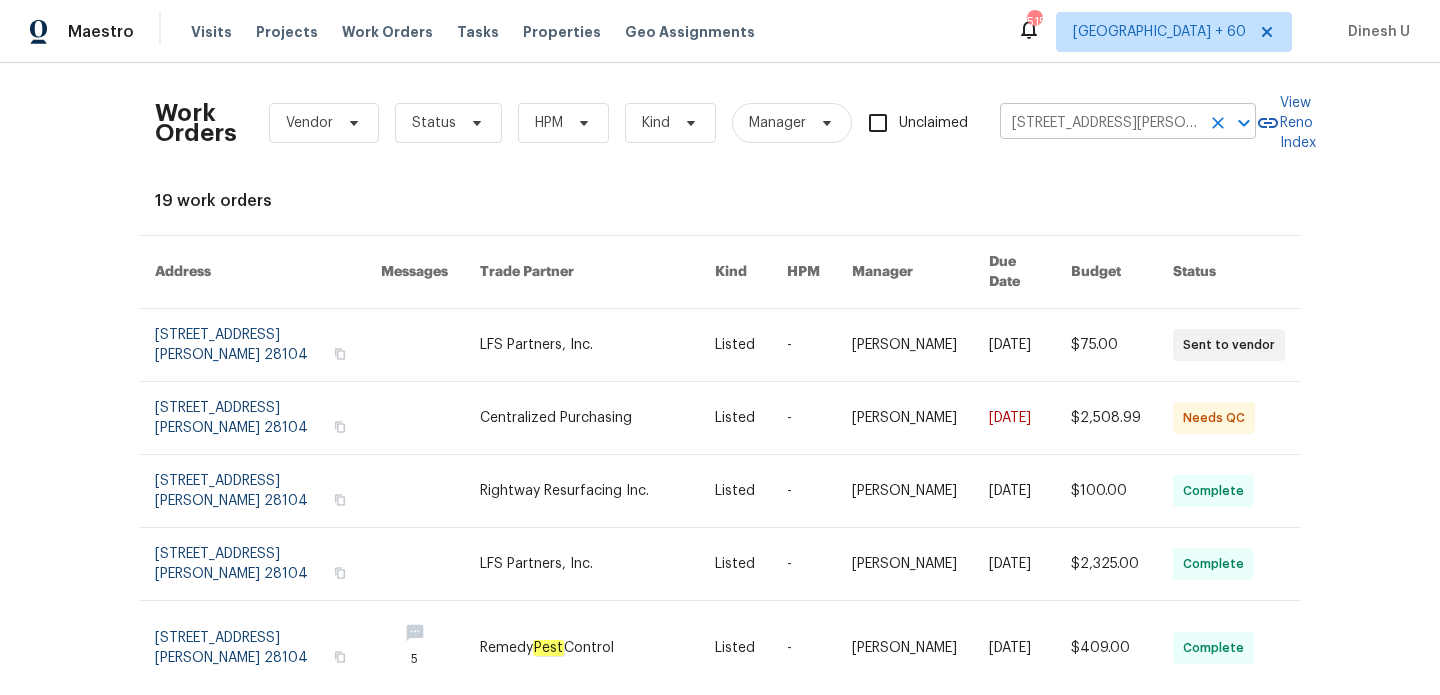 click 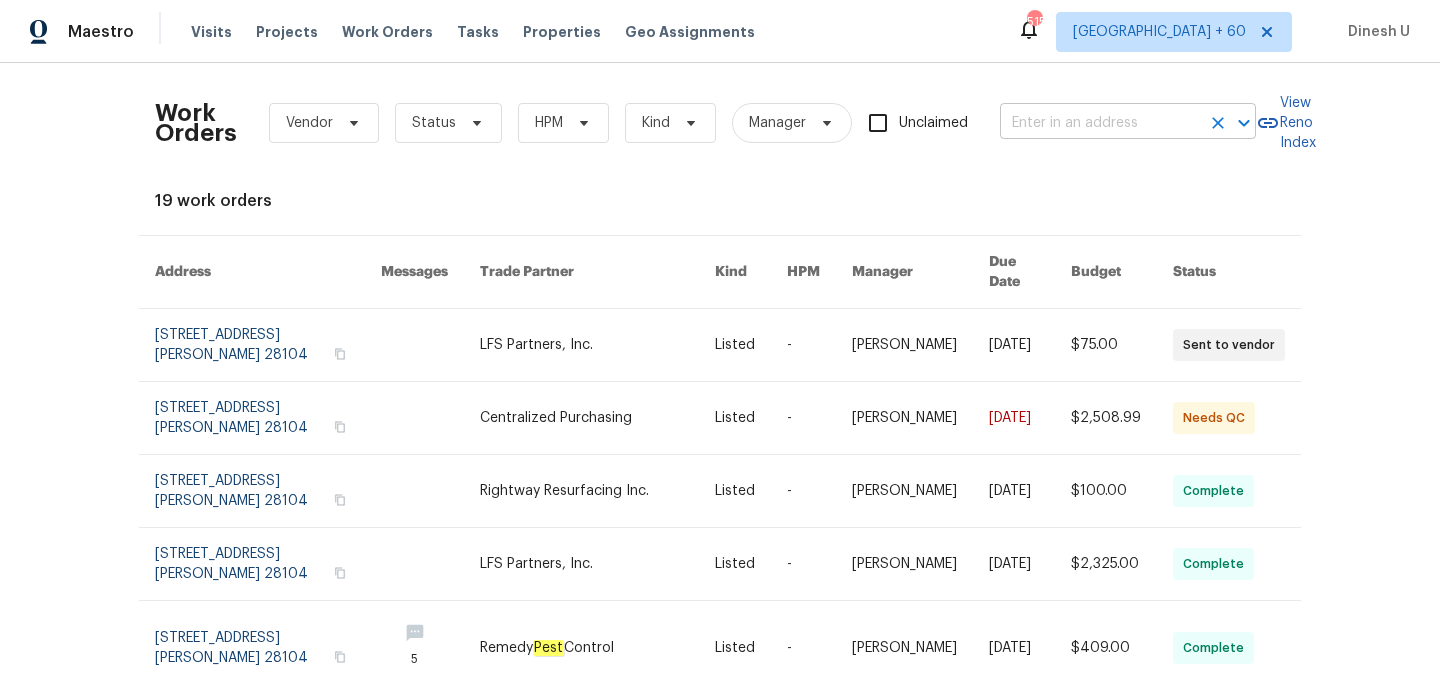 scroll, scrollTop: 0, scrollLeft: 0, axis: both 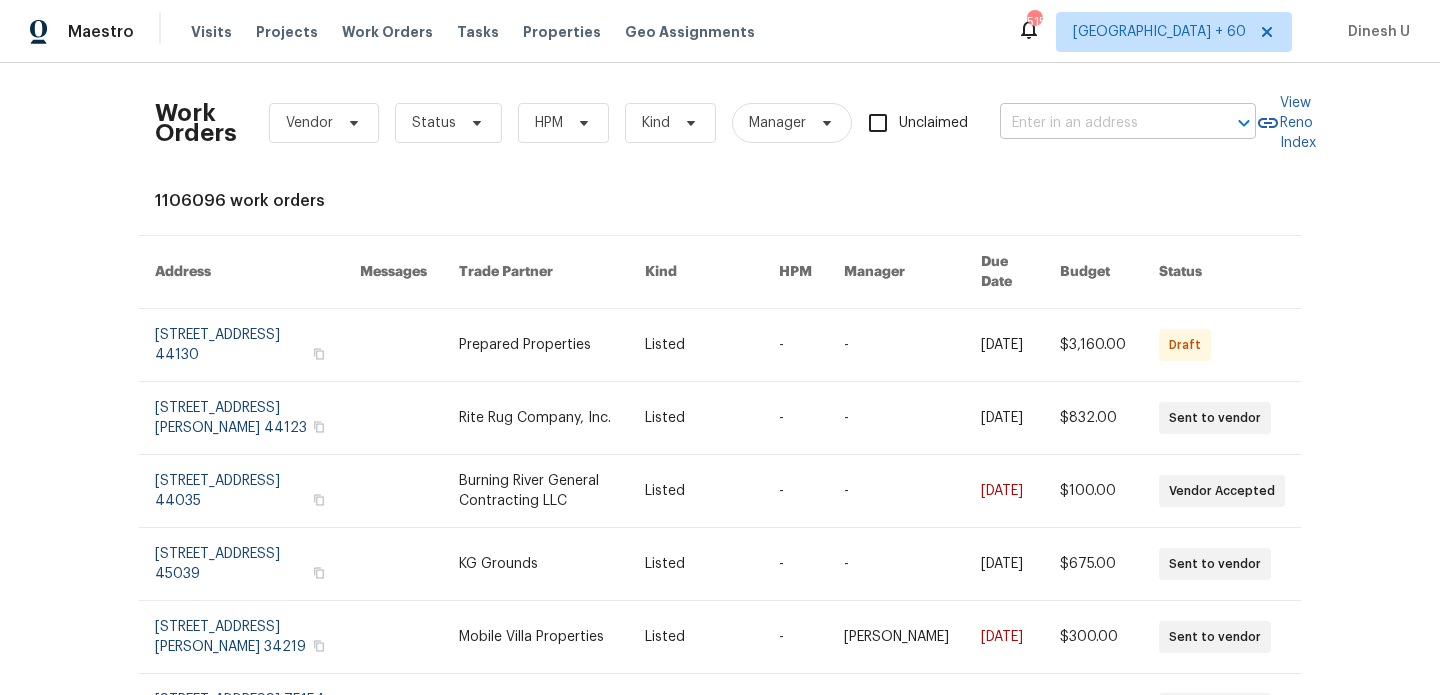 click at bounding box center (1100, 123) 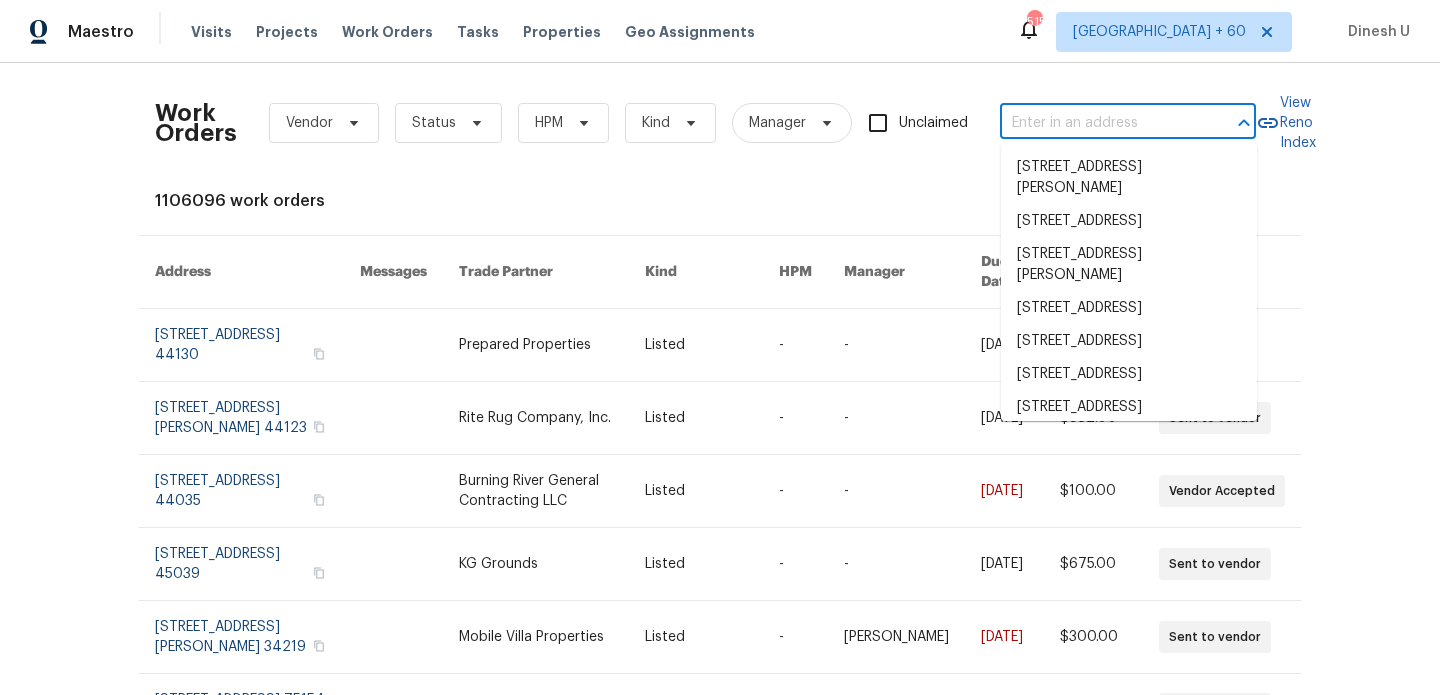 paste on "2683 Beulah Church Rd Matthews, NC 28104" 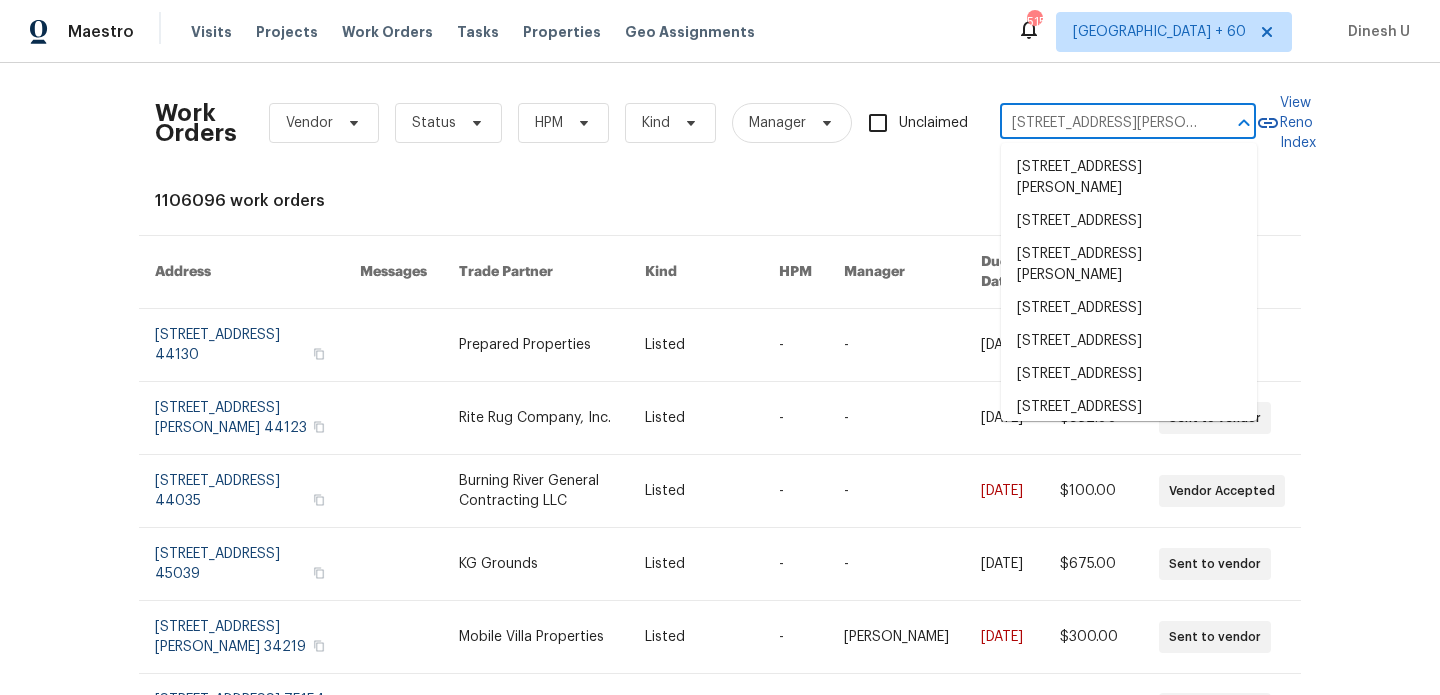scroll, scrollTop: 0, scrollLeft: 104, axis: horizontal 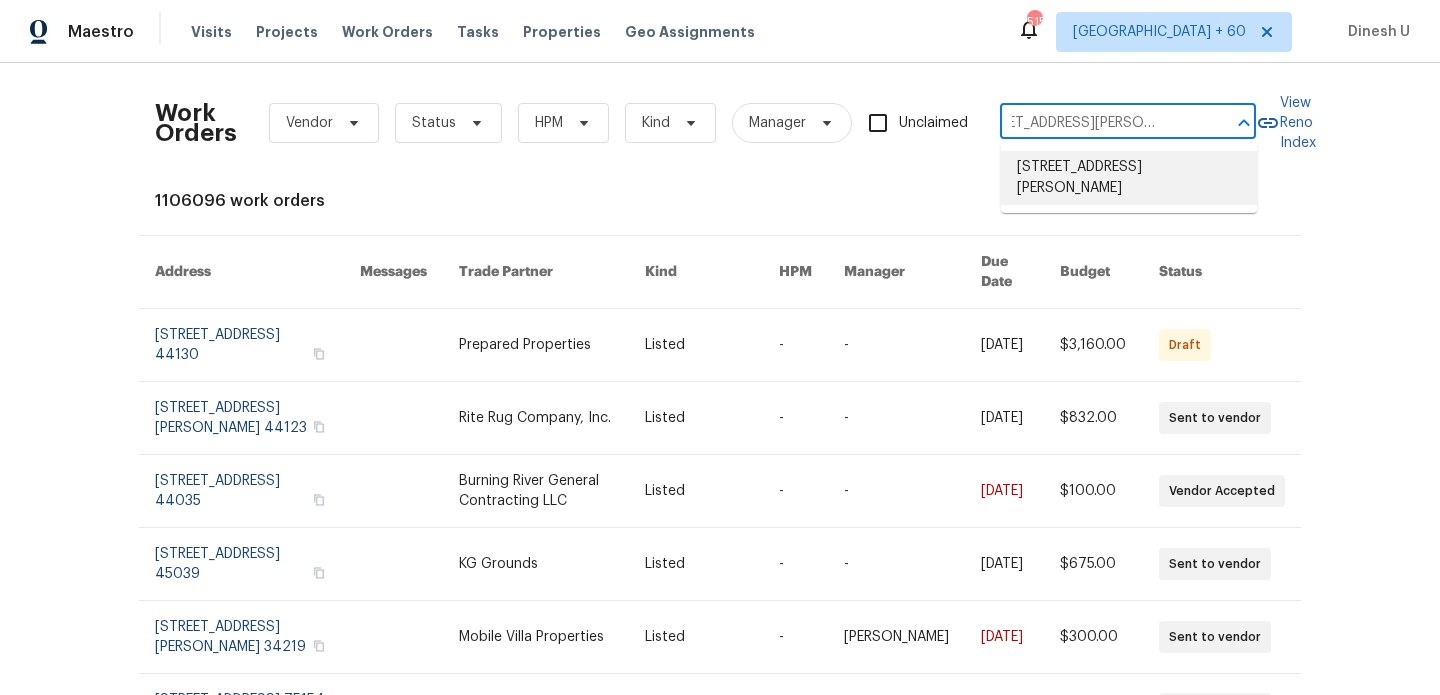 click on "2683 Beulah Church Rd, Matthews, NC 28104" at bounding box center (1129, 178) 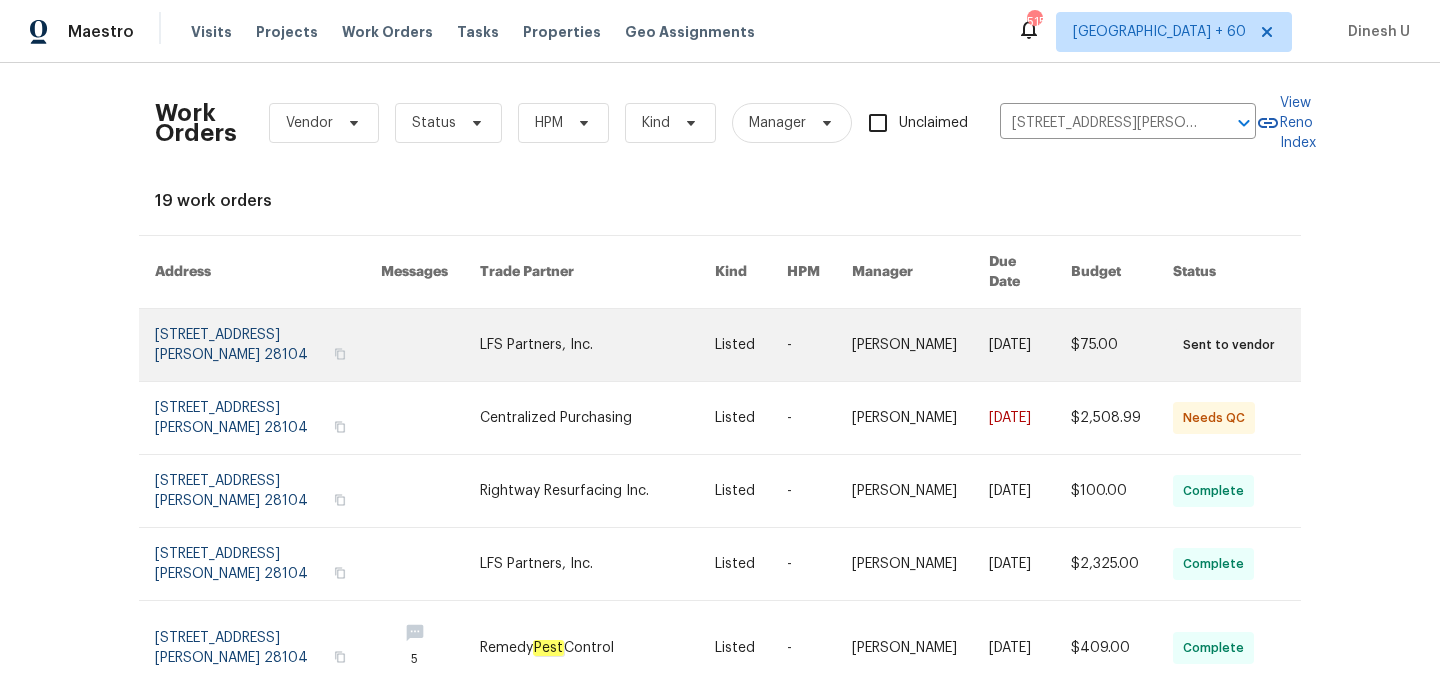 click at bounding box center (268, 345) 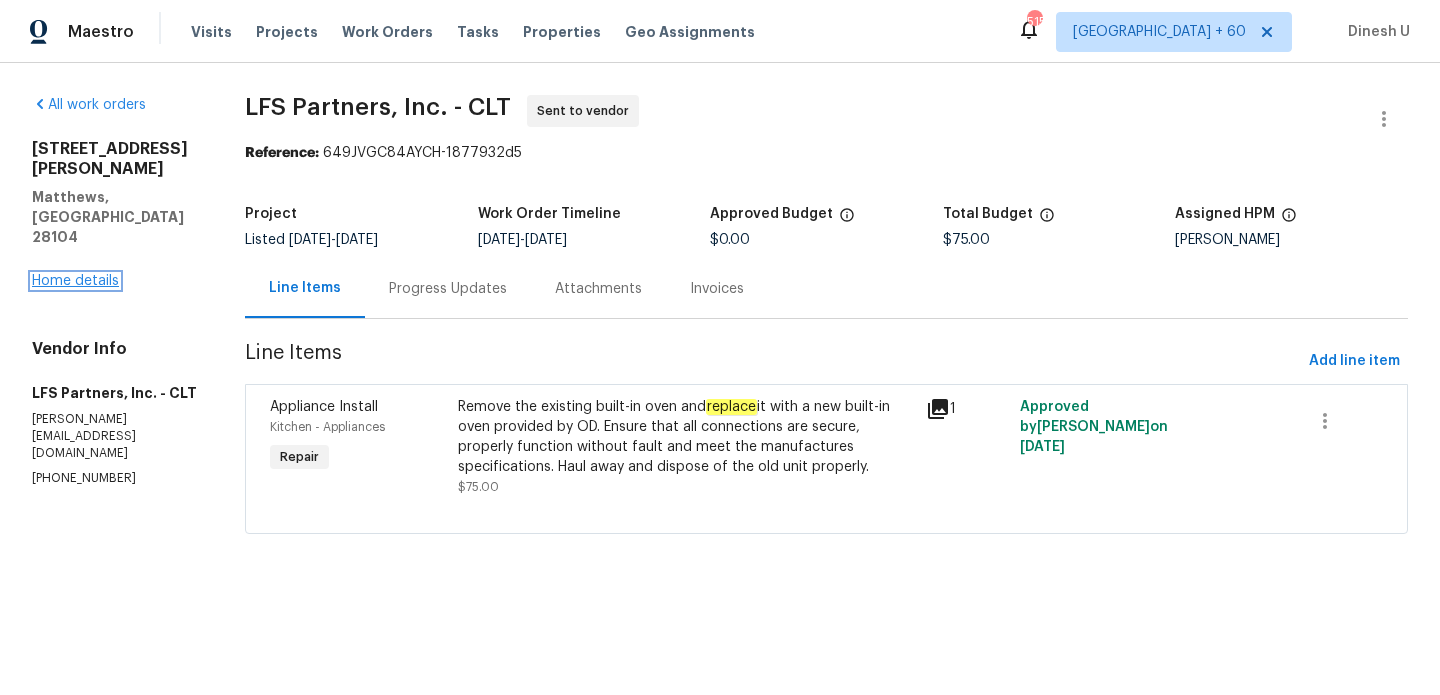 click on "Home details" at bounding box center (75, 281) 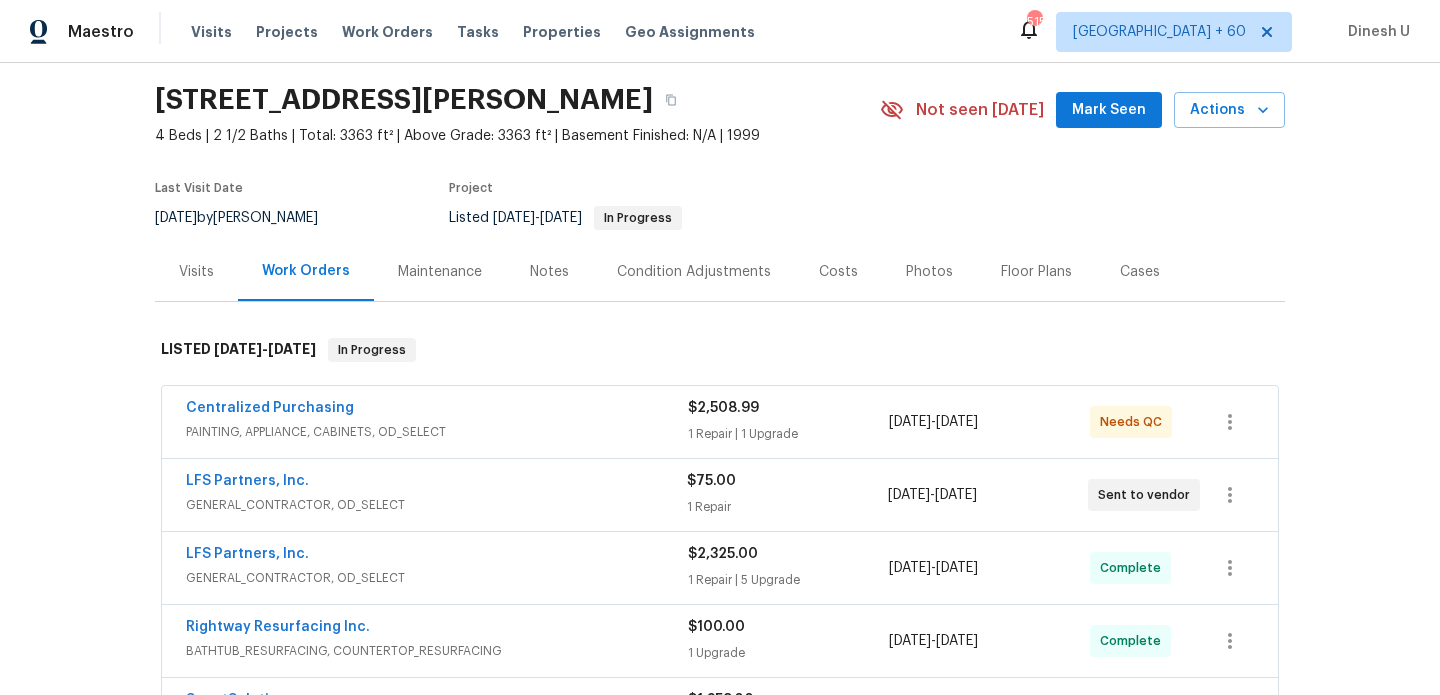 scroll, scrollTop: 109, scrollLeft: 0, axis: vertical 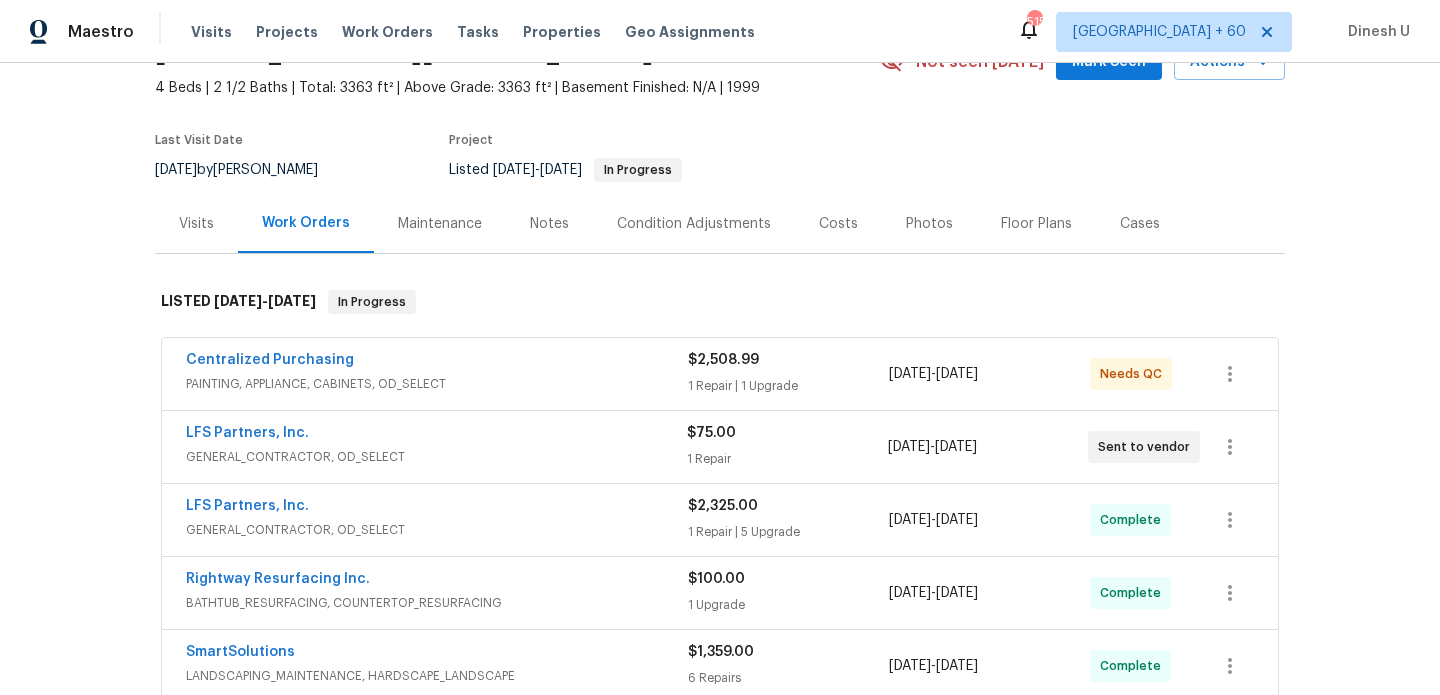click on "$2,508.99 1 Repair | 1 Upgrade" at bounding box center [788, 374] 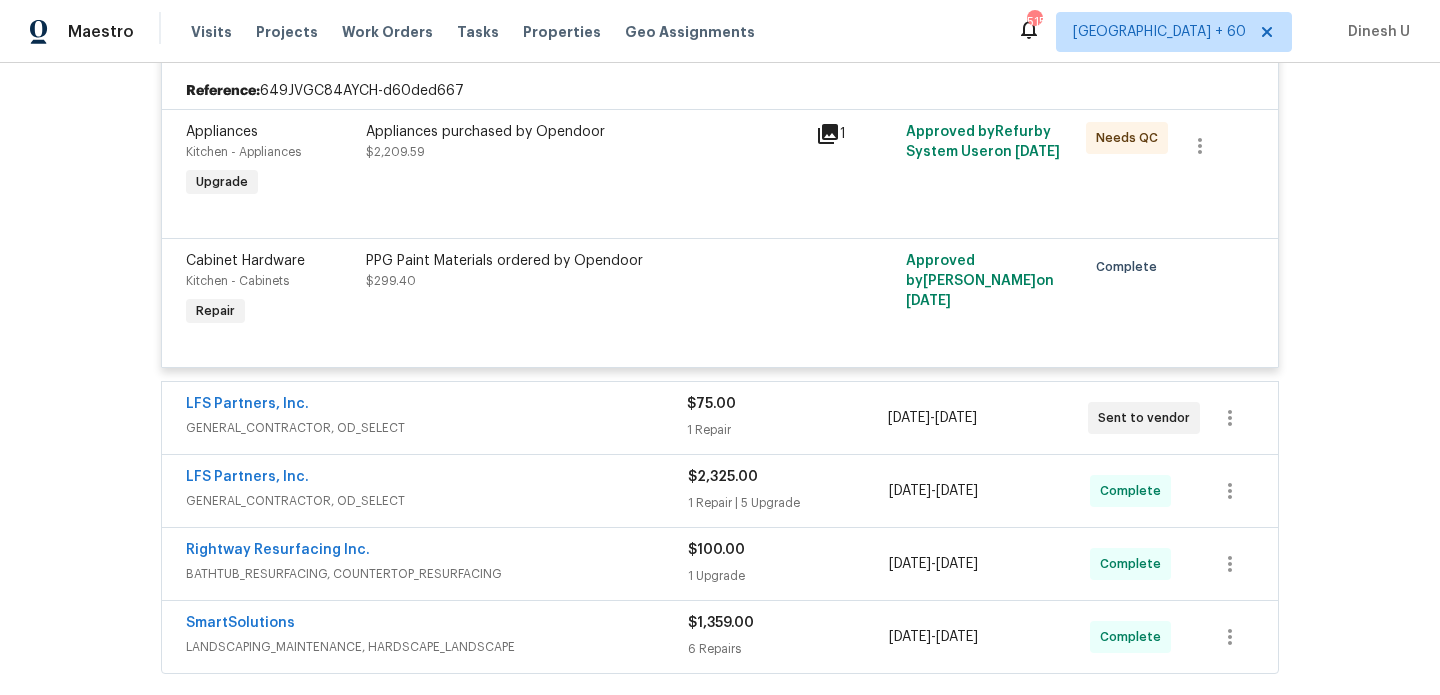 scroll, scrollTop: 518, scrollLeft: 0, axis: vertical 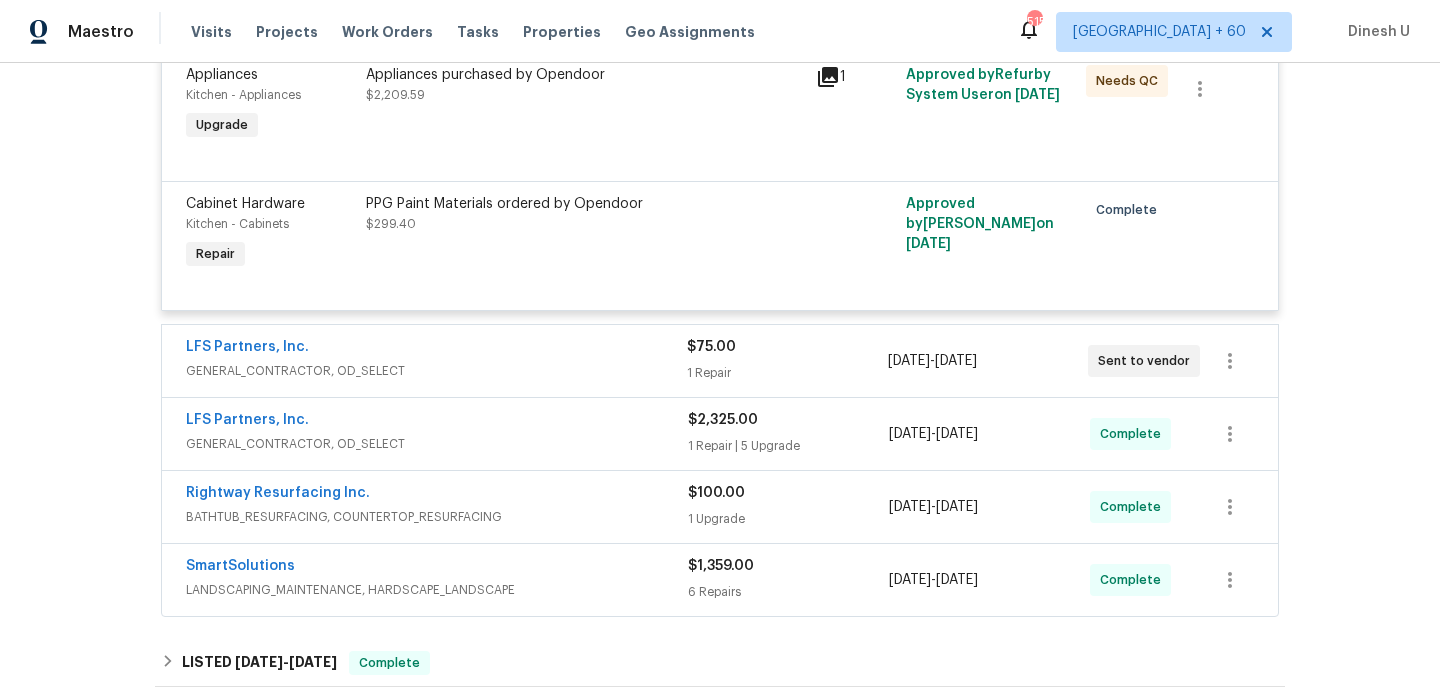 click on "1 Repair" at bounding box center (787, 373) 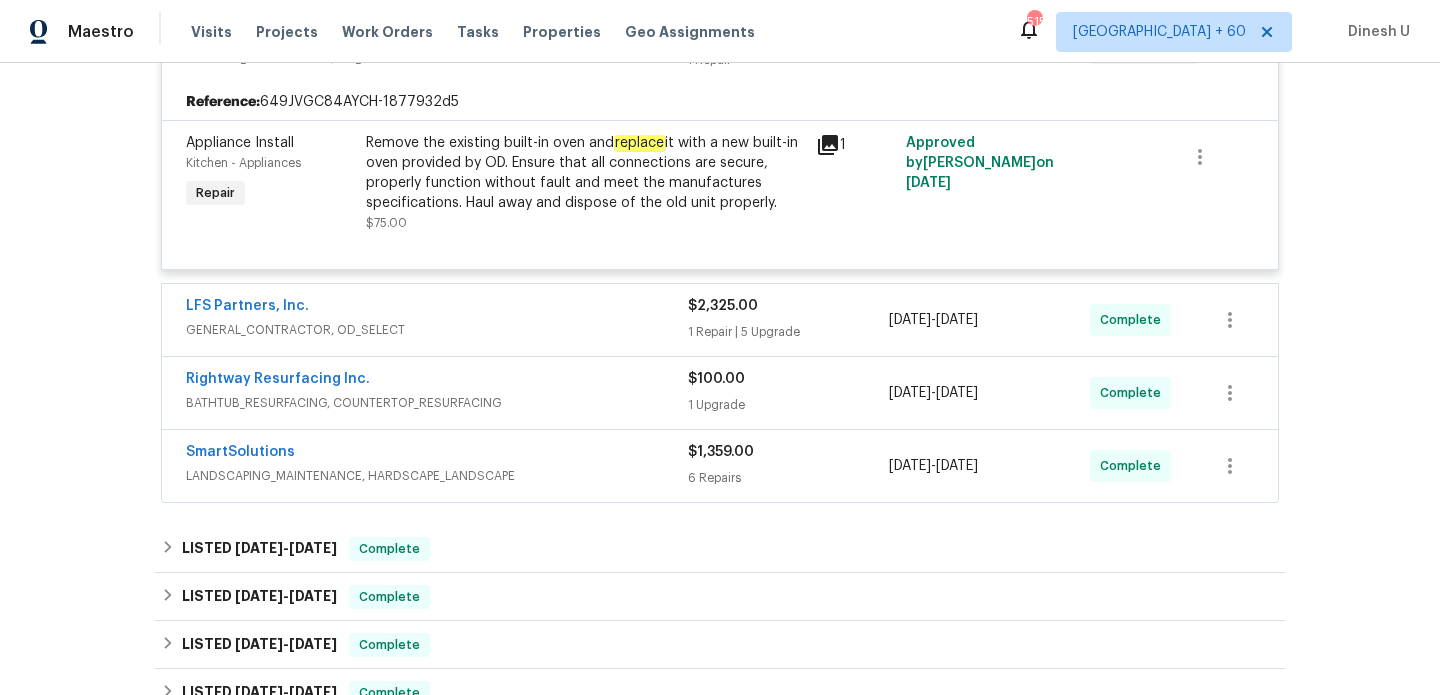 scroll, scrollTop: 835, scrollLeft: 0, axis: vertical 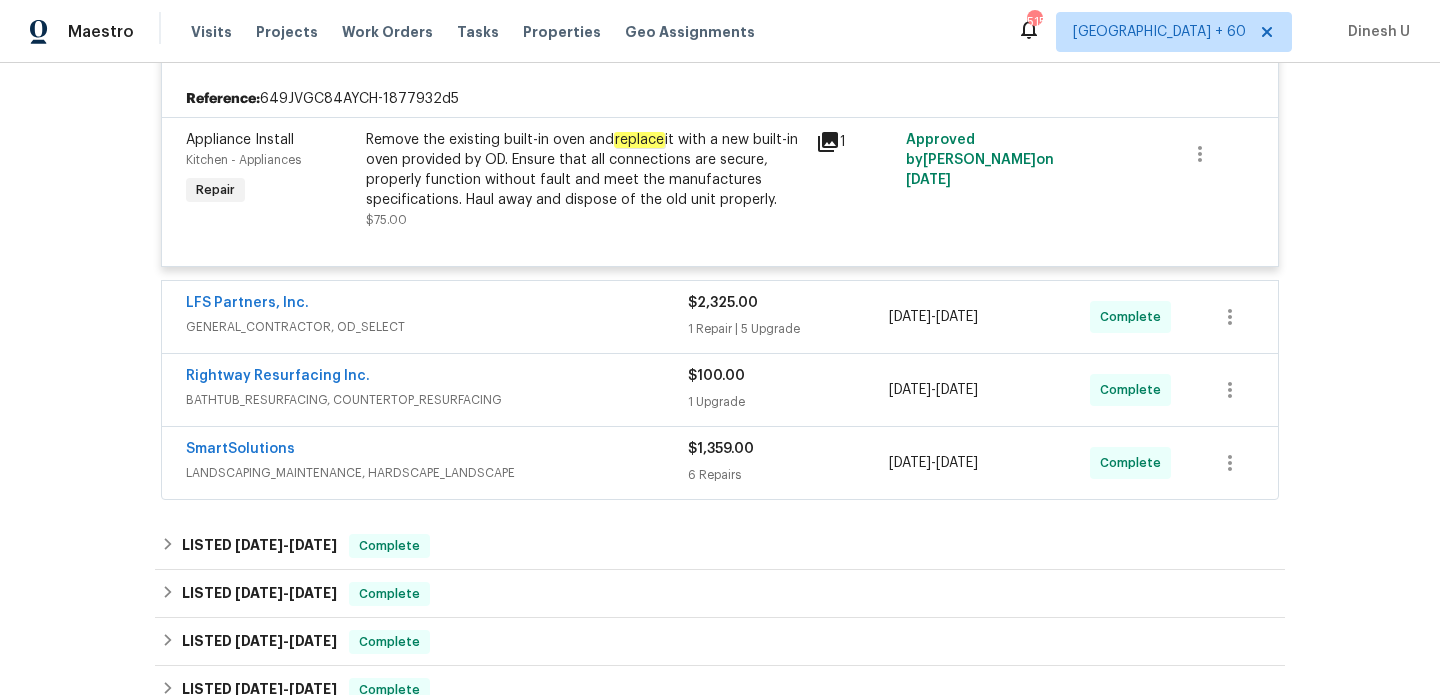 click on "$2,325.00 1 Repair | 5 Upgrade" at bounding box center [788, 317] 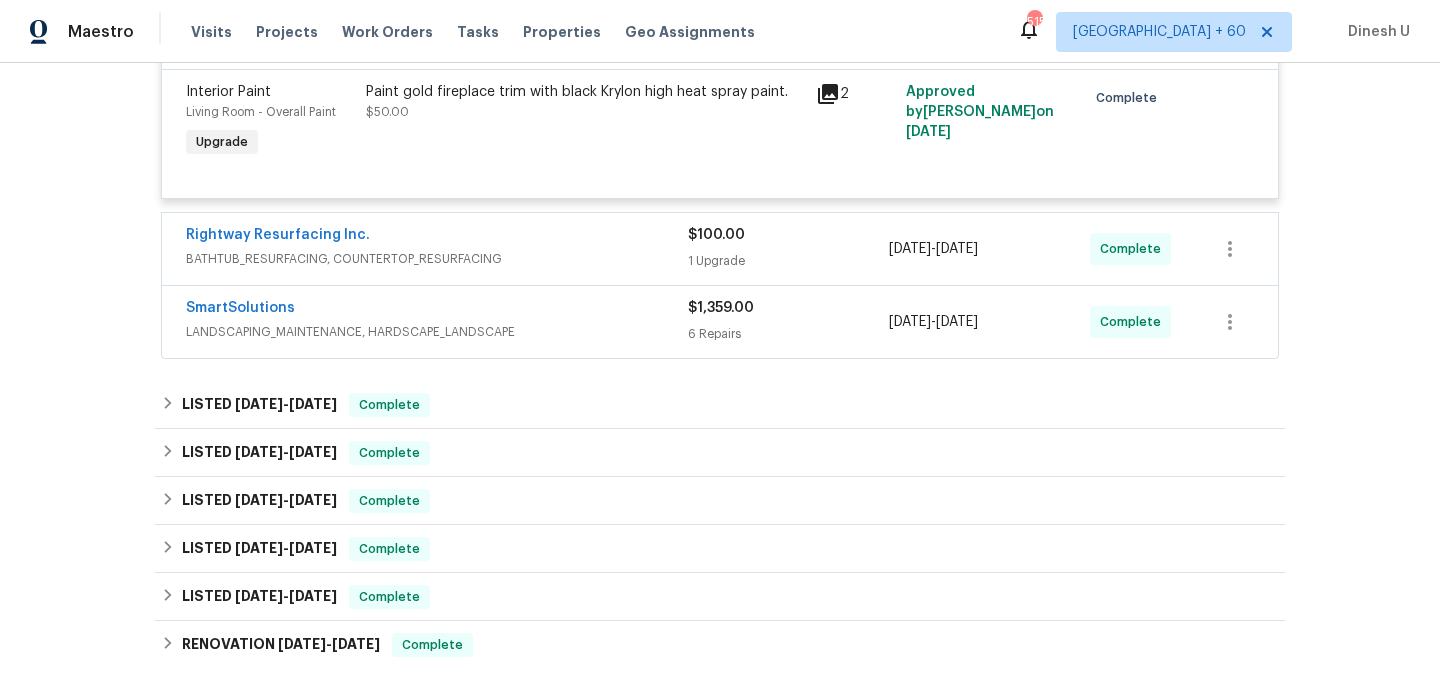 scroll, scrollTop: 2056, scrollLeft: 0, axis: vertical 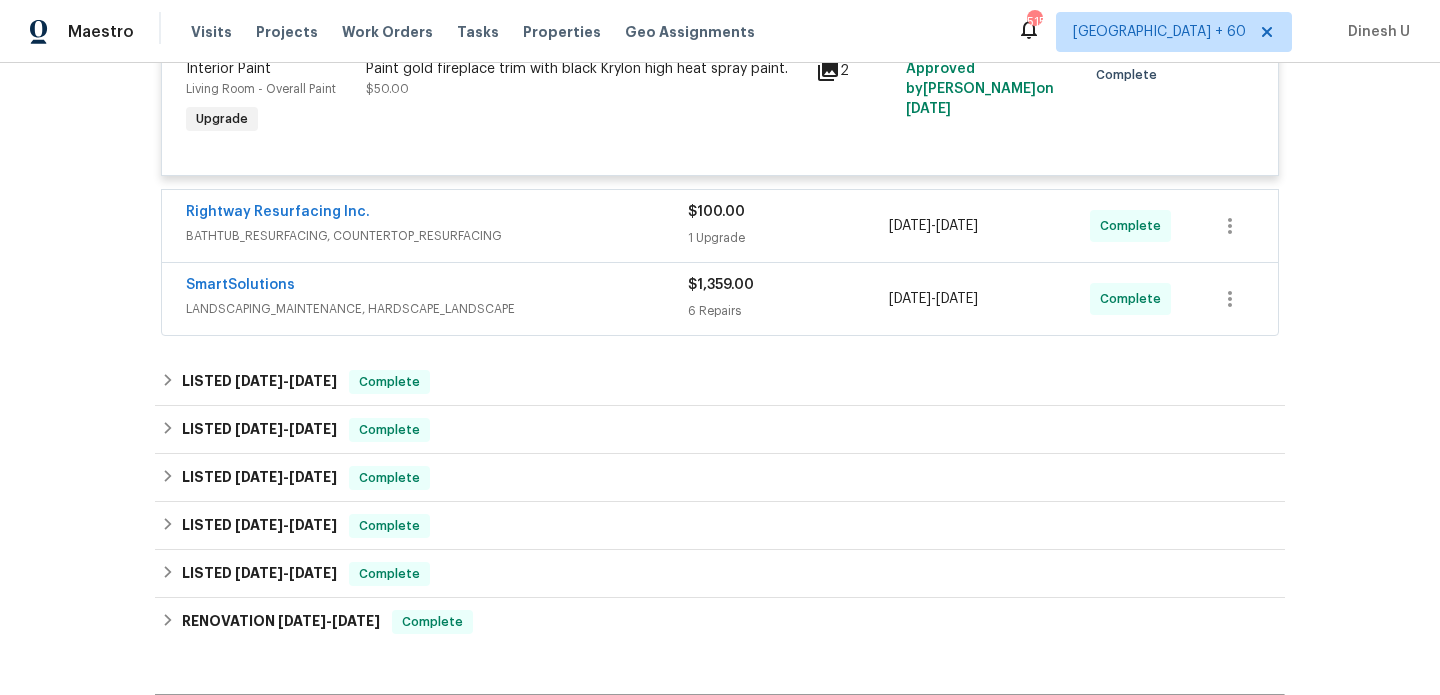 click on "$100.00" at bounding box center (788, 212) 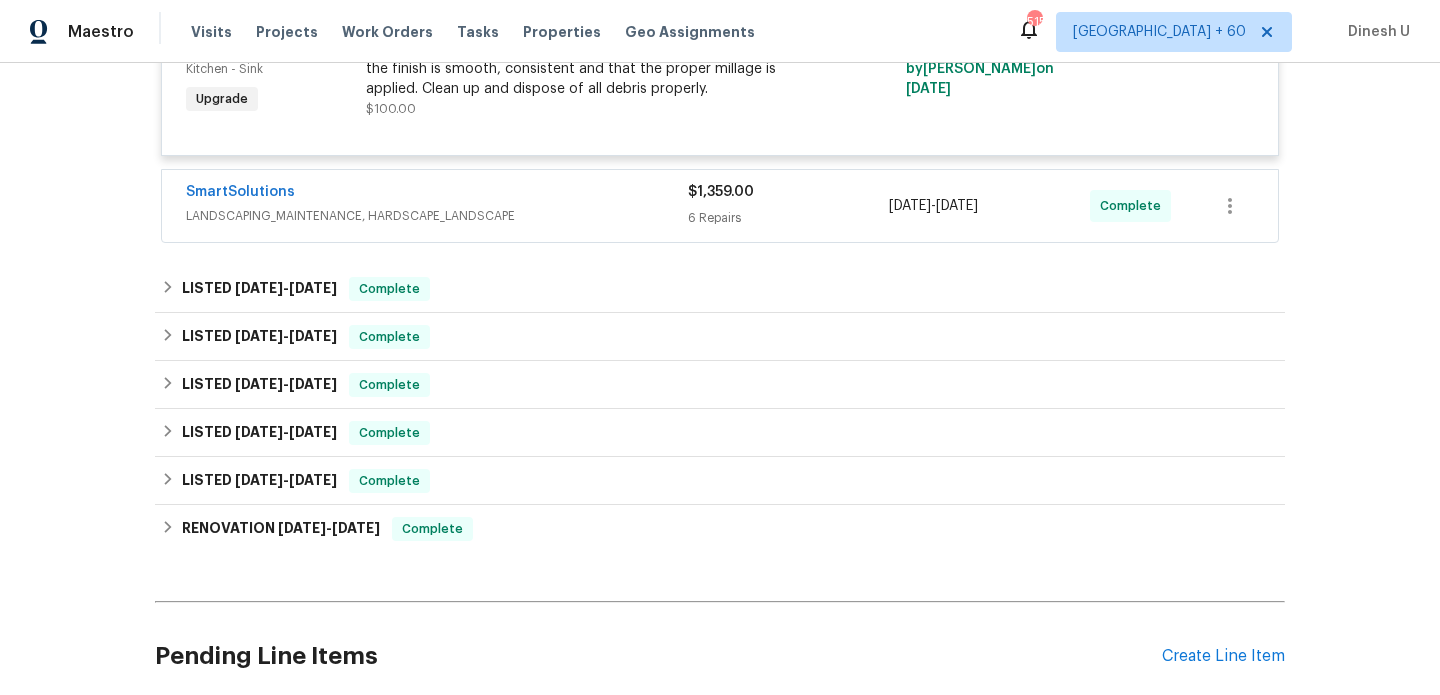 scroll, scrollTop: 2331, scrollLeft: 0, axis: vertical 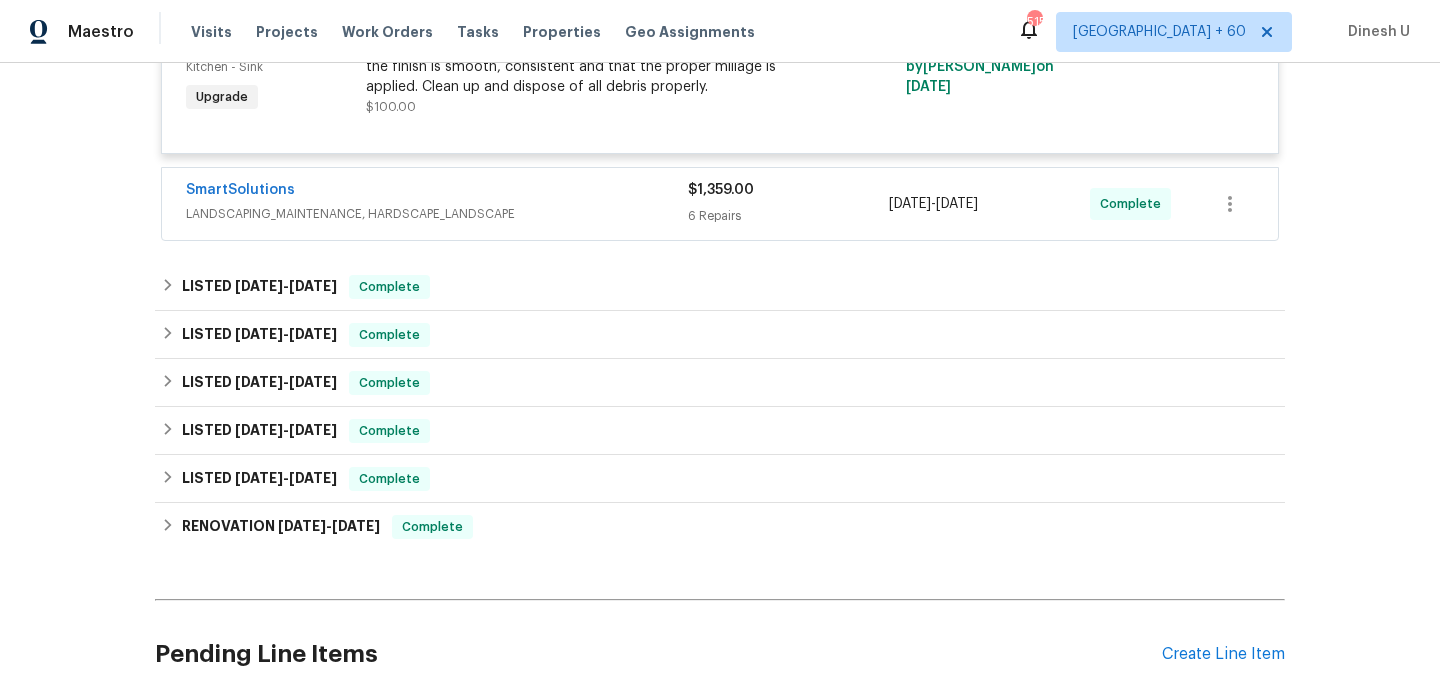 click on "6 Repairs" at bounding box center [788, 216] 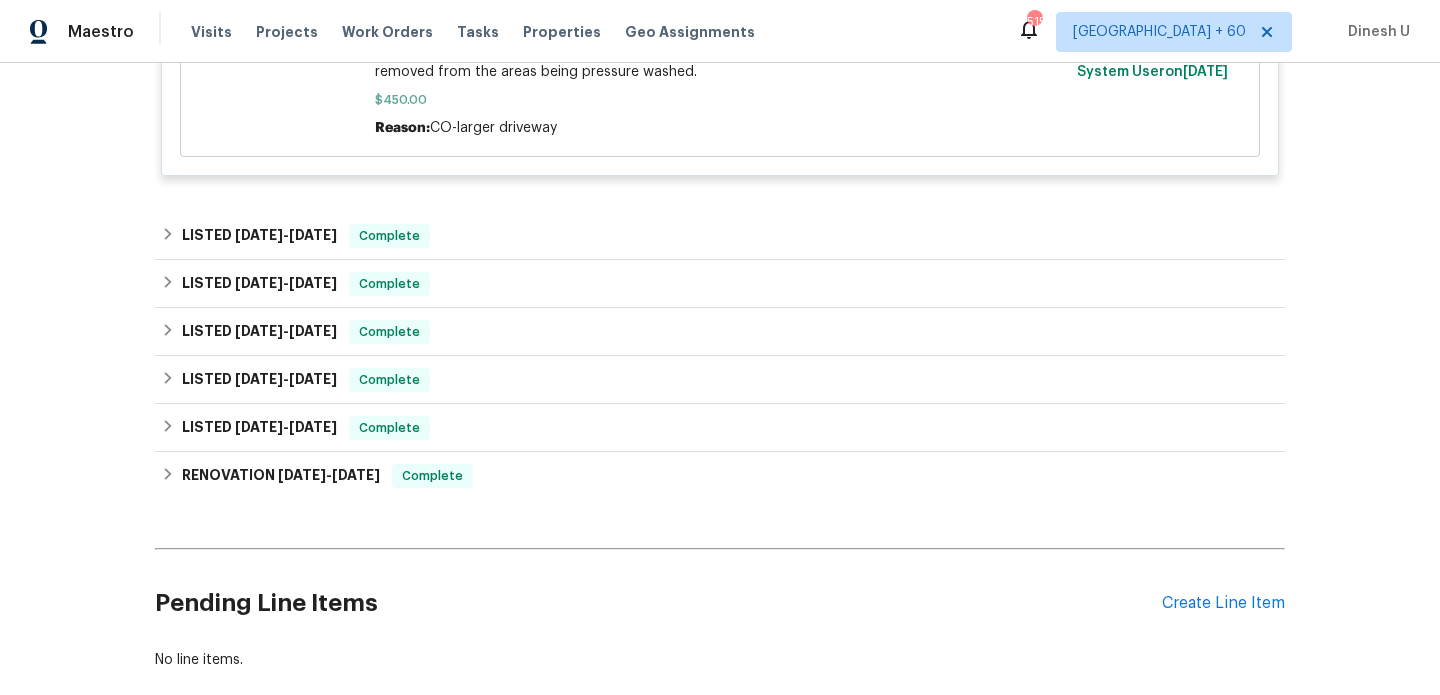 scroll, scrollTop: 3673, scrollLeft: 0, axis: vertical 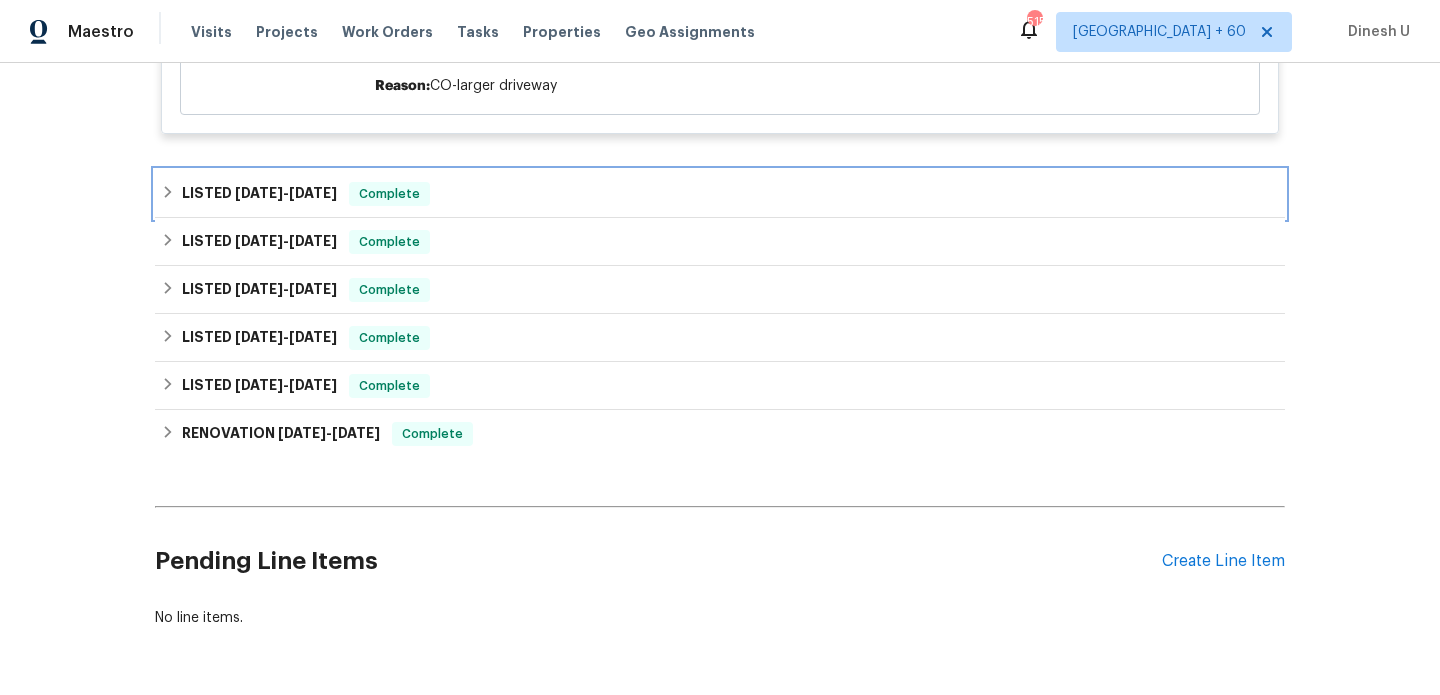 click on "7/14/25" at bounding box center (313, 193) 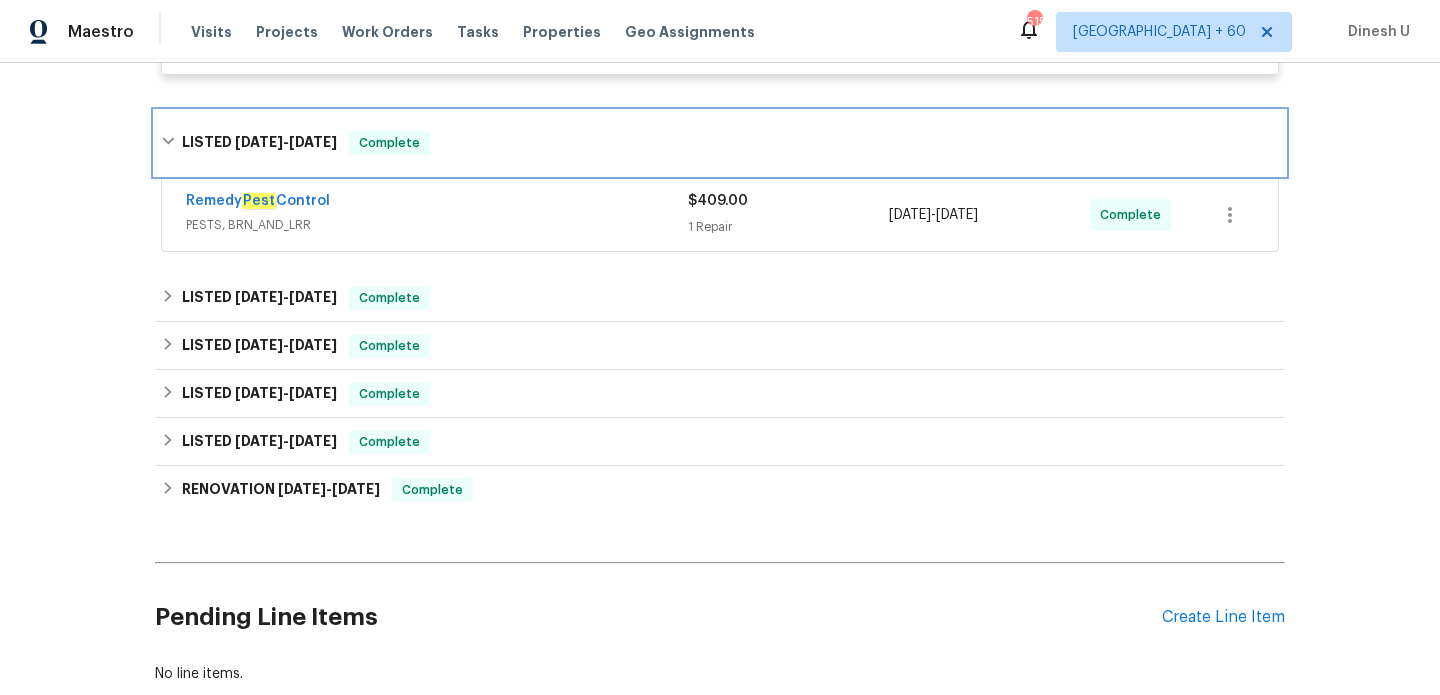 scroll, scrollTop: 3825, scrollLeft: 0, axis: vertical 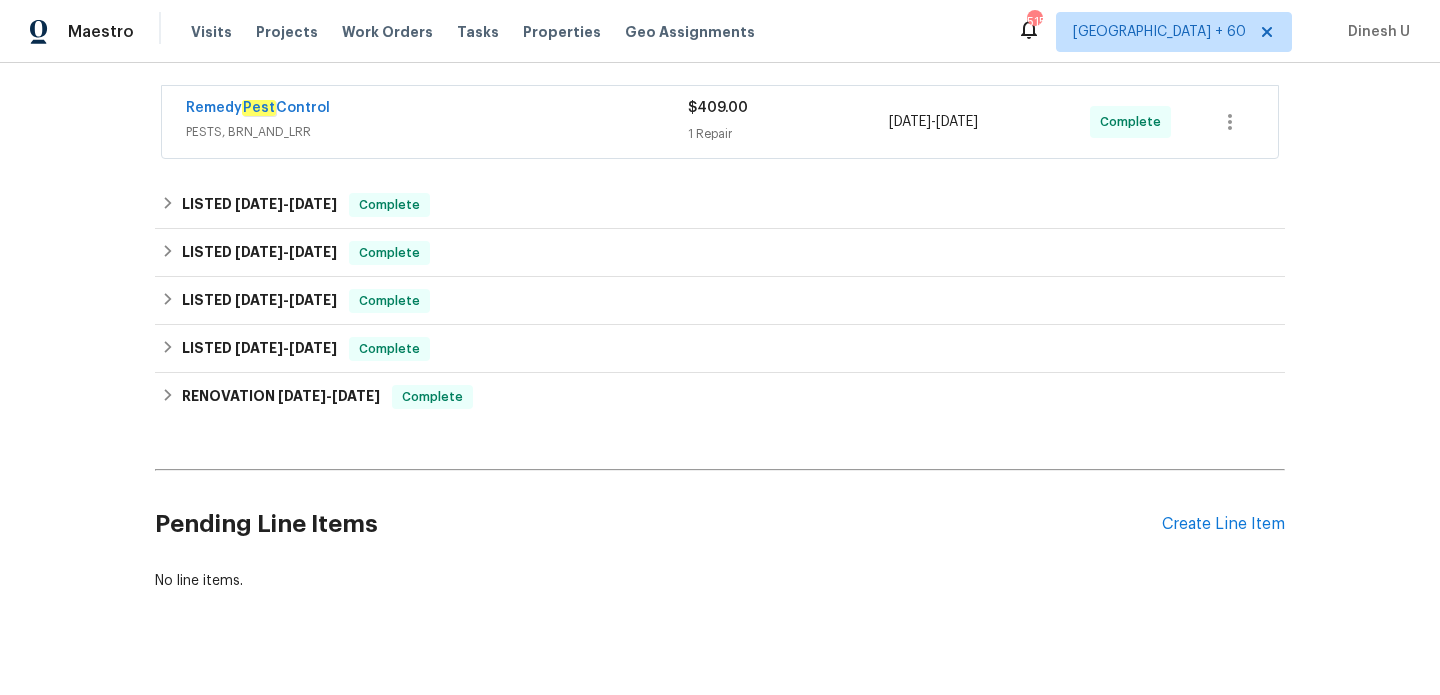 click on "$409.00 1 Repair" at bounding box center (788, 122) 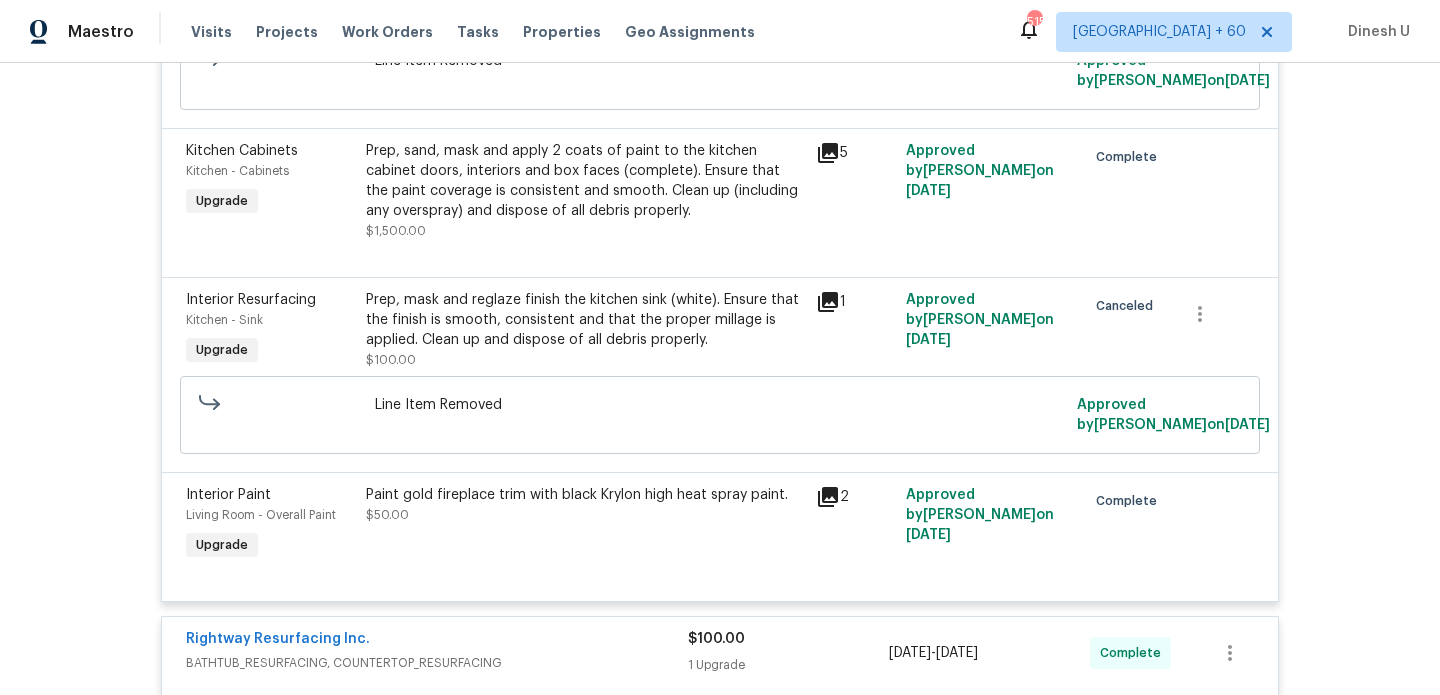 scroll, scrollTop: 1405, scrollLeft: 0, axis: vertical 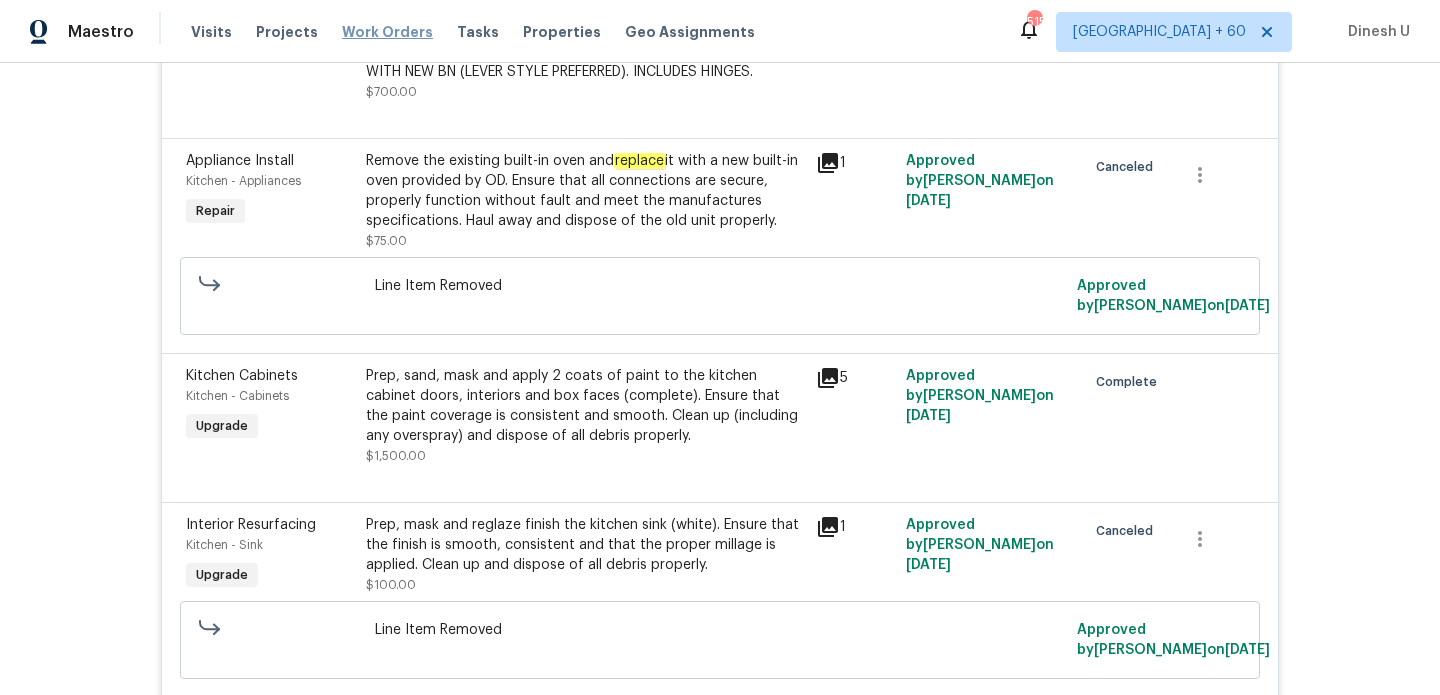 click on "Work Orders" at bounding box center (387, 32) 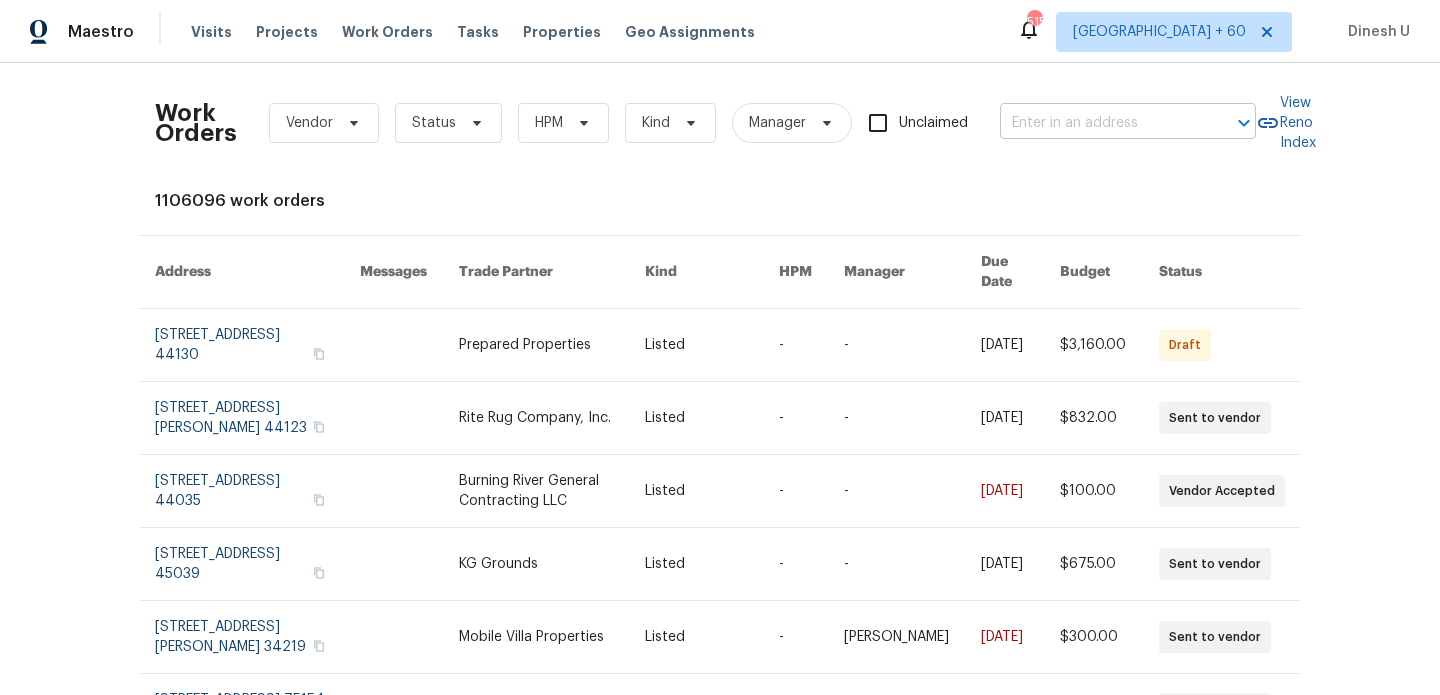 click at bounding box center (1100, 123) 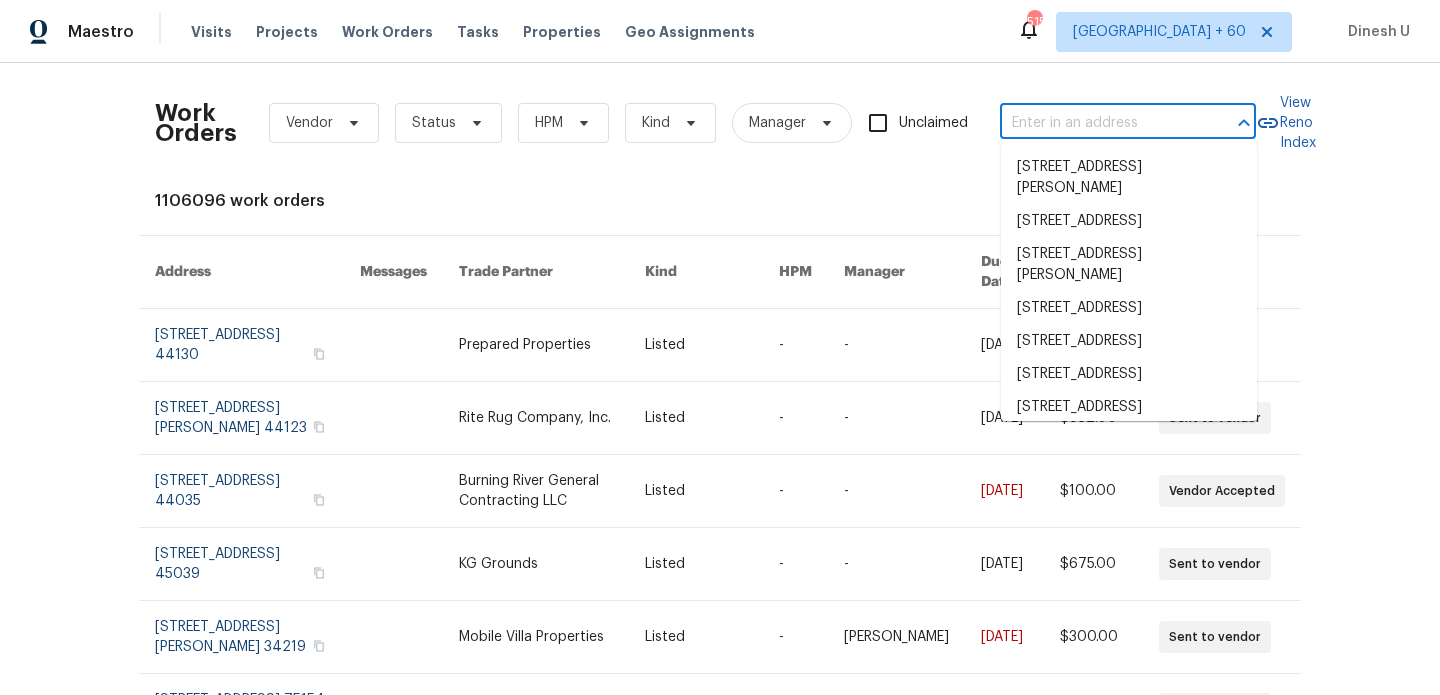 paste on "2307 Kingwood Ct High Point, NC 27265" 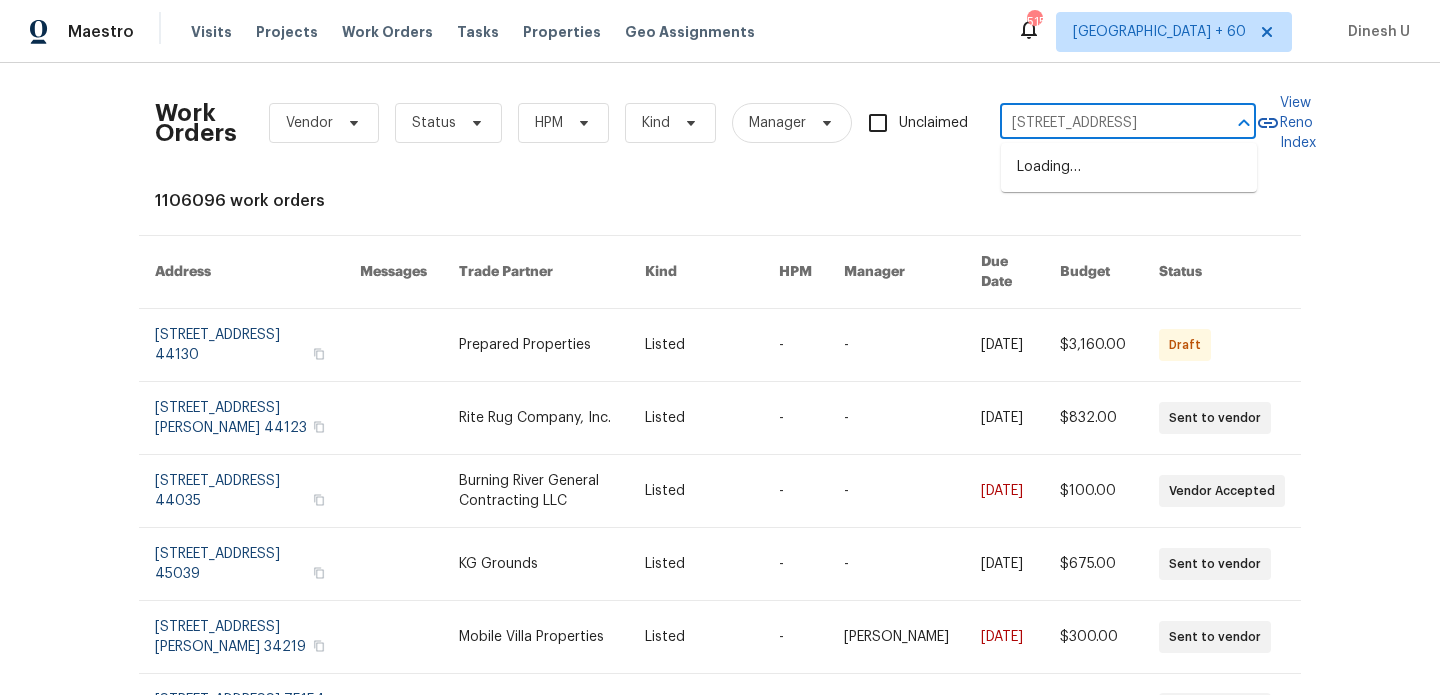 scroll, scrollTop: 0, scrollLeft: 76, axis: horizontal 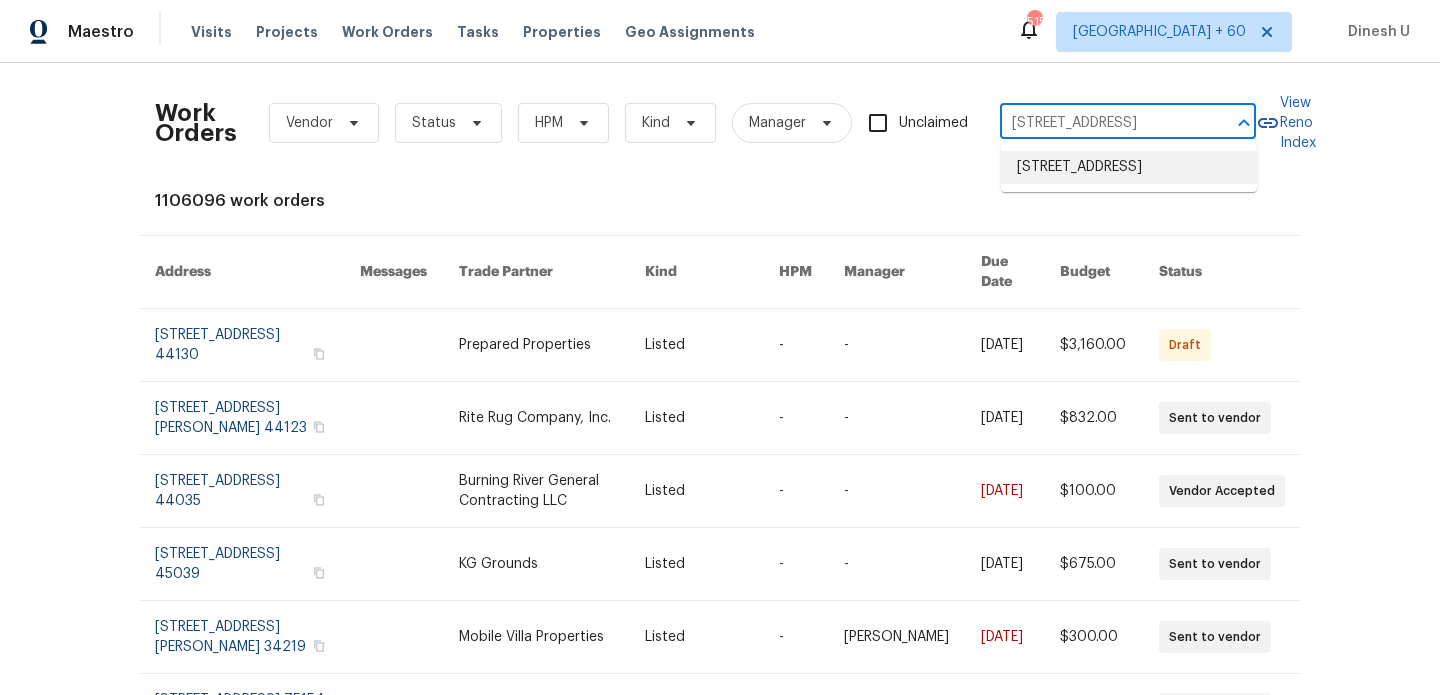 click on "2307 Kingwood Ct, High Point, NC 27265" at bounding box center (1129, 167) 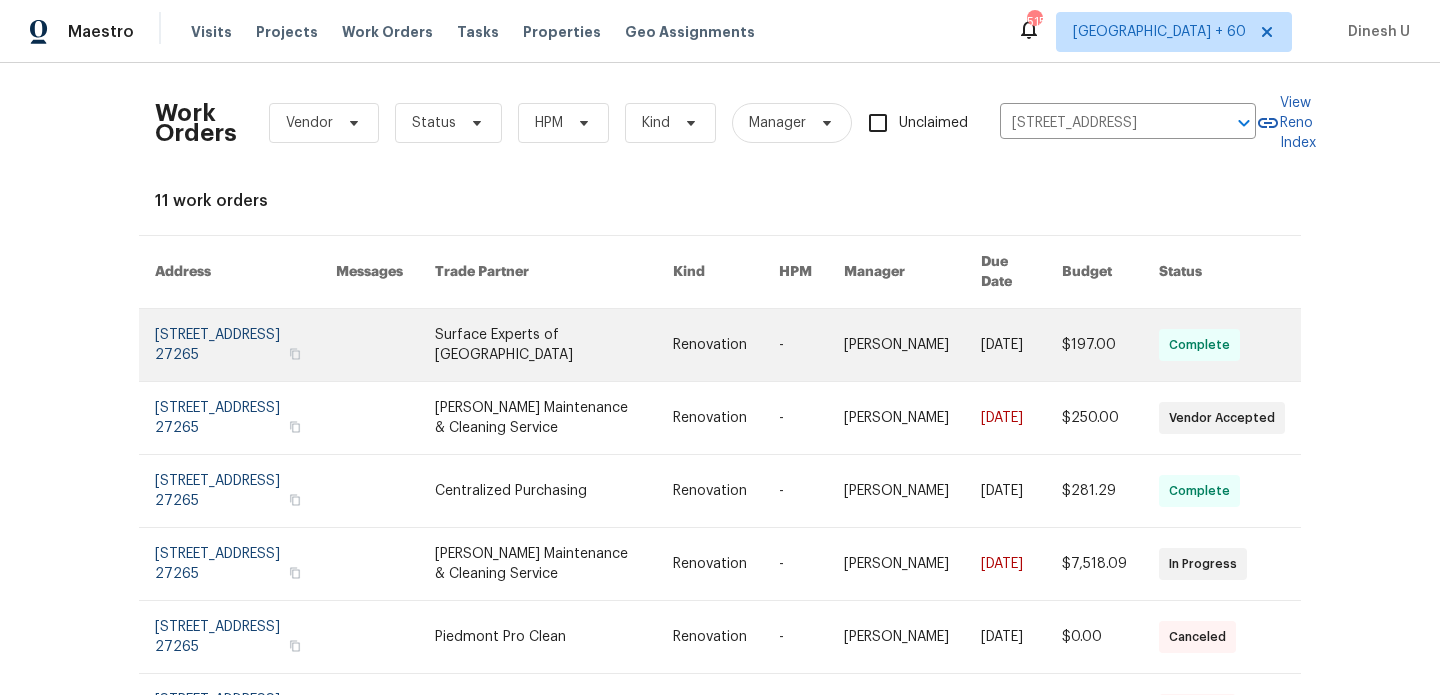 click at bounding box center [245, 345] 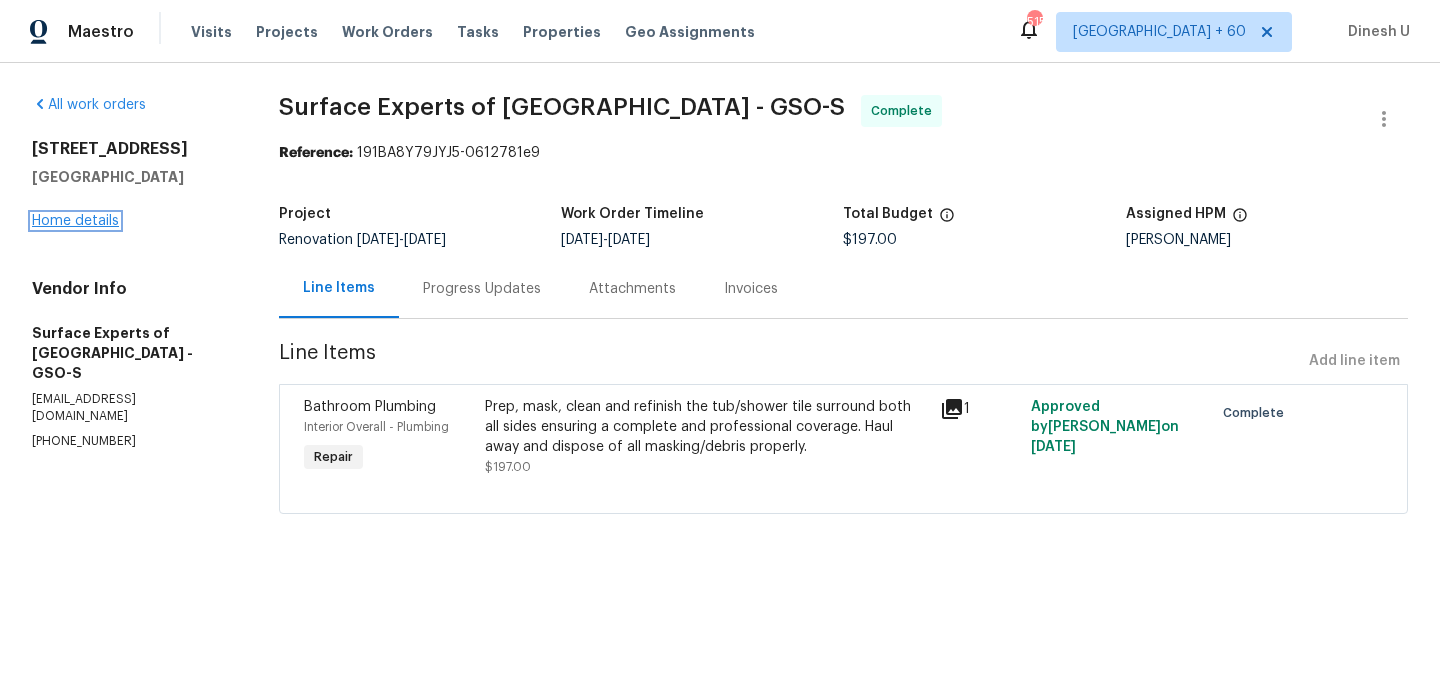 click on "Home details" at bounding box center (75, 221) 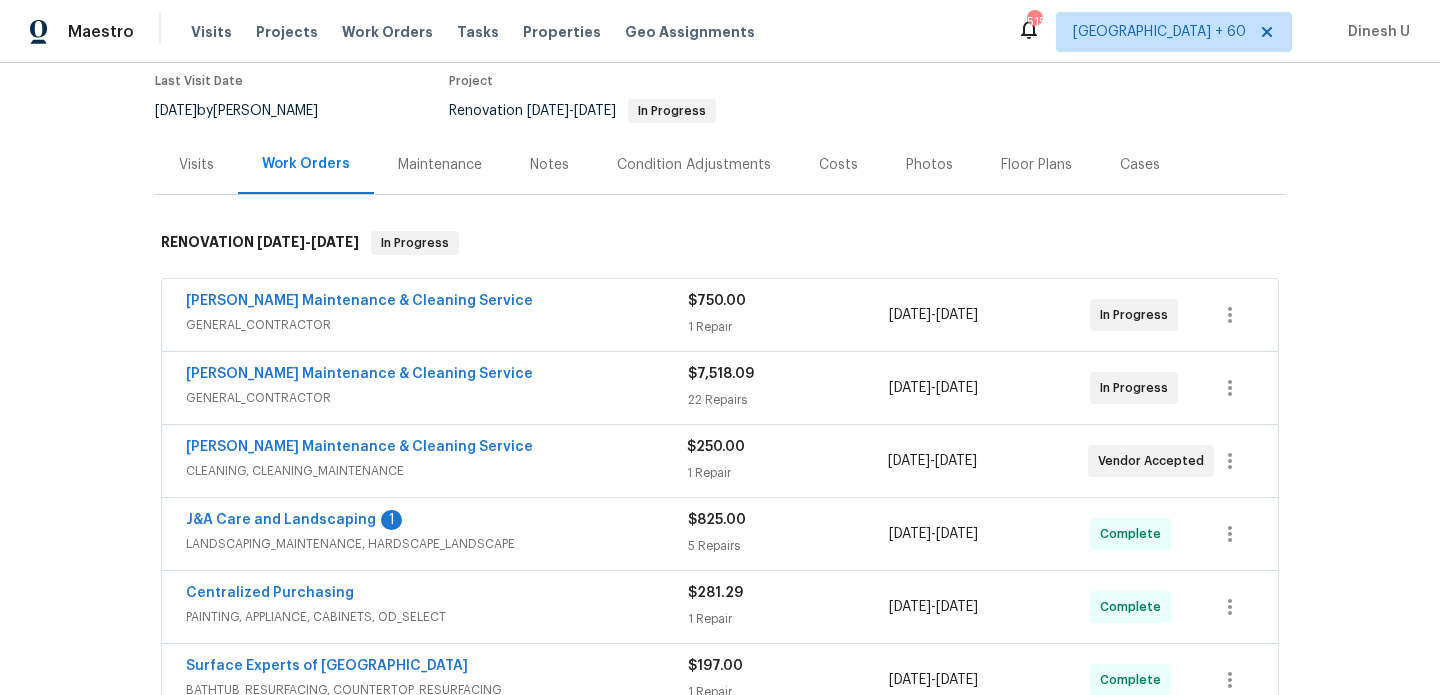 scroll, scrollTop: 0, scrollLeft: 0, axis: both 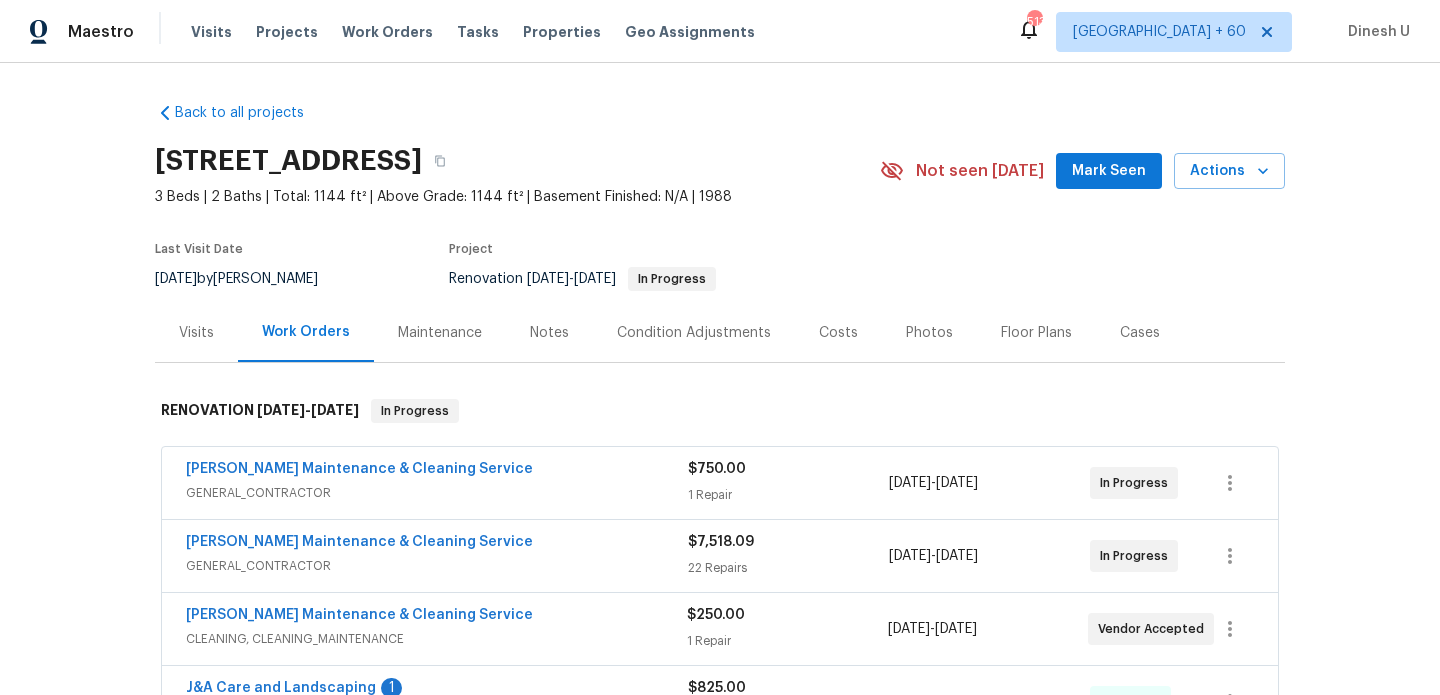 click on "Visits" at bounding box center [196, 333] 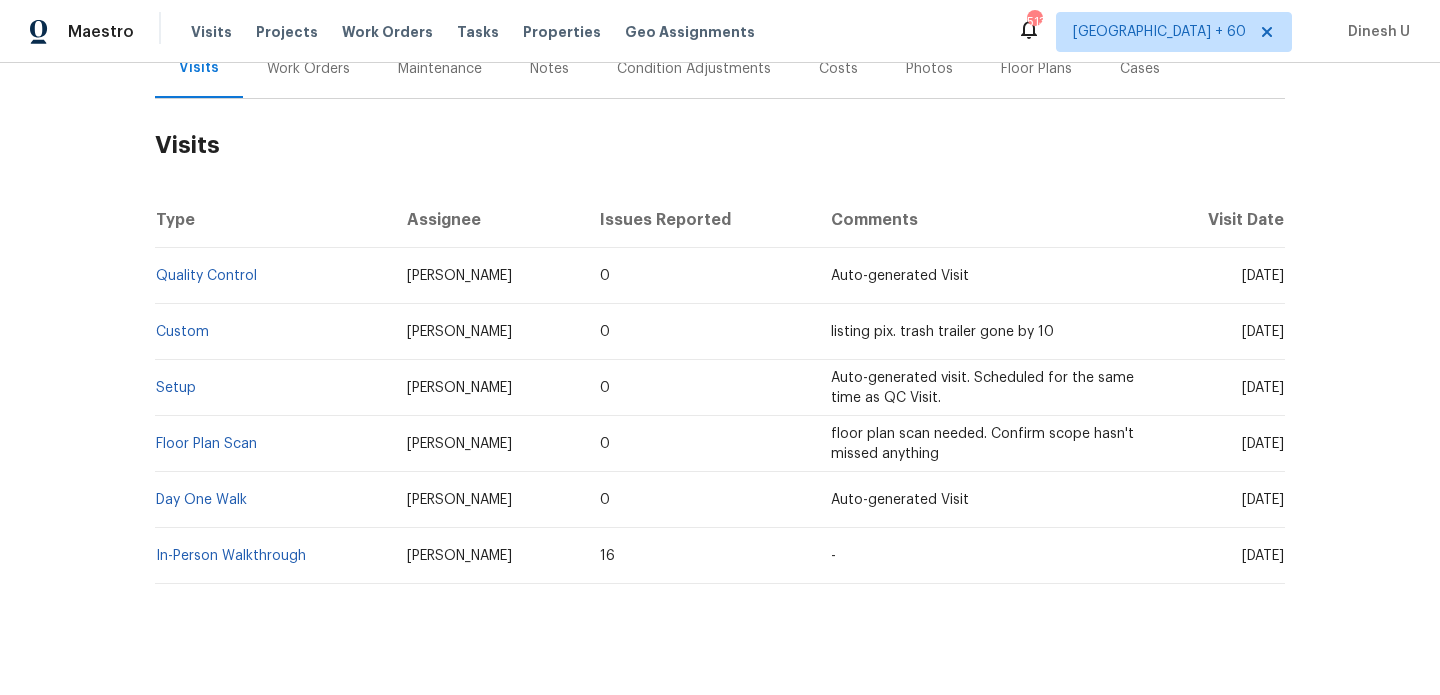 scroll, scrollTop: 289, scrollLeft: 0, axis: vertical 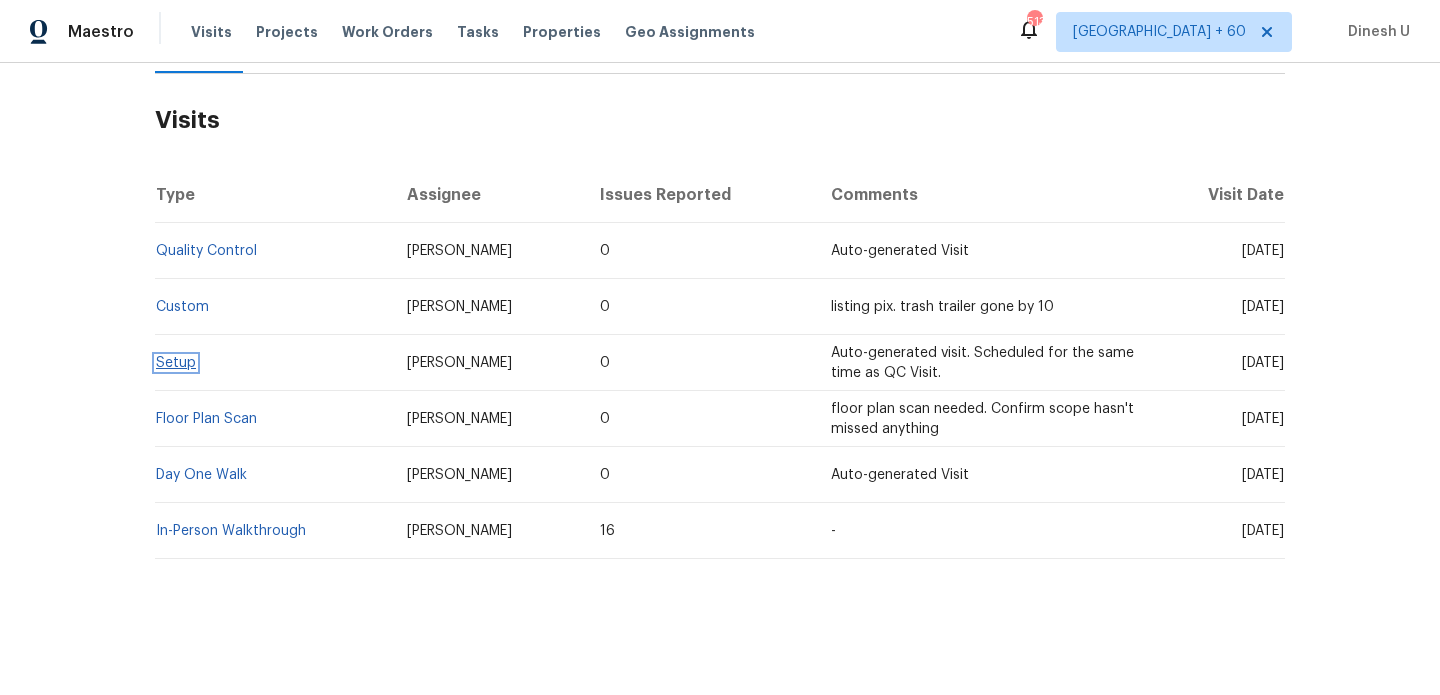 click on "Setup" at bounding box center [176, 363] 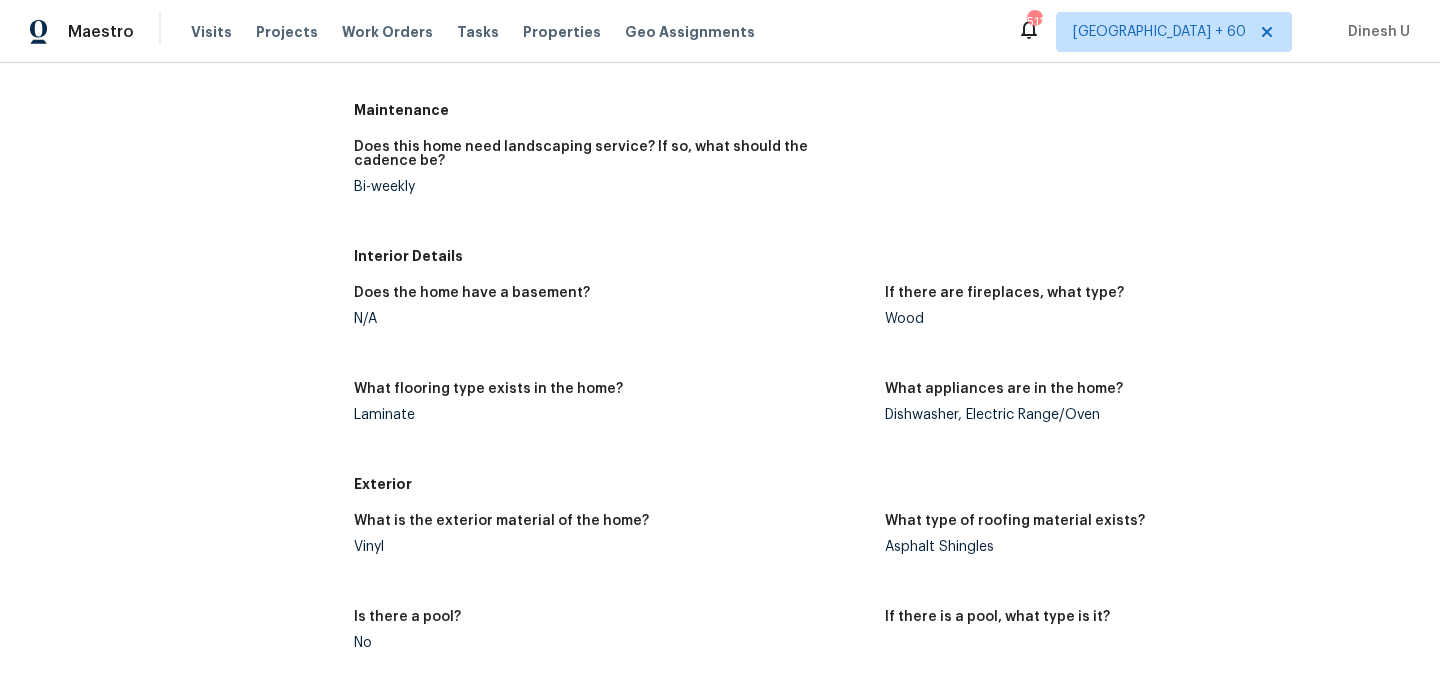 scroll, scrollTop: 0, scrollLeft: 0, axis: both 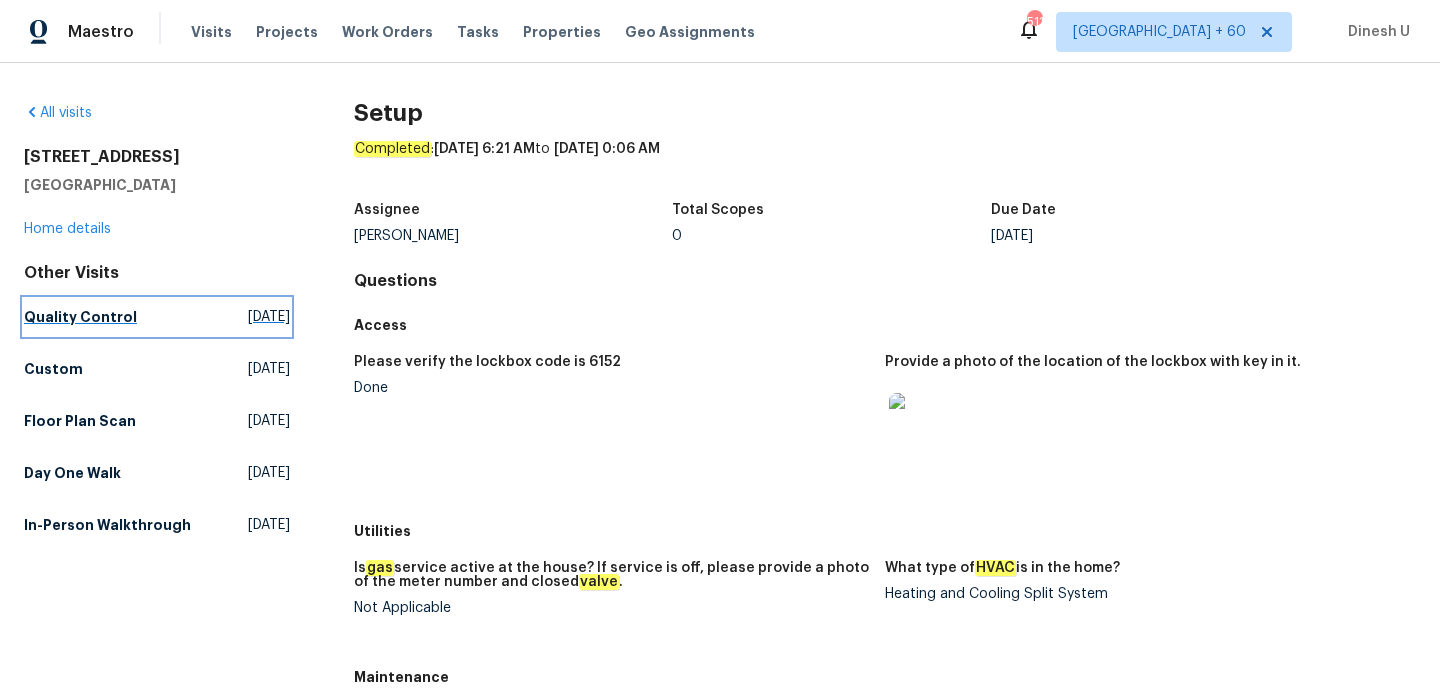 click on "Tue, Jul 15 2025" at bounding box center (269, 317) 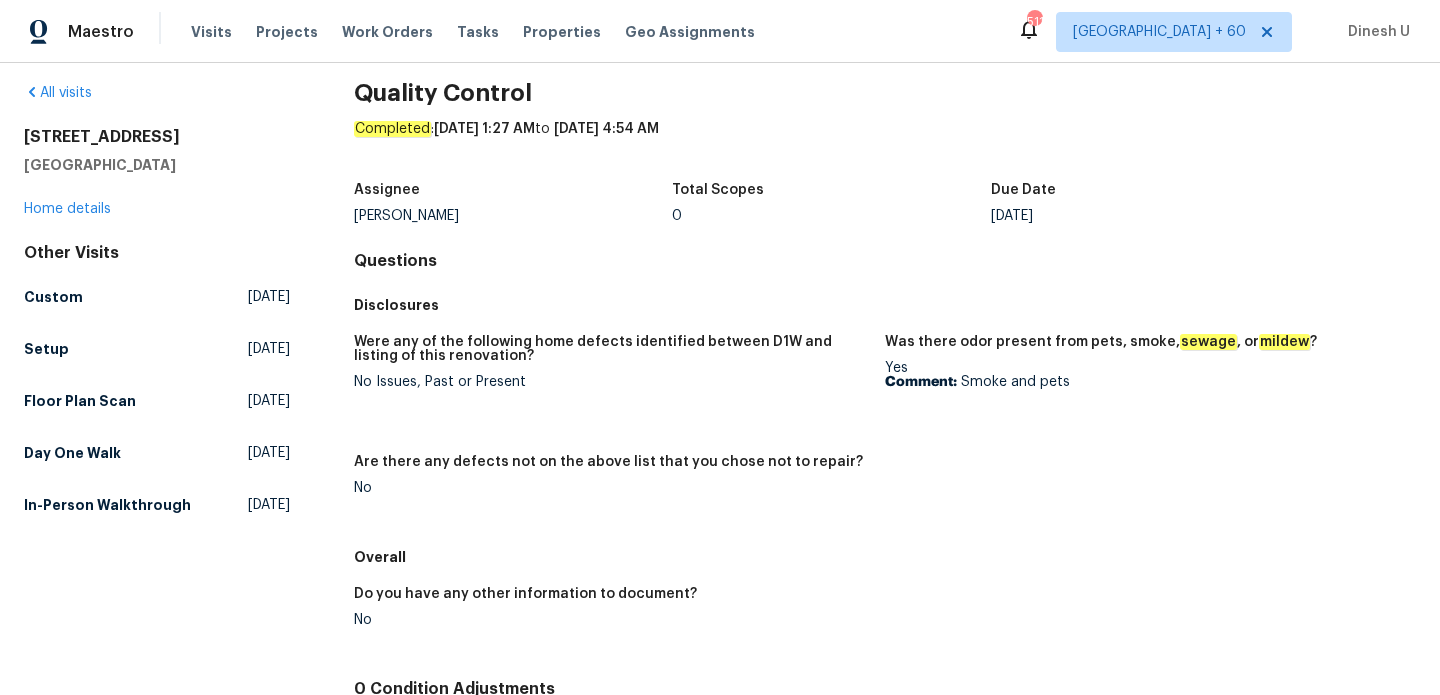 scroll, scrollTop: 17, scrollLeft: 0, axis: vertical 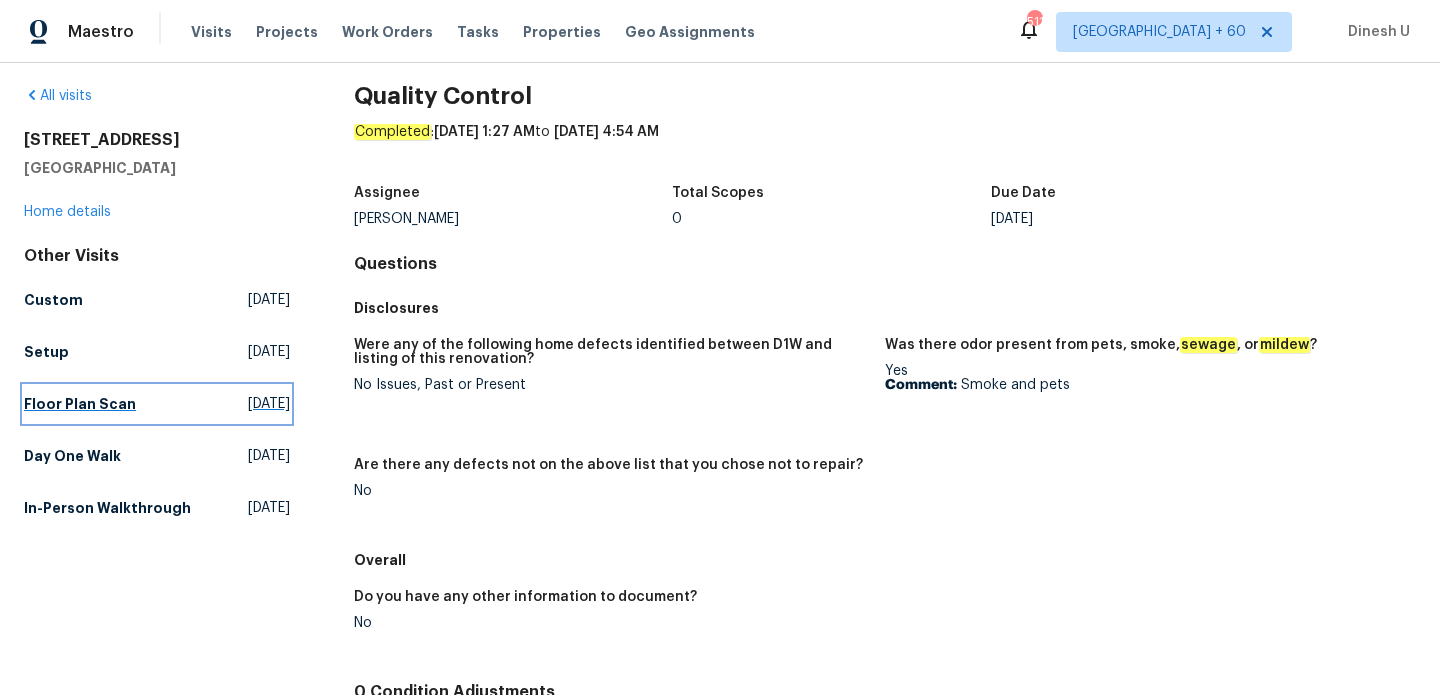 click on "Thu, Jul 03 2025" at bounding box center [269, 404] 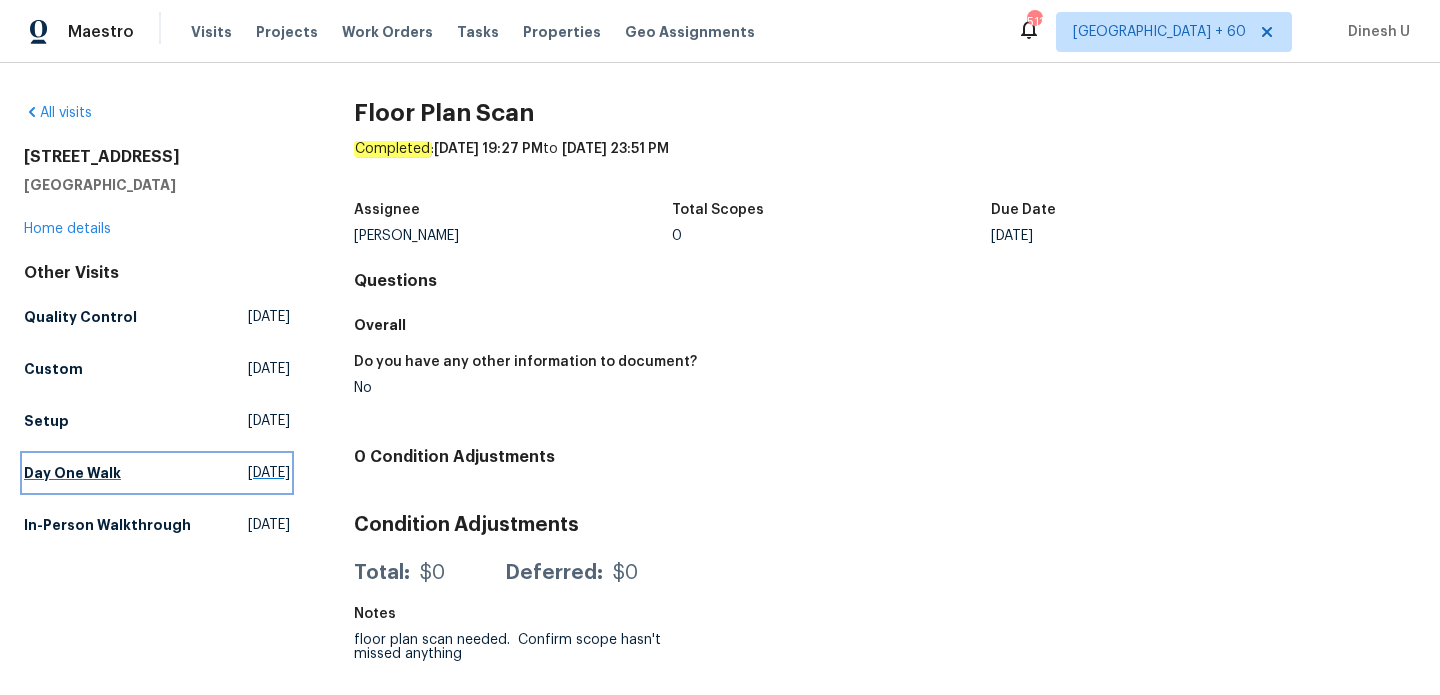 click on "Wed, Jul 02 2025" at bounding box center (269, 473) 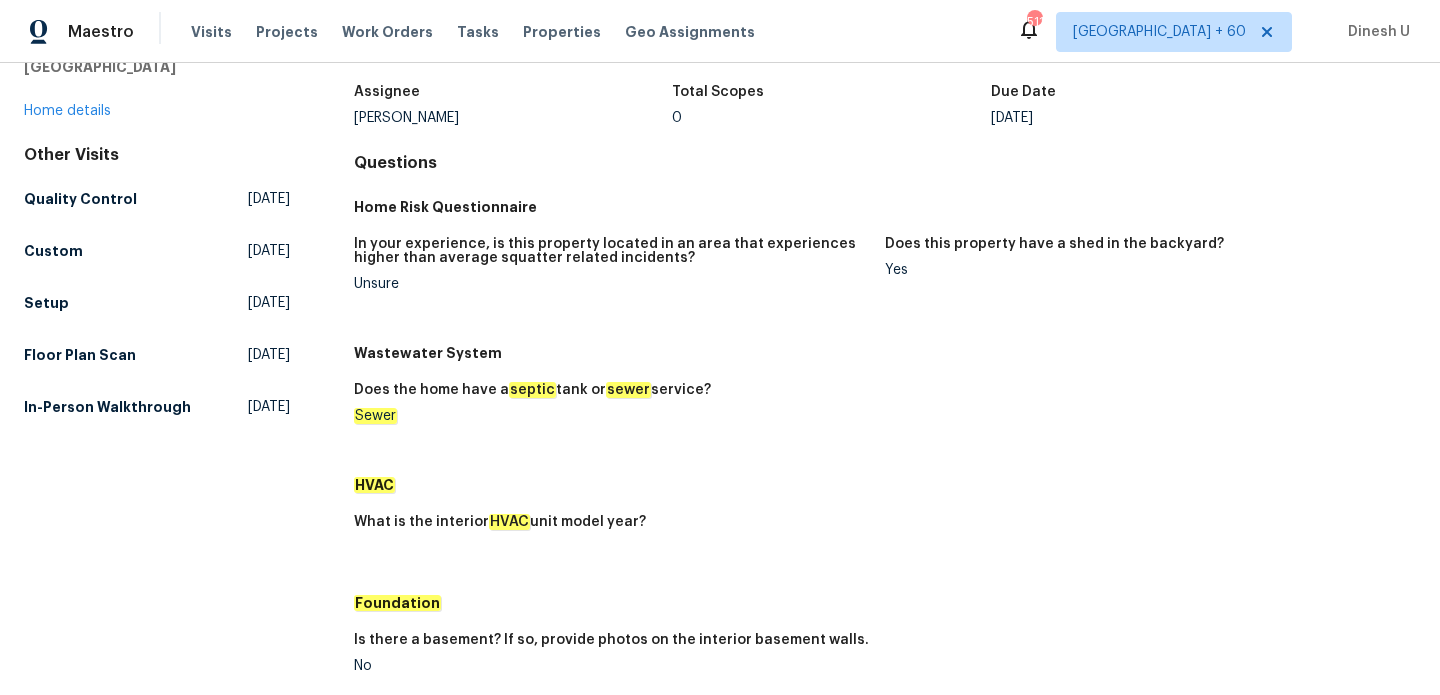 scroll, scrollTop: 0, scrollLeft: 0, axis: both 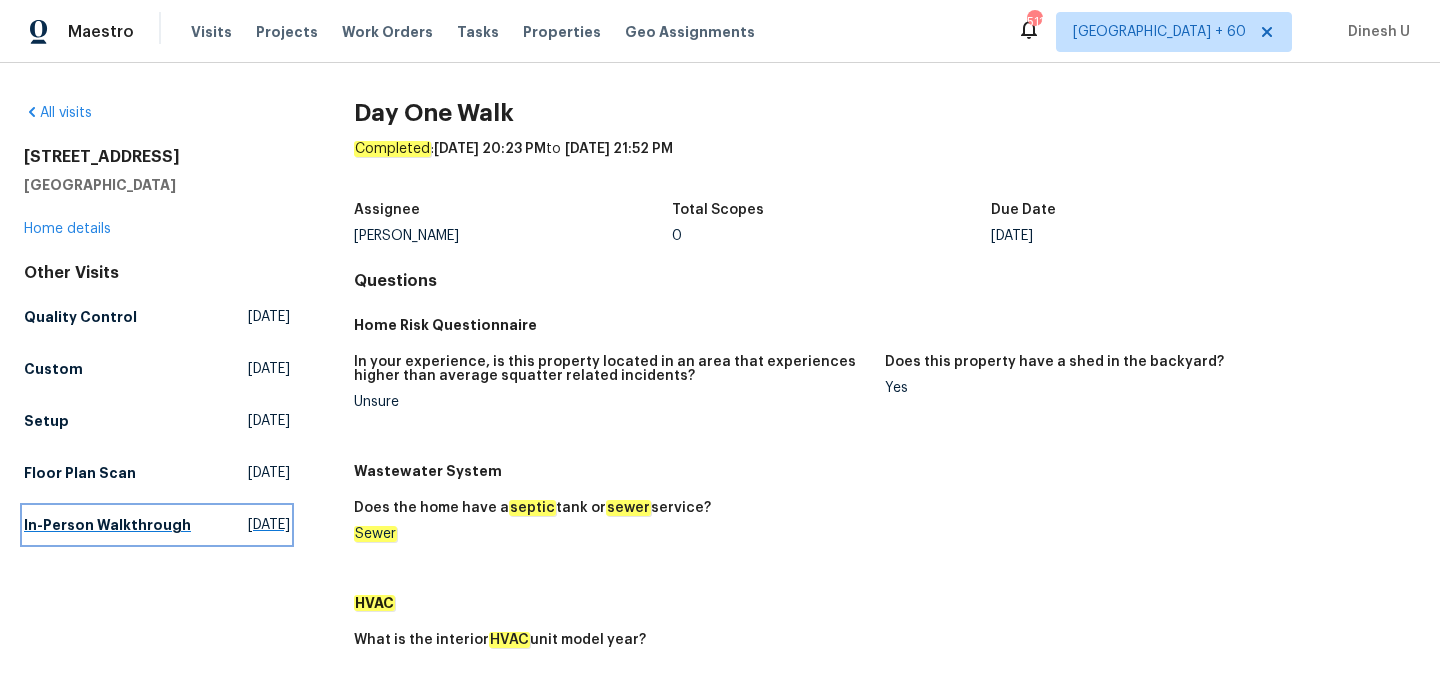 click on "Tue, Apr 29 2025" at bounding box center (269, 525) 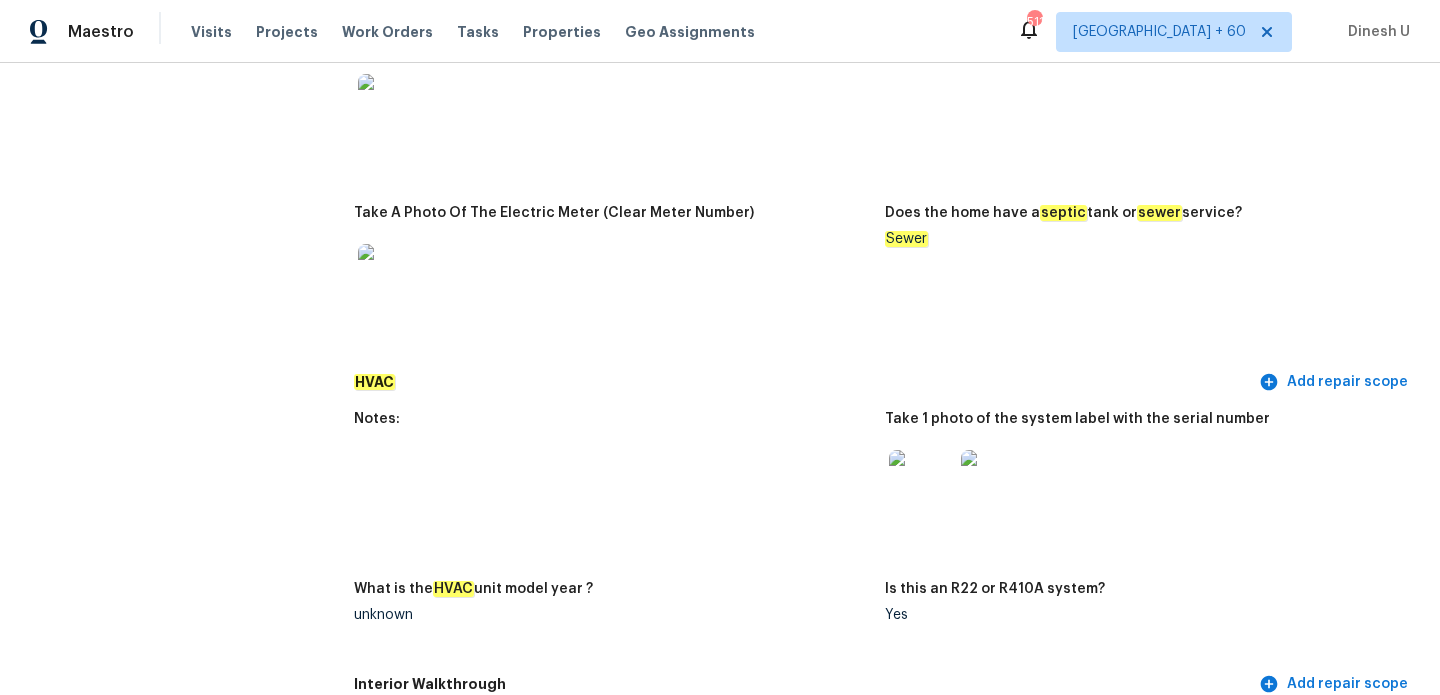 scroll, scrollTop: 1629, scrollLeft: 0, axis: vertical 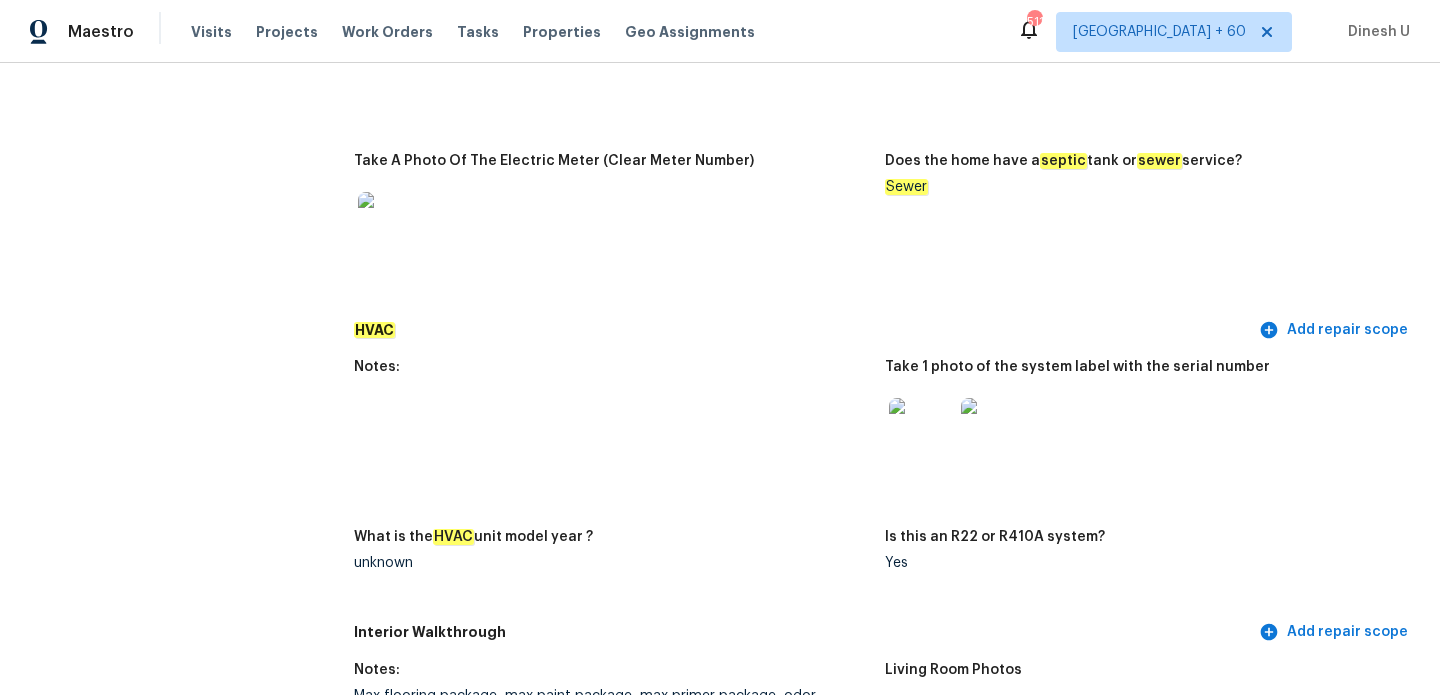 click at bounding box center (921, 430) 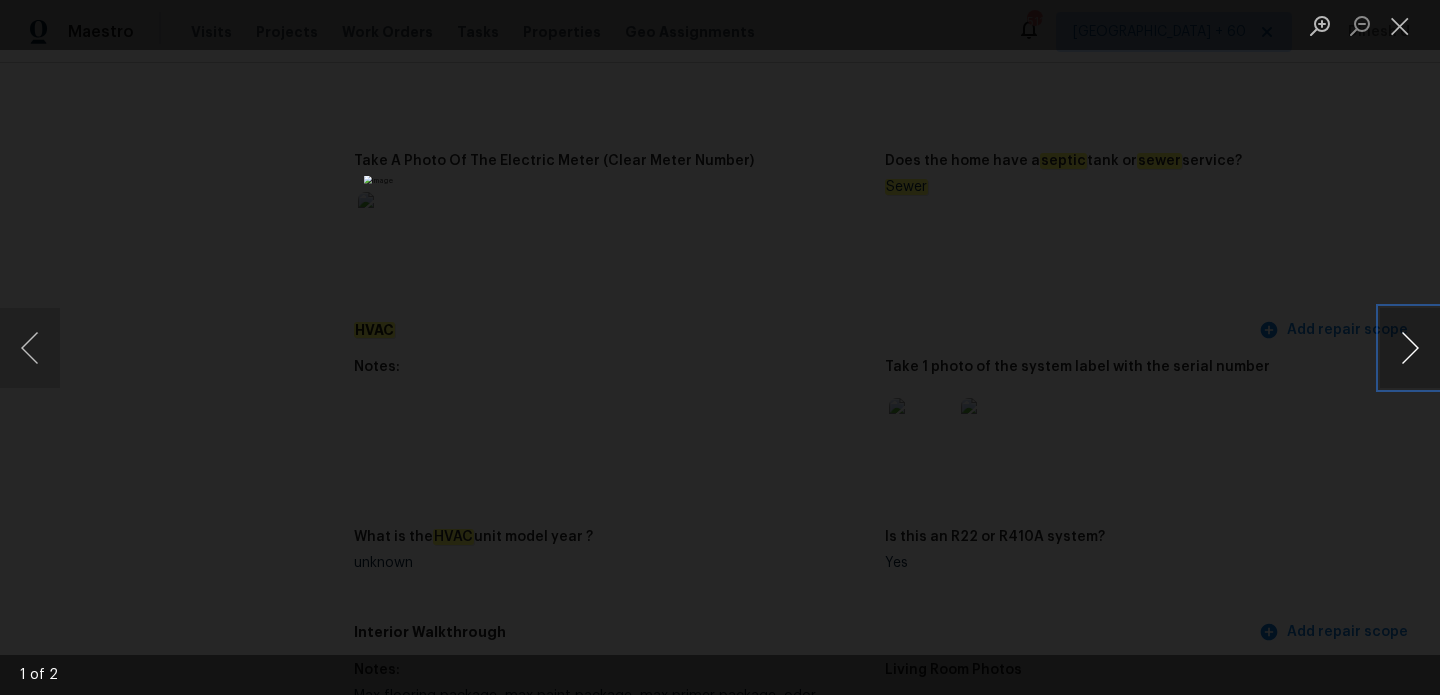 click at bounding box center (1410, 348) 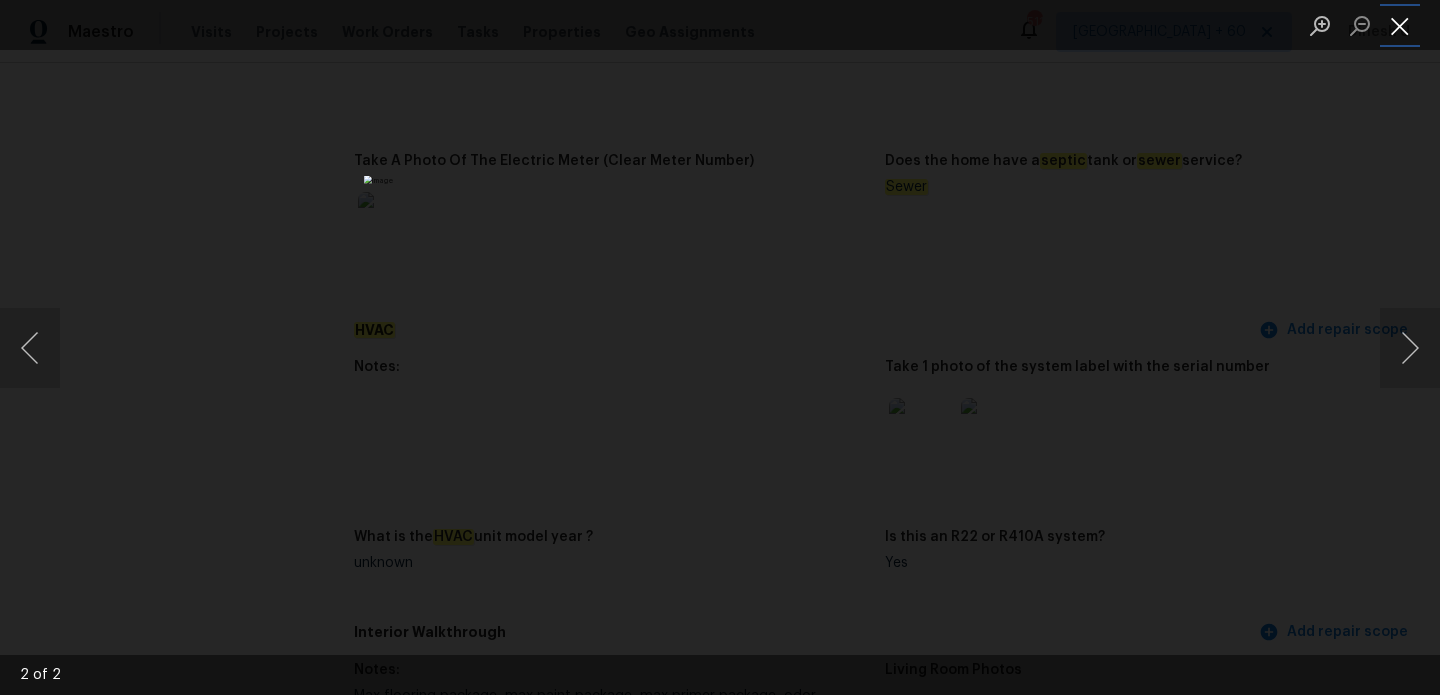 click at bounding box center [1400, 25] 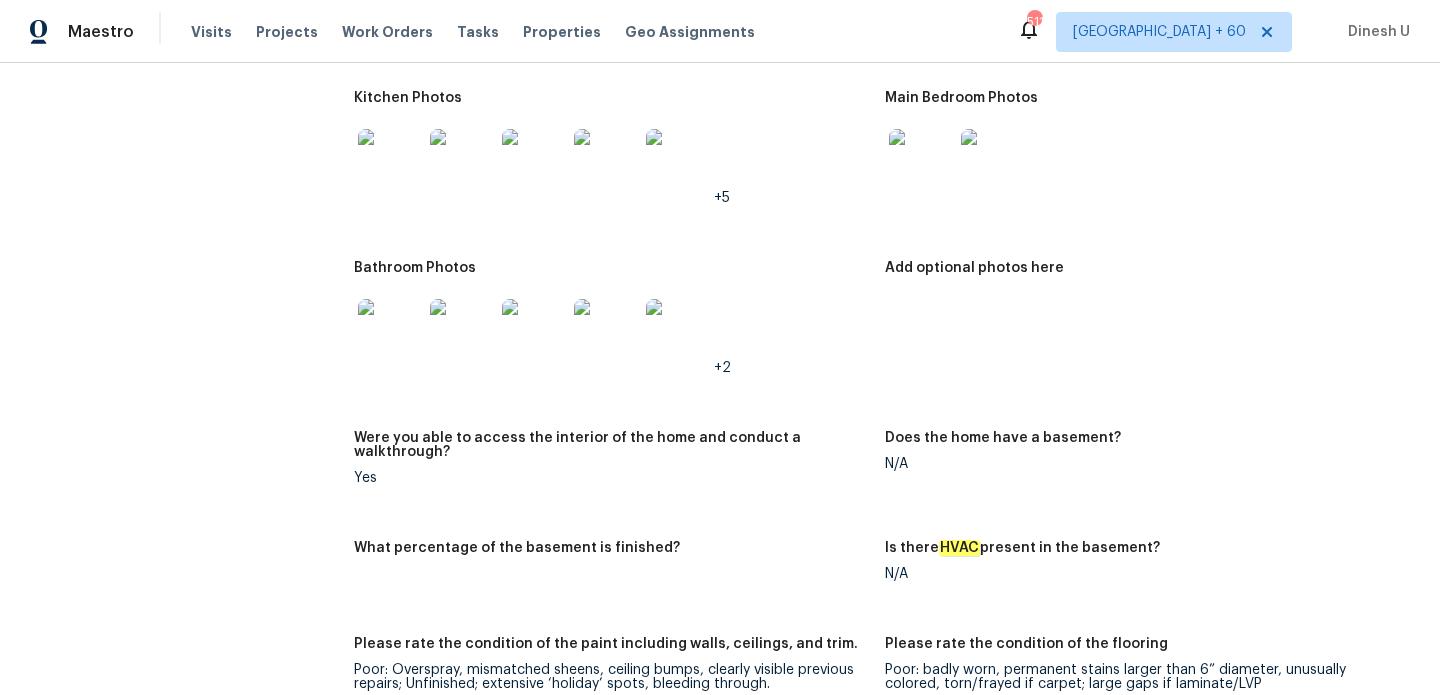 scroll, scrollTop: 2399, scrollLeft: 0, axis: vertical 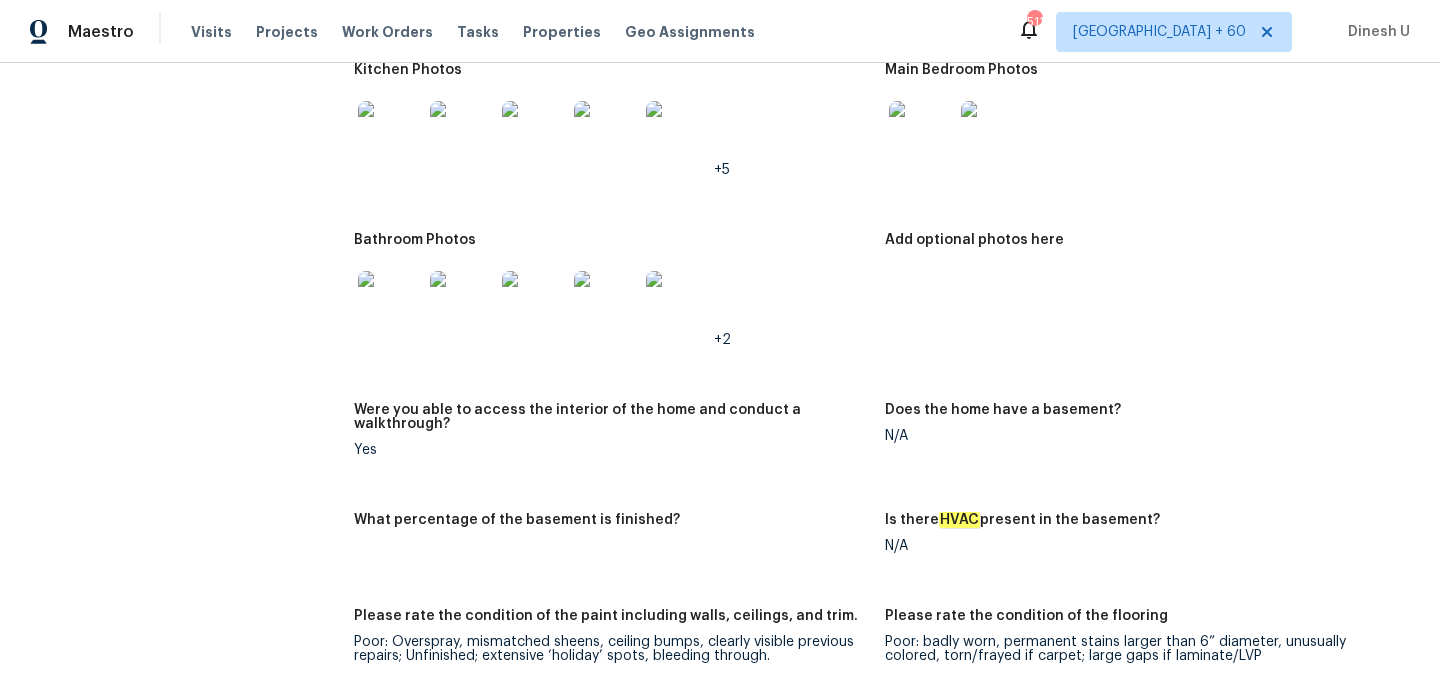 click at bounding box center (921, 133) 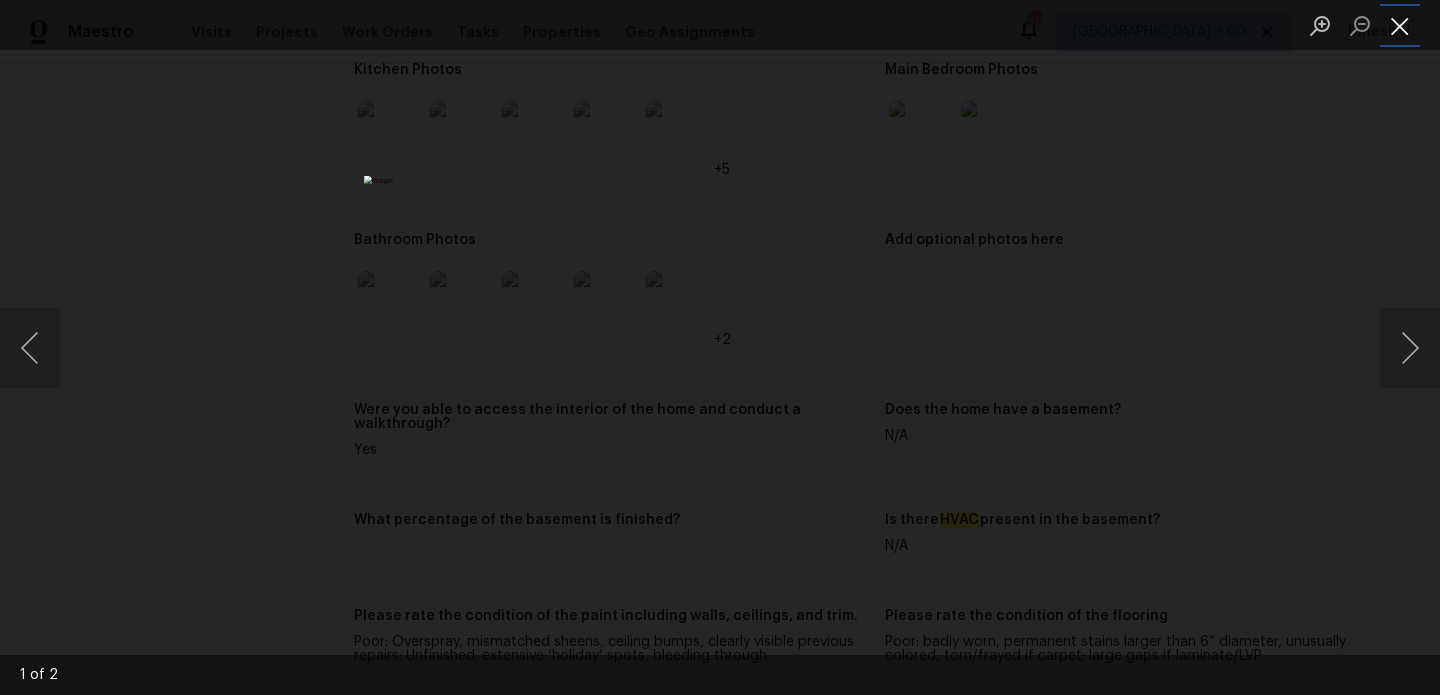 click at bounding box center (1400, 25) 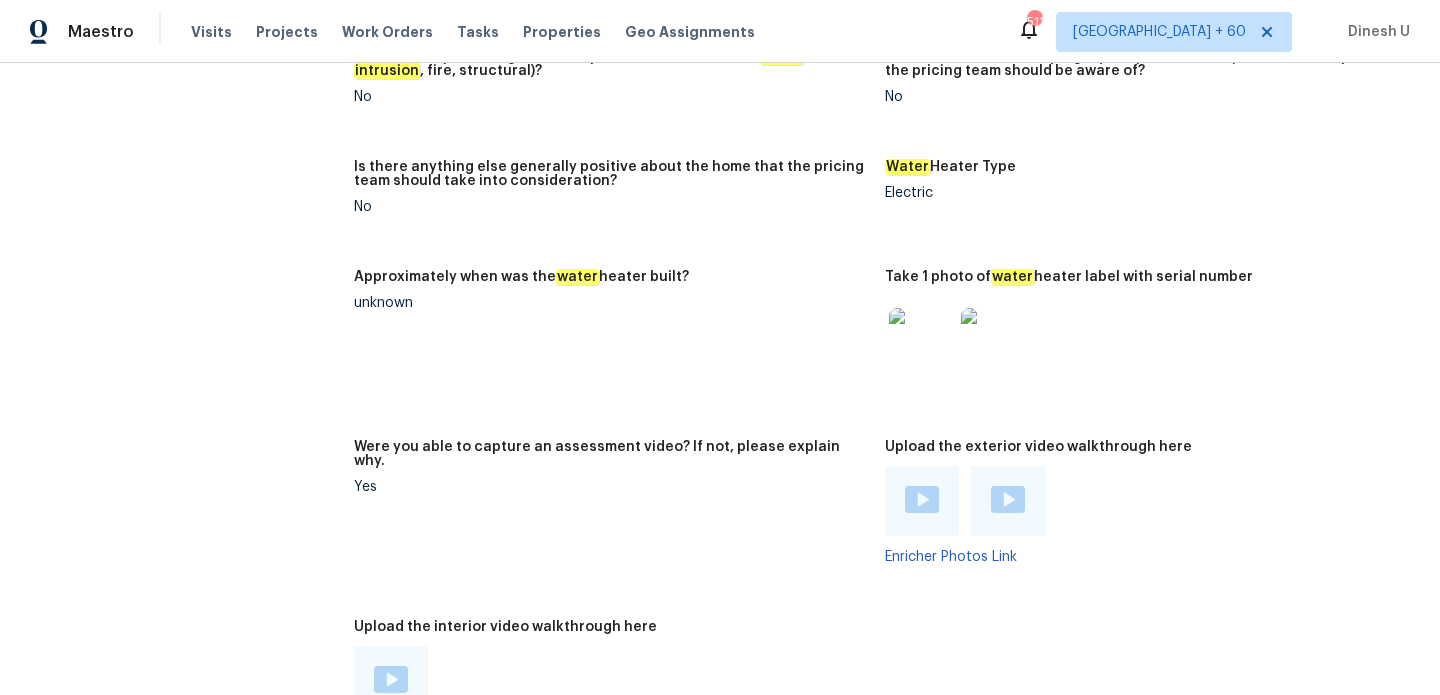 scroll, scrollTop: 3270, scrollLeft: 0, axis: vertical 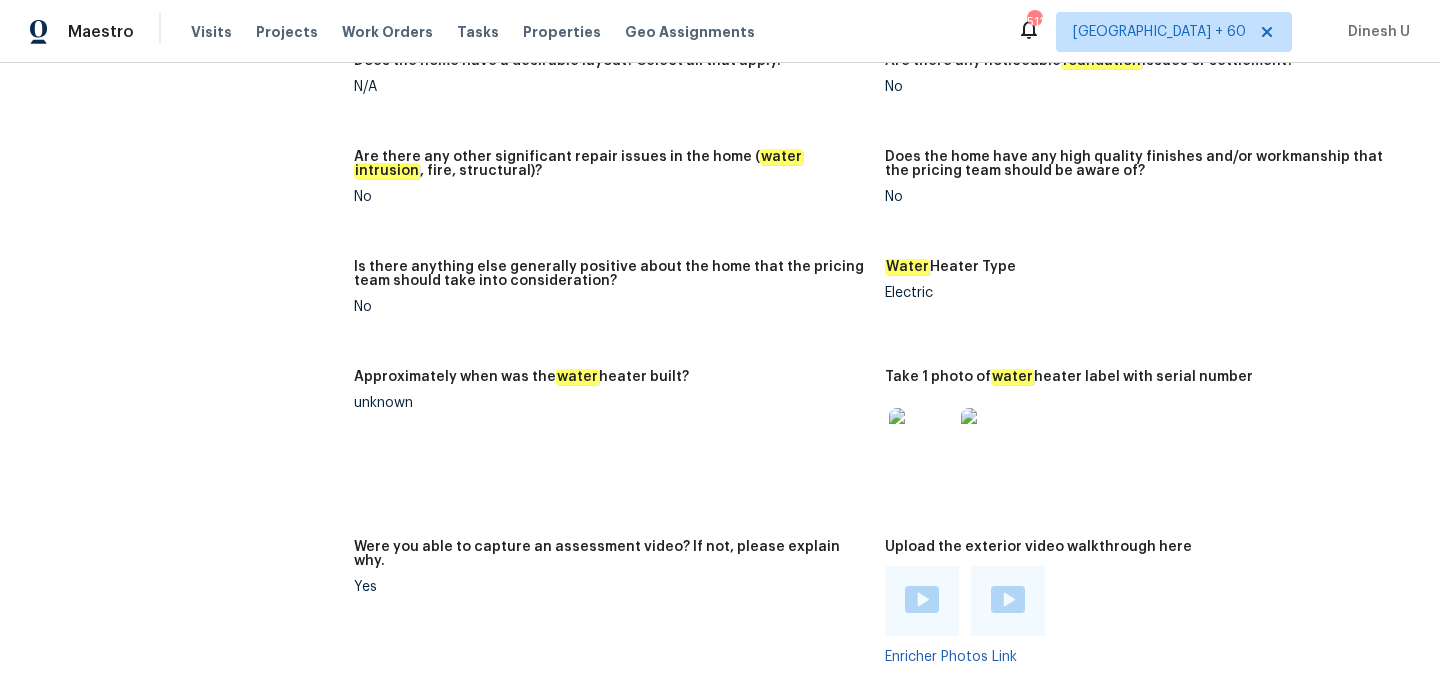 click at bounding box center [921, 440] 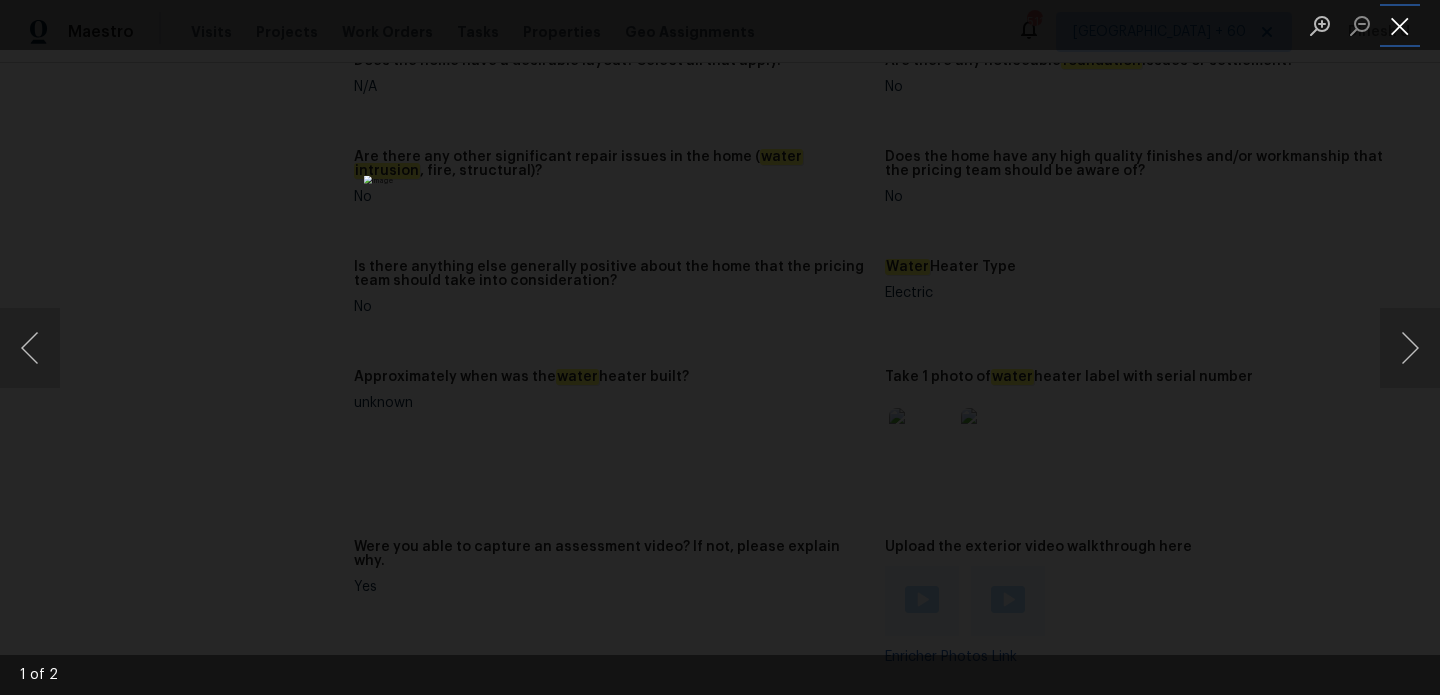 click at bounding box center [1400, 25] 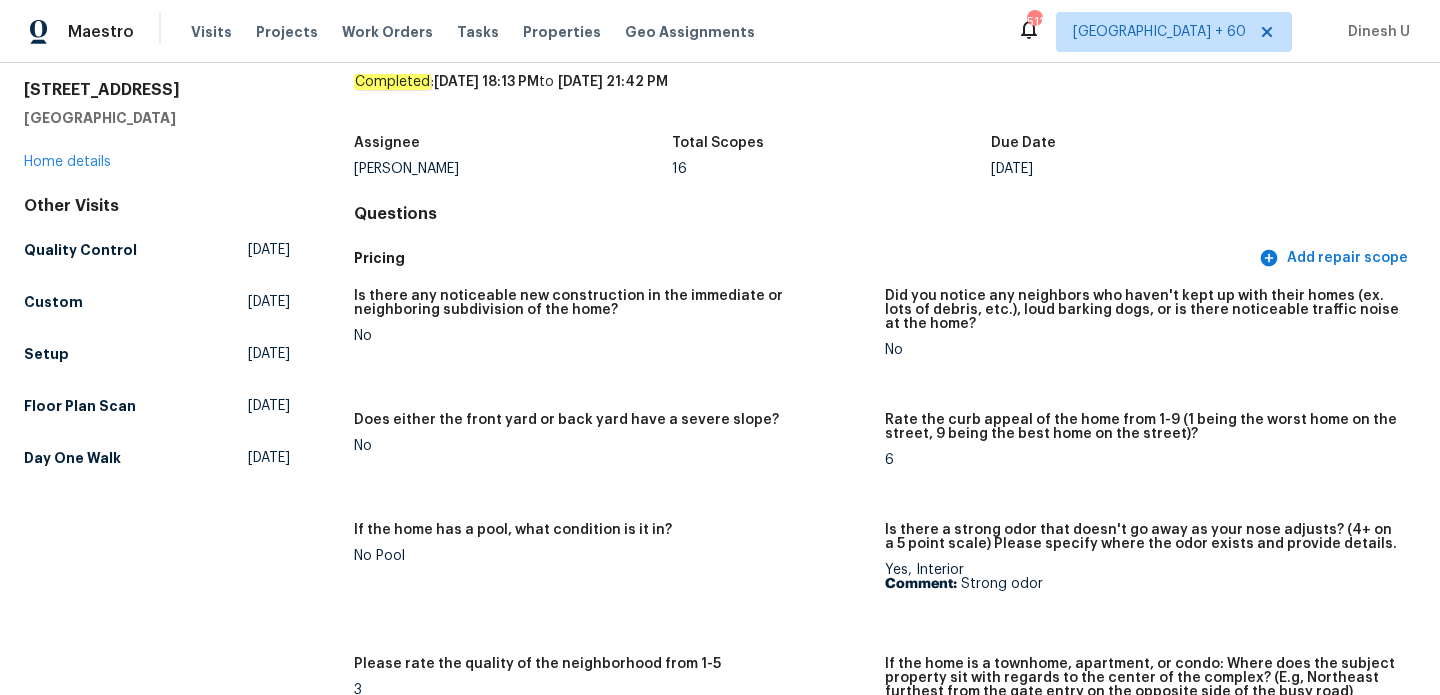 scroll, scrollTop: 0, scrollLeft: 0, axis: both 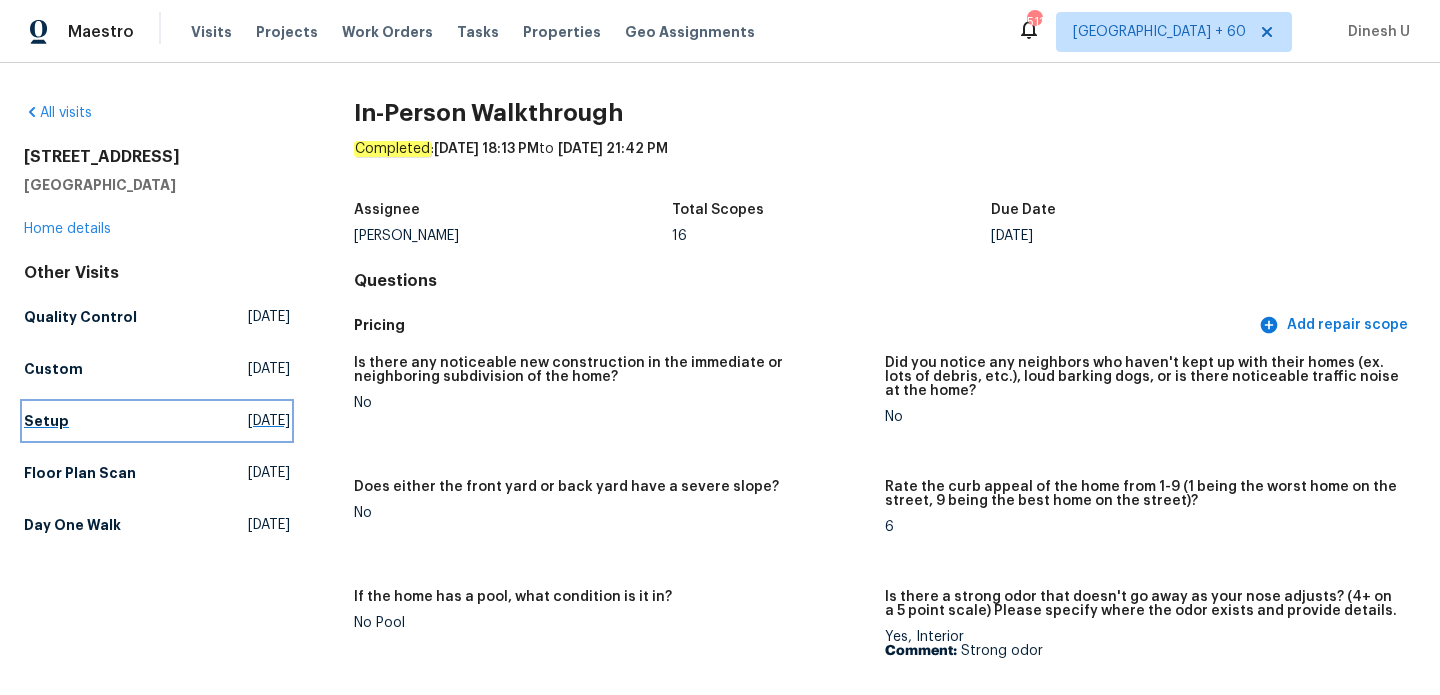 click on "Tue, Jul 15 2025" at bounding box center (269, 421) 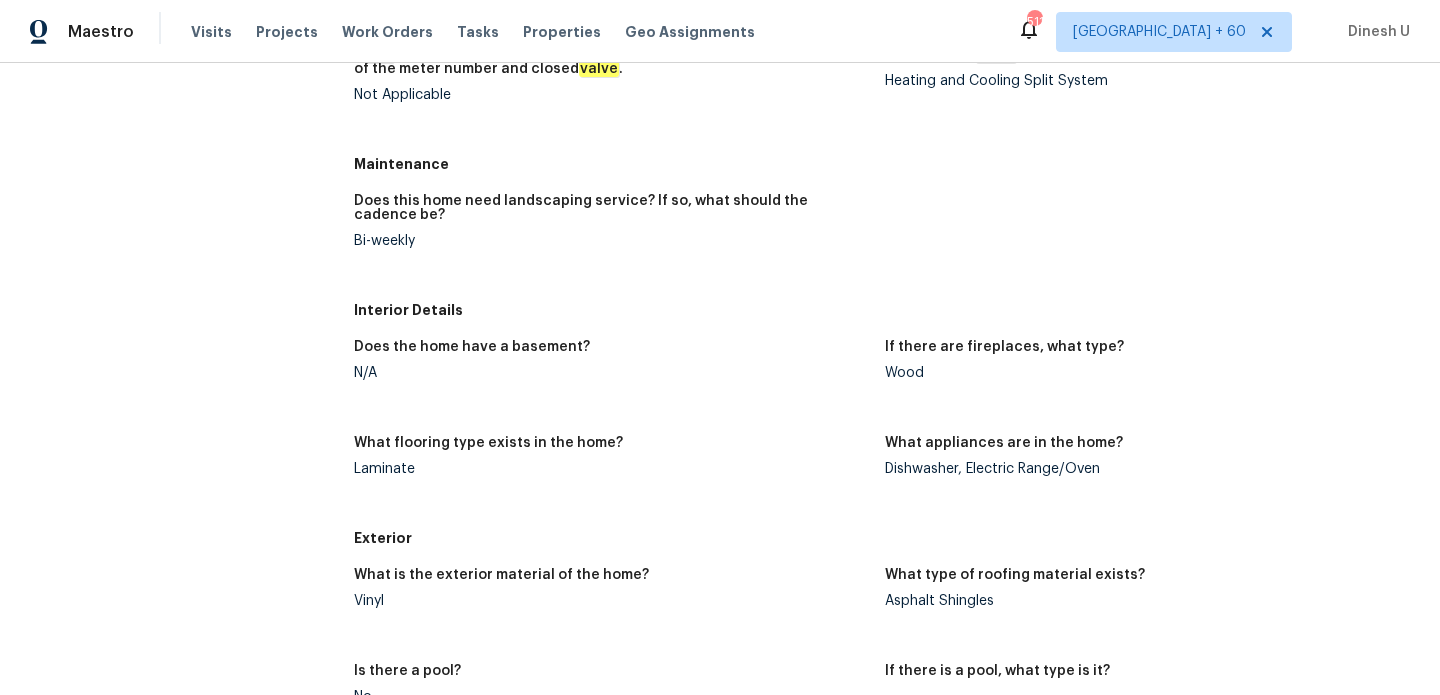 scroll, scrollTop: 0, scrollLeft: 0, axis: both 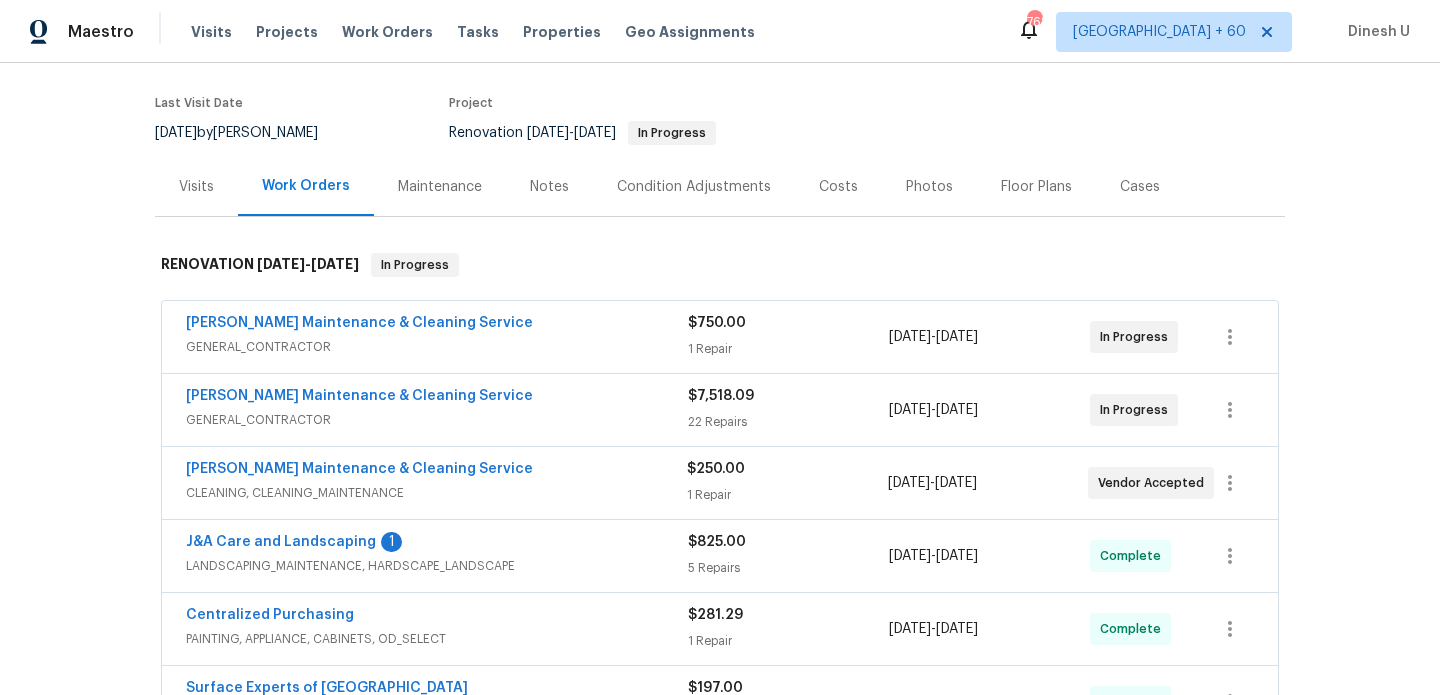 click on "1 Repair" at bounding box center (788, 349) 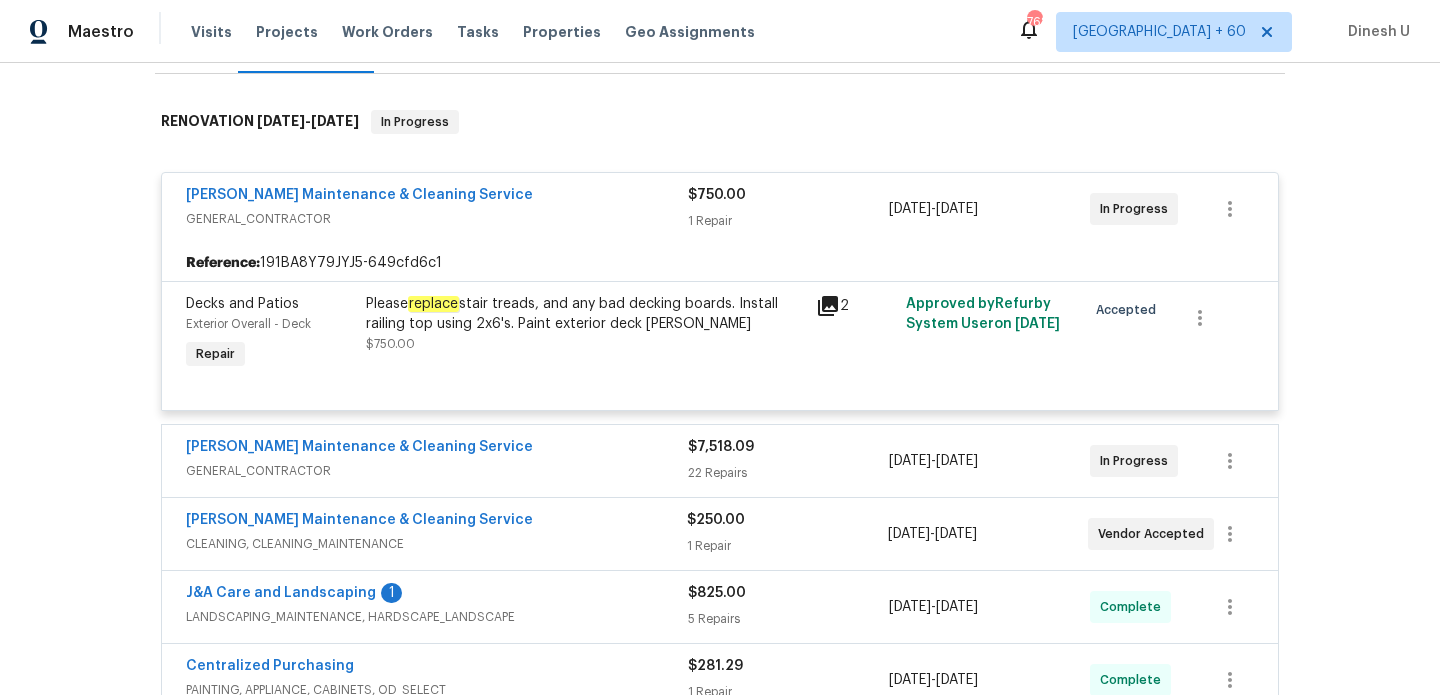 scroll, scrollTop: 395, scrollLeft: 0, axis: vertical 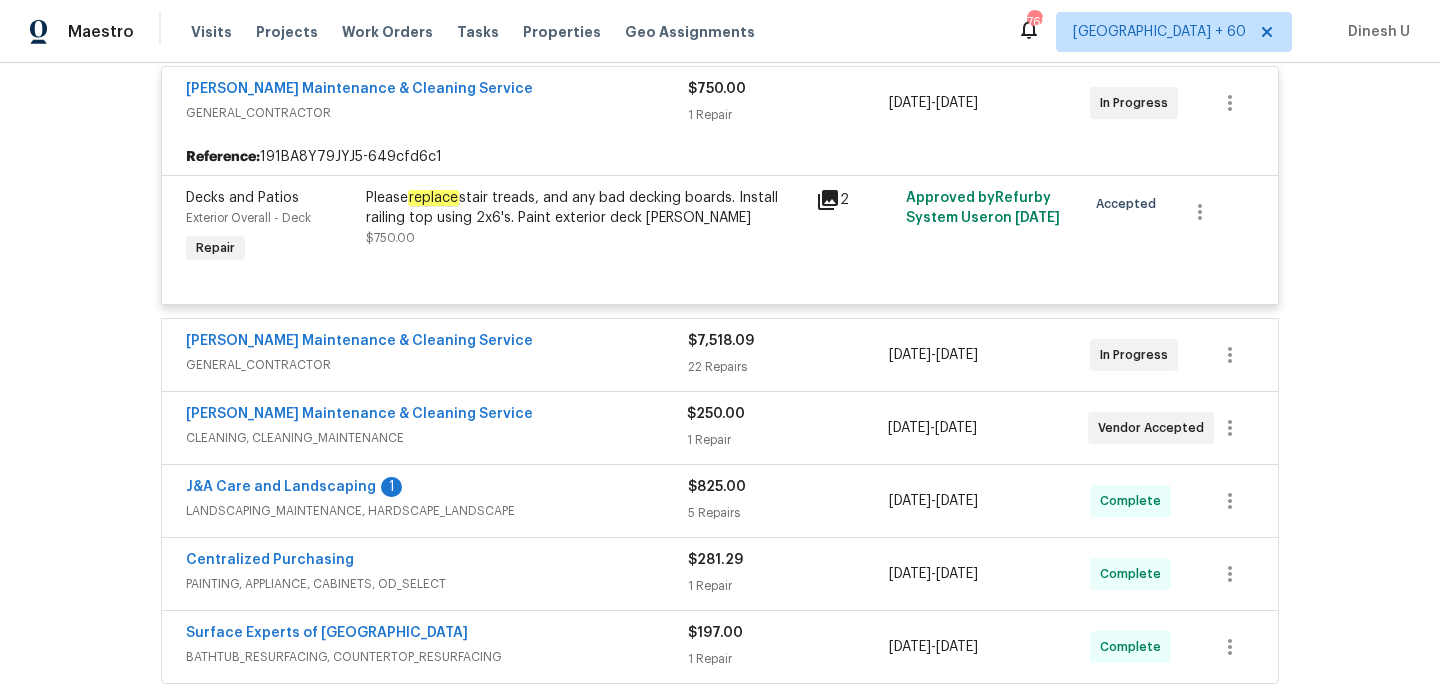 click on "22 Repairs" at bounding box center [788, 367] 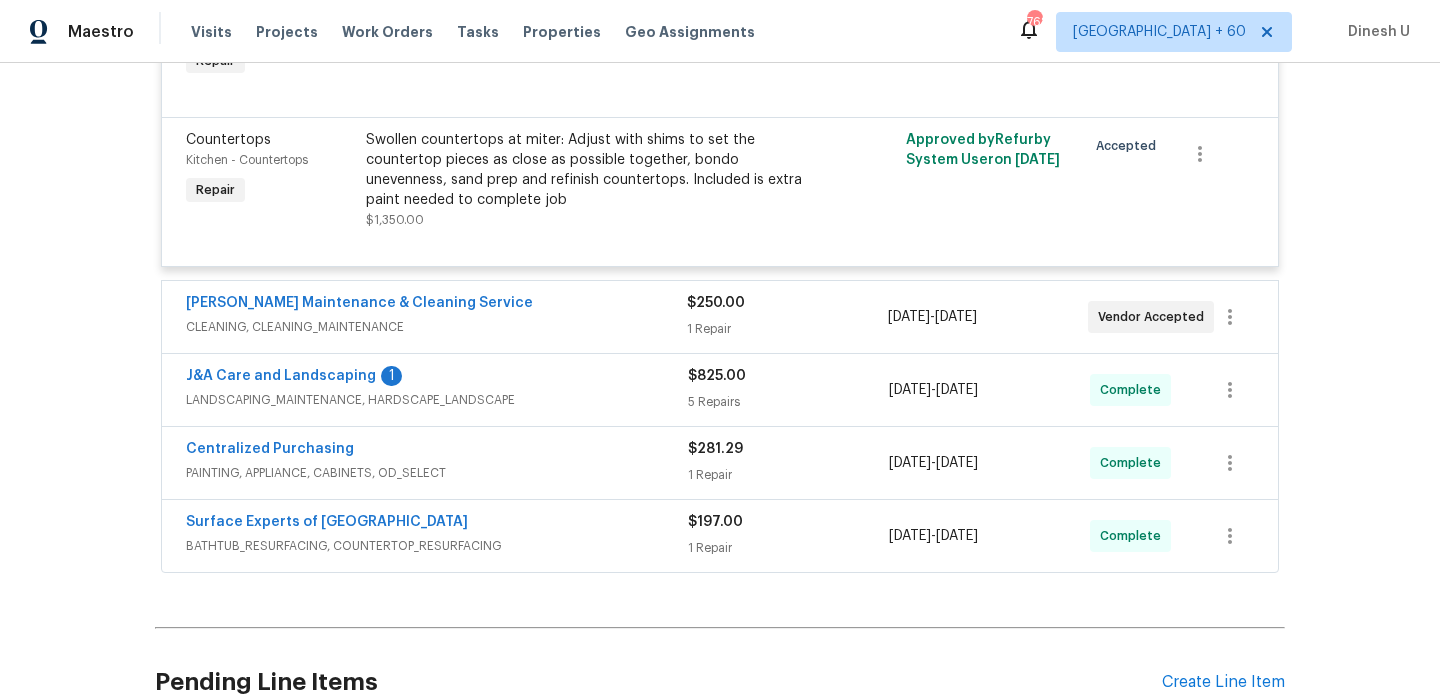 scroll, scrollTop: 4079, scrollLeft: 0, axis: vertical 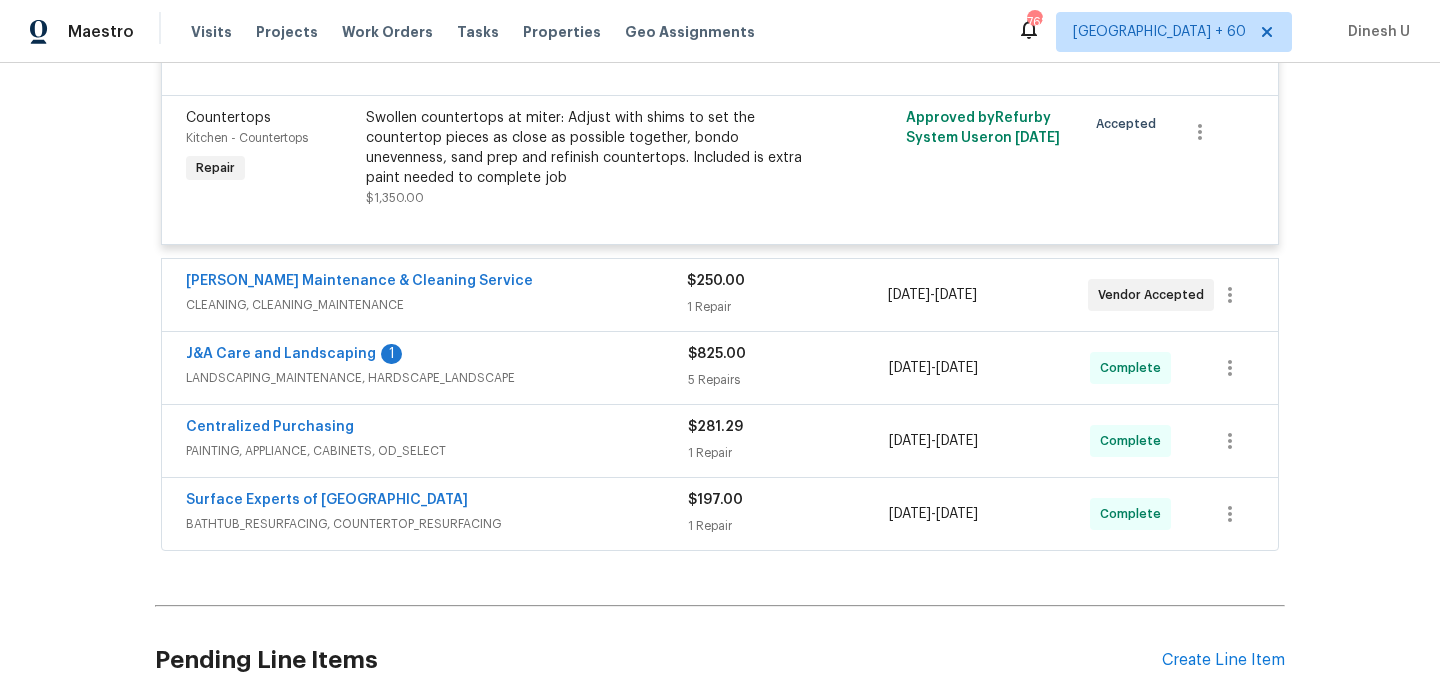 click on "1 Repair" at bounding box center [787, 307] 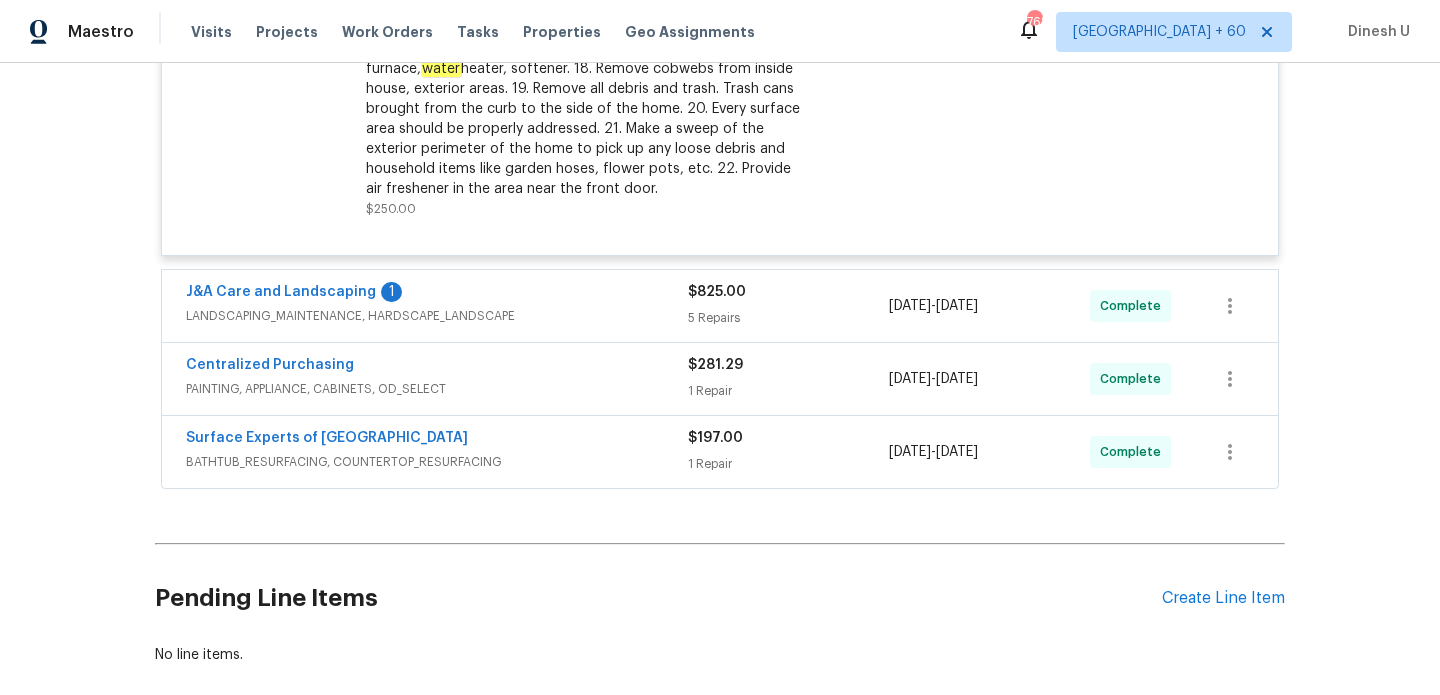 scroll, scrollTop: 4735, scrollLeft: 0, axis: vertical 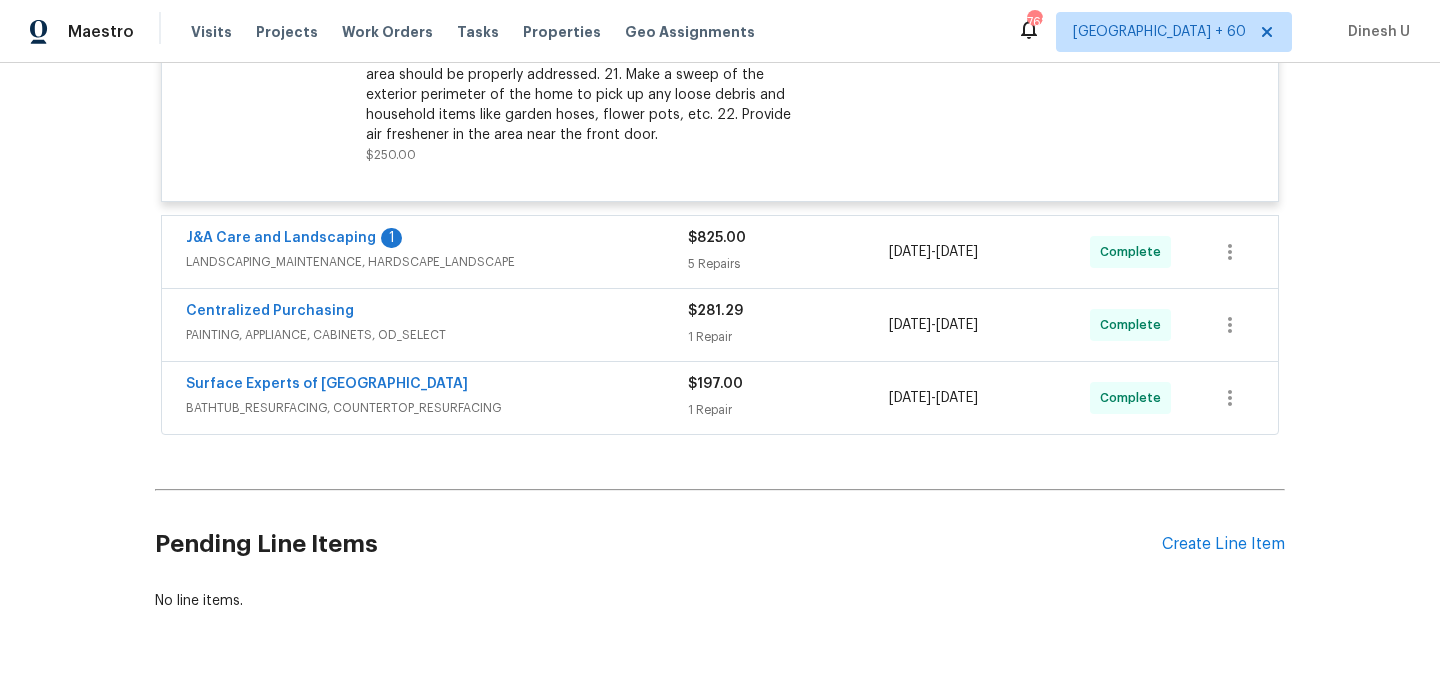click on "5 Repairs" at bounding box center [788, 264] 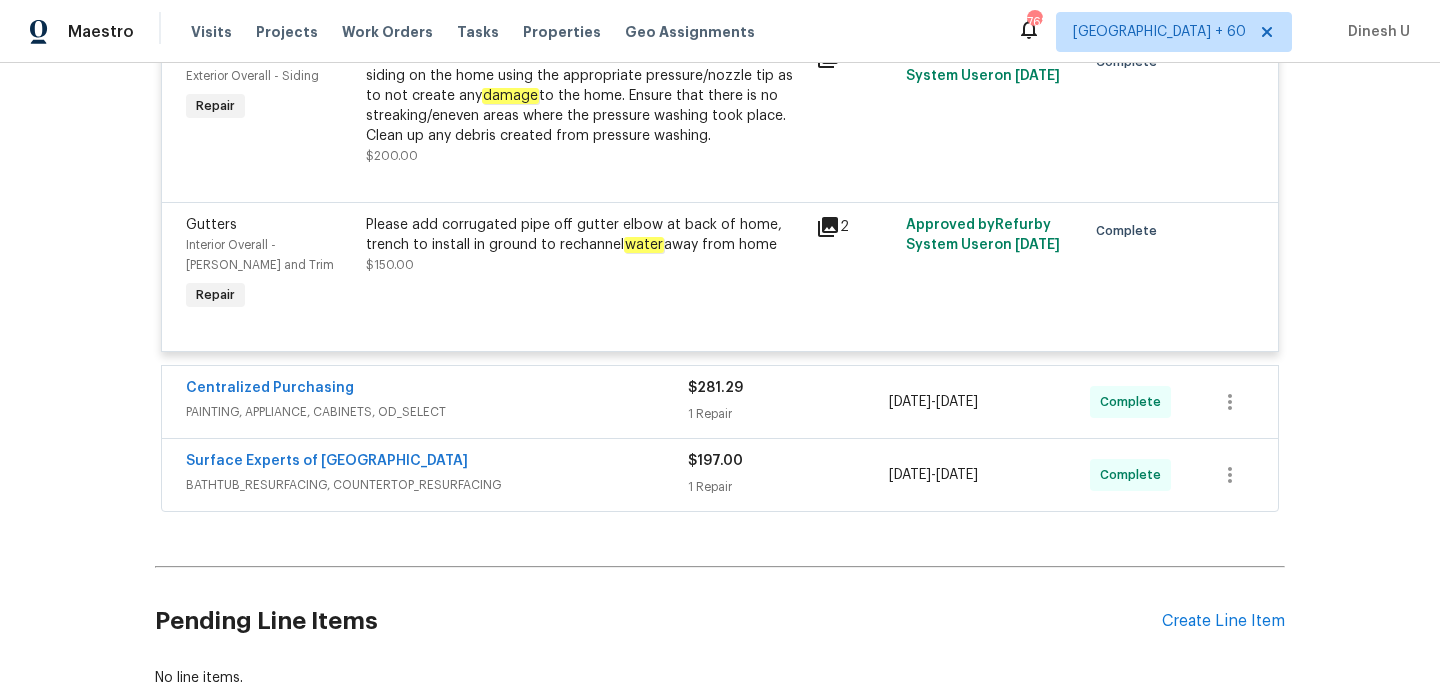 scroll, scrollTop: 5505, scrollLeft: 0, axis: vertical 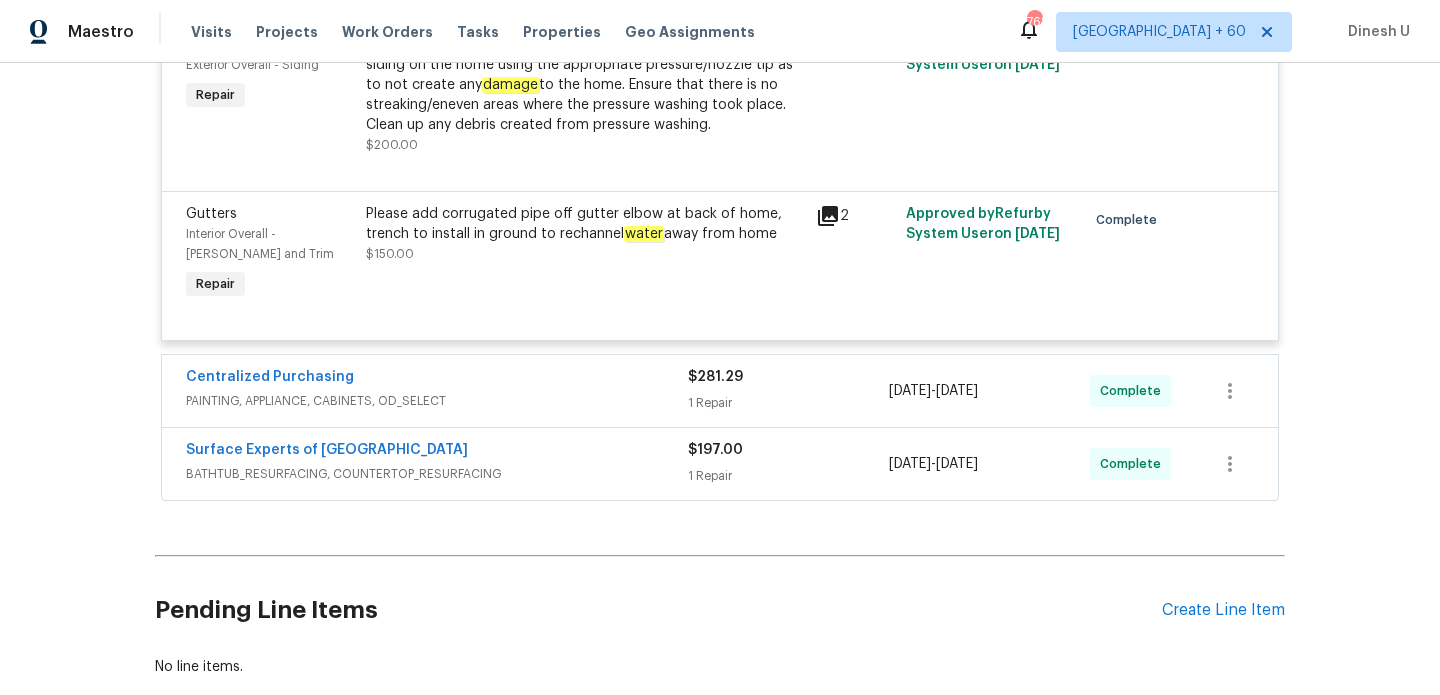 click 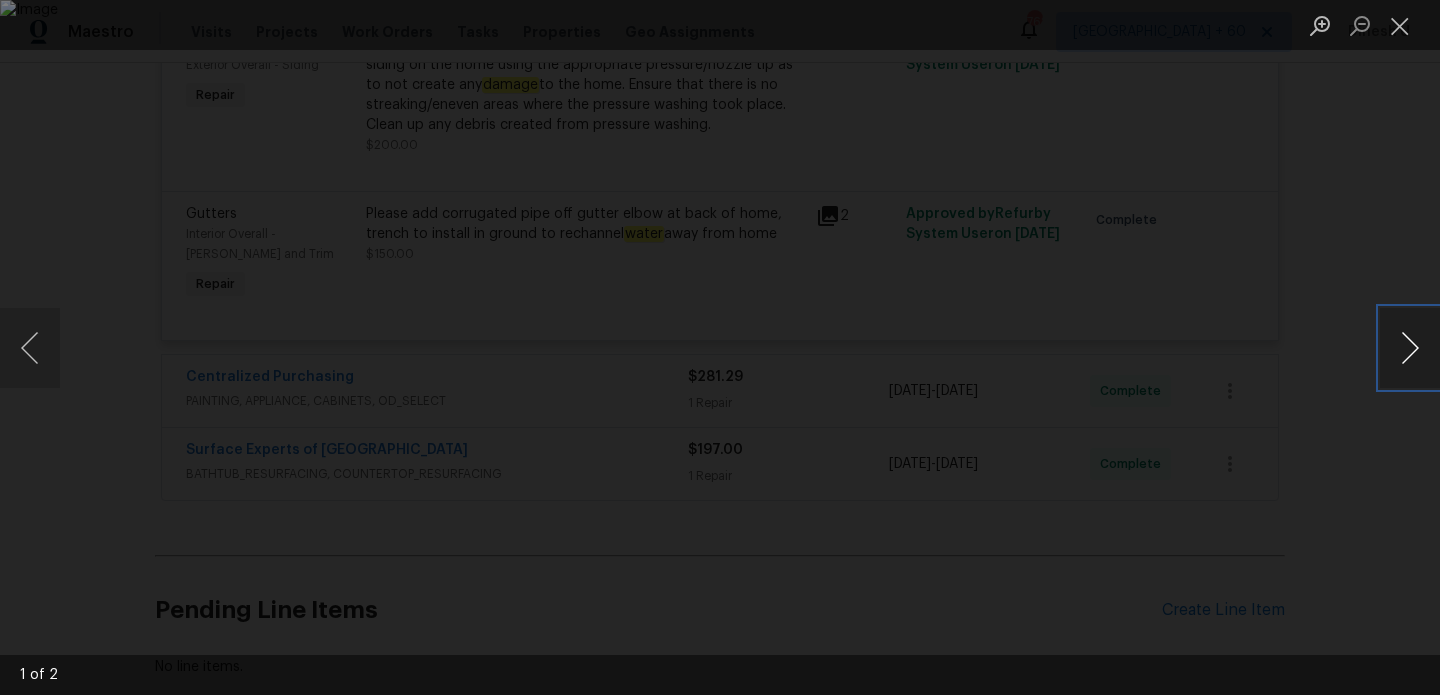 click at bounding box center [1410, 348] 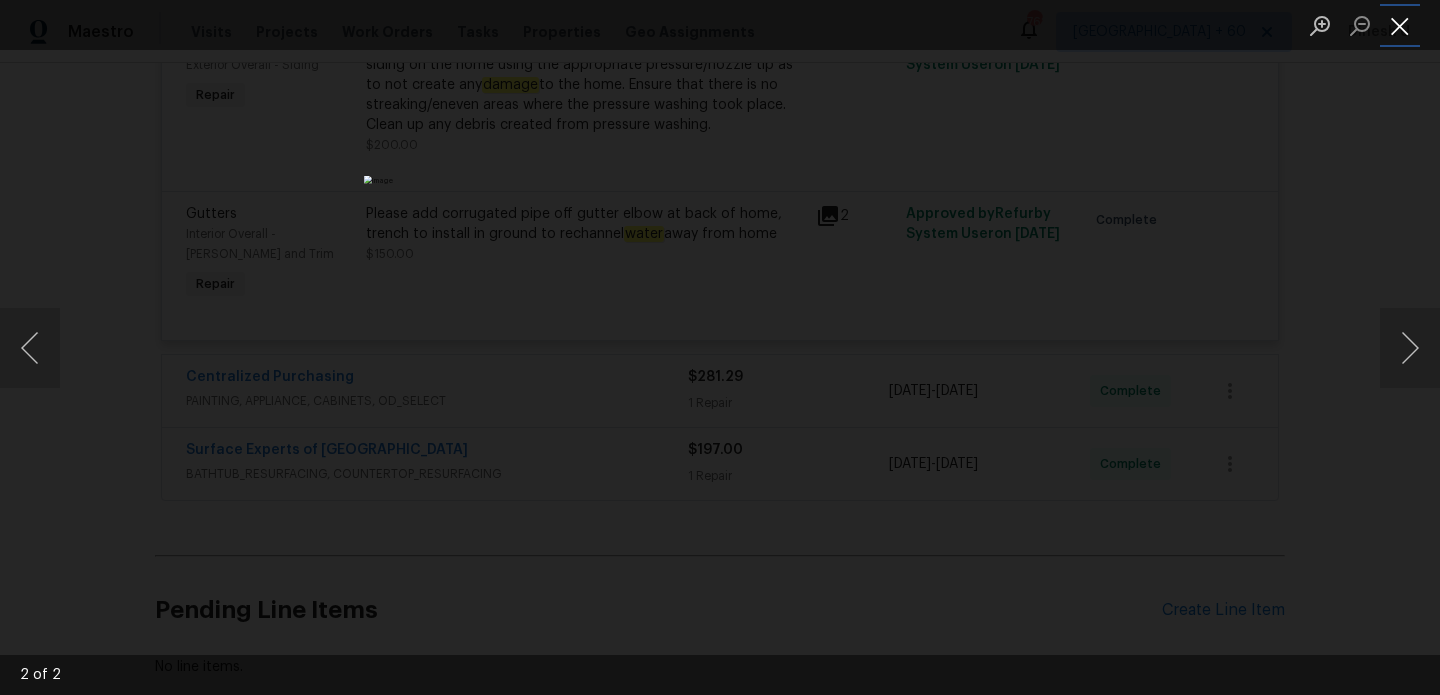 click at bounding box center [1400, 25] 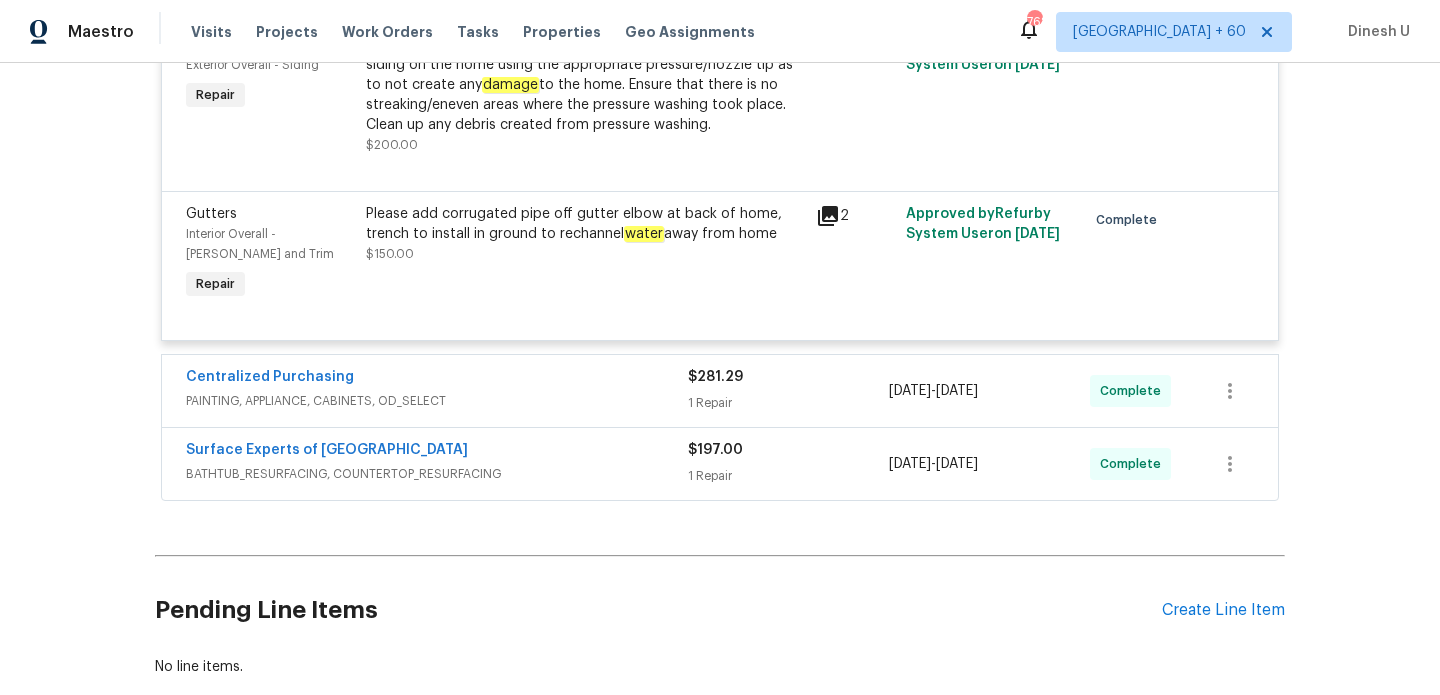 scroll, scrollTop: 5607, scrollLeft: 0, axis: vertical 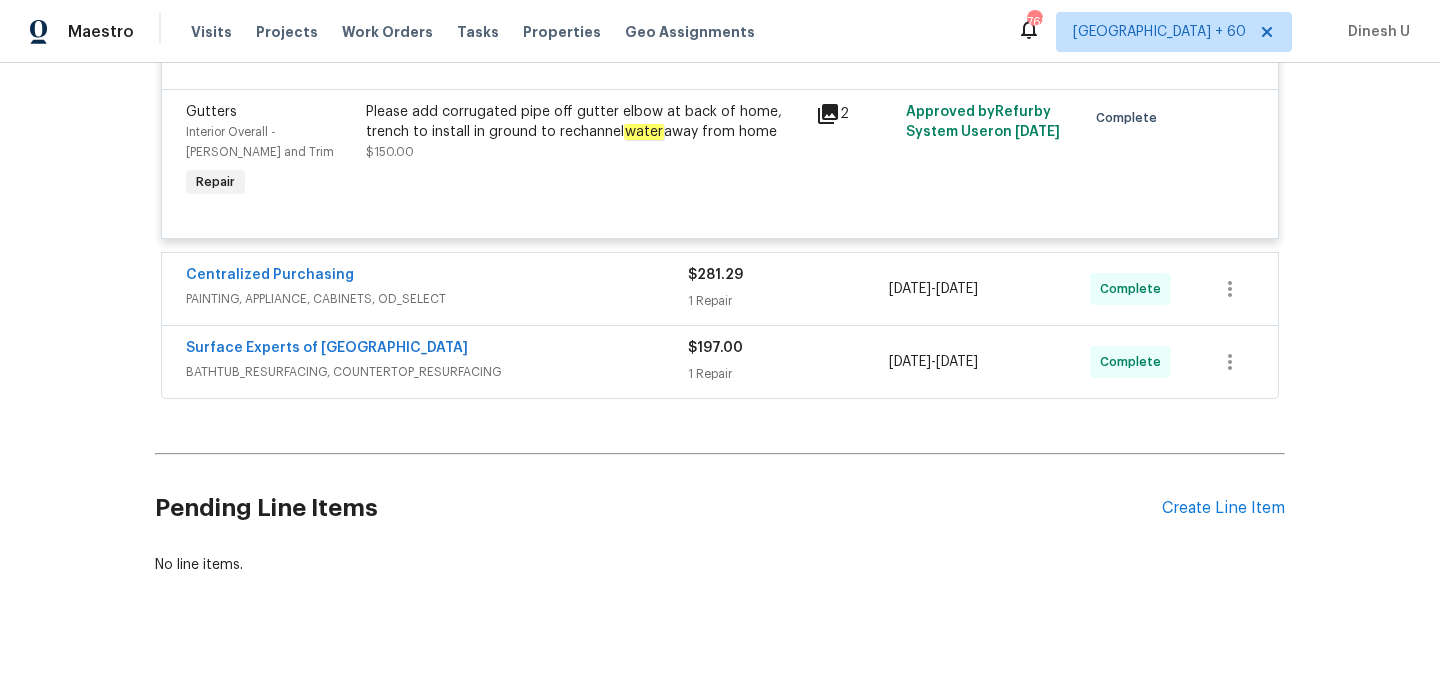 click on "1 Repair" at bounding box center [788, 301] 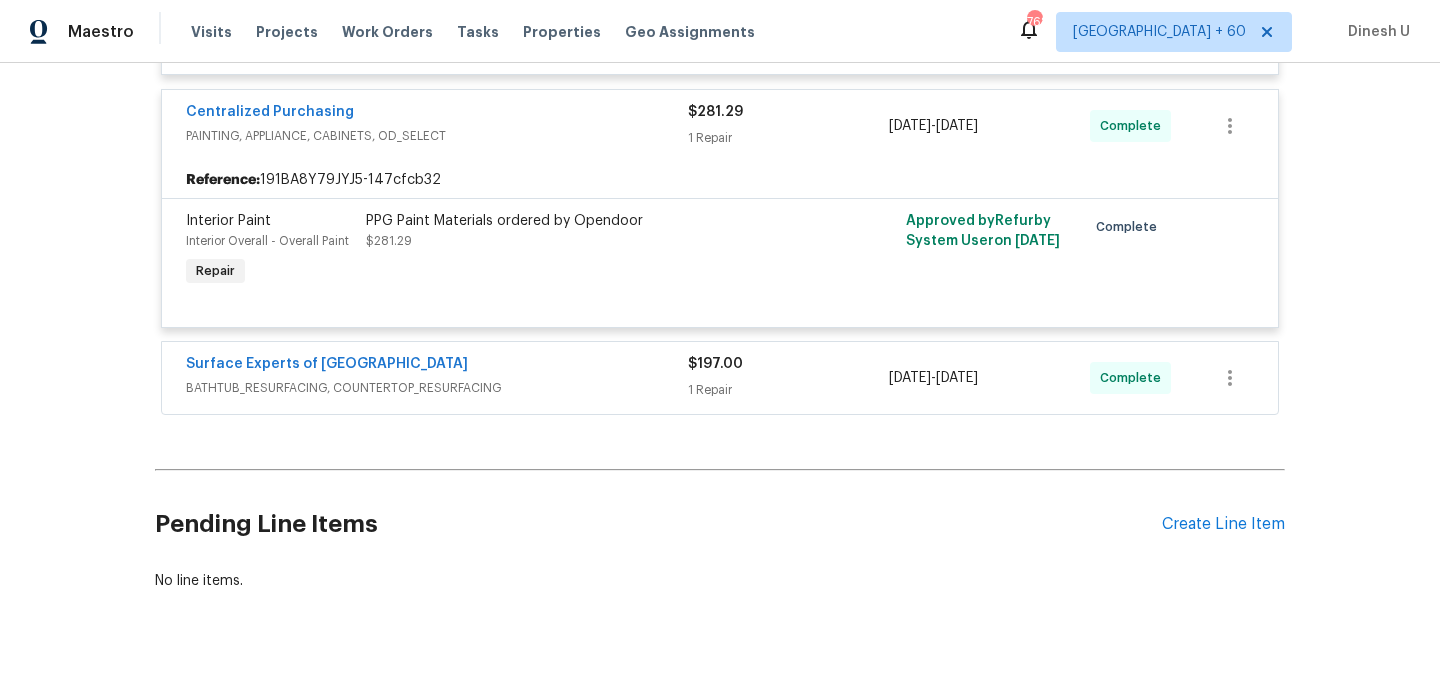 scroll, scrollTop: 5793, scrollLeft: 0, axis: vertical 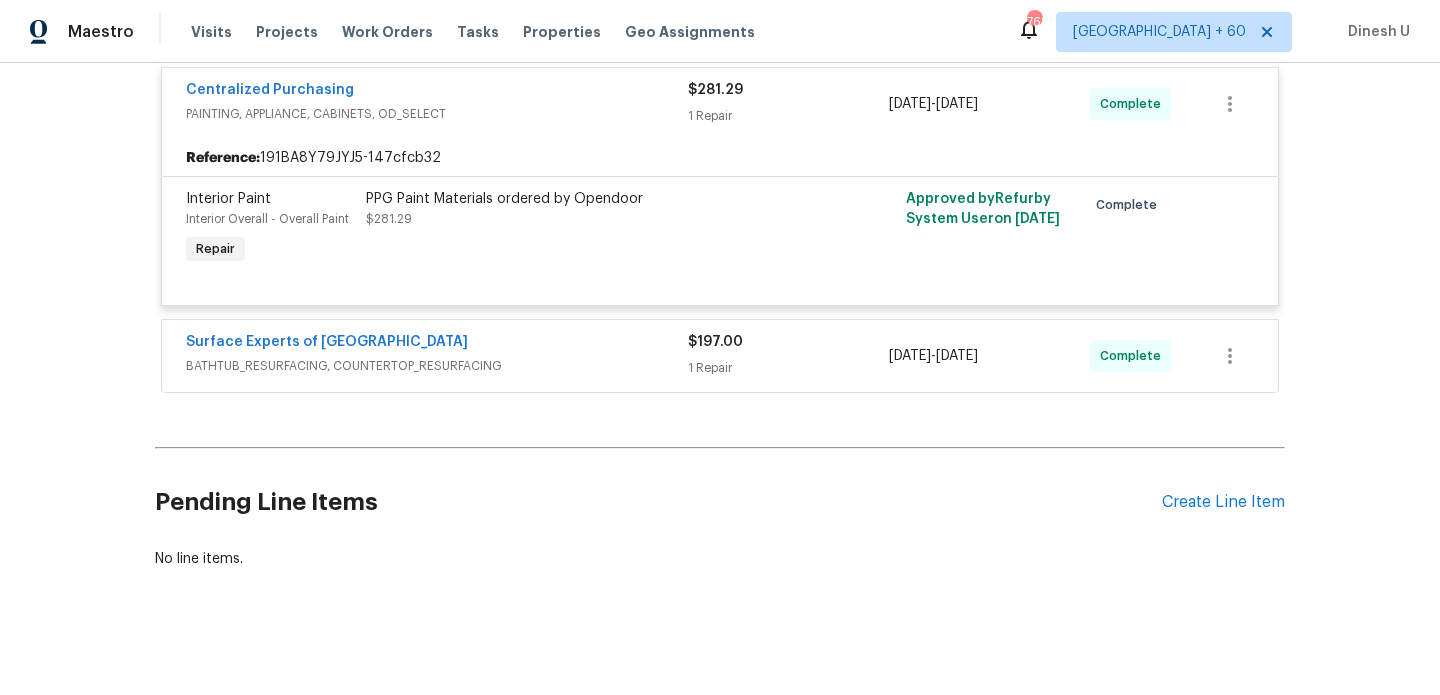 click on "1 Repair" at bounding box center (788, 368) 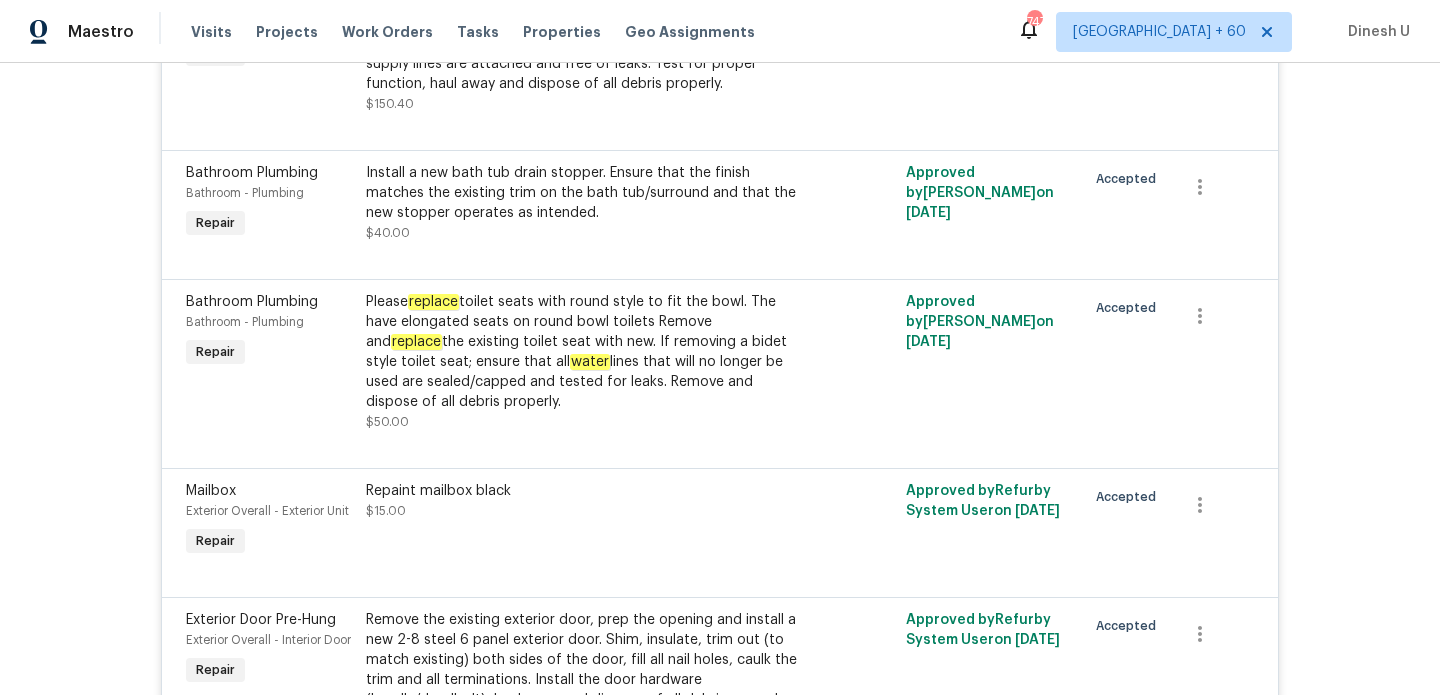 scroll, scrollTop: 0, scrollLeft: 0, axis: both 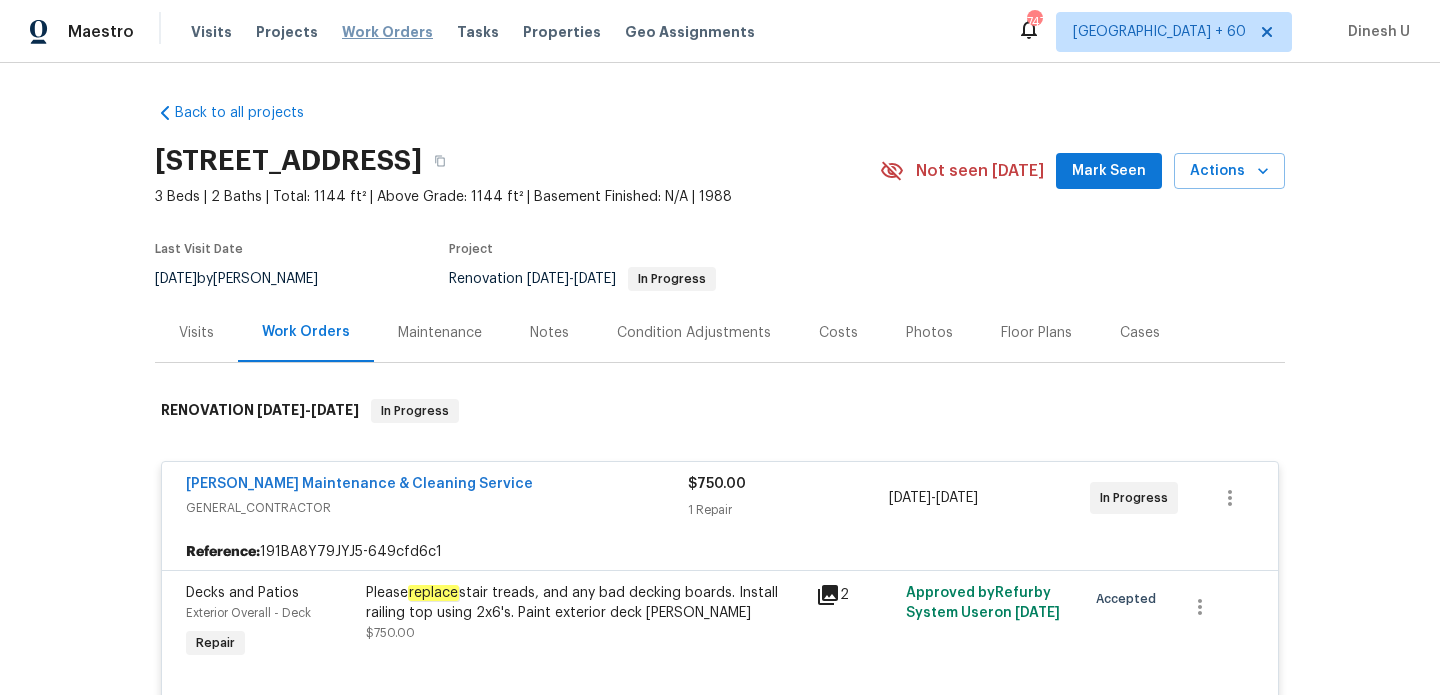 click on "Work Orders" at bounding box center [387, 32] 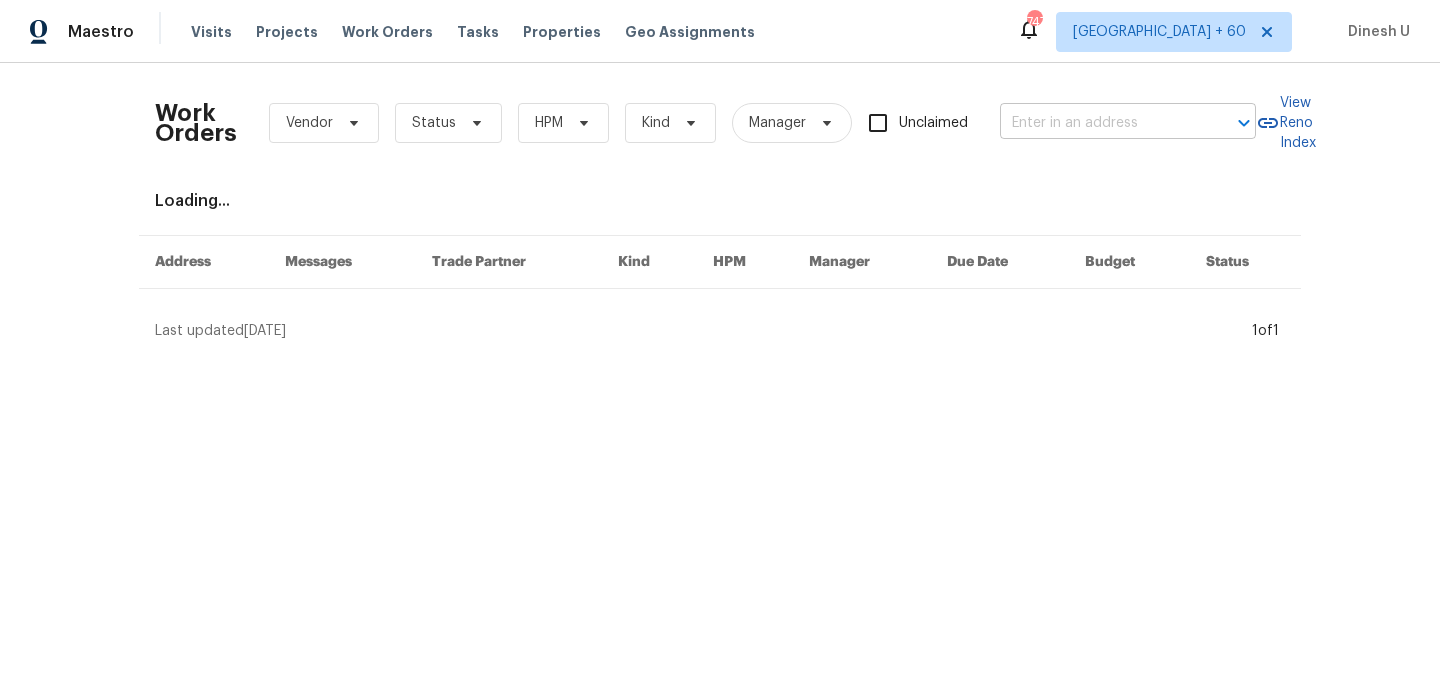 click at bounding box center [1100, 123] 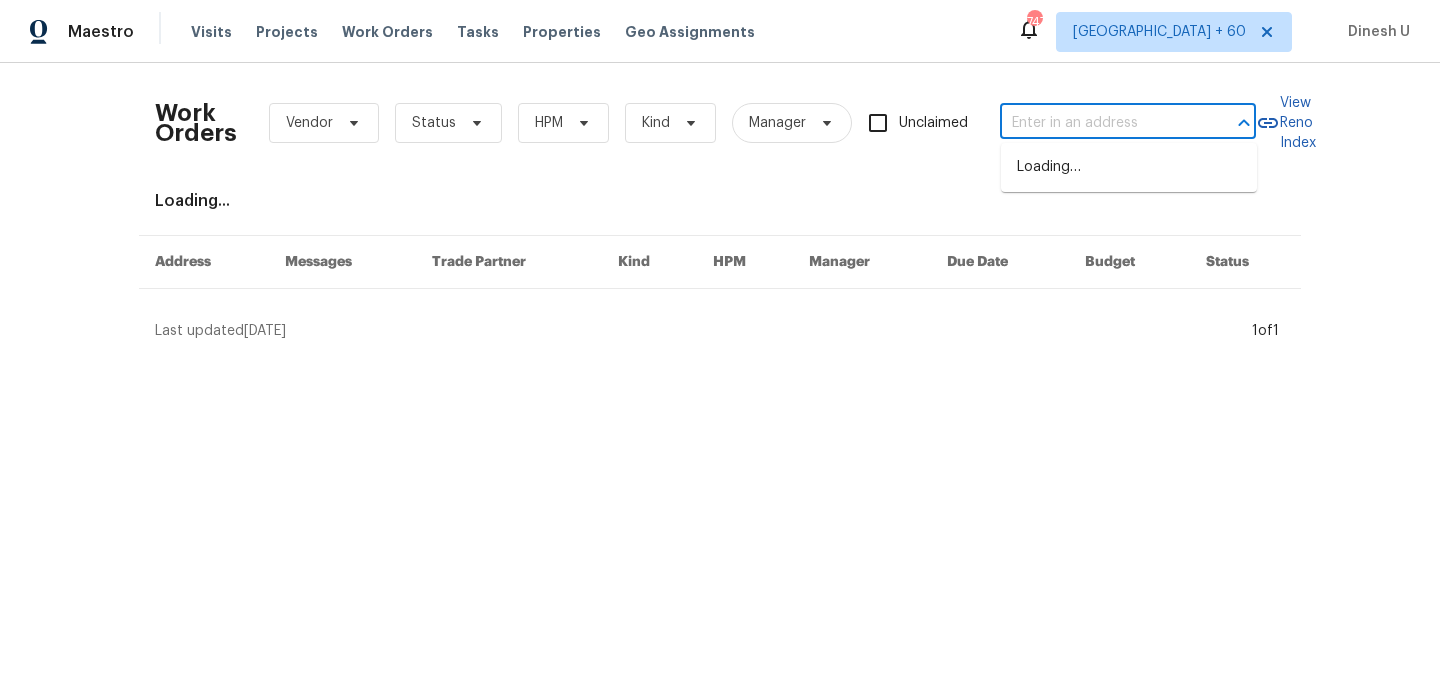paste on "9023 Colombard Way, Sacramento, CA 95829" 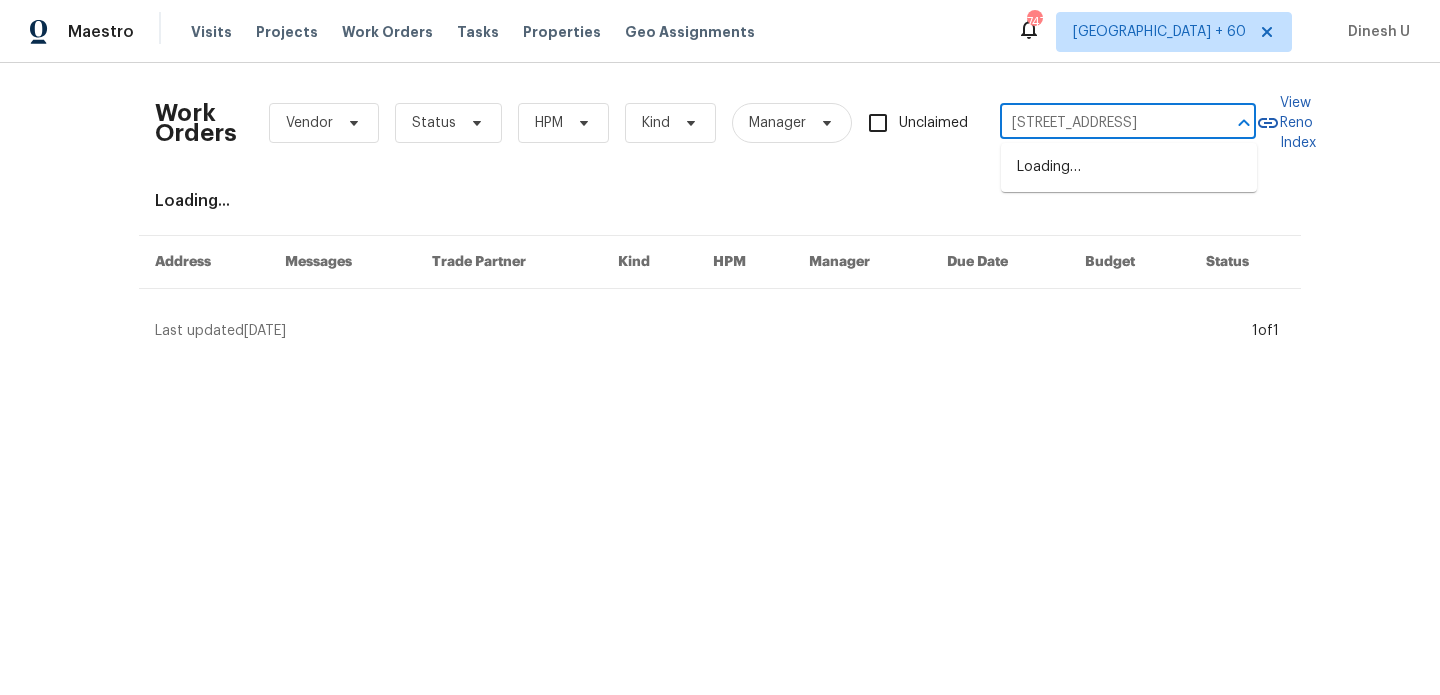scroll, scrollTop: 0, scrollLeft: 113, axis: horizontal 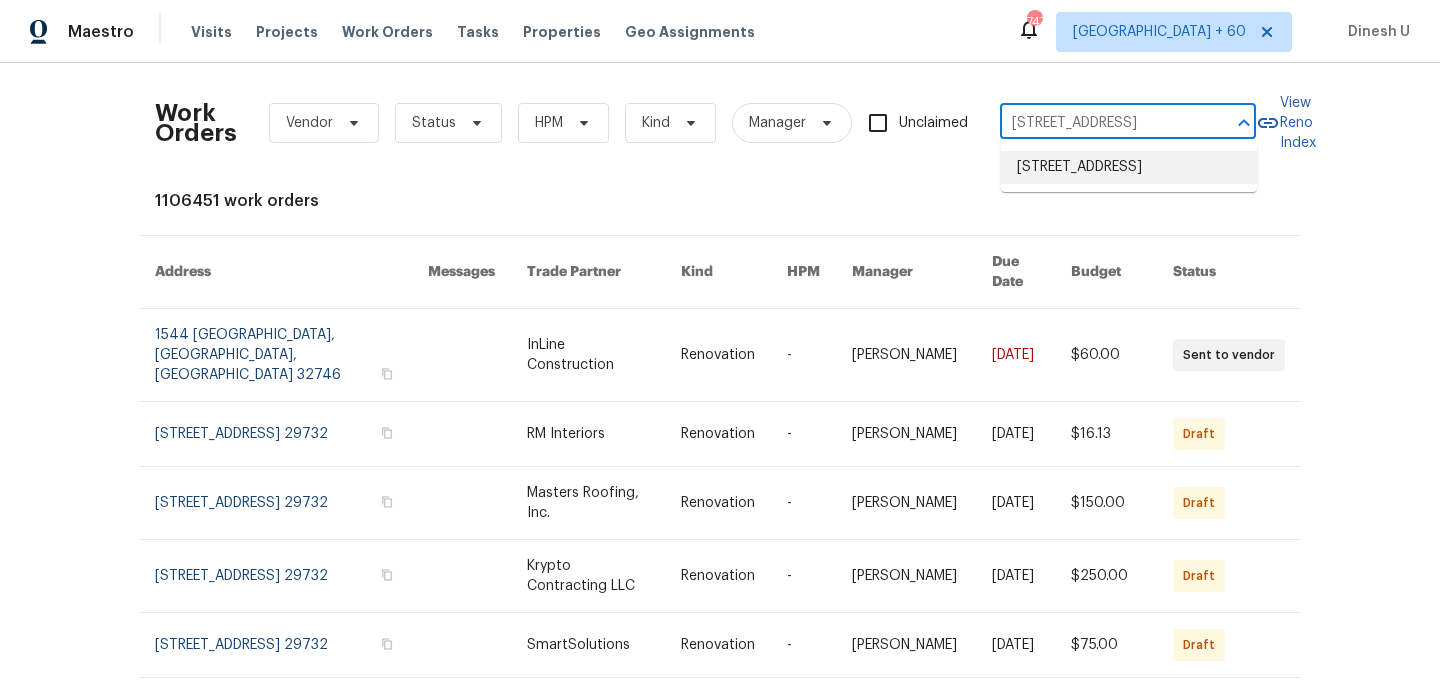 click on "9023 Colombard Way, Sacramento, CA 95829" at bounding box center [1129, 167] 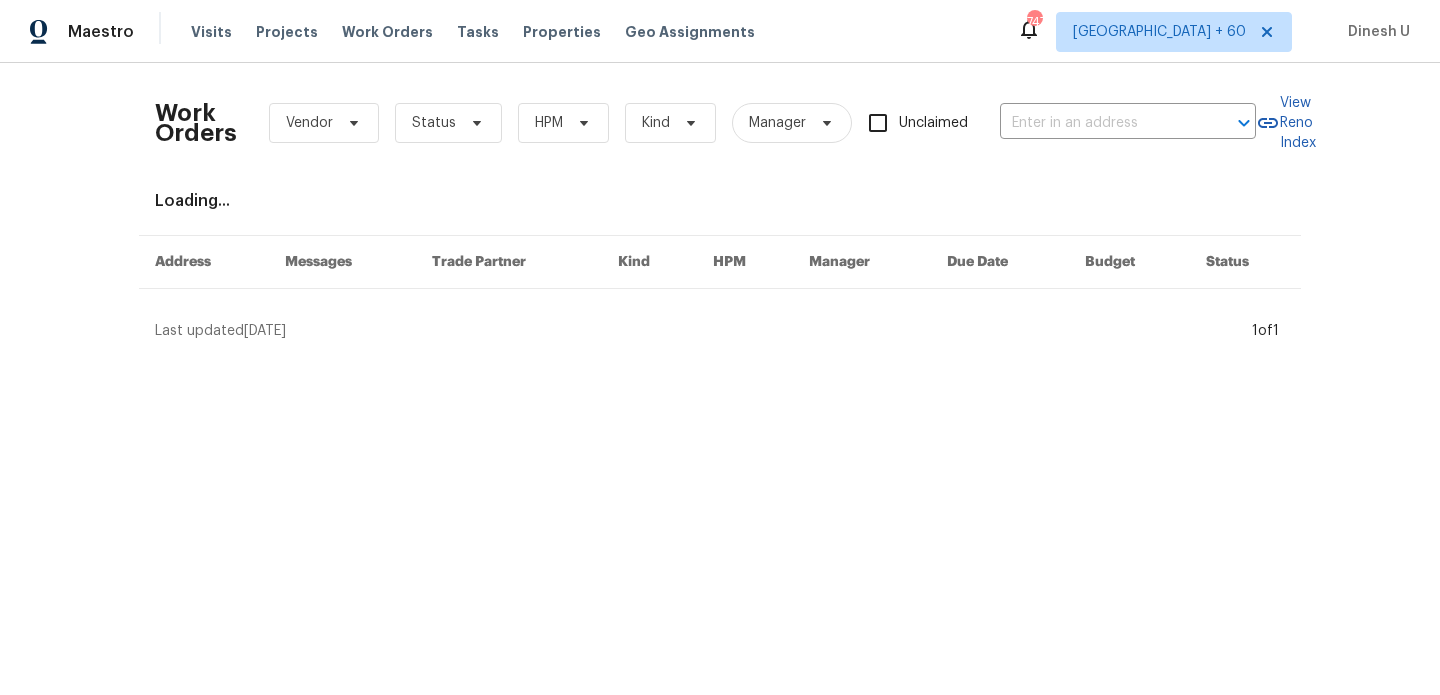 type on "9023 Colombard Way, Sacramento, CA 95829" 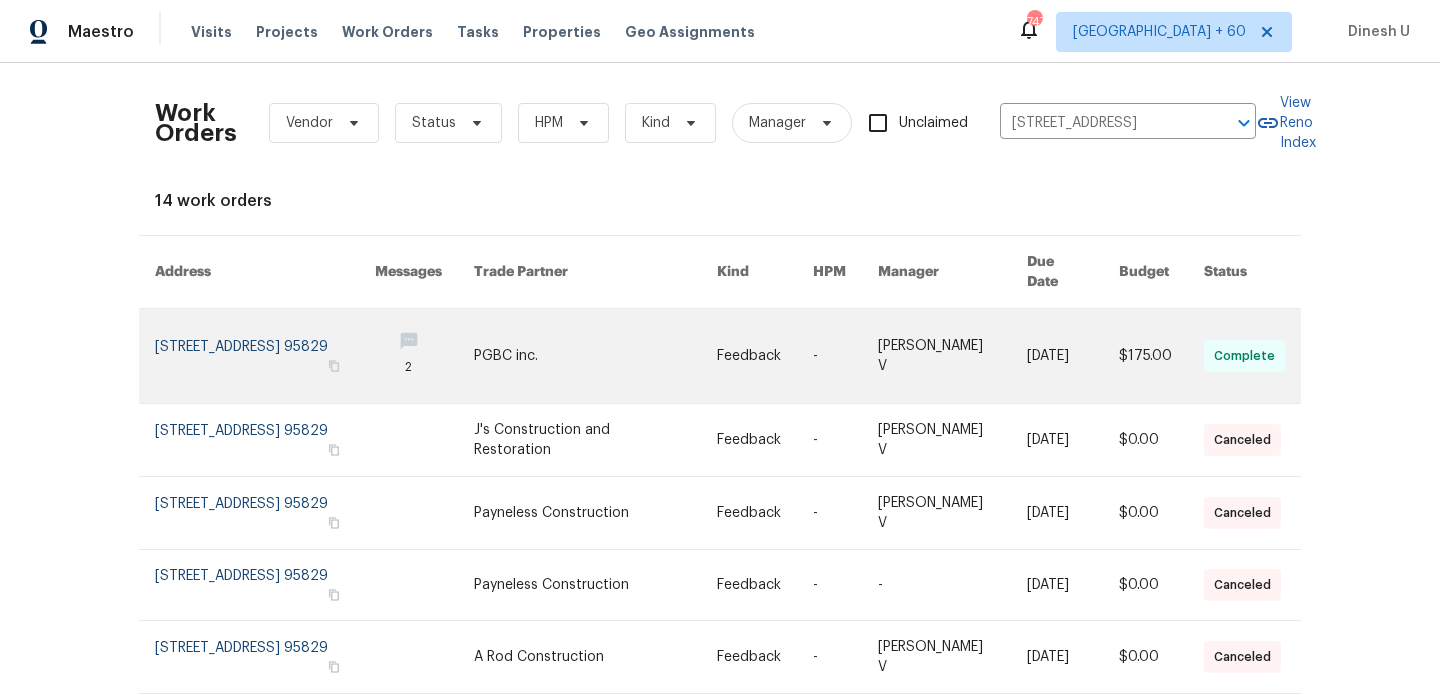 click at bounding box center [265, 356] 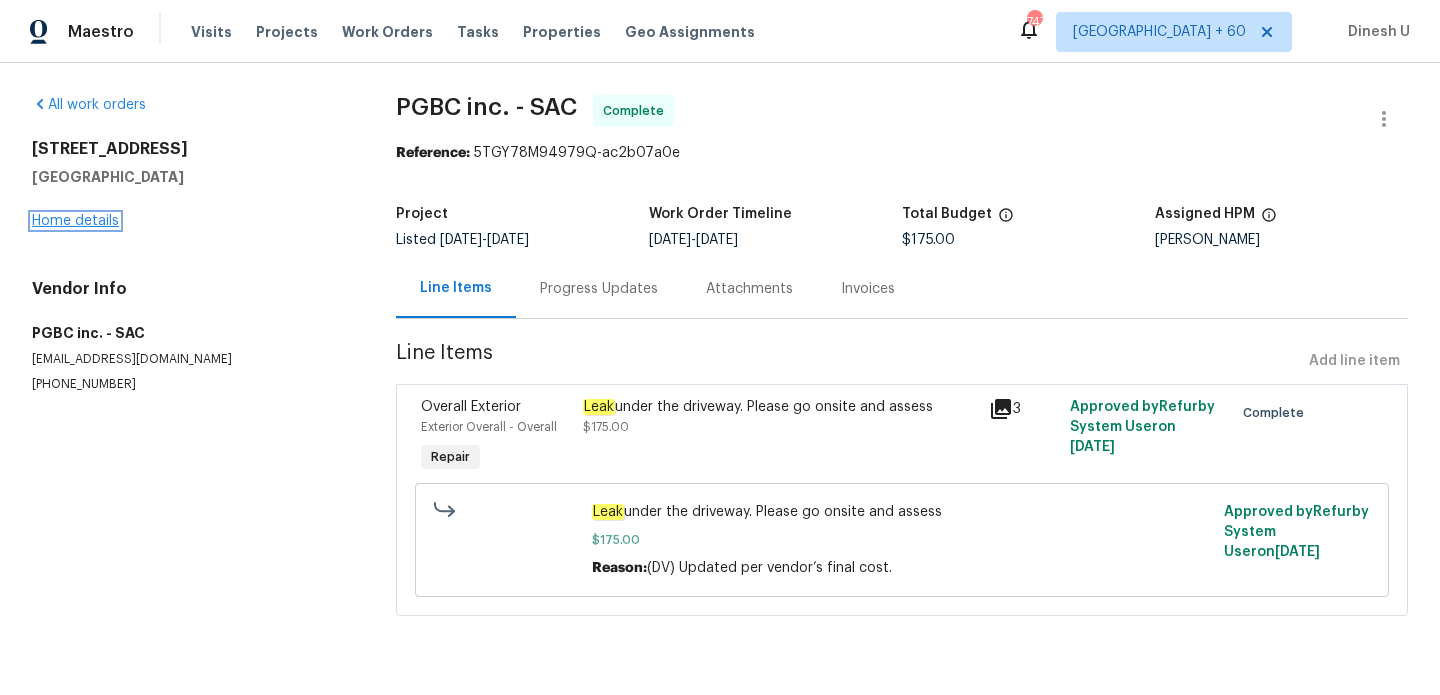 click on "Home details" at bounding box center (75, 221) 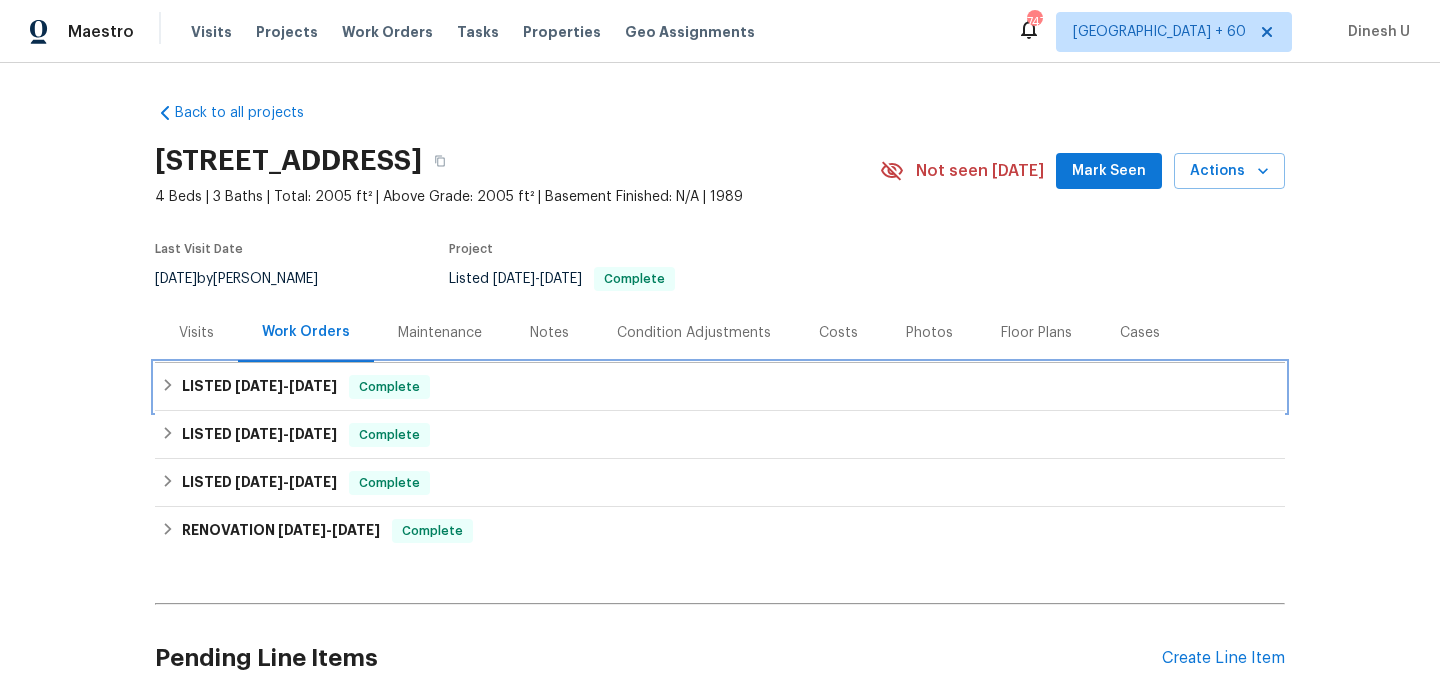 click on "LISTED   7/8/25  -  7/17/25 Complete" at bounding box center [720, 387] 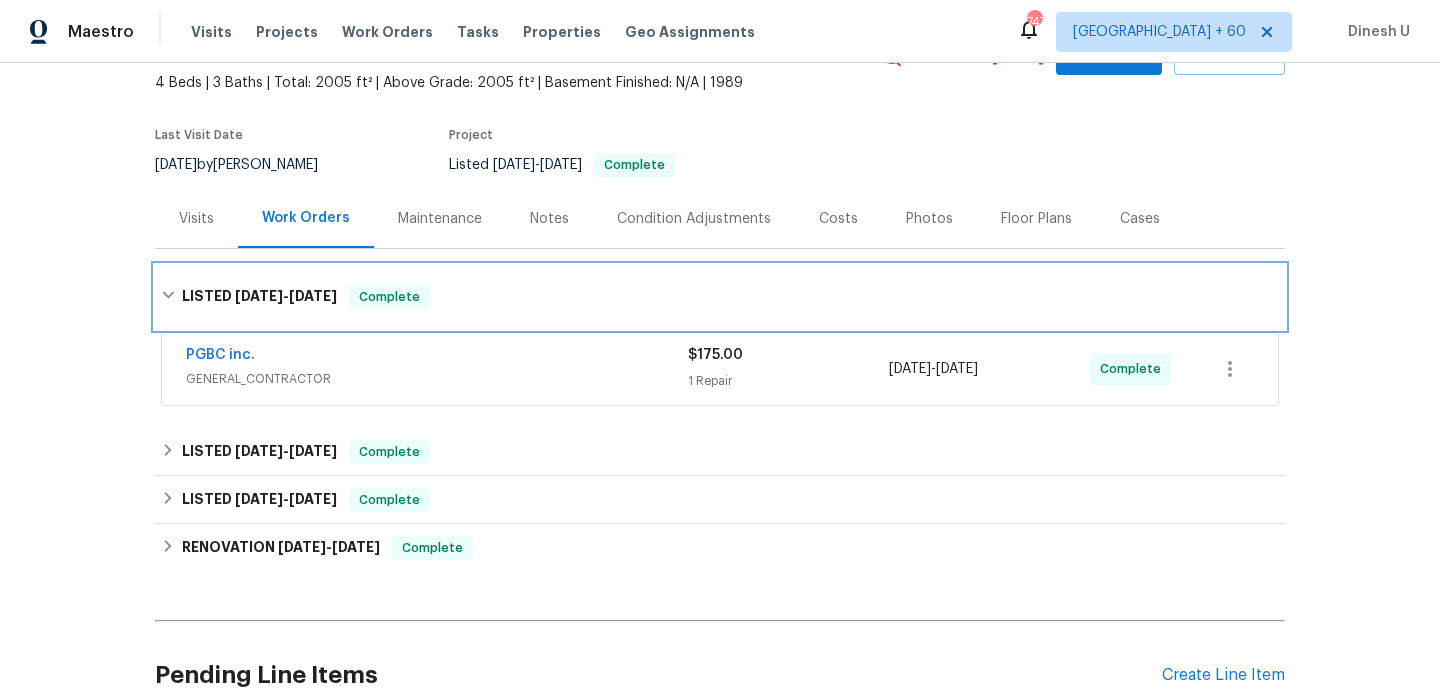 scroll, scrollTop: 175, scrollLeft: 0, axis: vertical 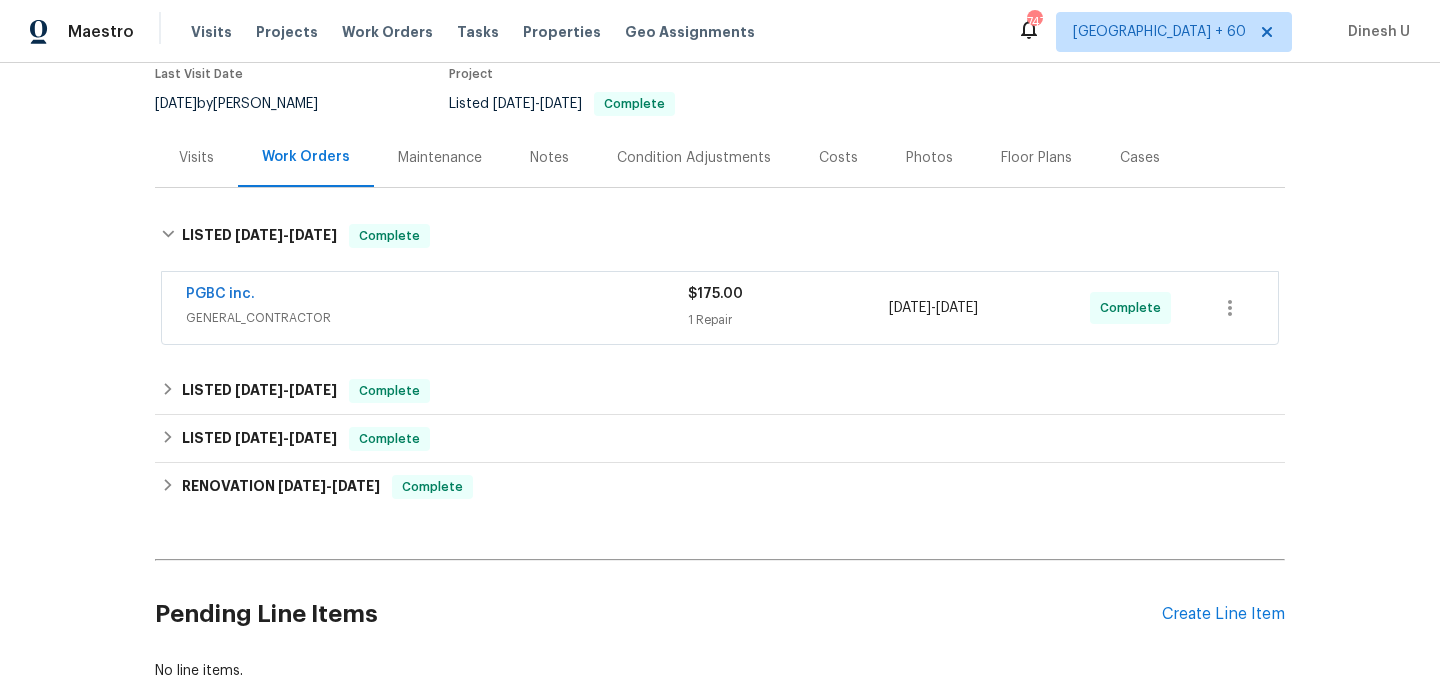 click on "1 Repair" at bounding box center (788, 320) 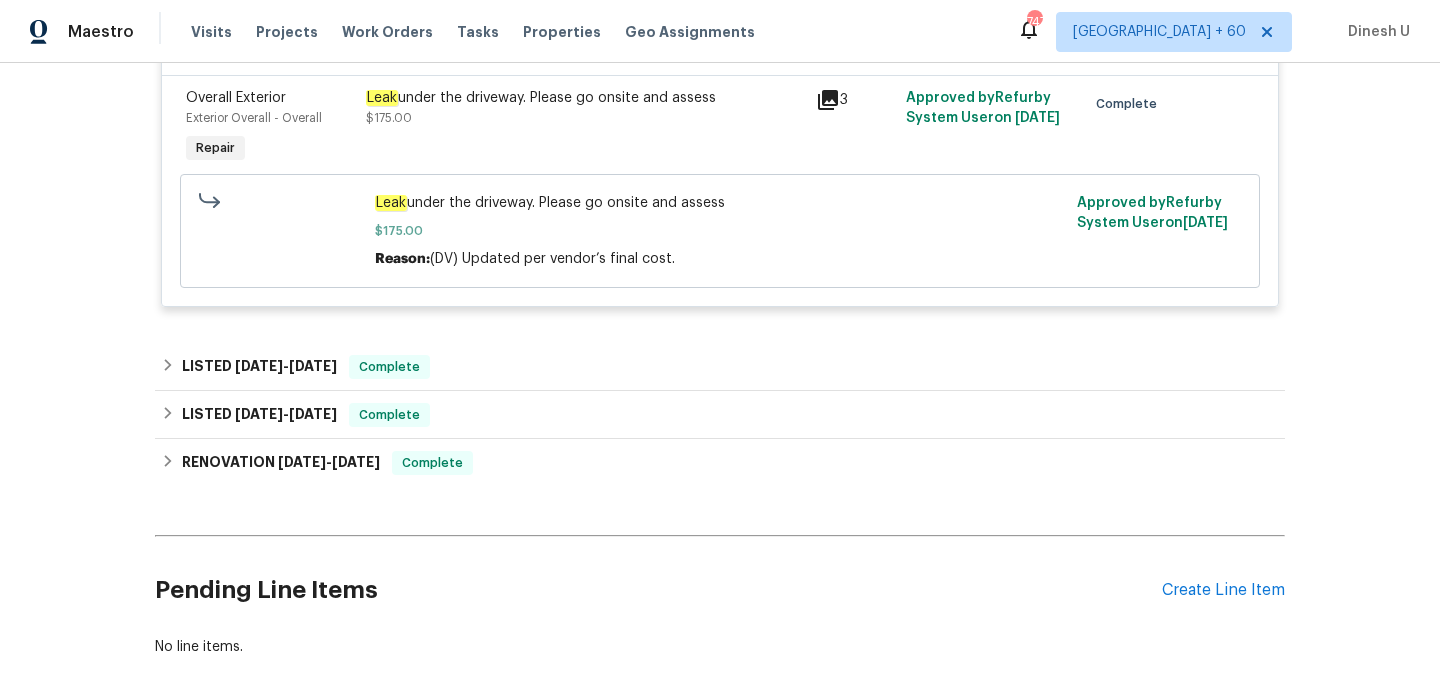 scroll, scrollTop: 521, scrollLeft: 0, axis: vertical 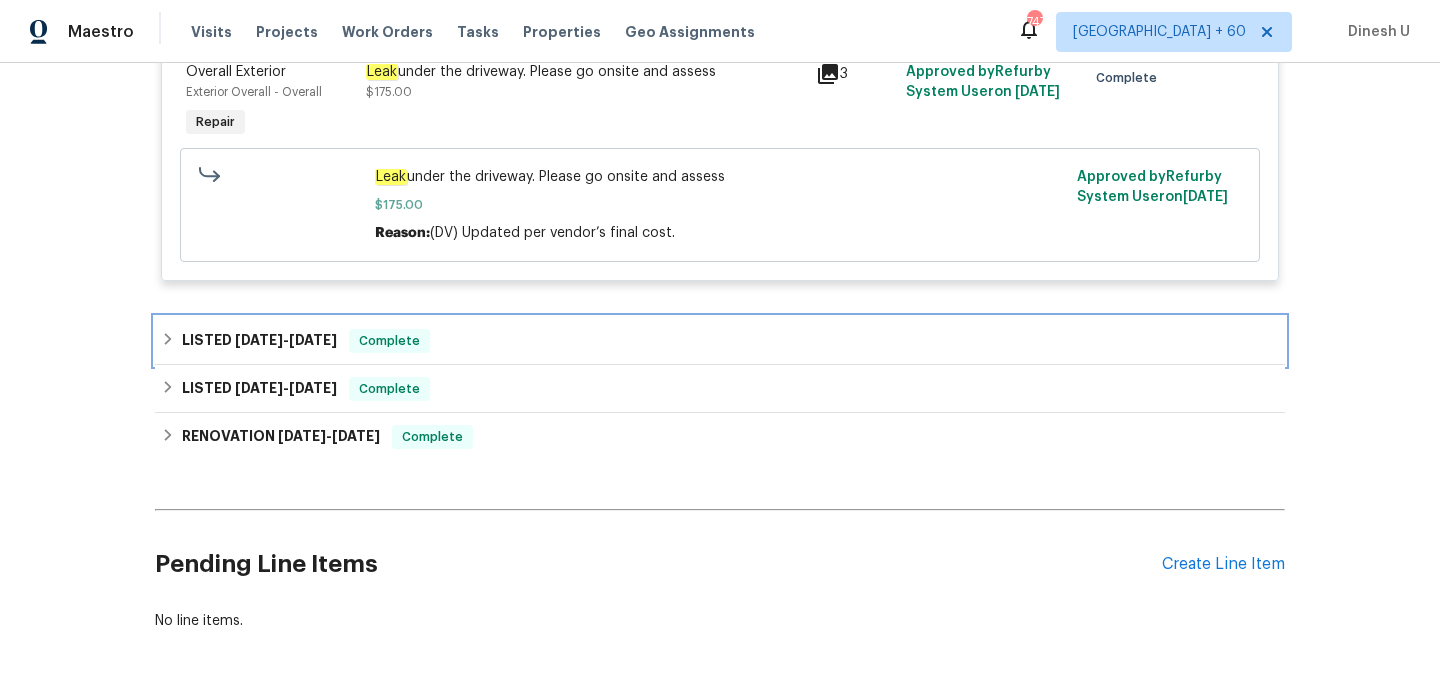 click on "2/12/25" at bounding box center [313, 340] 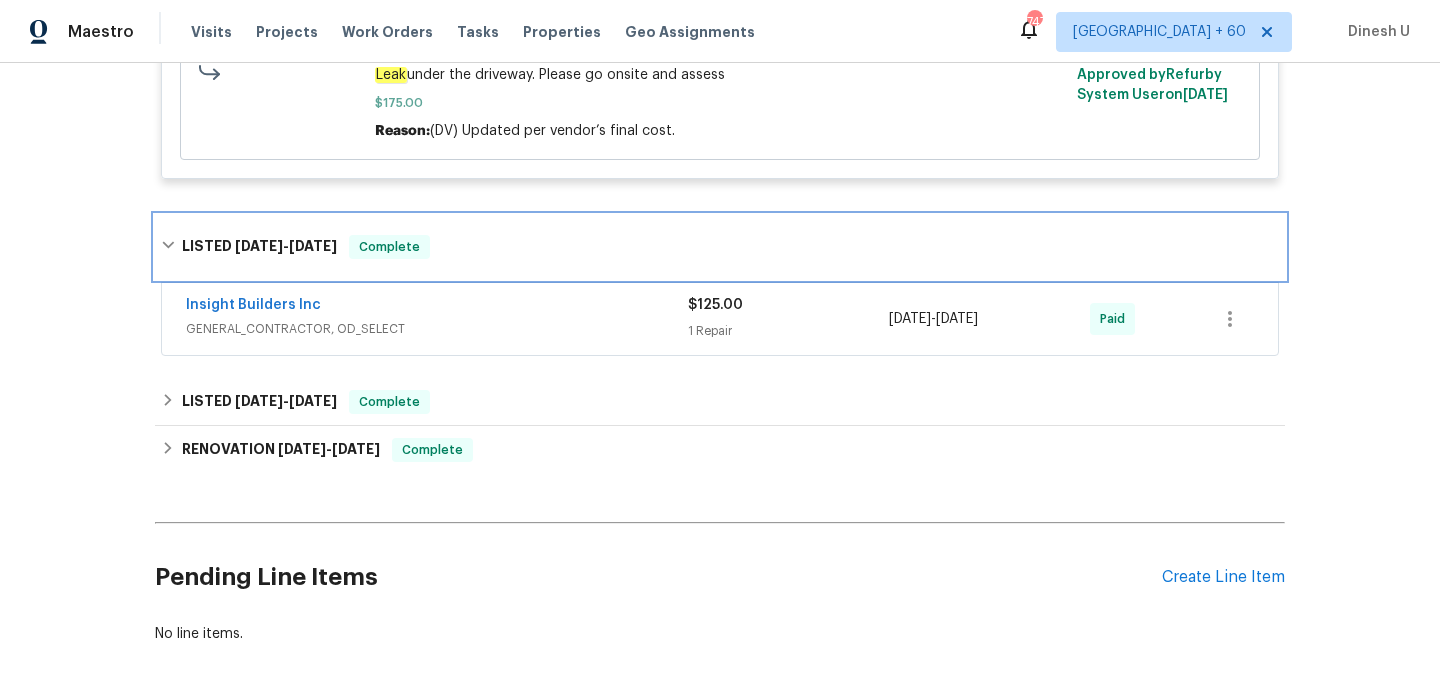 scroll, scrollTop: 638, scrollLeft: 0, axis: vertical 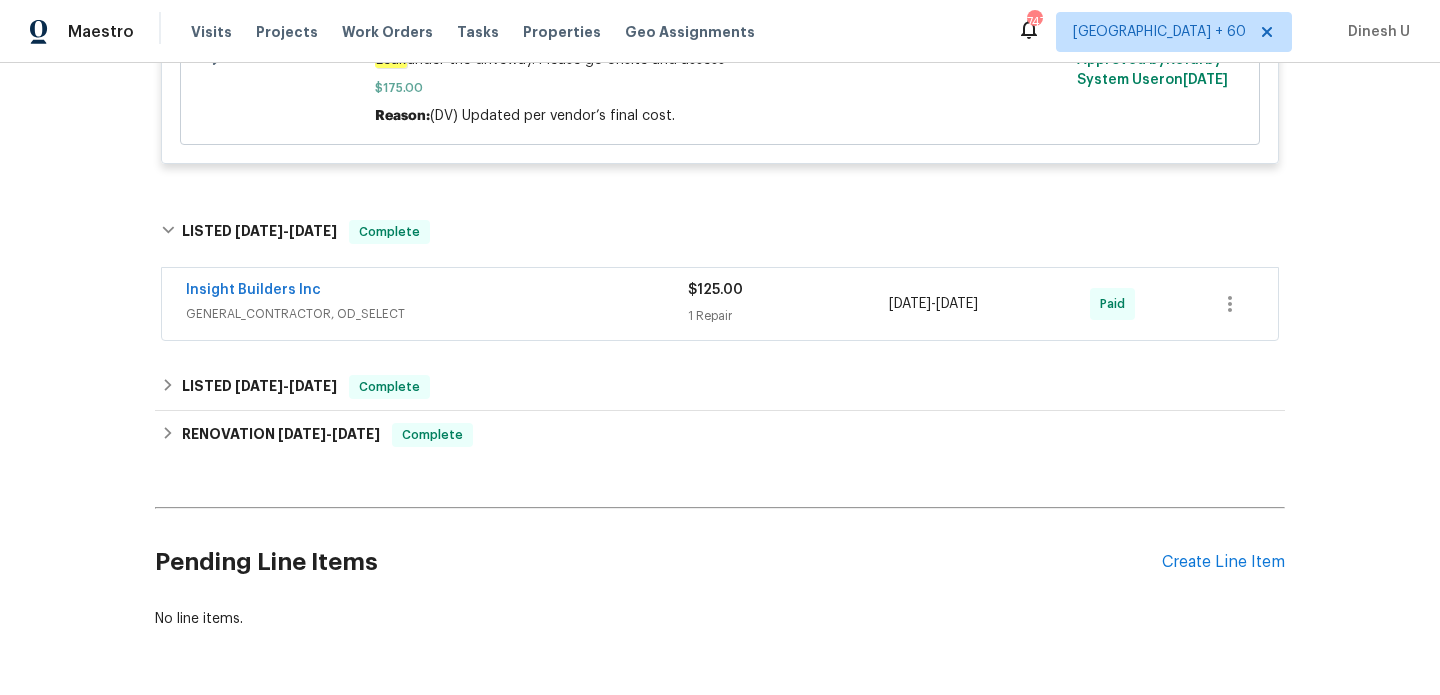 click on "1 Repair" at bounding box center (788, 316) 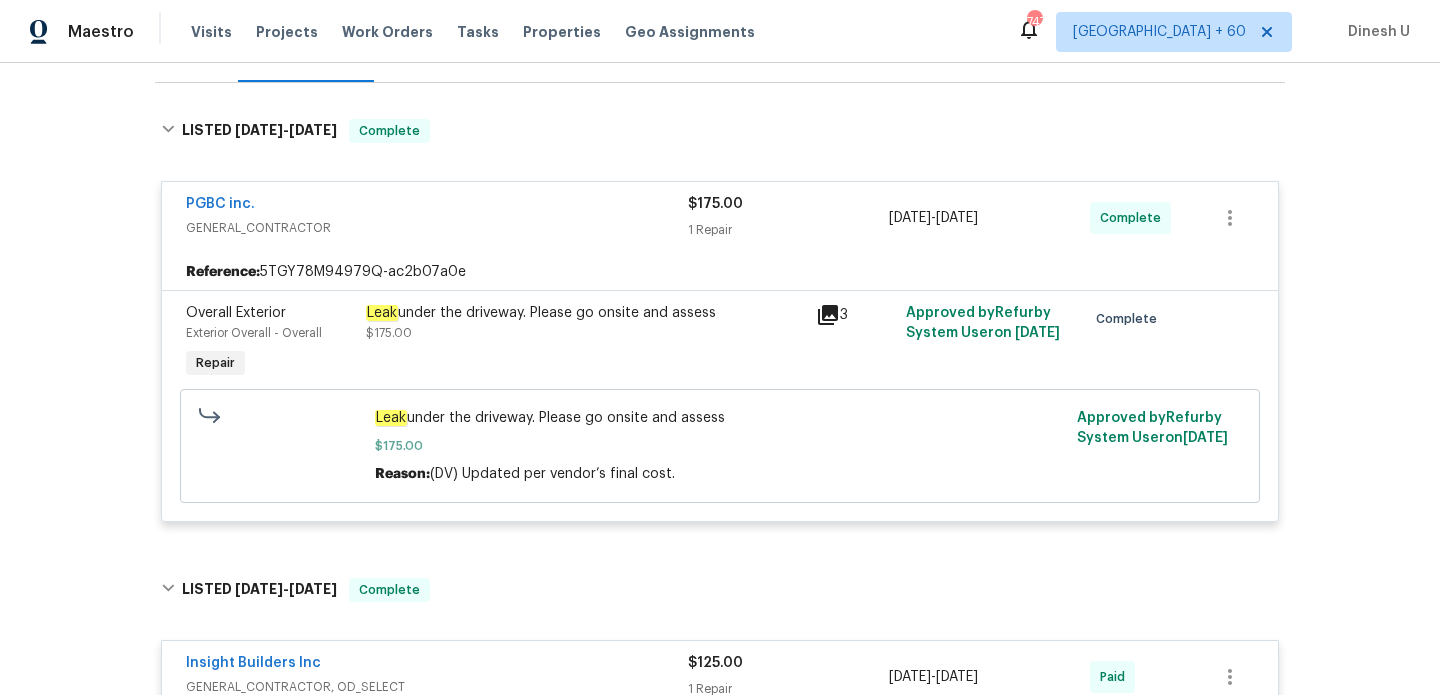 scroll, scrollTop: 277, scrollLeft: 0, axis: vertical 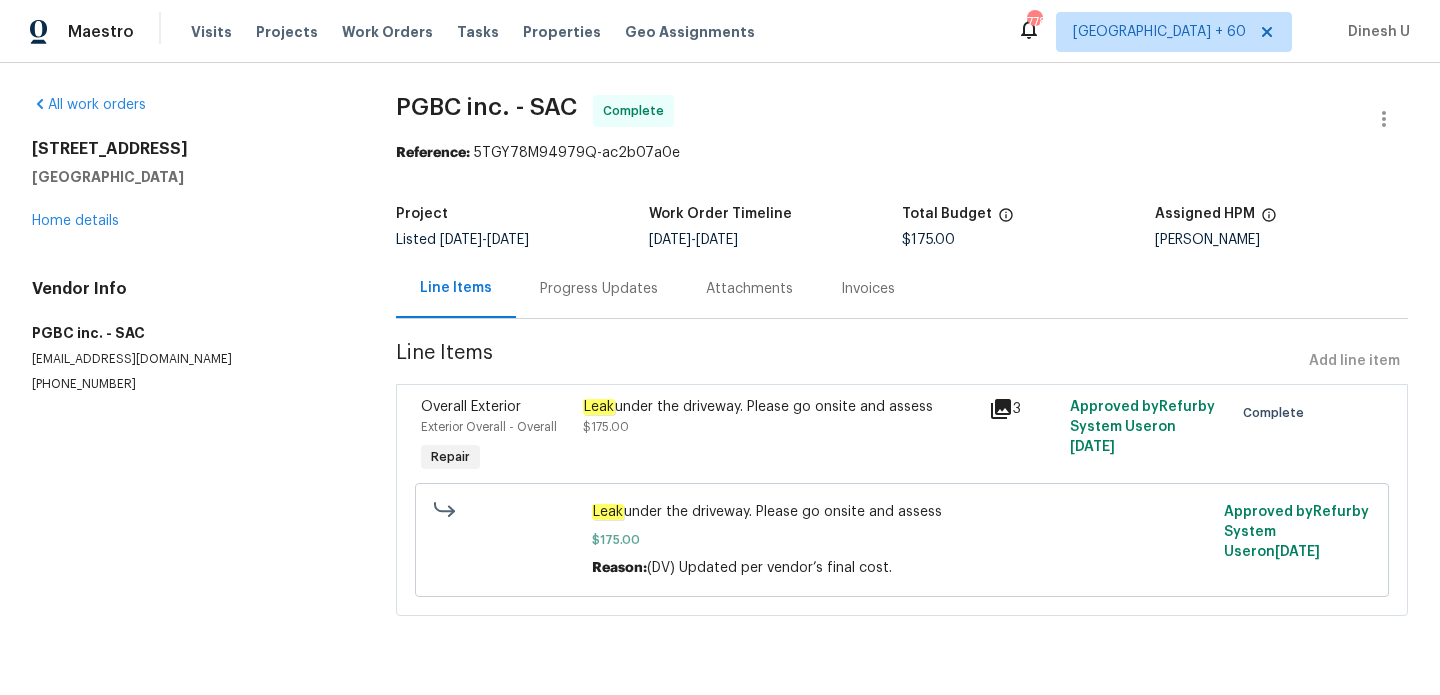 click on "Progress Updates" at bounding box center (599, 288) 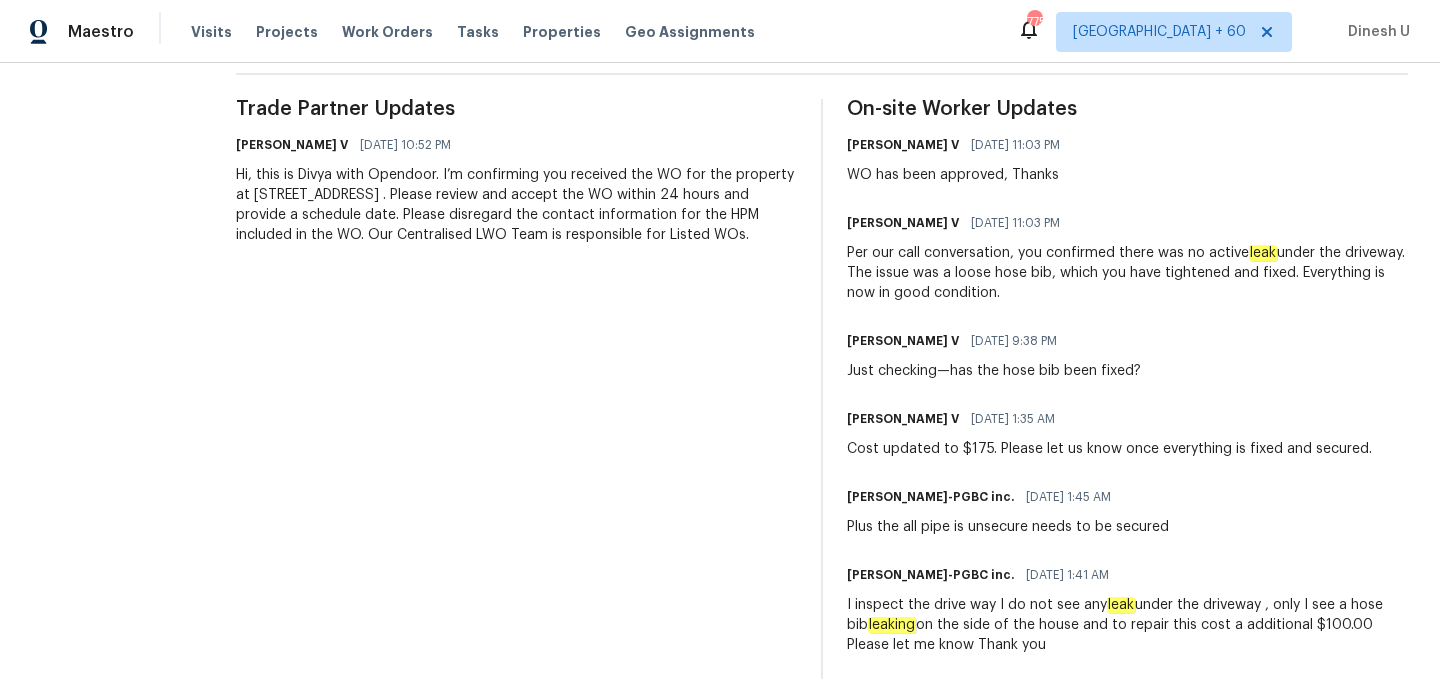 scroll, scrollTop: 596, scrollLeft: 0, axis: vertical 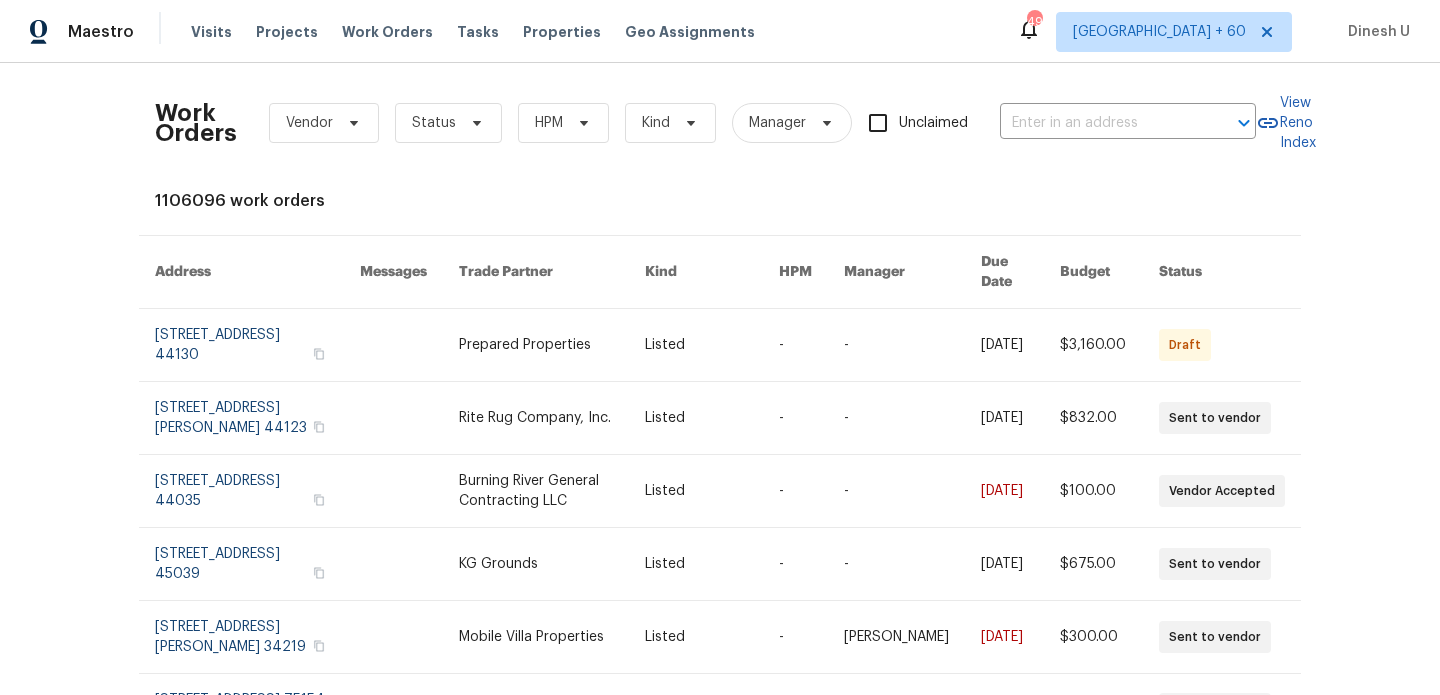 click on "Work Orders" at bounding box center [387, 32] 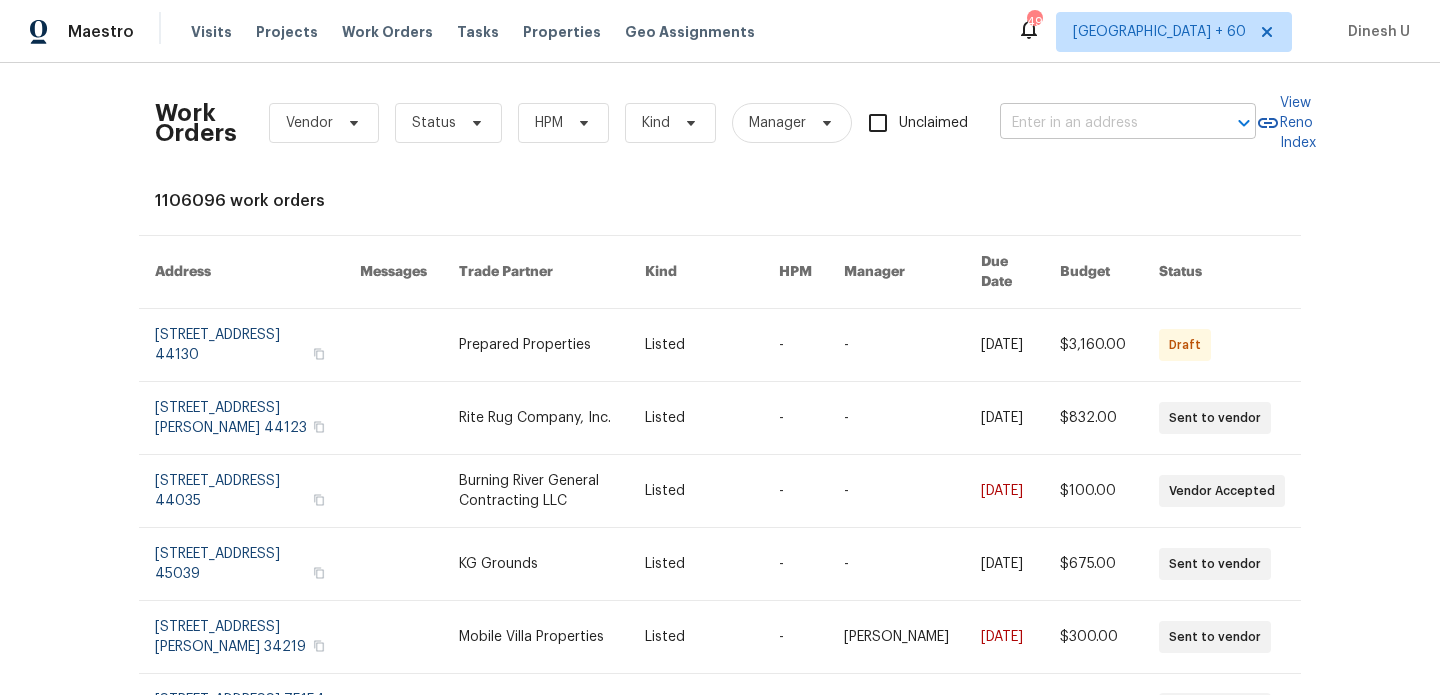 click at bounding box center (1100, 123) 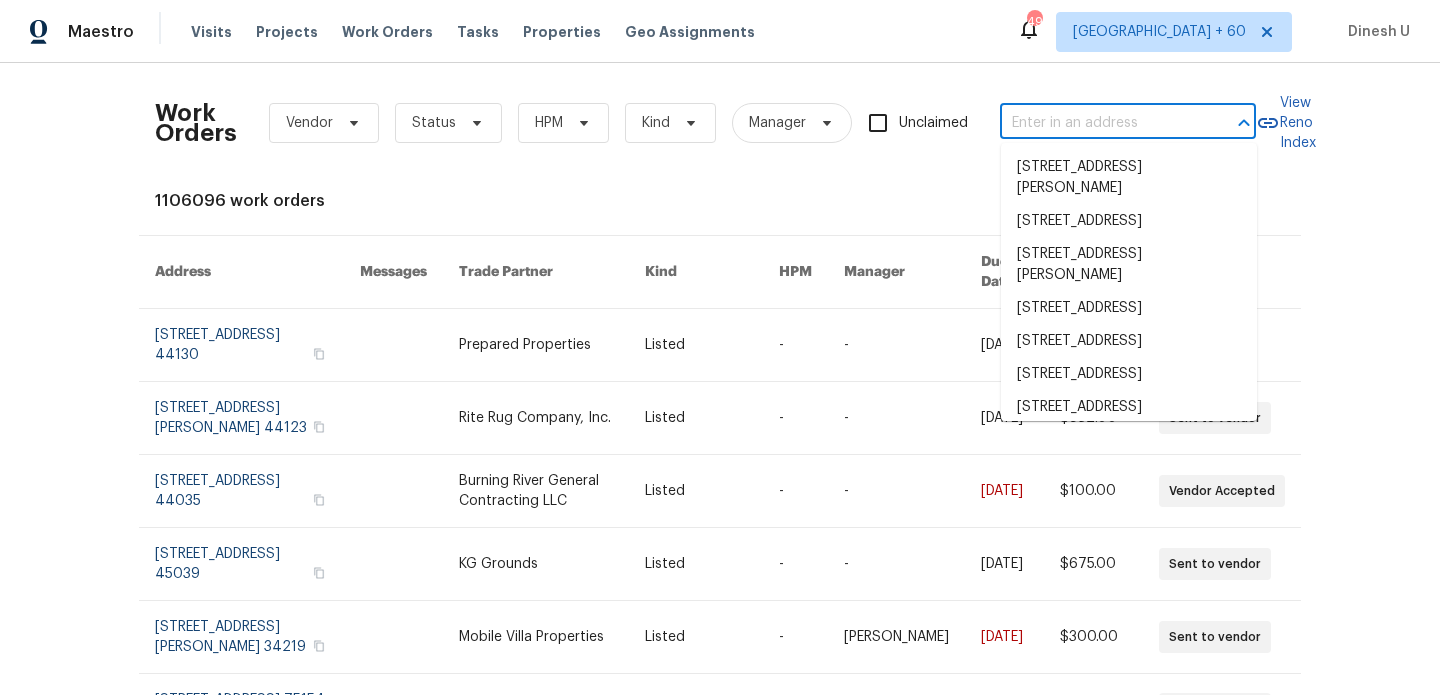 paste on "18414 Victoria Bay Dr, Cornelius, NC 28031" 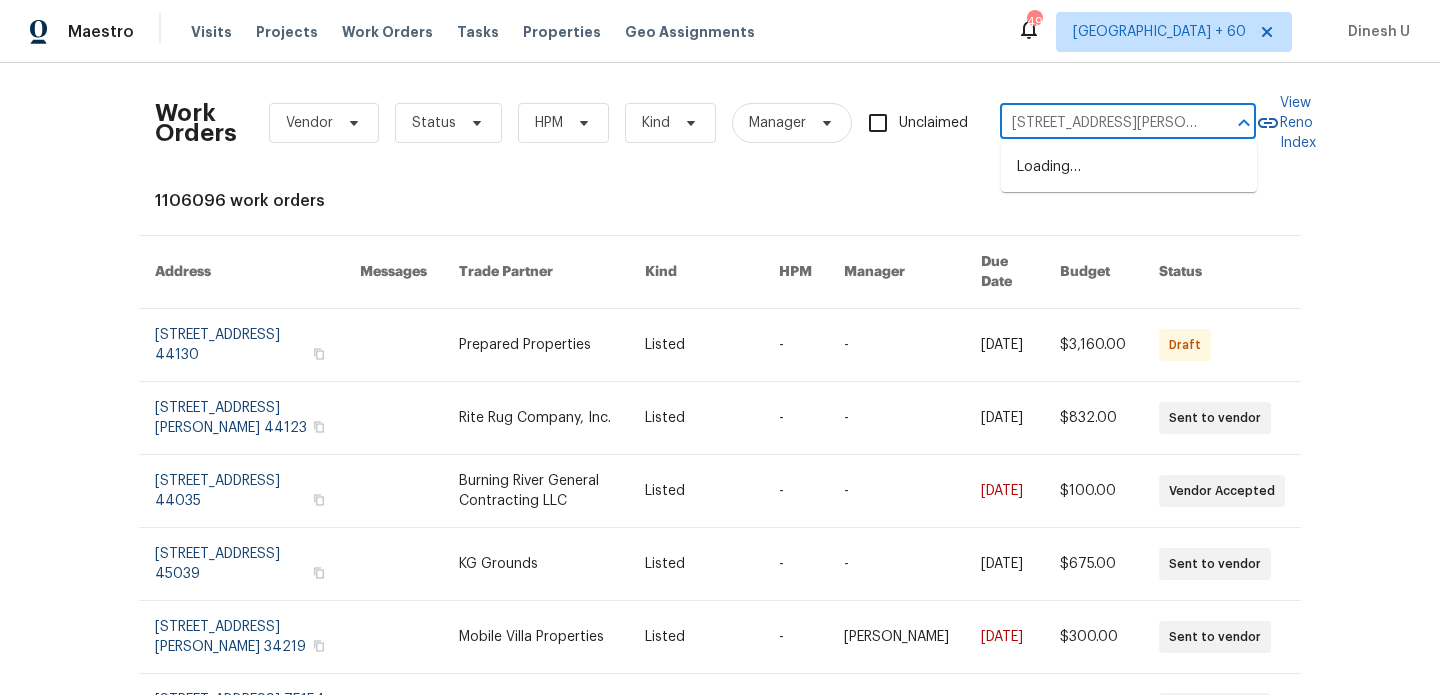 scroll, scrollTop: 0, scrollLeft: 88, axis: horizontal 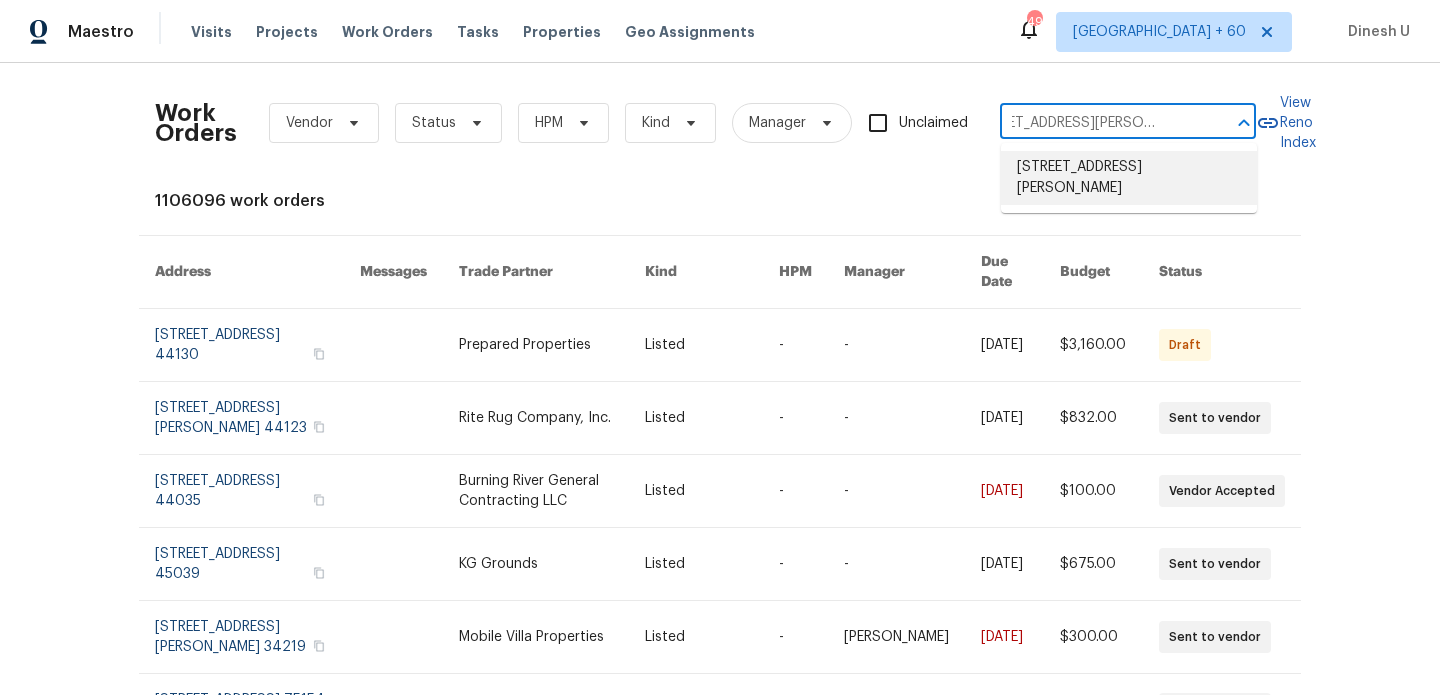 click on "18414 Victoria Bay Dr, Cornelius, NC 28031" at bounding box center [1129, 178] 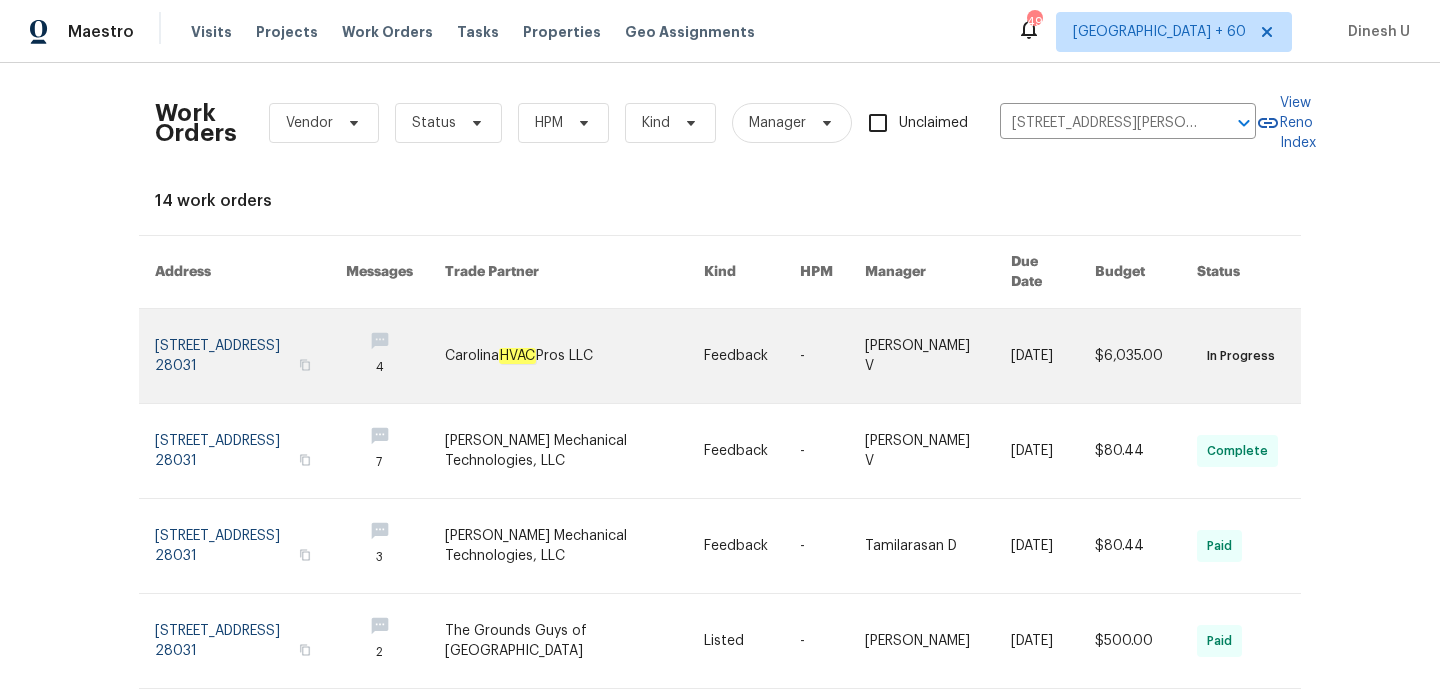 click at bounding box center (250, 356) 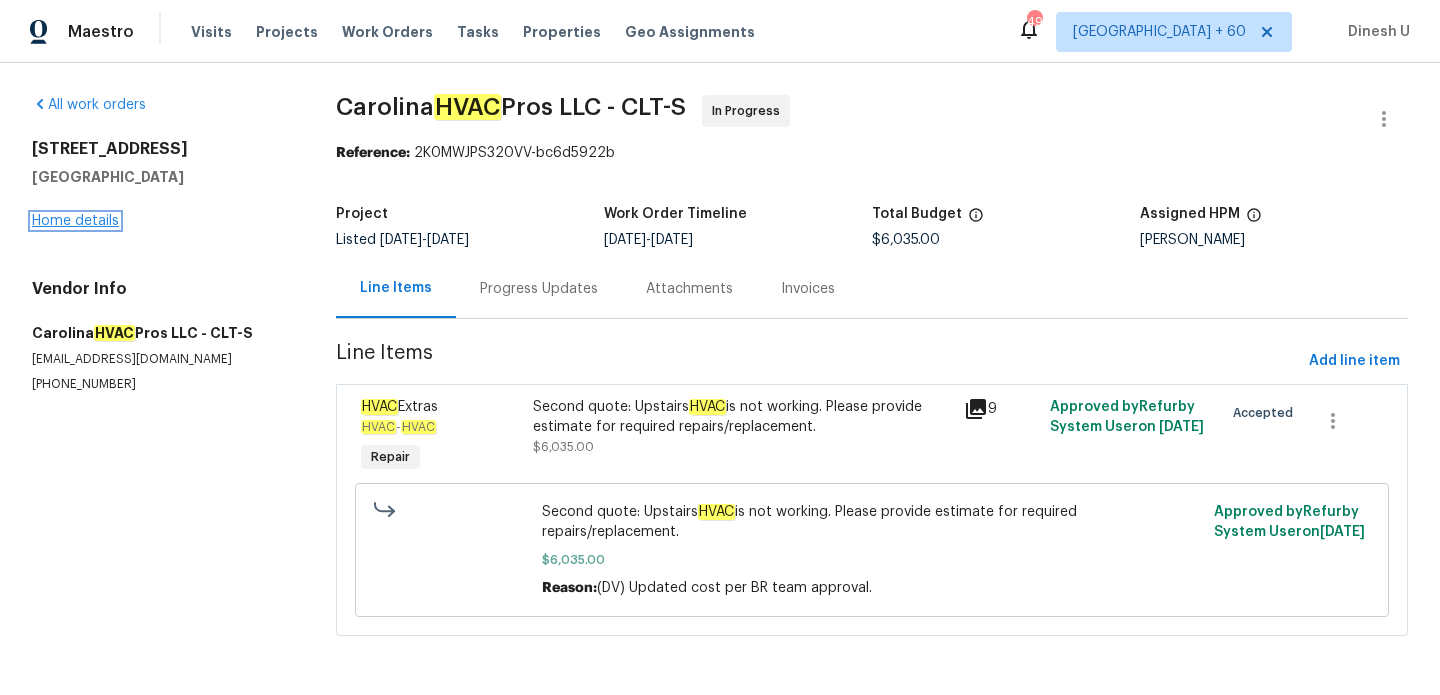 click on "Home details" at bounding box center [75, 221] 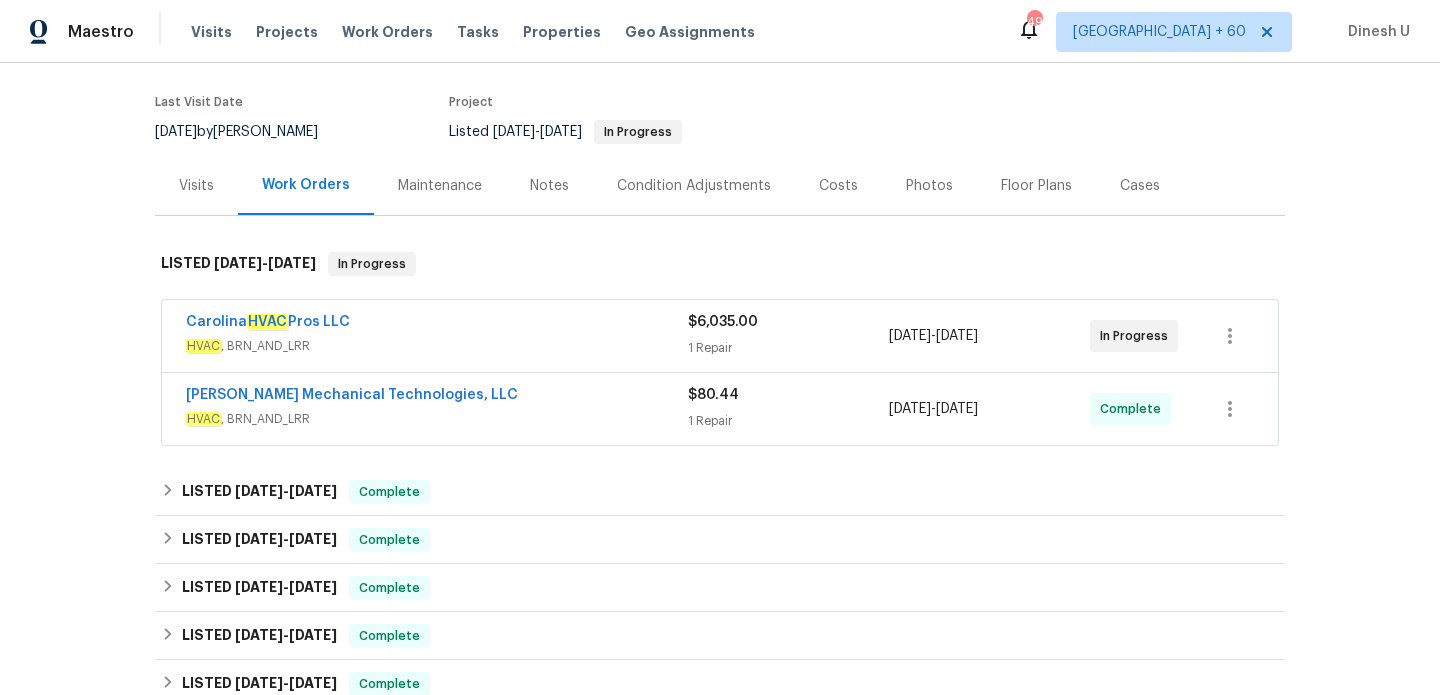 scroll, scrollTop: 158, scrollLeft: 0, axis: vertical 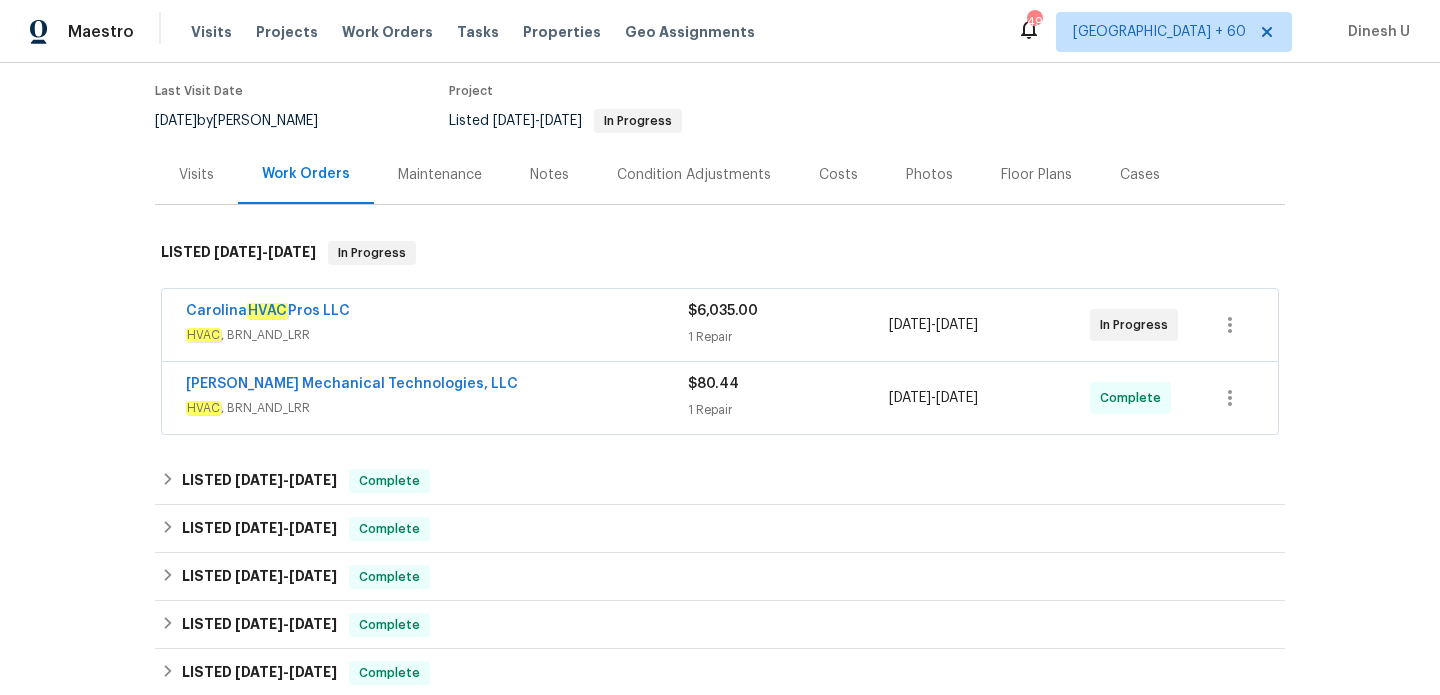 click on "$6,035.00" at bounding box center (723, 311) 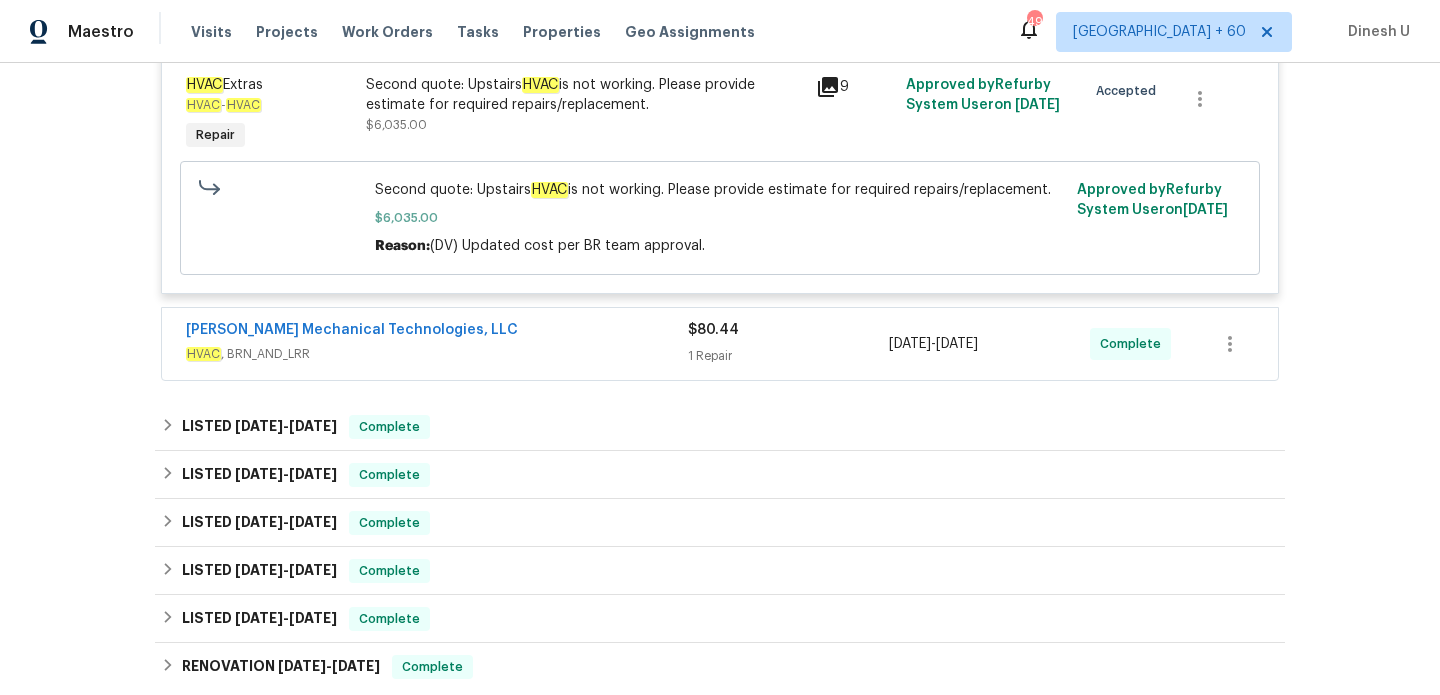scroll, scrollTop: 558, scrollLeft: 0, axis: vertical 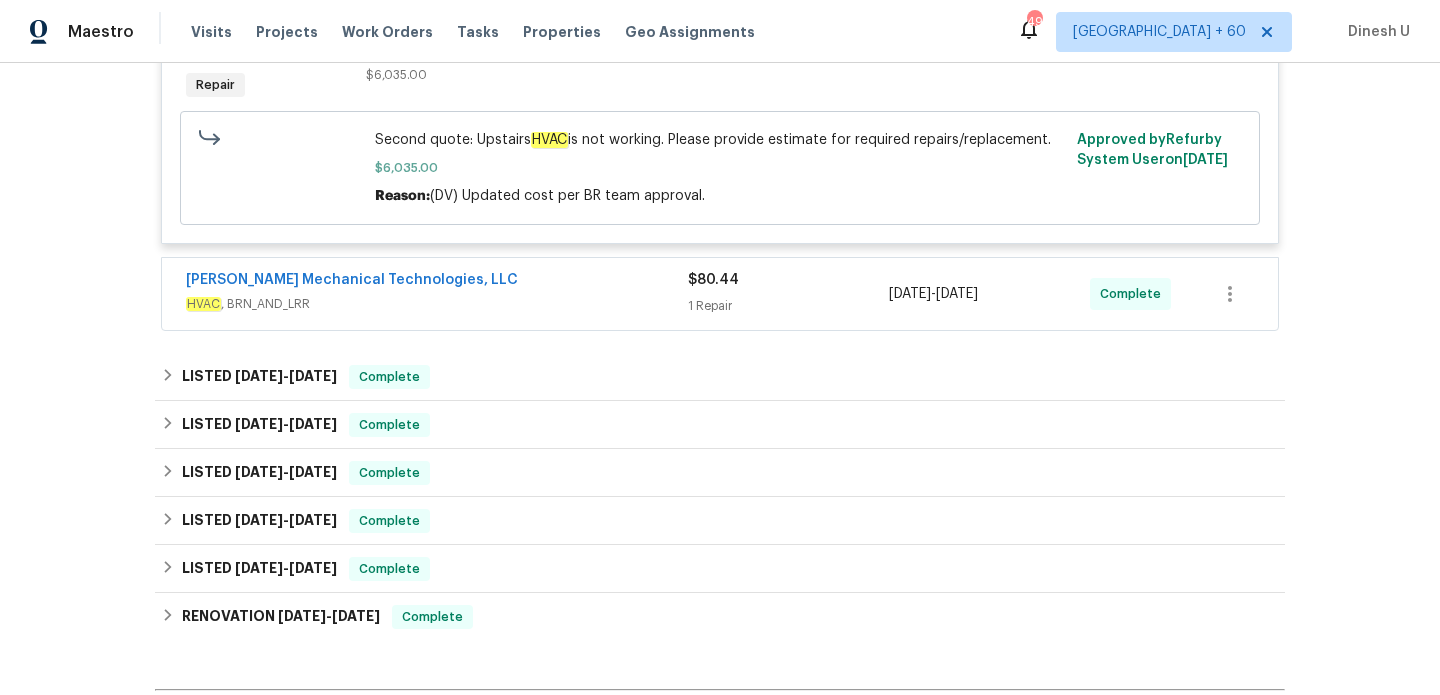 click on "1 Repair" at bounding box center (788, 306) 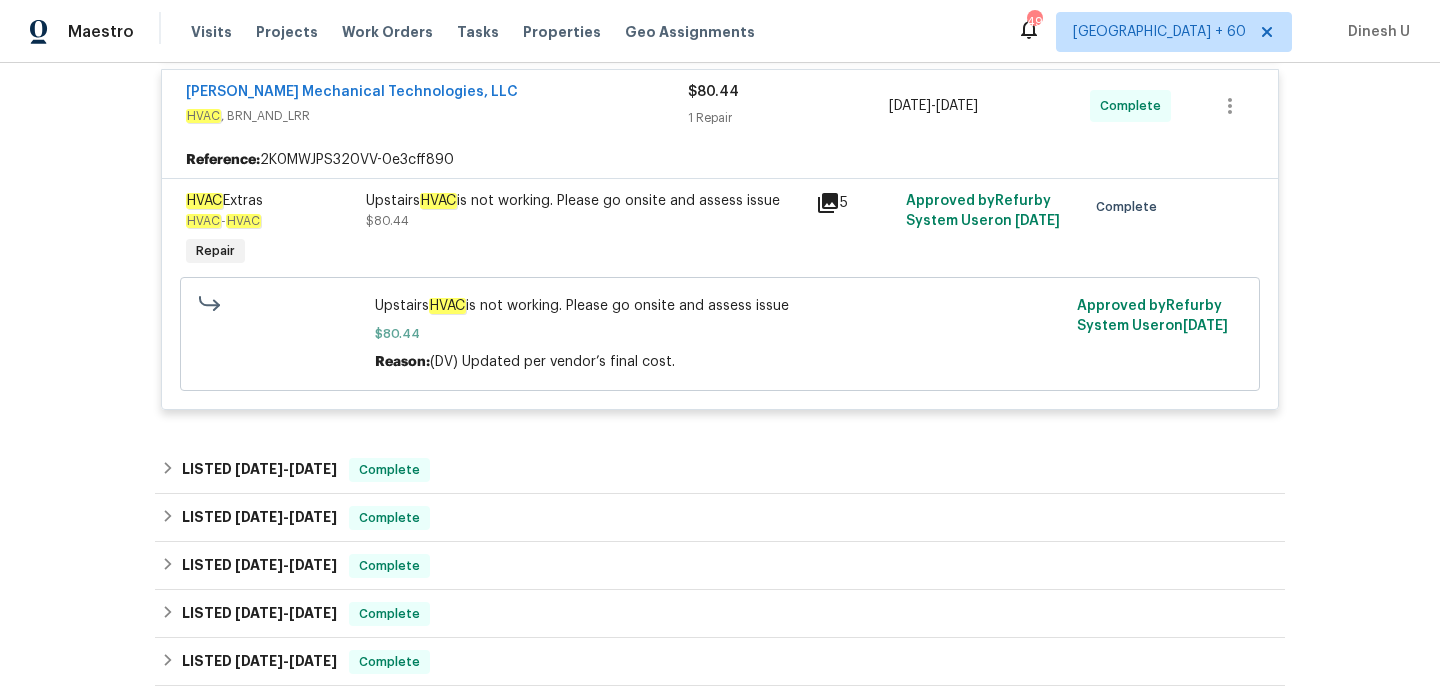 scroll, scrollTop: 823, scrollLeft: 0, axis: vertical 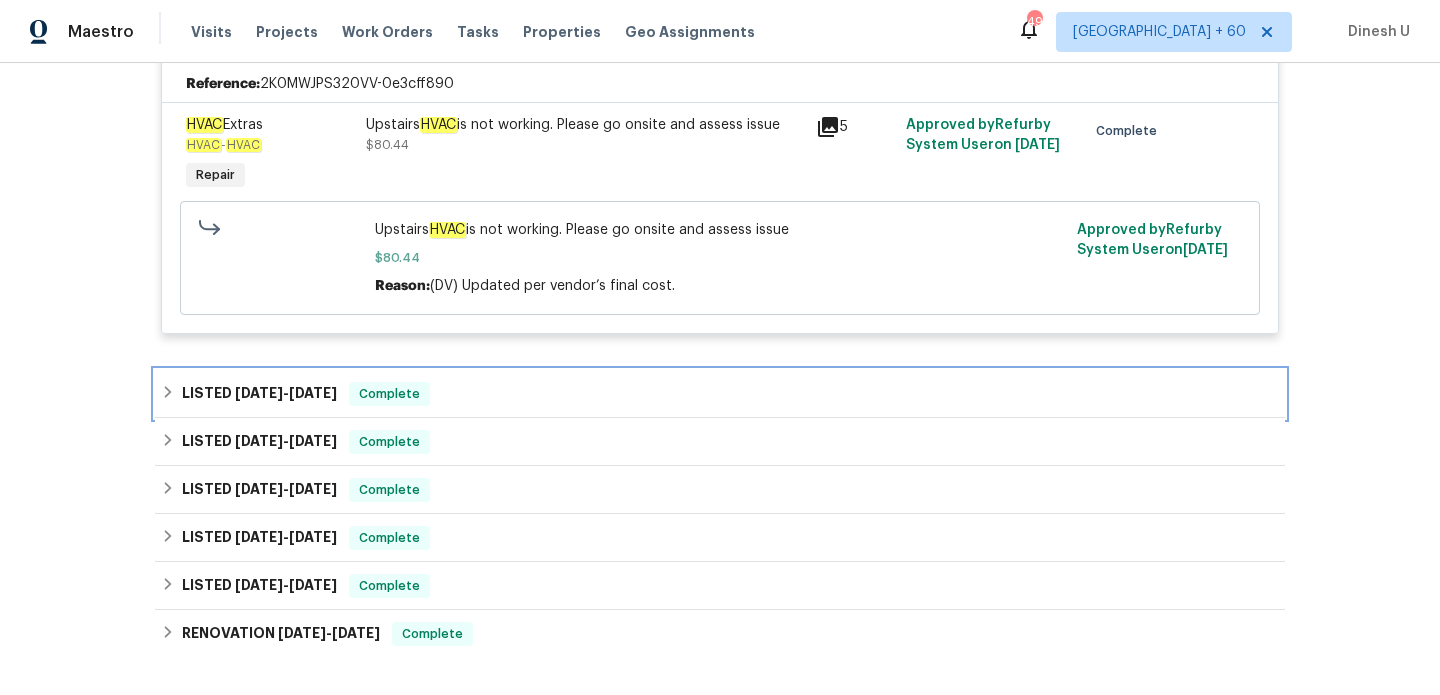 click on "6/9/25" at bounding box center [313, 393] 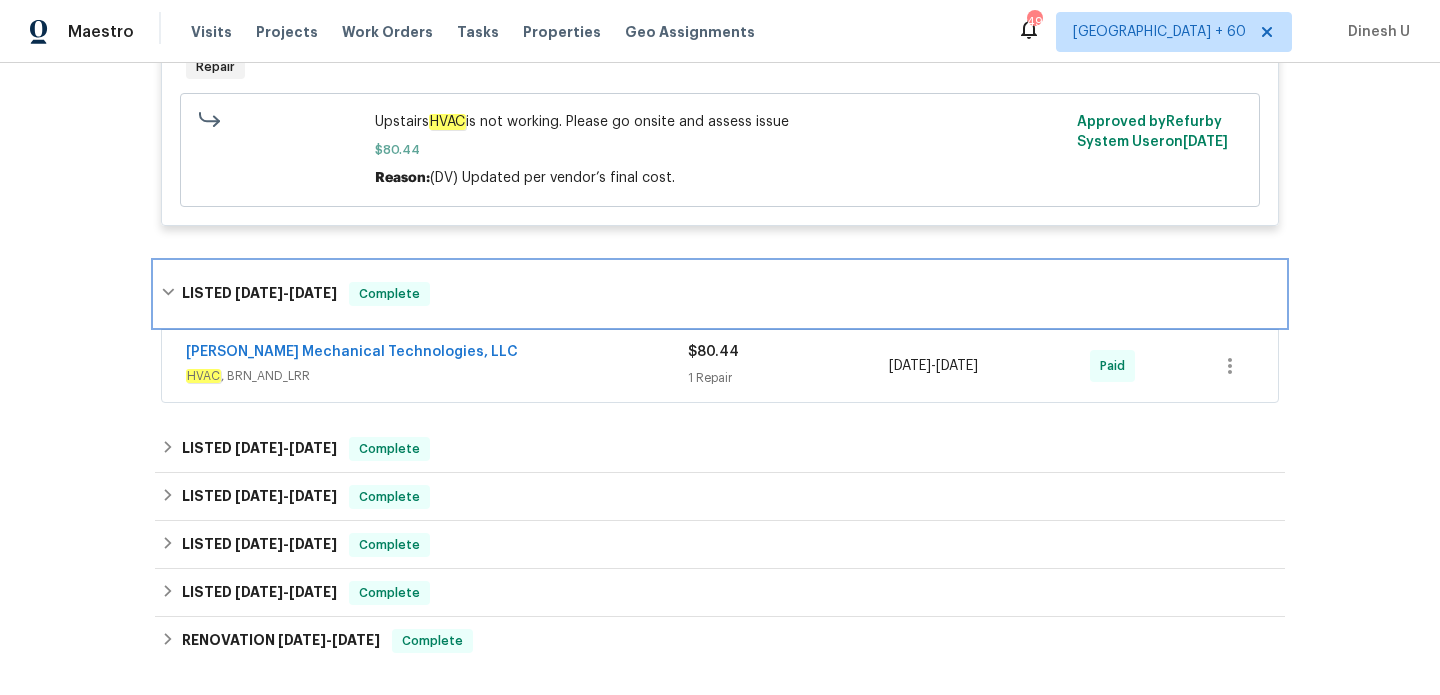 scroll, scrollTop: 940, scrollLeft: 0, axis: vertical 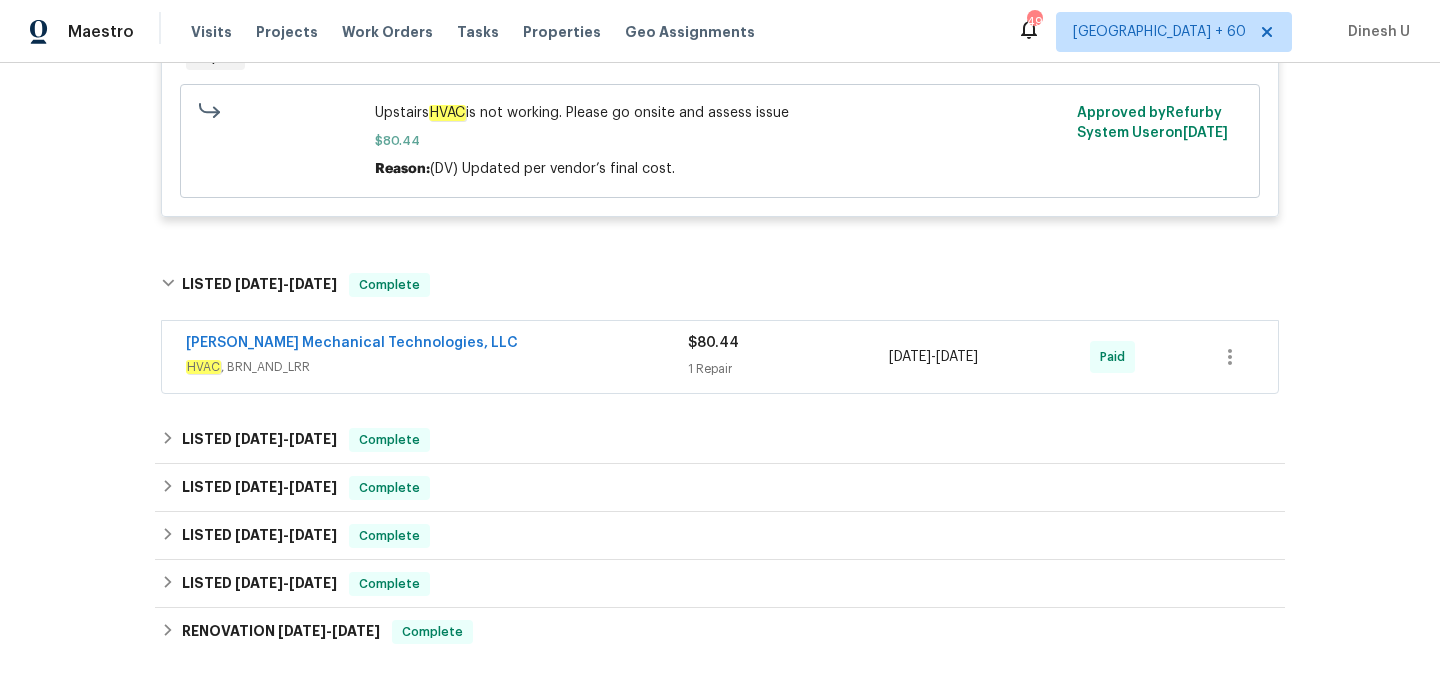 click on "$80.44 1 Repair" at bounding box center [788, 357] 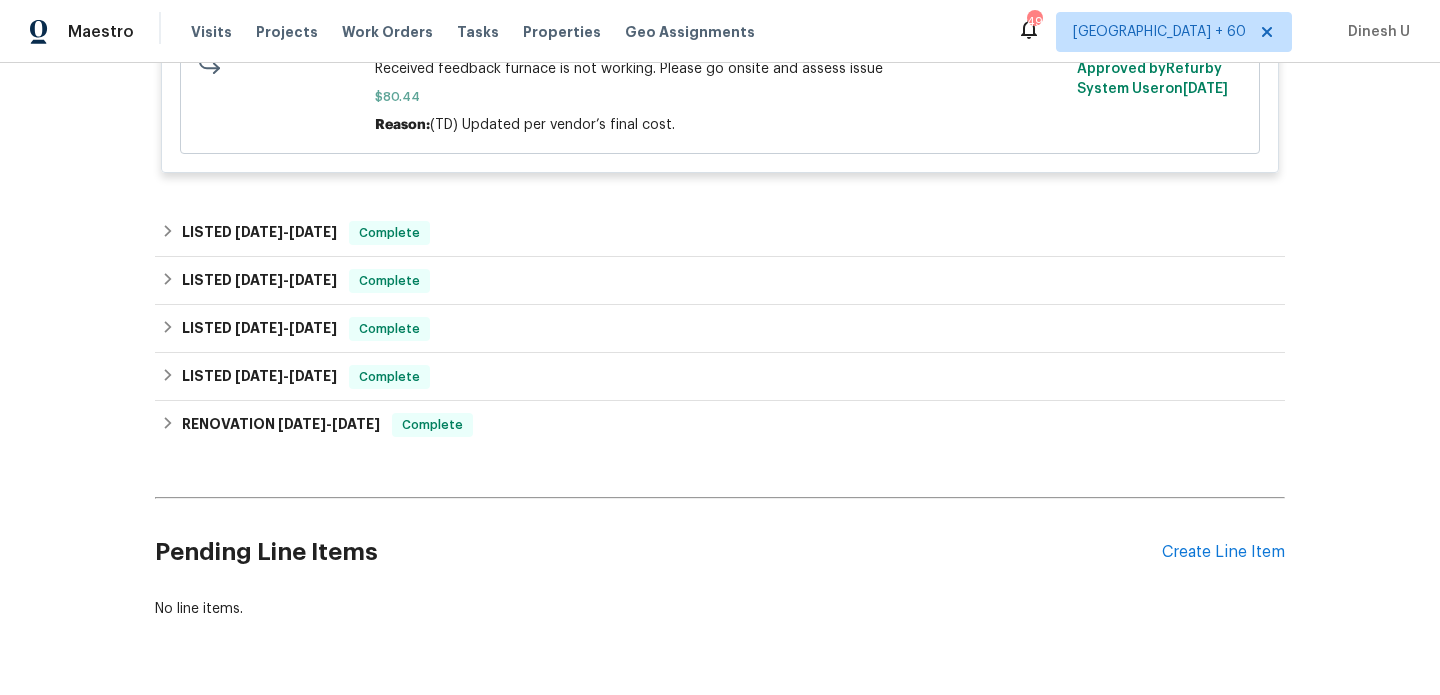 scroll, scrollTop: 1473, scrollLeft: 0, axis: vertical 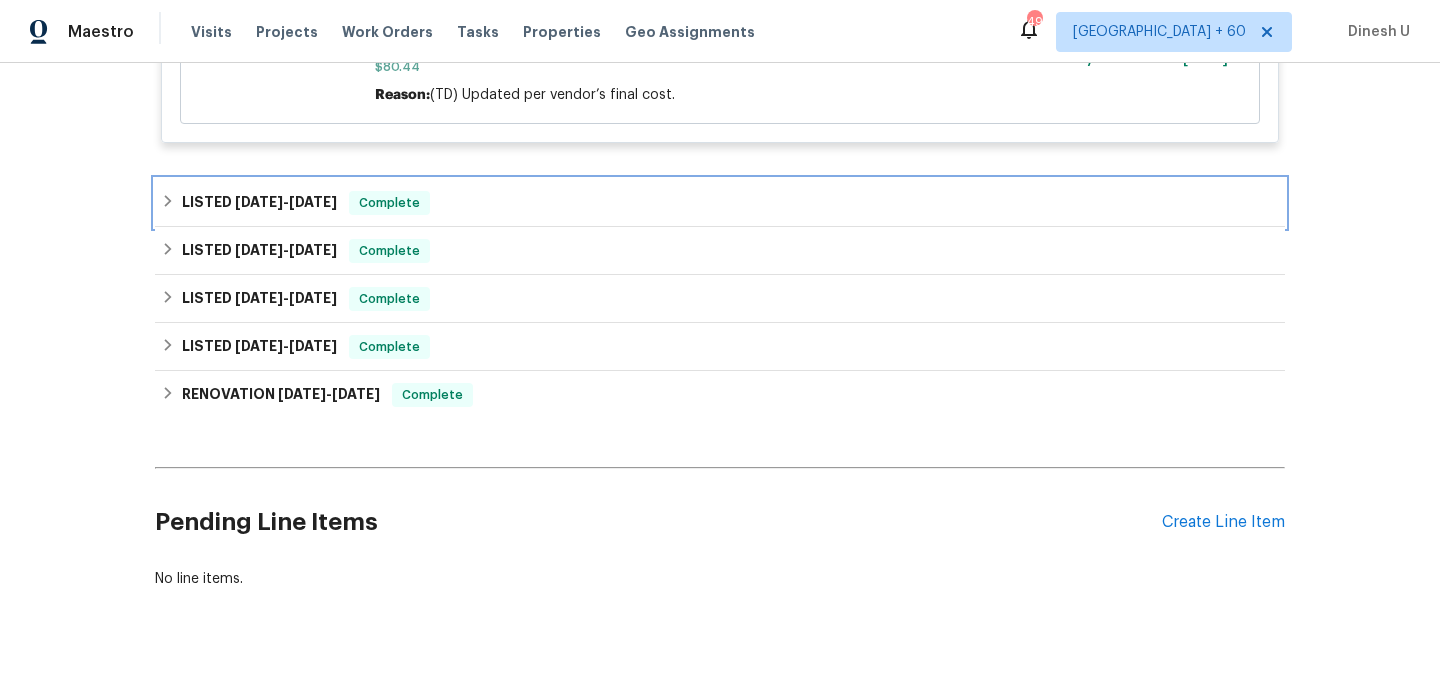 click on "LISTED   5/20/25  -  5/22/25" at bounding box center [259, 203] 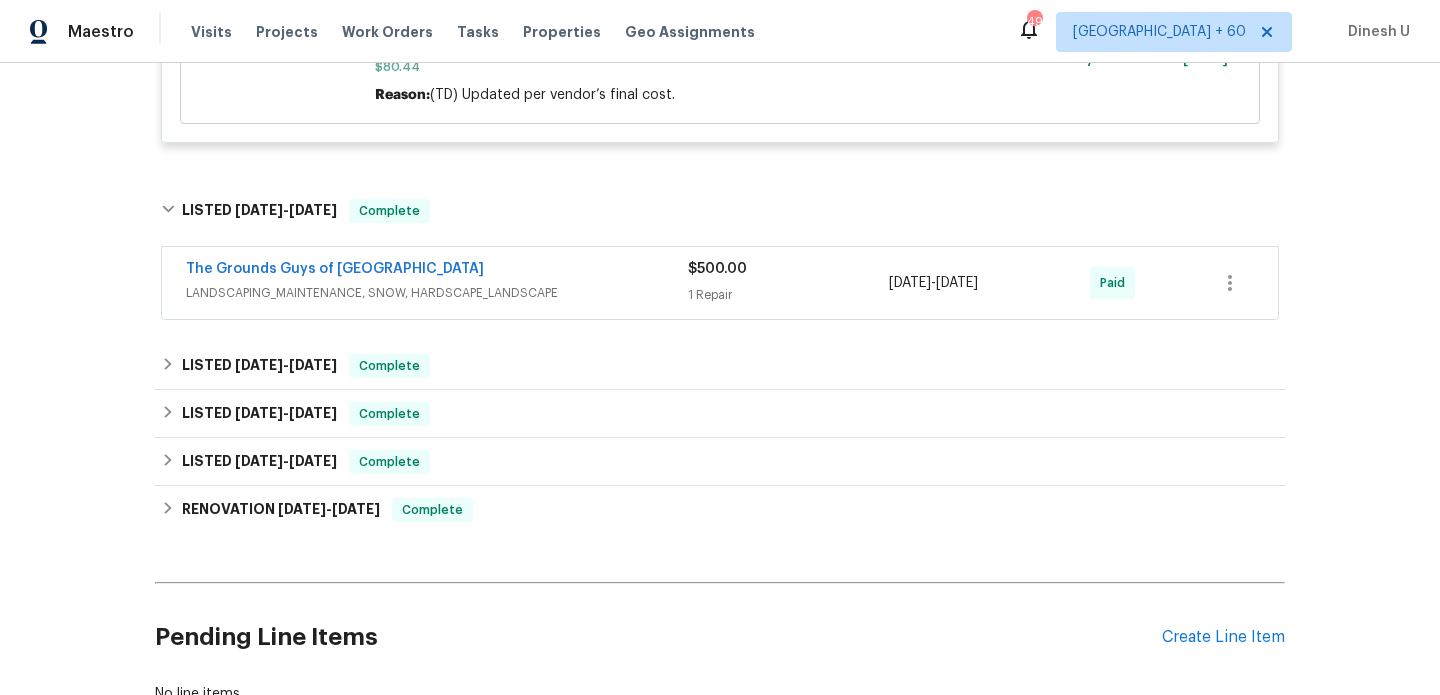 click on "$500.00 1 Repair" at bounding box center (788, 283) 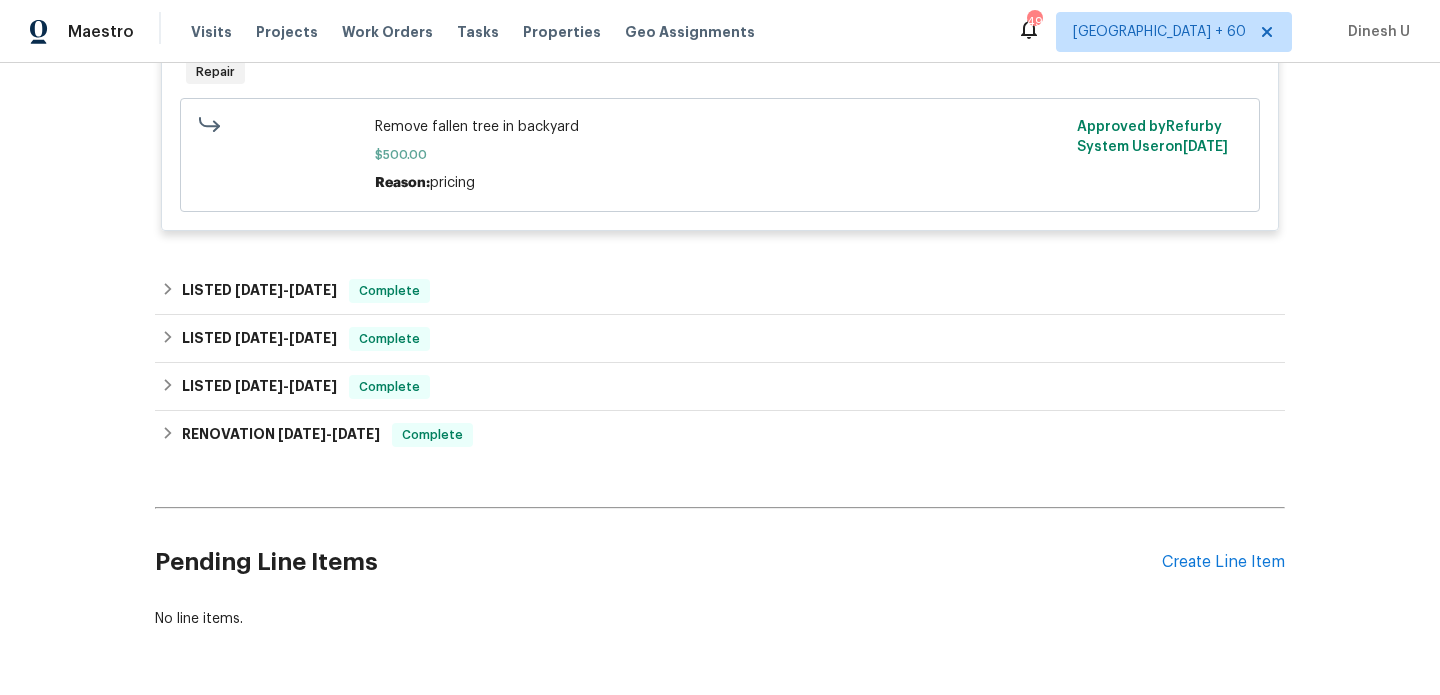 scroll, scrollTop: 1866, scrollLeft: 0, axis: vertical 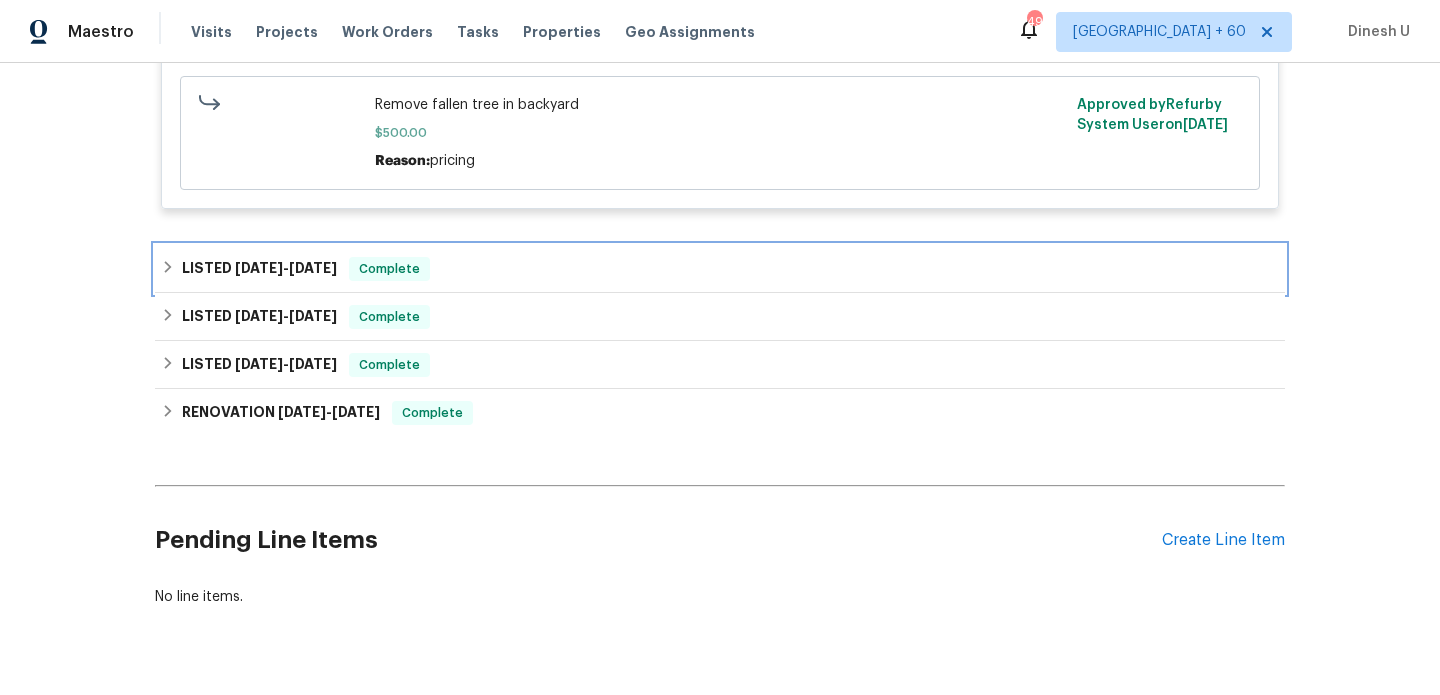 click on "4/20/25" at bounding box center [313, 268] 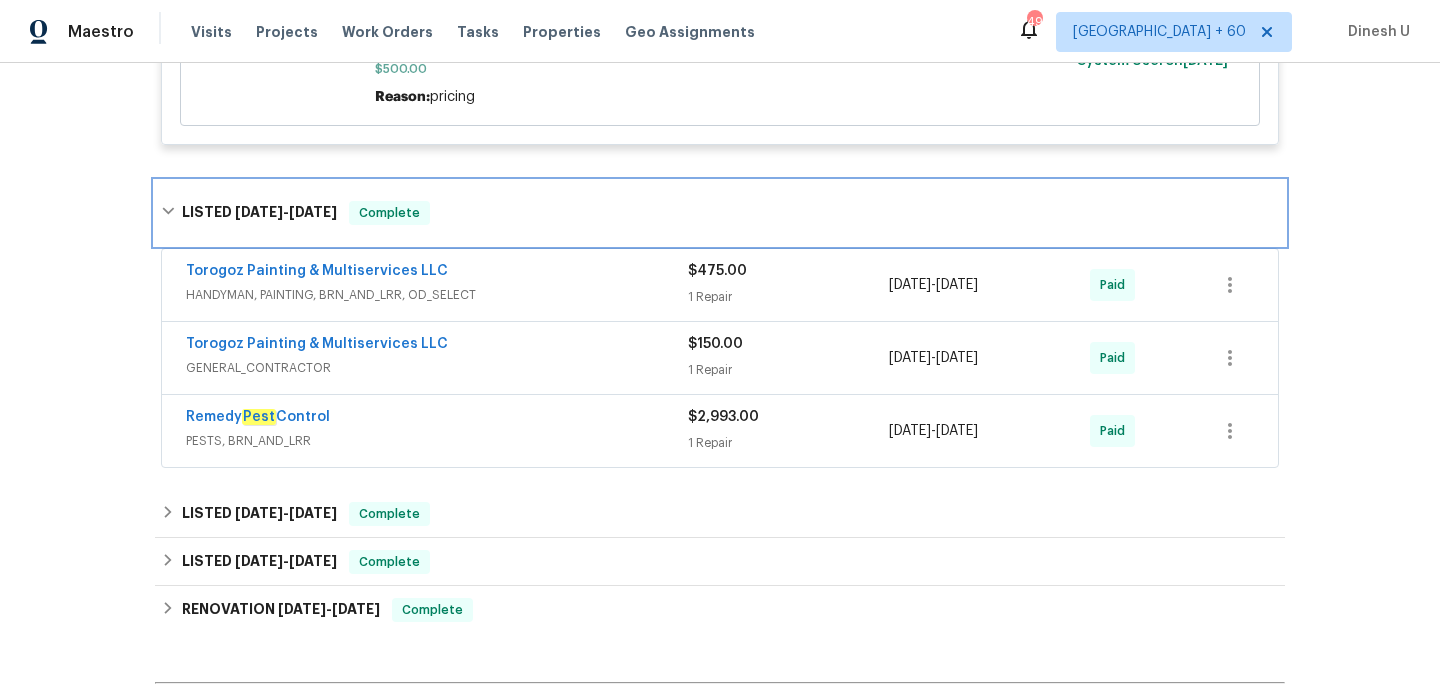 scroll, scrollTop: 1935, scrollLeft: 0, axis: vertical 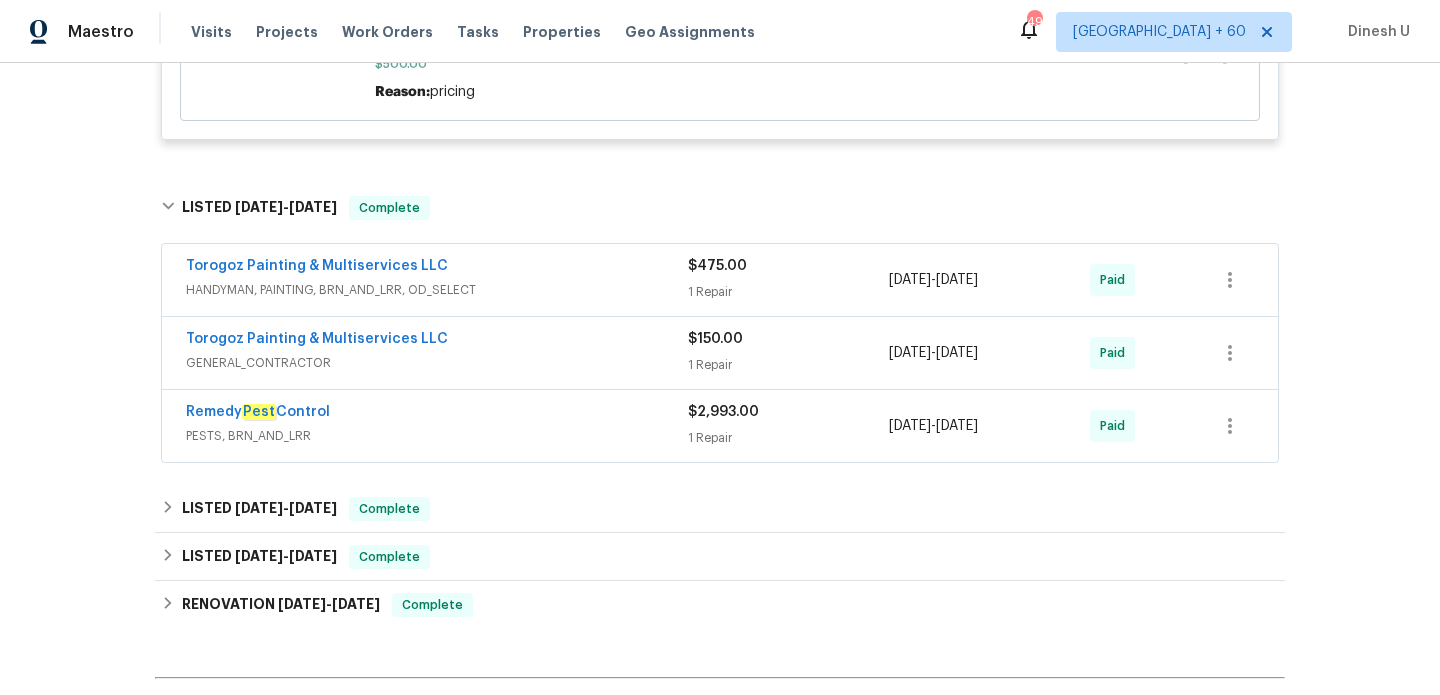 click on "$475.00 1 Repair" at bounding box center (788, 280) 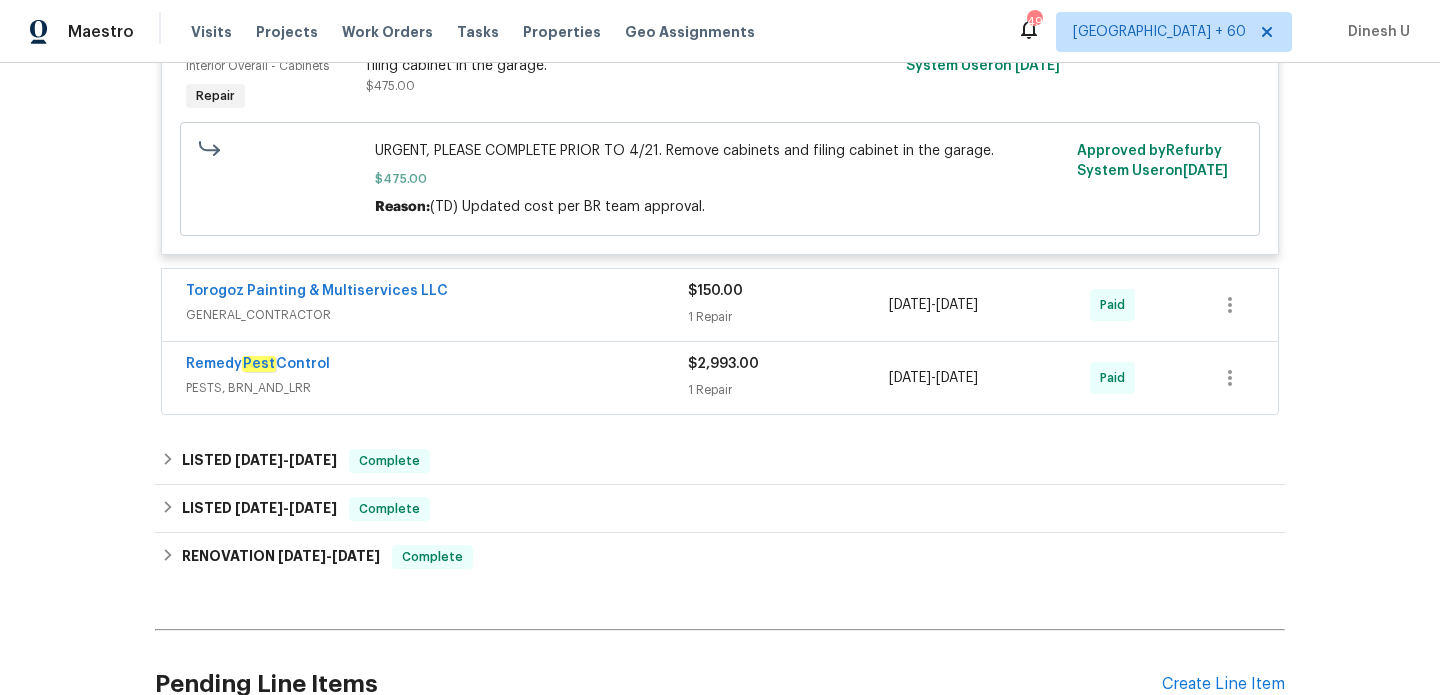 scroll, scrollTop: 2287, scrollLeft: 0, axis: vertical 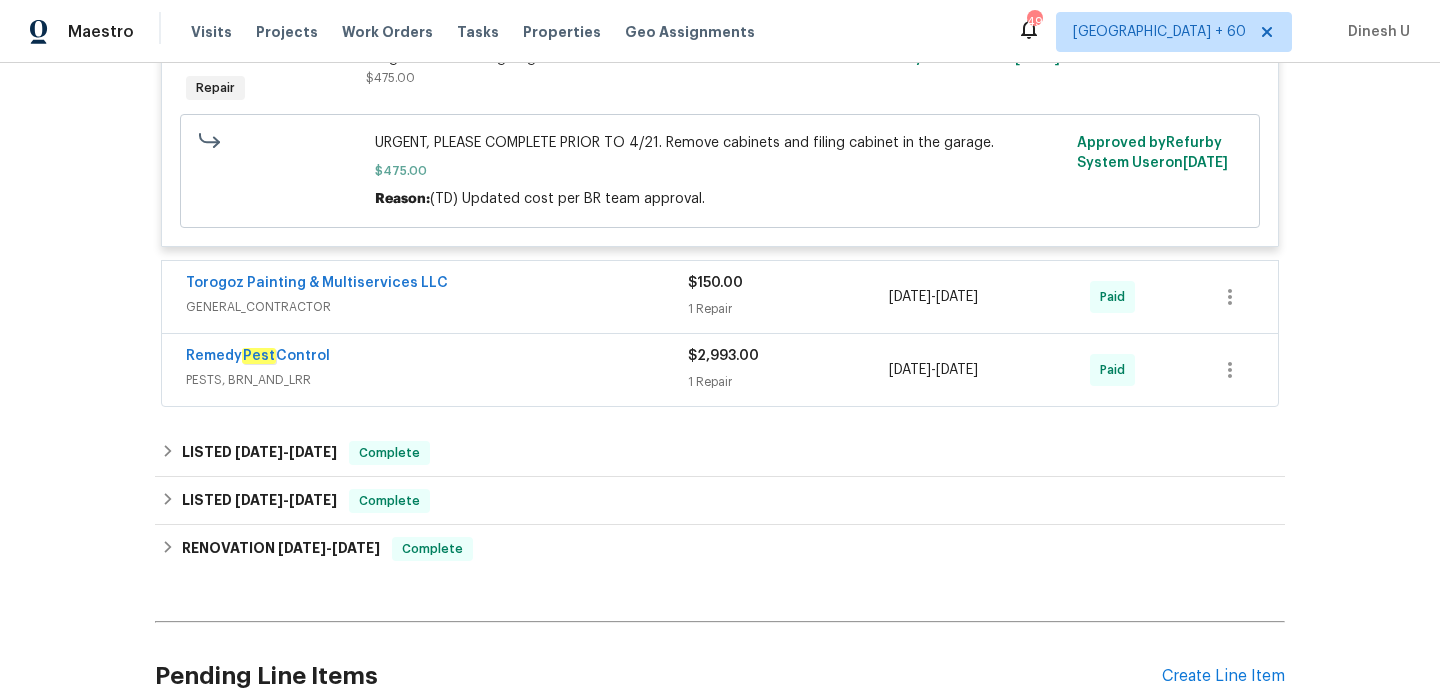 click on "GENERAL_CONTRACTOR" at bounding box center (437, 307) 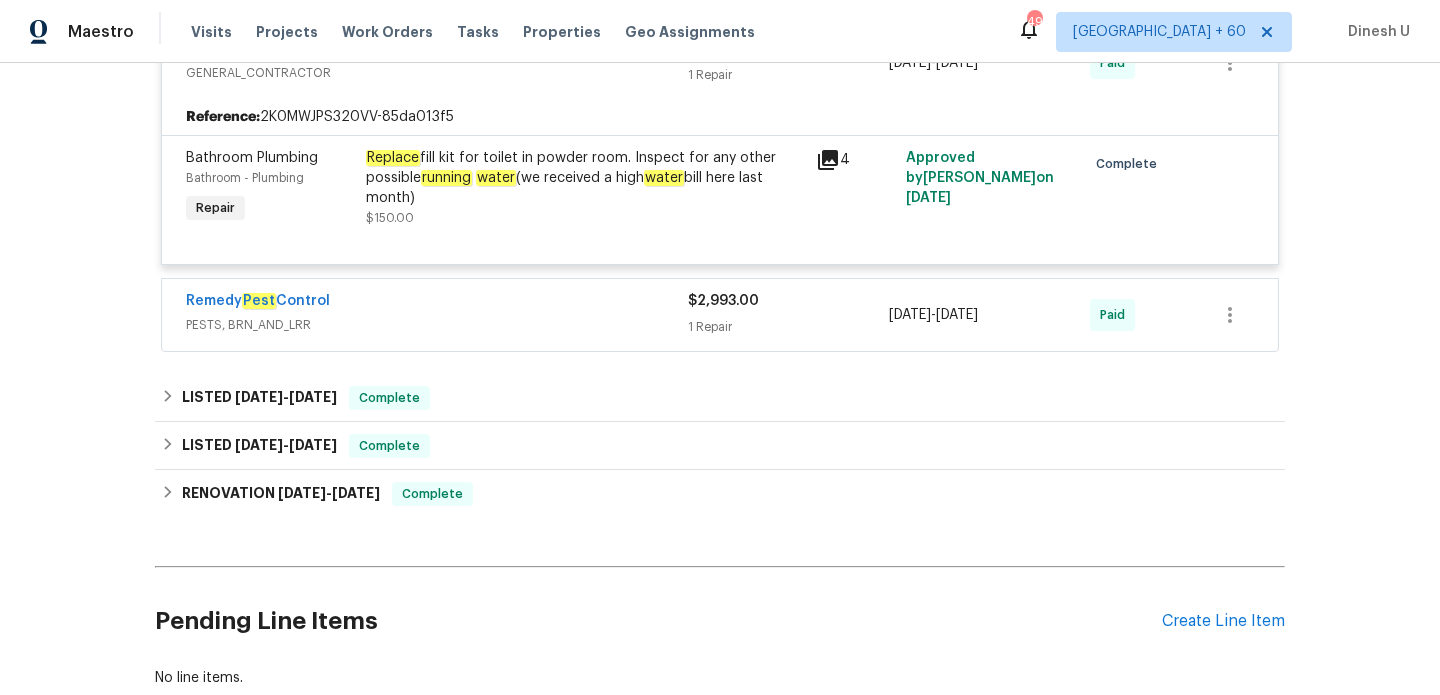 scroll, scrollTop: 2546, scrollLeft: 0, axis: vertical 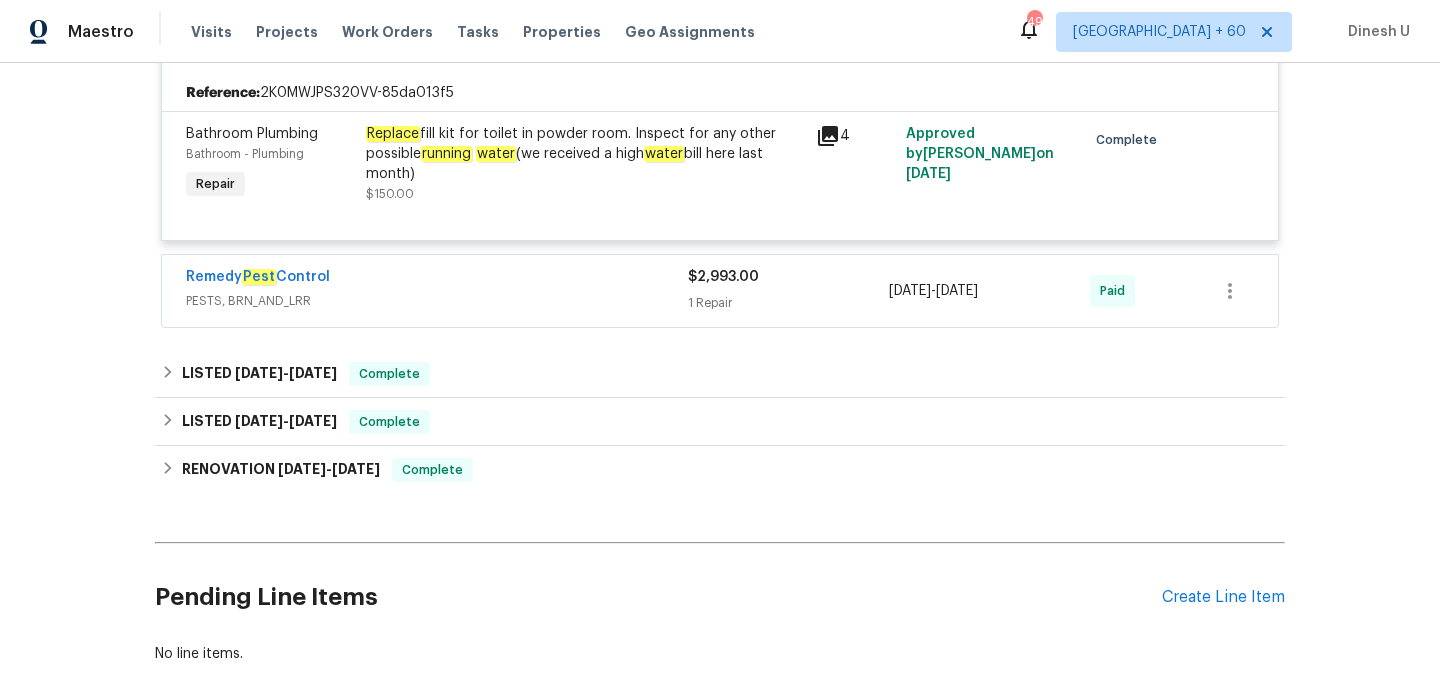 click on "1 Repair" at bounding box center [788, 303] 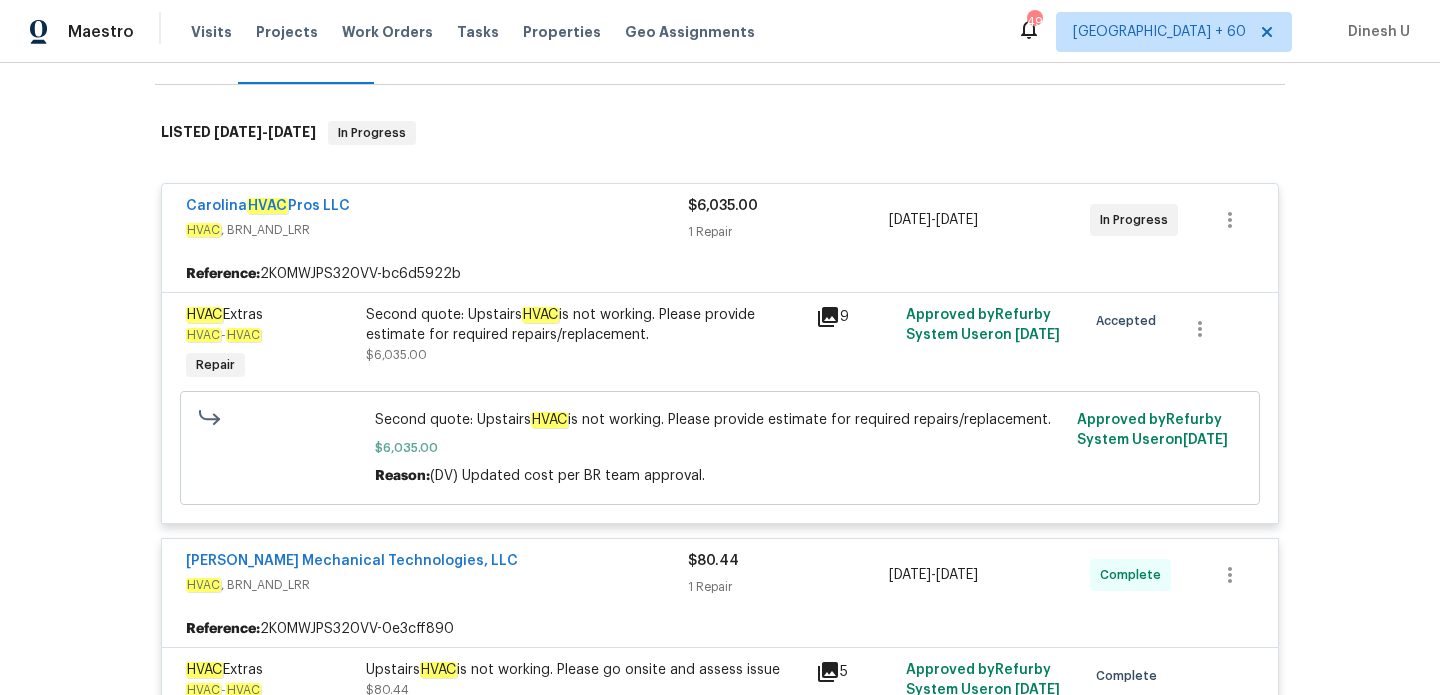 scroll, scrollTop: 0, scrollLeft: 0, axis: both 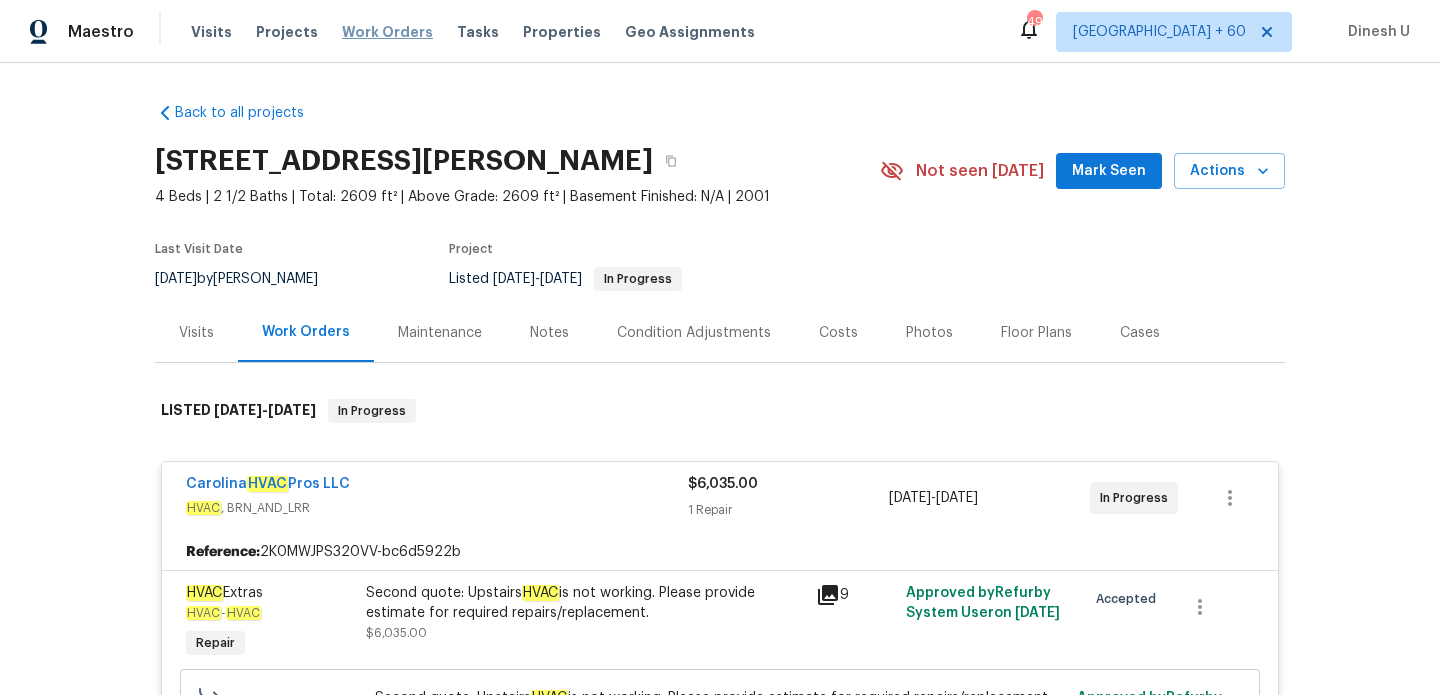 click on "Work Orders" at bounding box center (387, 32) 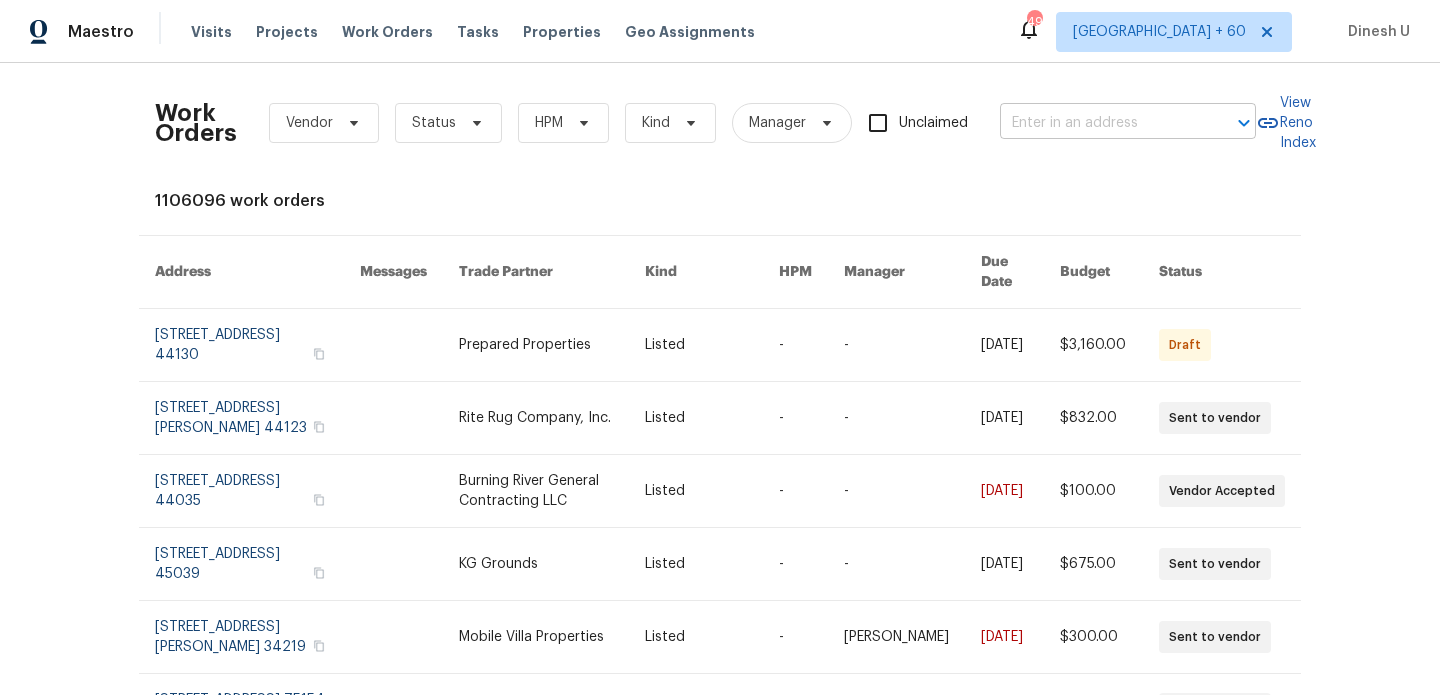 click at bounding box center (1100, 123) 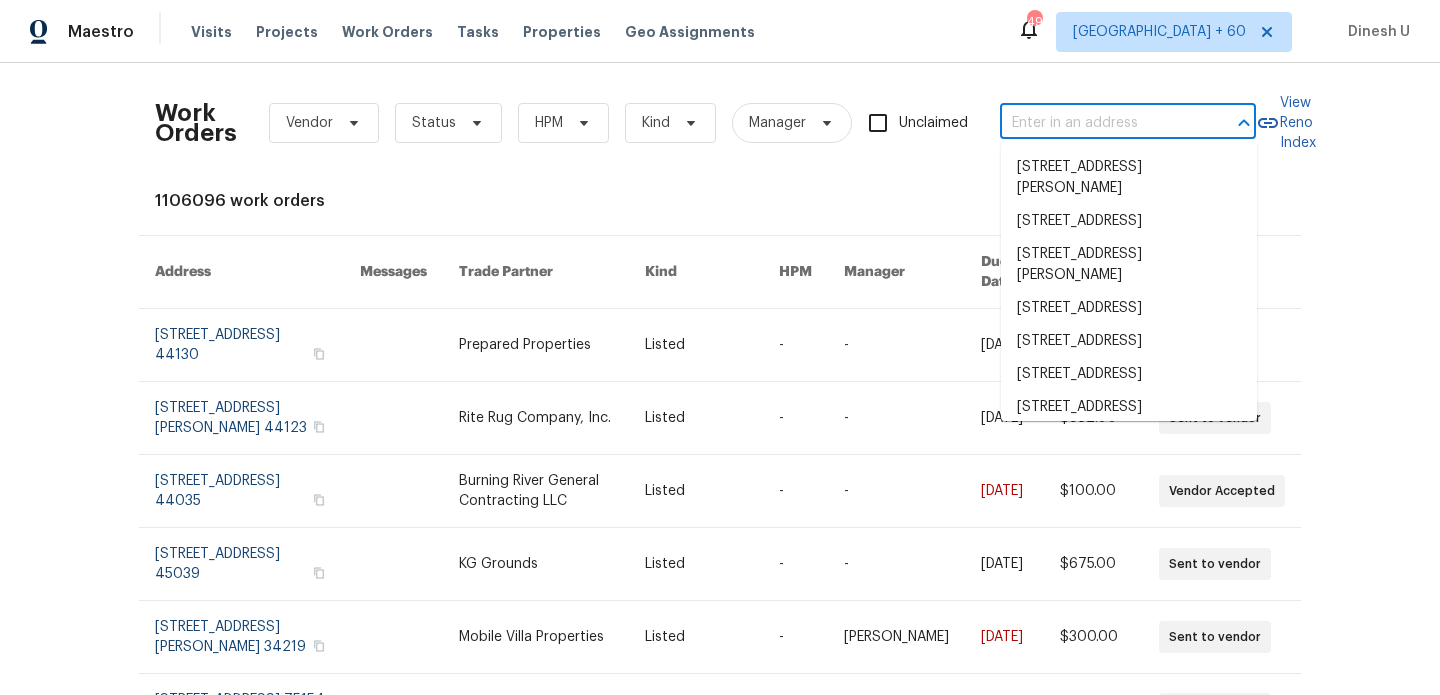 paste on "12506 Colby Dr, Woodbridge, VA 22192" 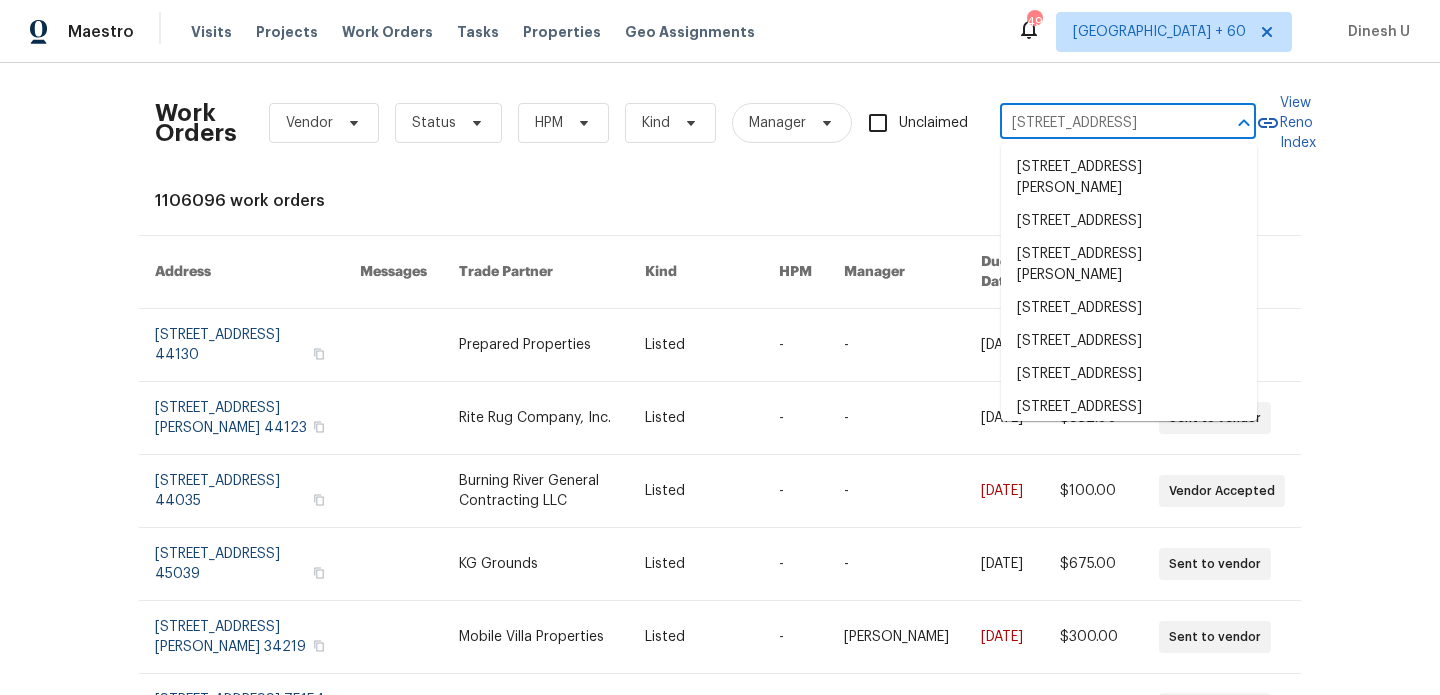scroll, scrollTop: 0, scrollLeft: 66, axis: horizontal 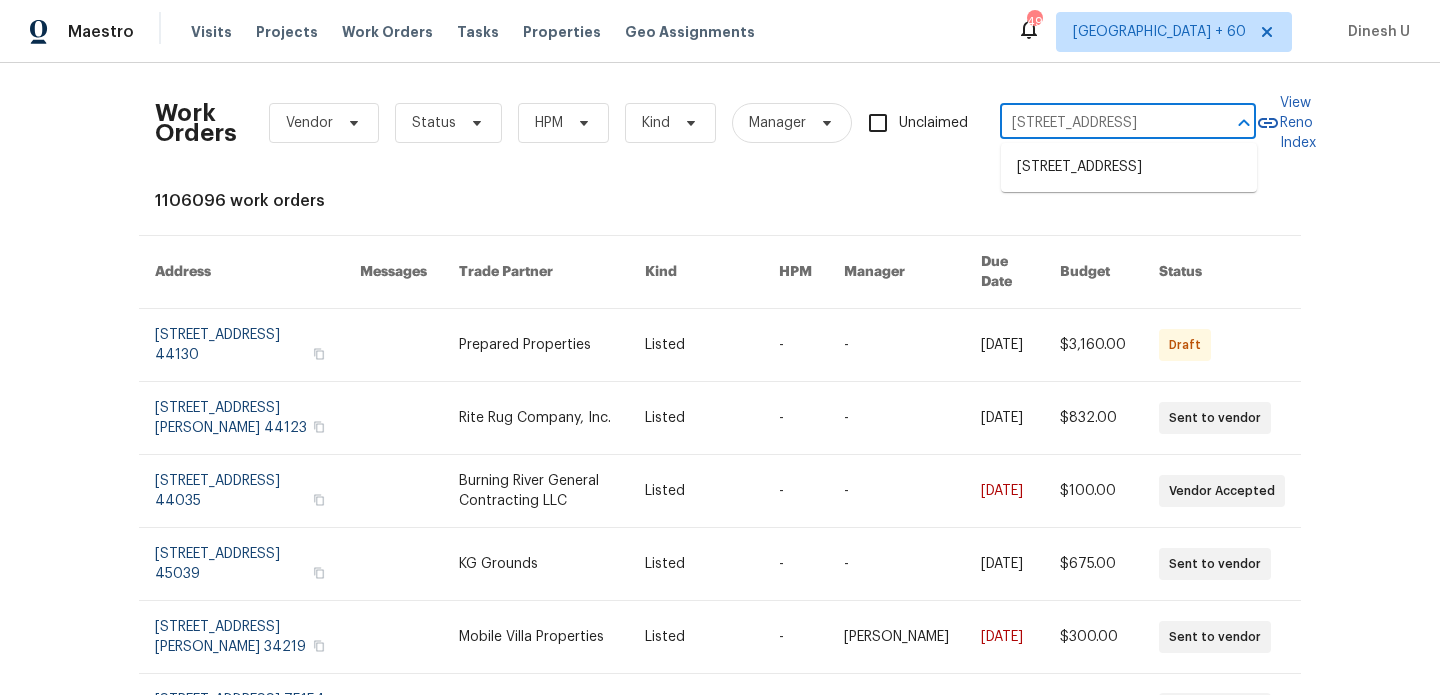 type on "12506 Colby Dr, Woodbridge, VA 22192" 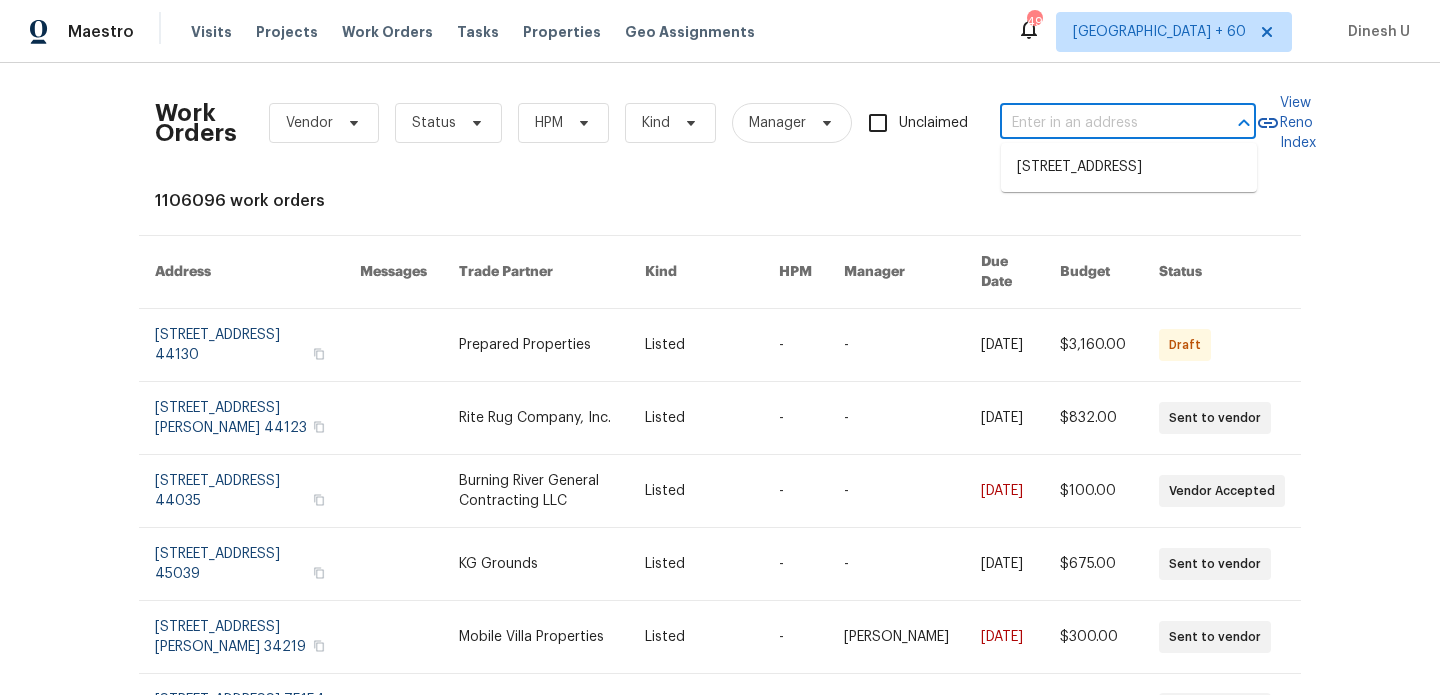 scroll, scrollTop: 0, scrollLeft: 0, axis: both 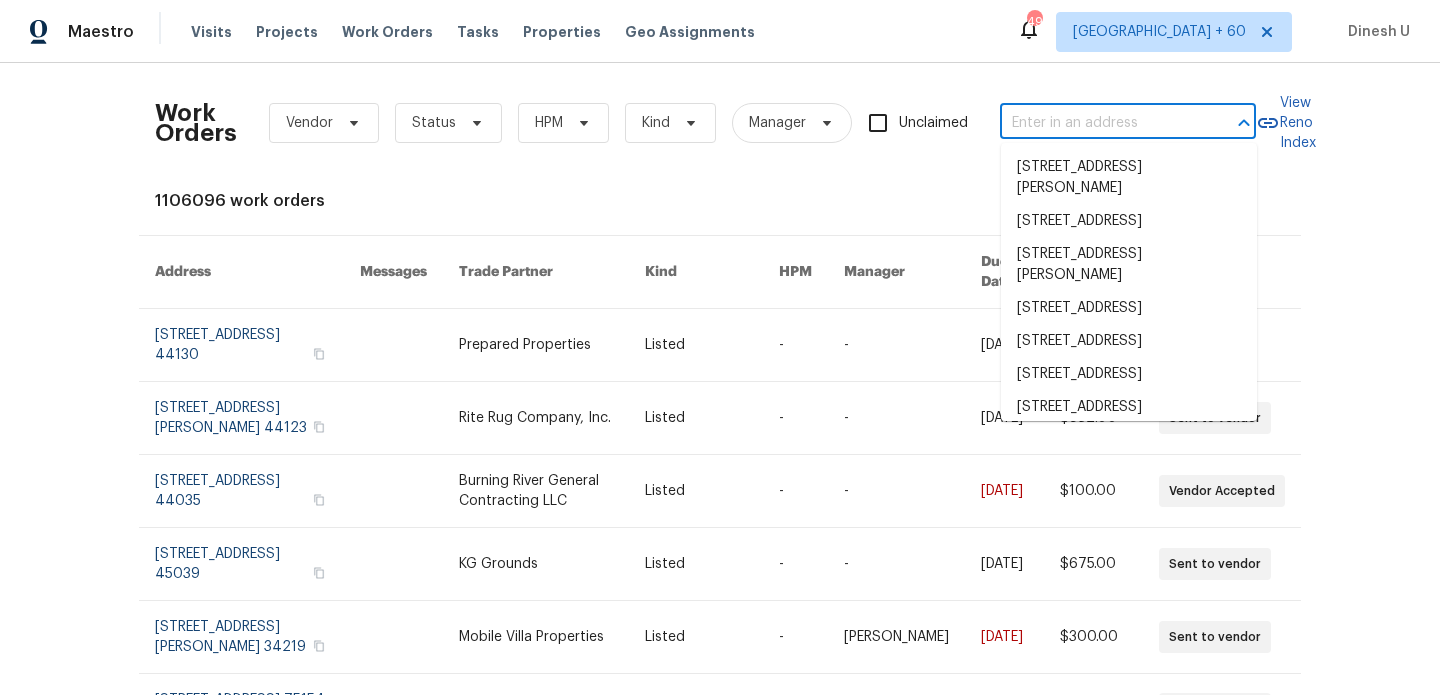 click at bounding box center (1100, 123) 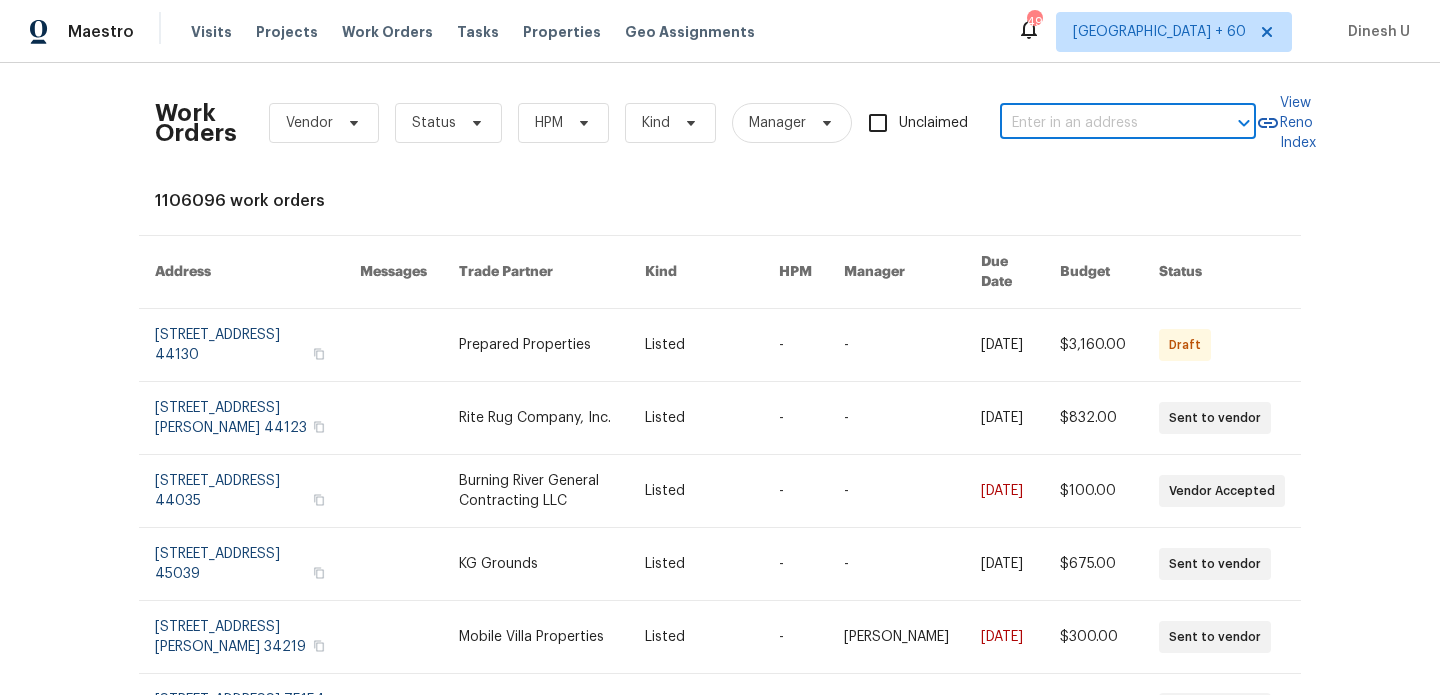 paste on "12506 Colby Dr, Woodbridge, VA 22192" 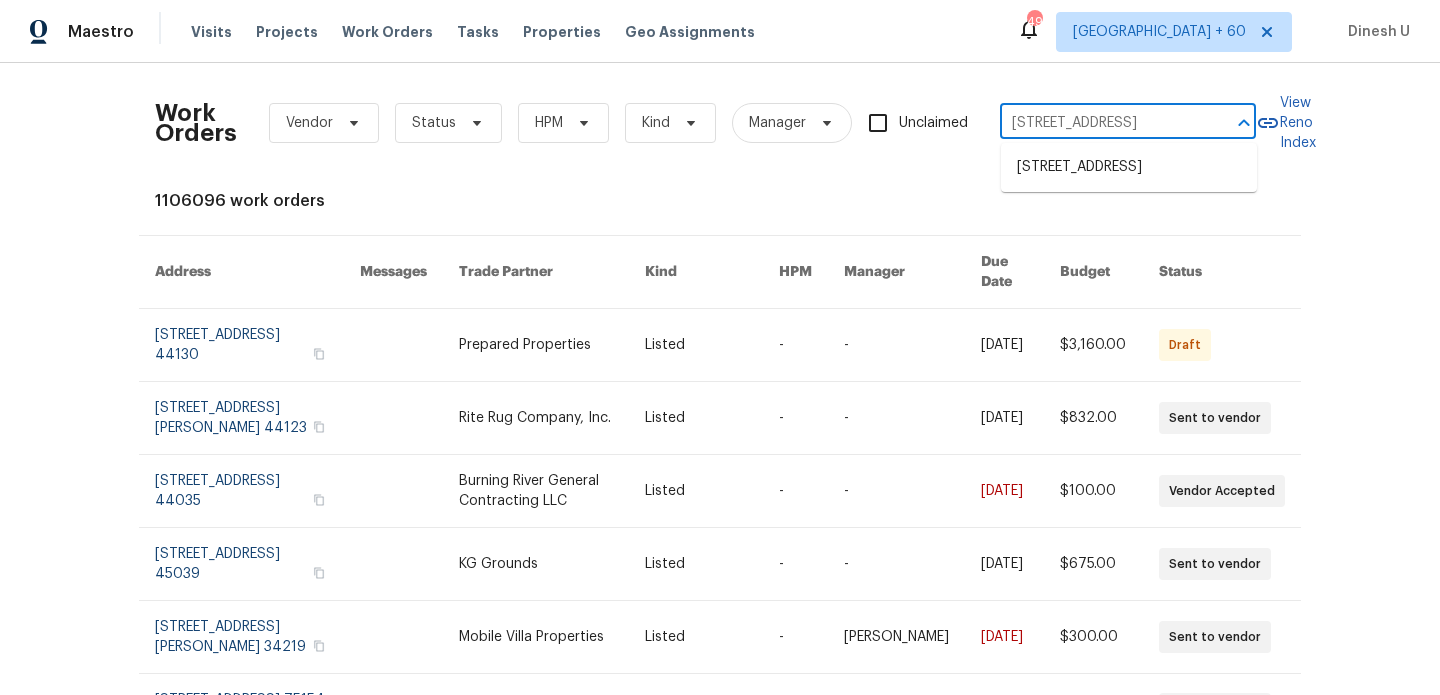 scroll, scrollTop: 0, scrollLeft: 66, axis: horizontal 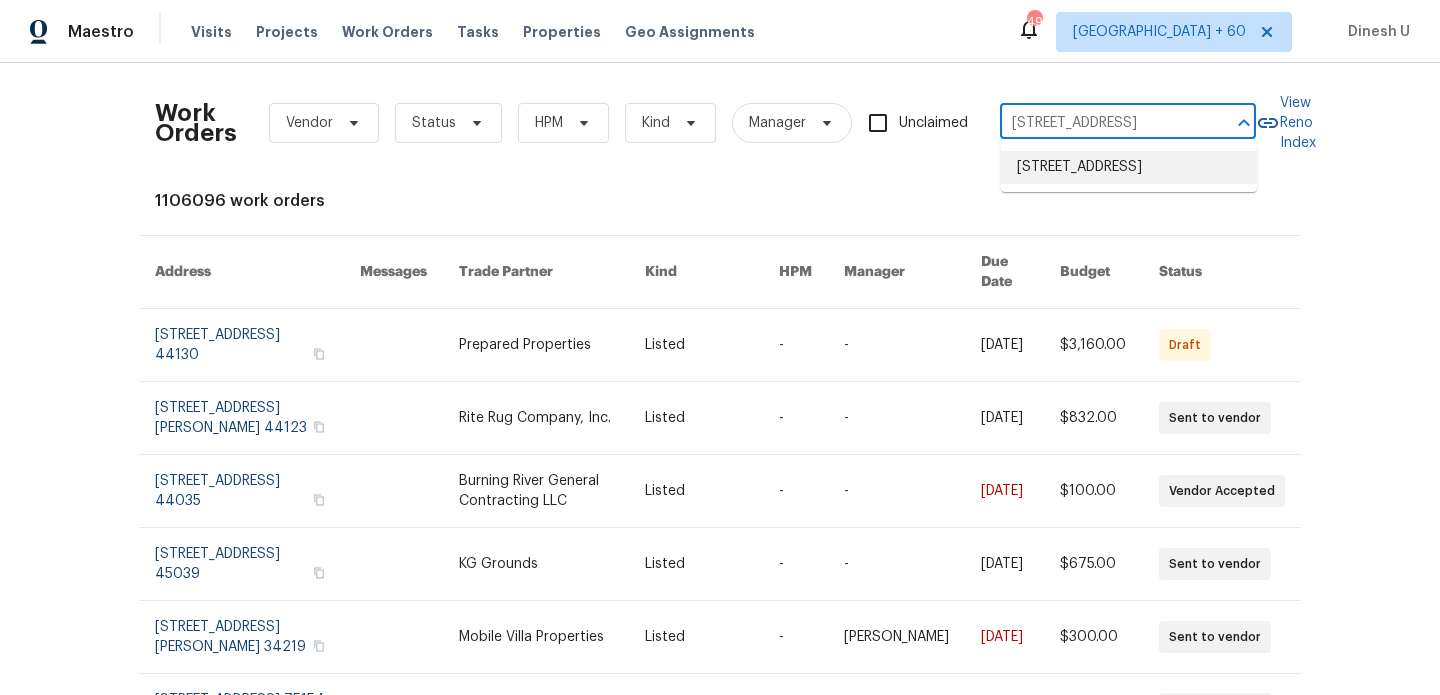 click on "12506 Colby Dr, Woodbridge, VA 22192" at bounding box center [1129, 167] 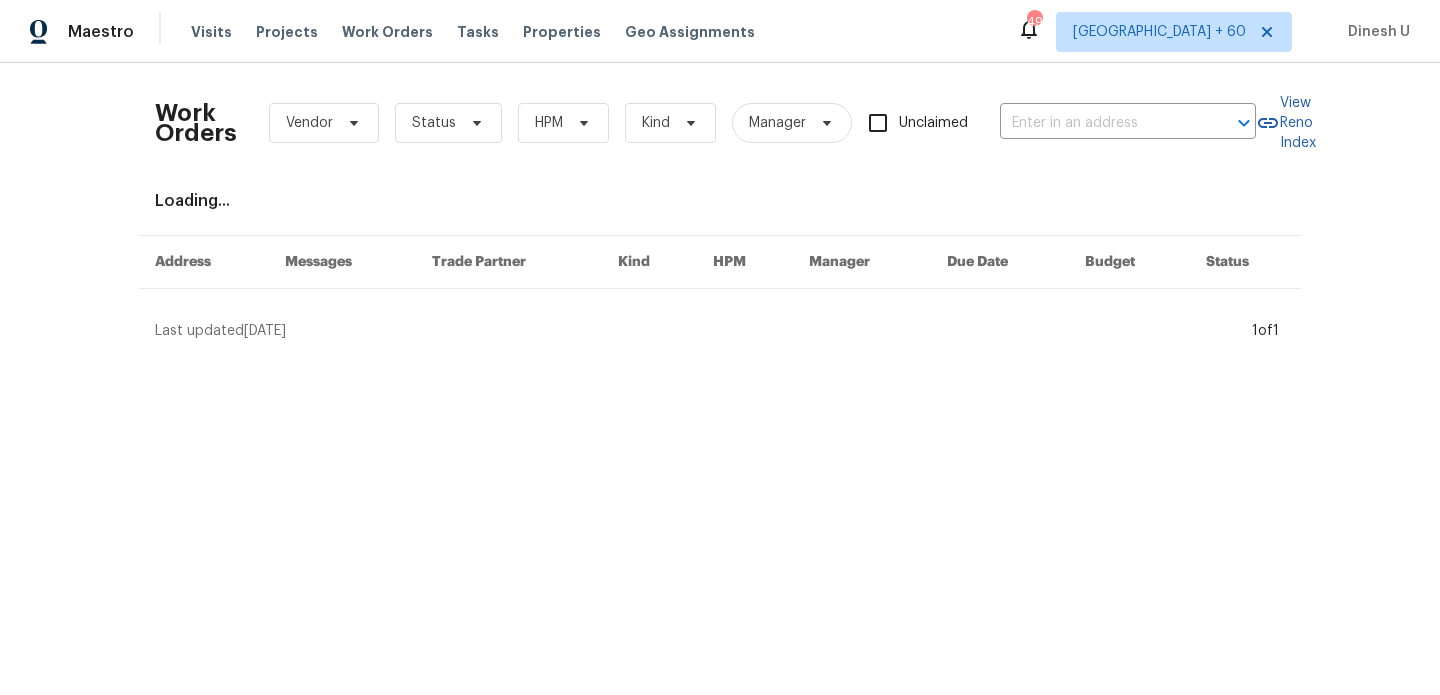 type on "12506 Colby Dr, Woodbridge, VA 22192" 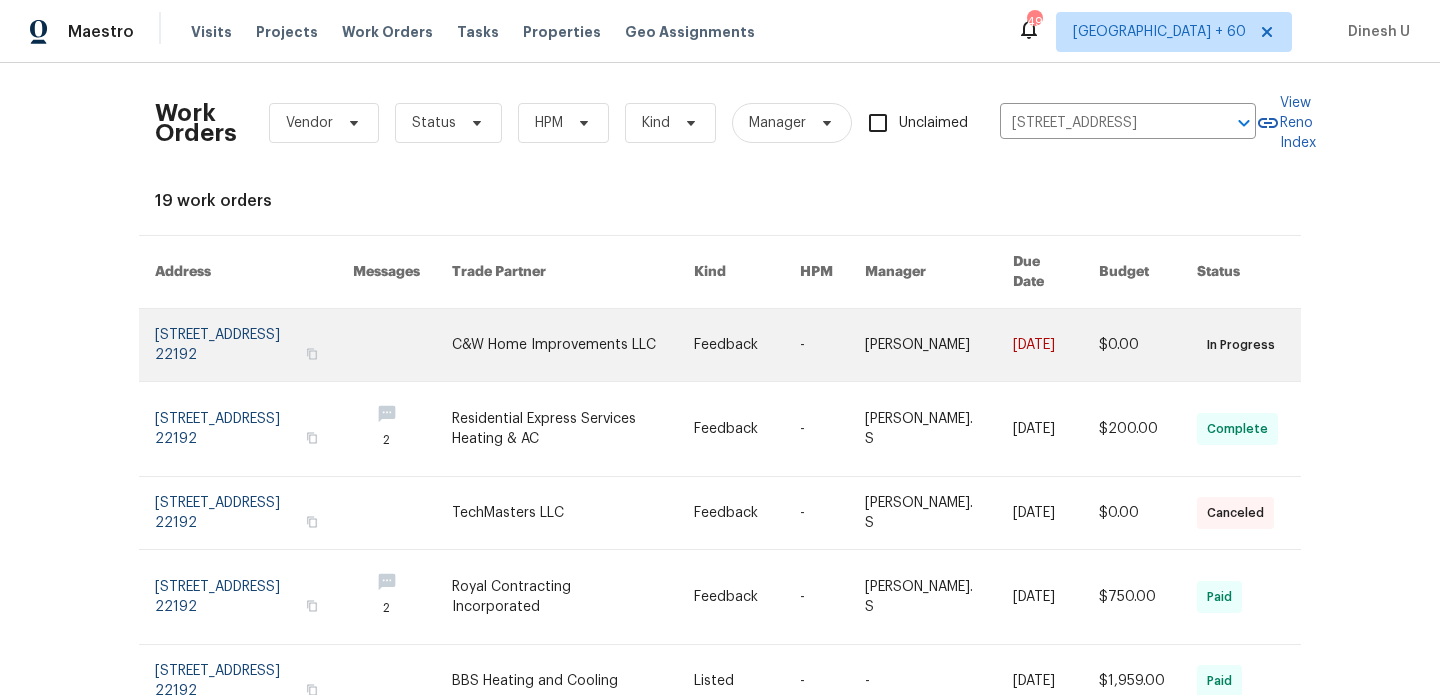 click at bounding box center (254, 345) 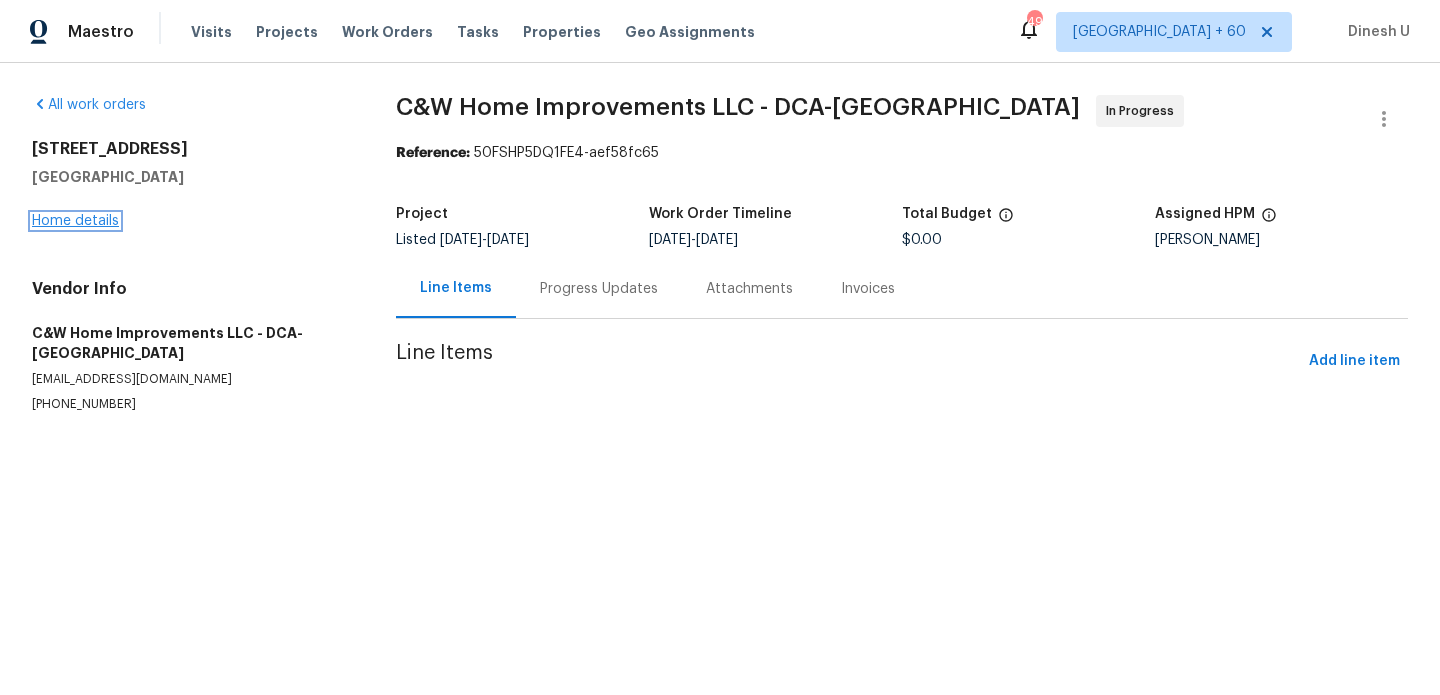 click on "Home details" at bounding box center (75, 221) 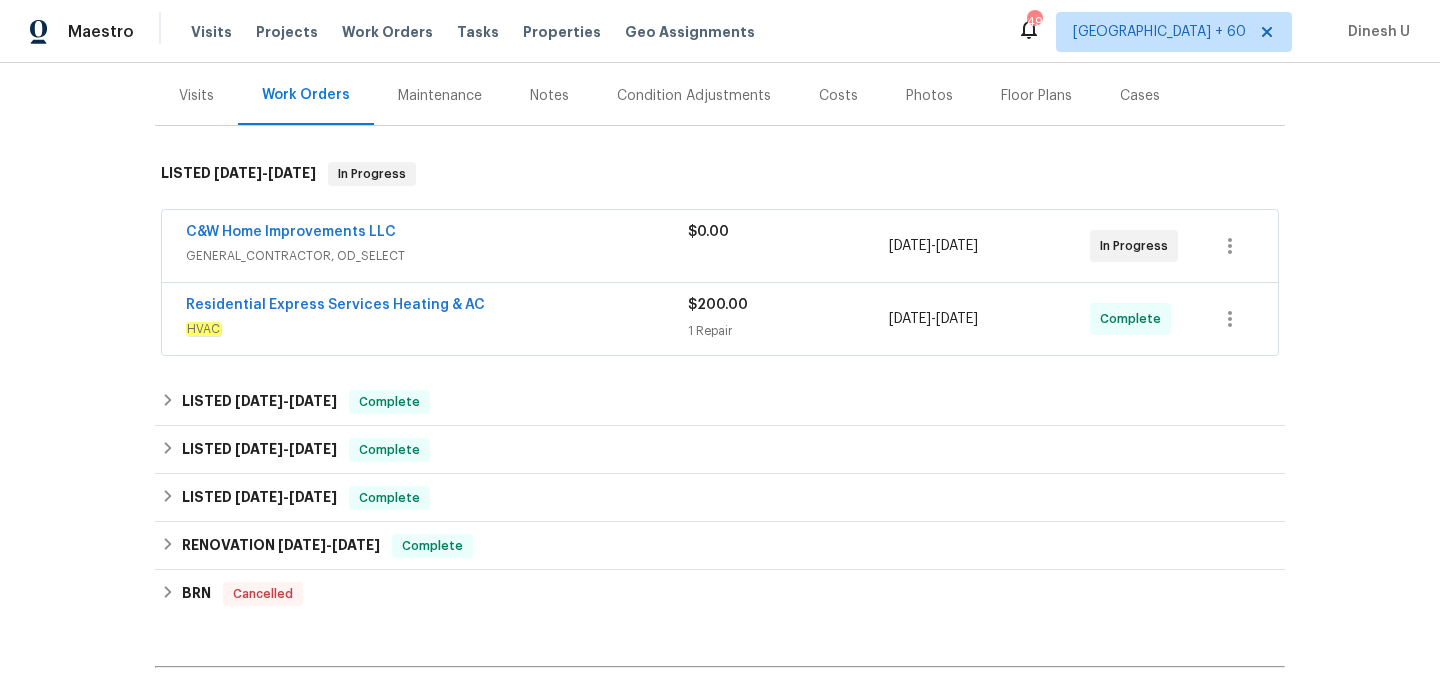 scroll, scrollTop: 252, scrollLeft: 0, axis: vertical 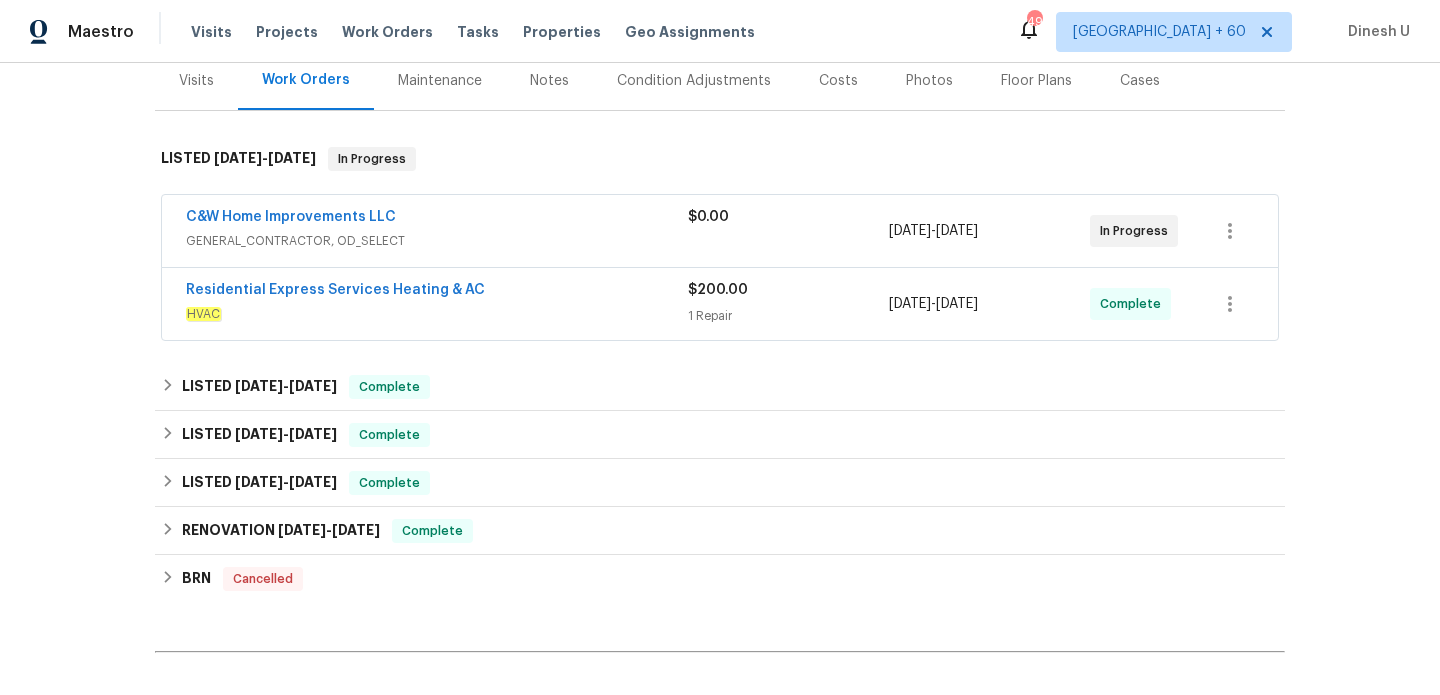 click on "C&W Home Improvements LLC" at bounding box center [437, 219] 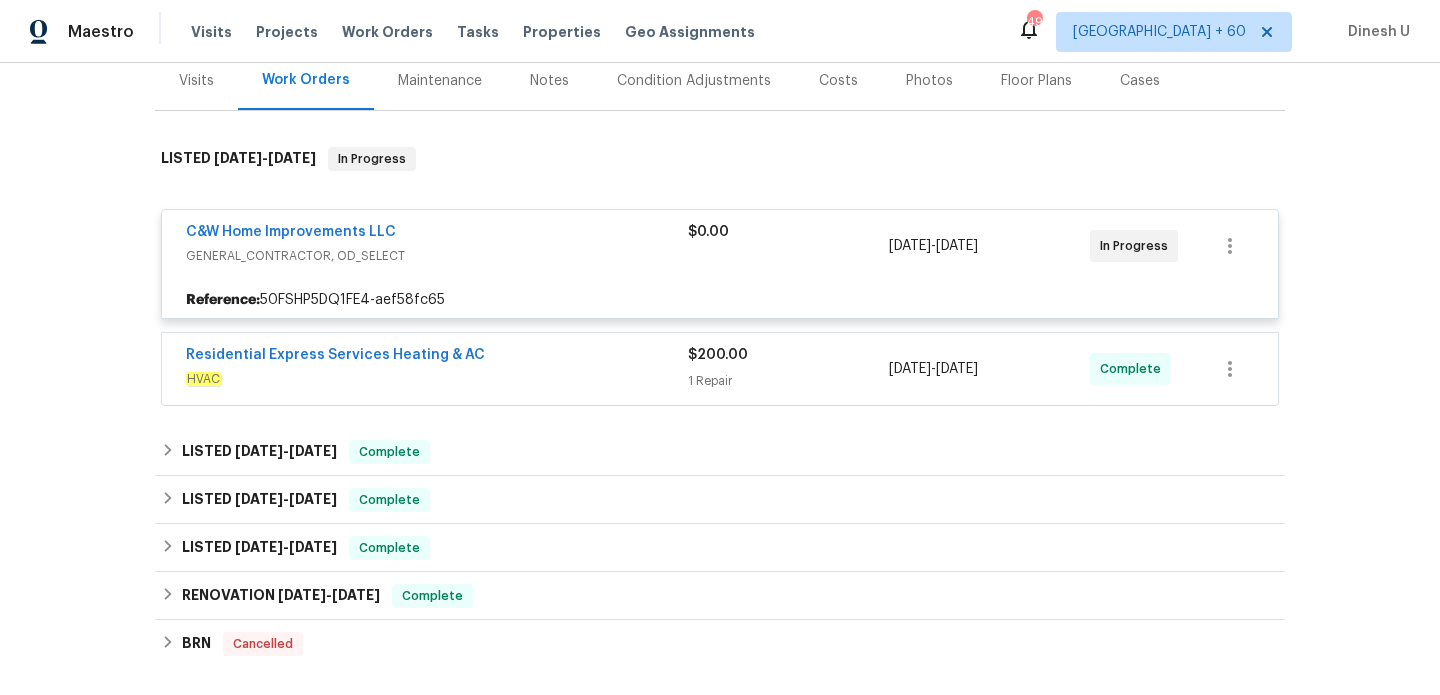 click on "Visits" at bounding box center (196, 81) 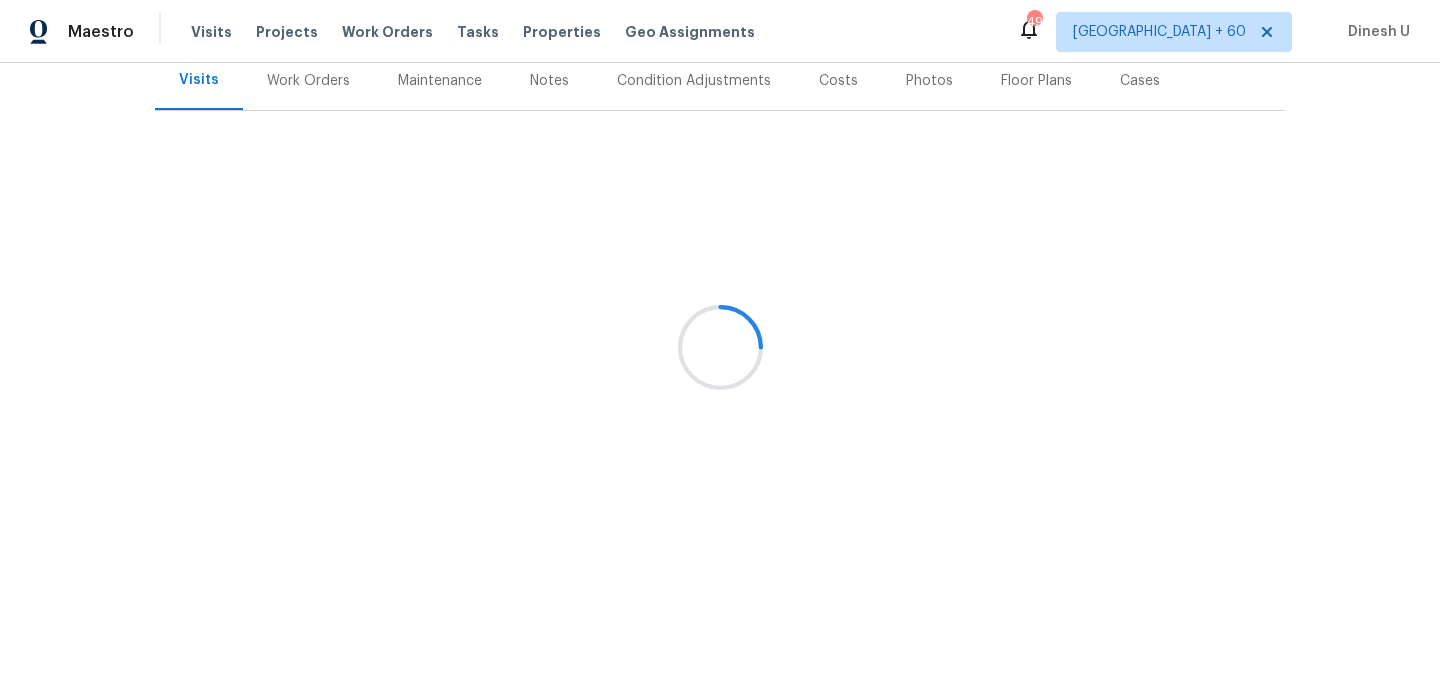 scroll, scrollTop: 251, scrollLeft: 0, axis: vertical 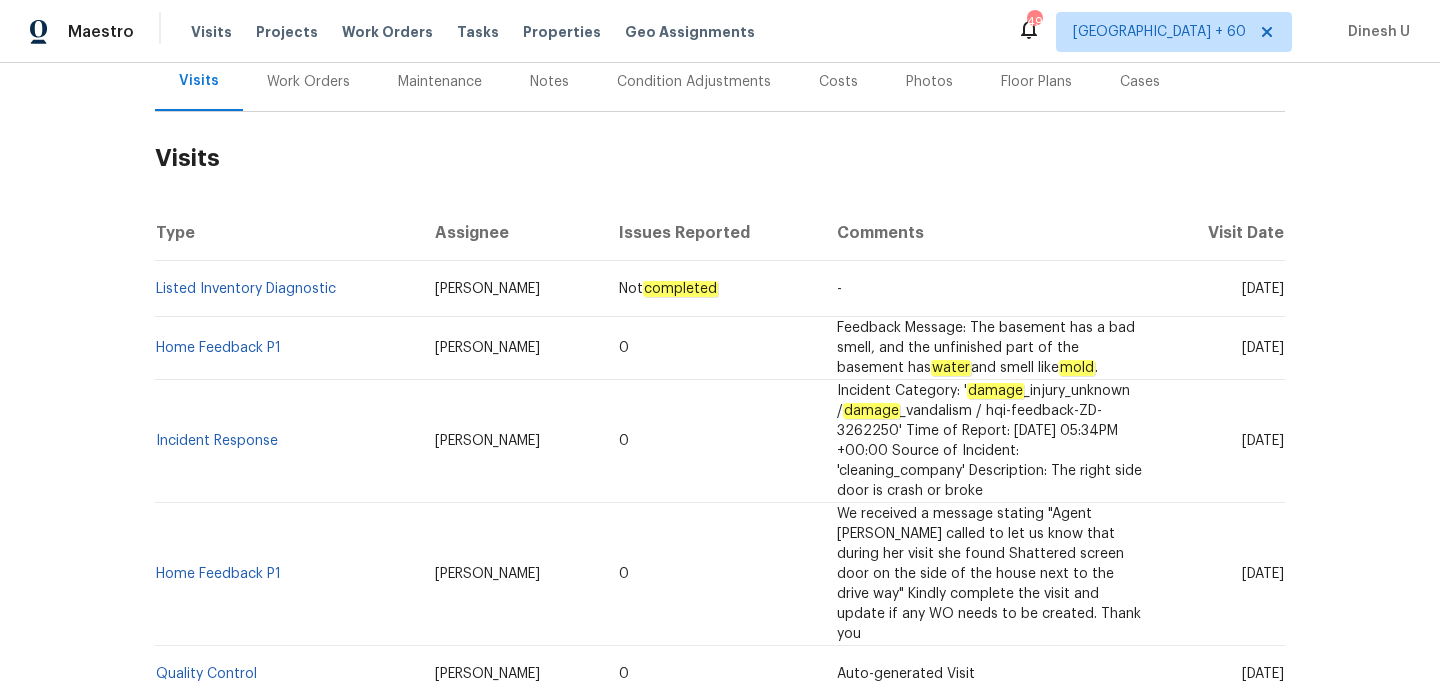 click on "Work Orders" at bounding box center [308, 82] 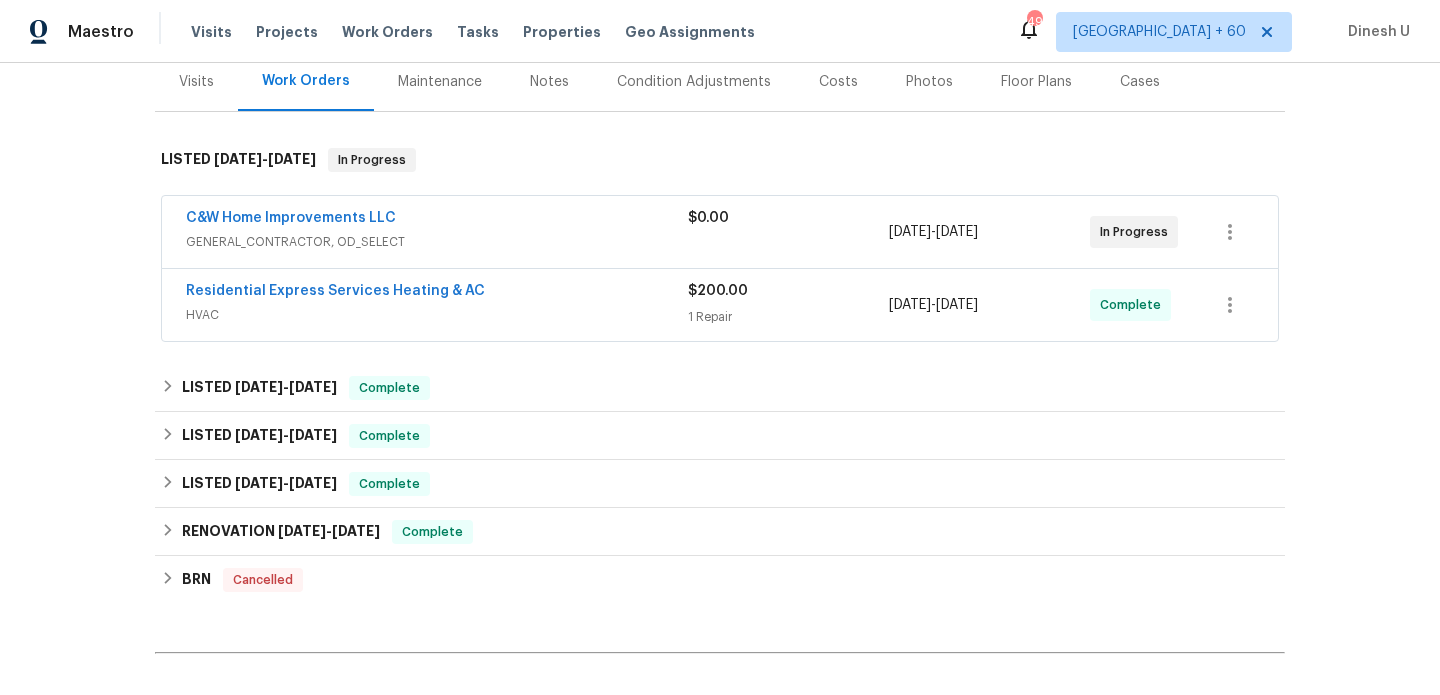 scroll, scrollTop: 252, scrollLeft: 0, axis: vertical 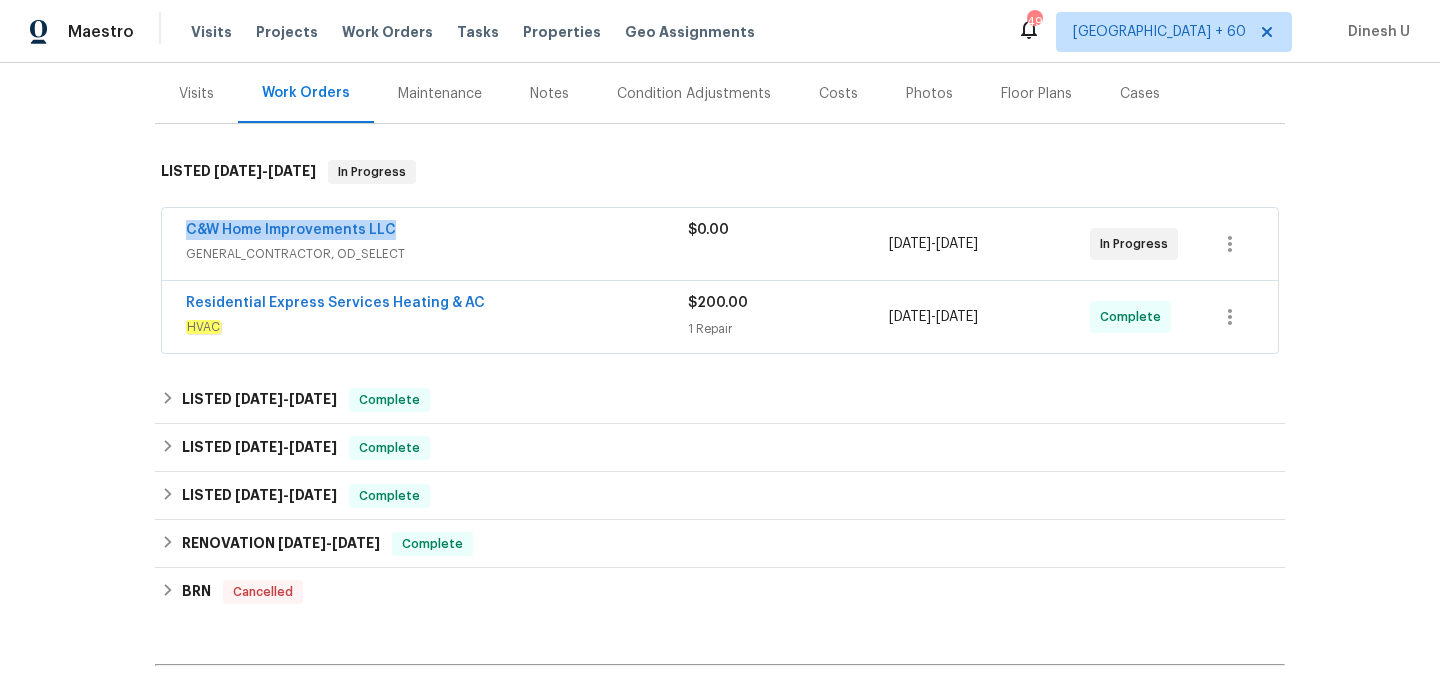 click on "1 Repair" at bounding box center (788, 329) 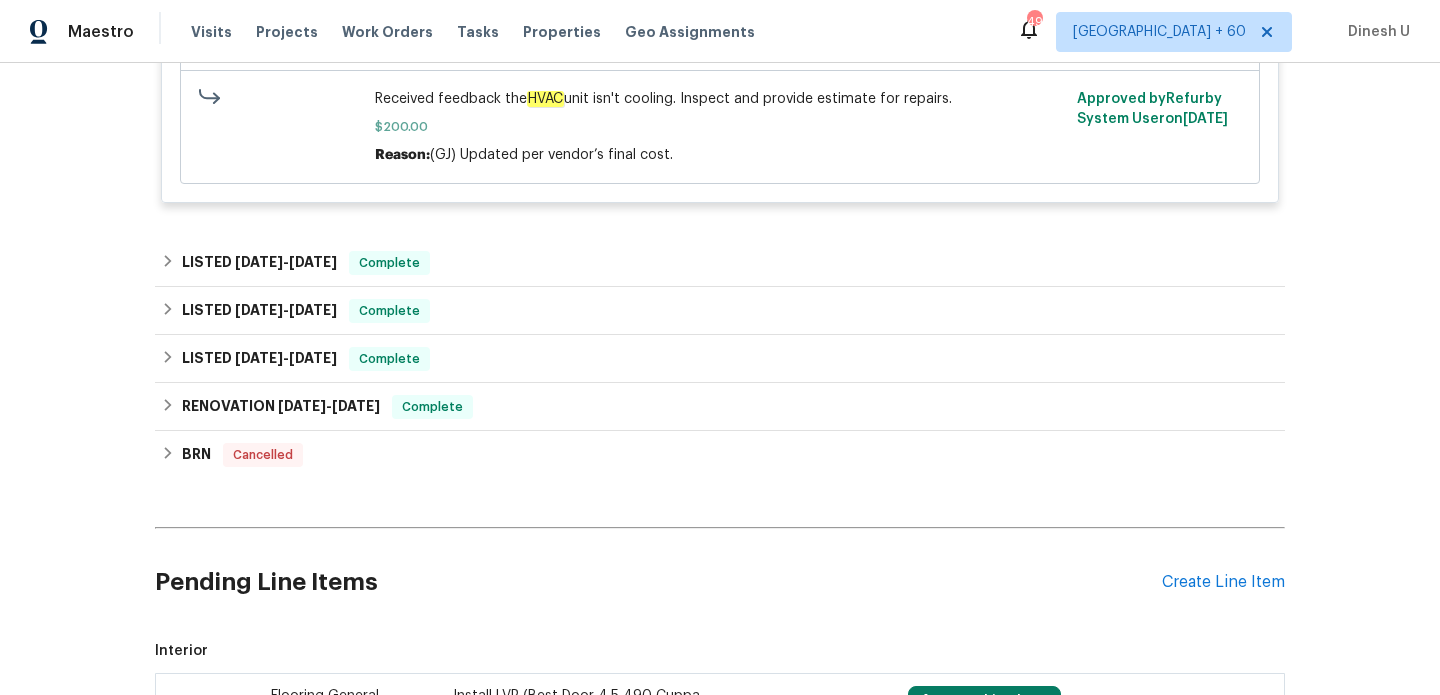 scroll, scrollTop: 818, scrollLeft: 0, axis: vertical 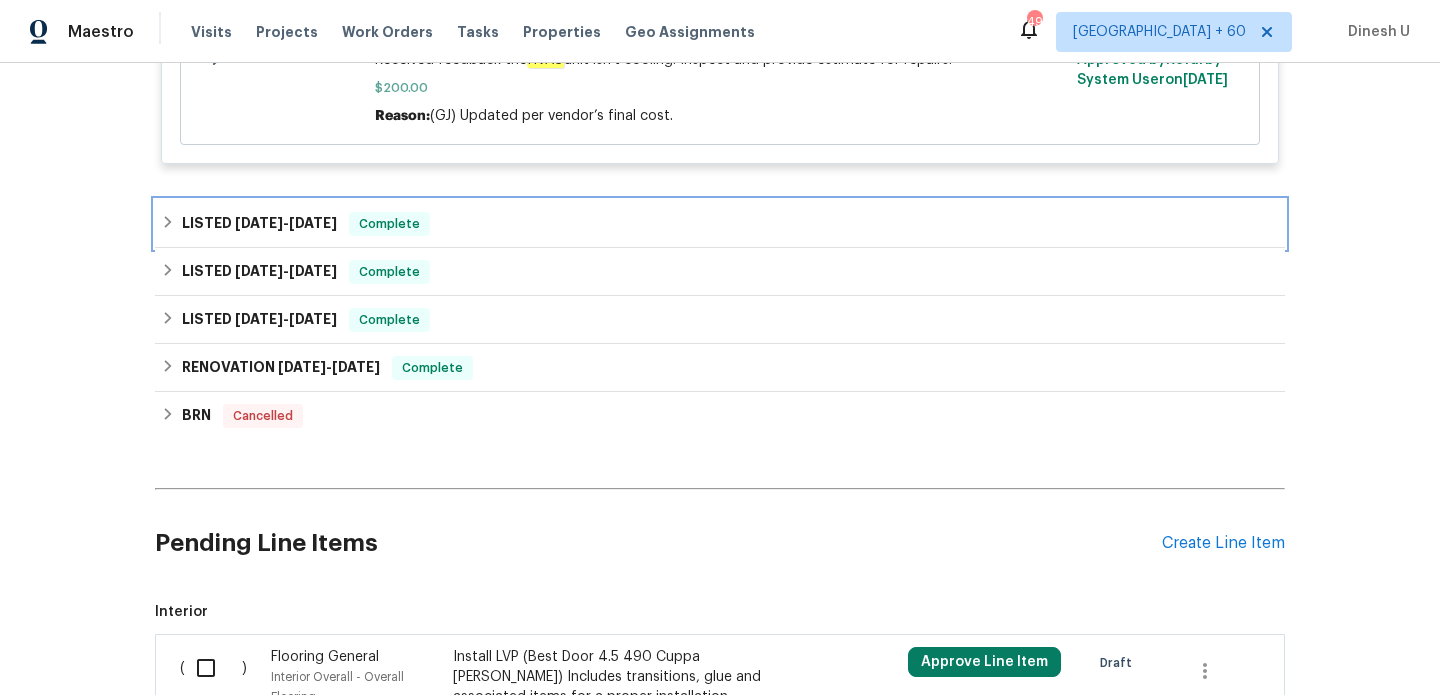 click on "LISTED   6/18/25  -  6/20/25 Complete" at bounding box center (720, 224) 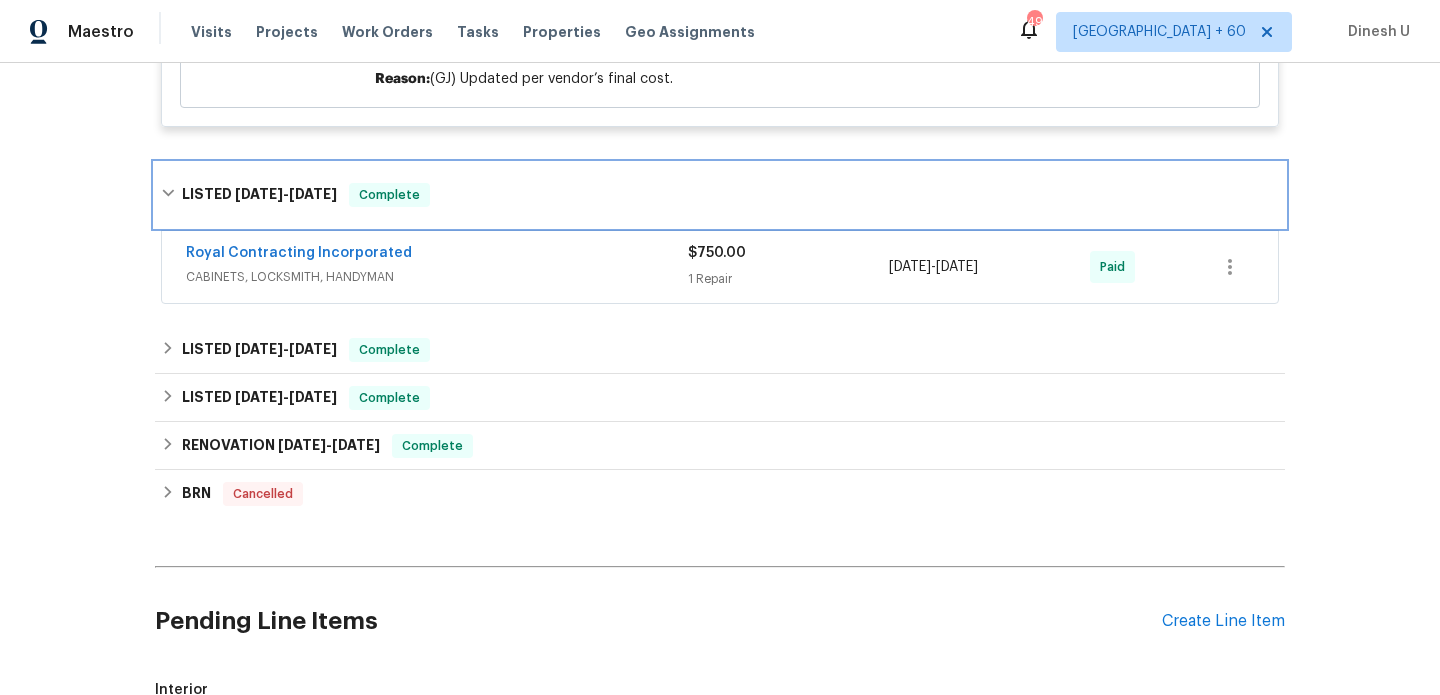 scroll, scrollTop: 885, scrollLeft: 0, axis: vertical 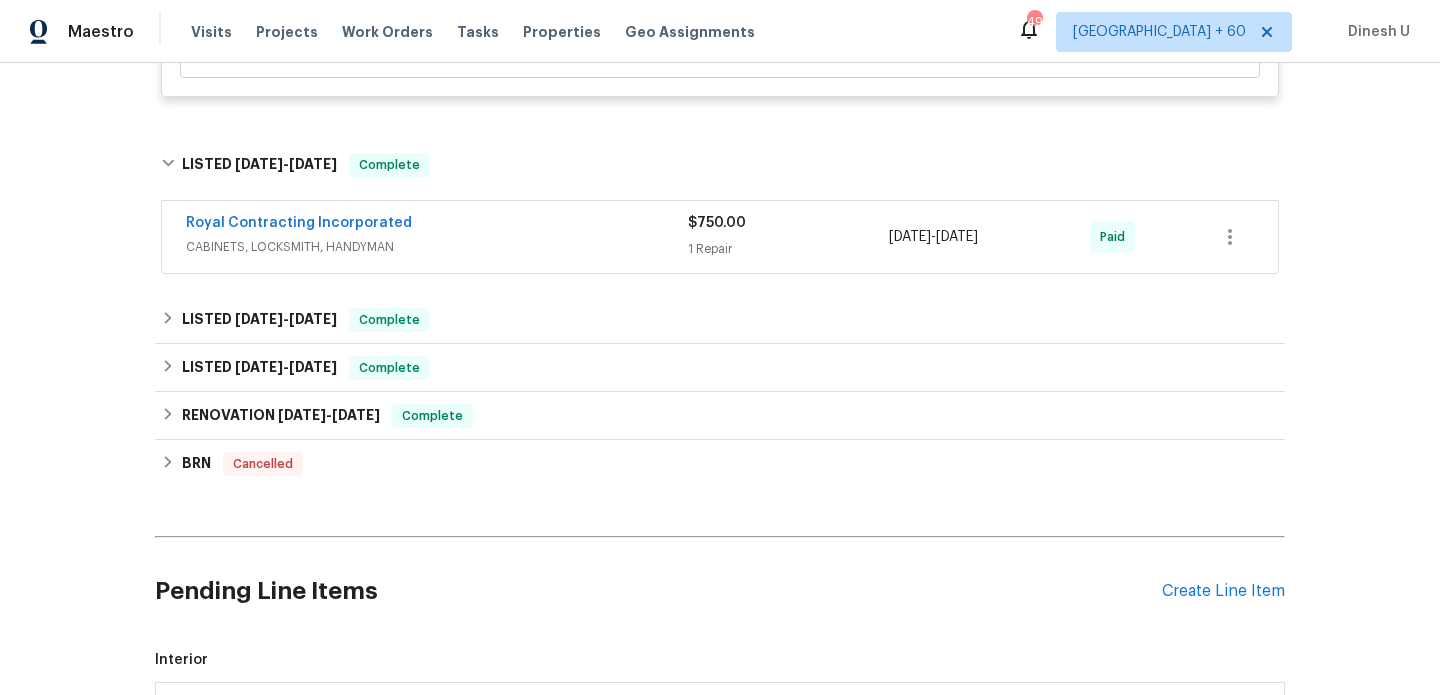 click on "1 Repair" at bounding box center (788, 249) 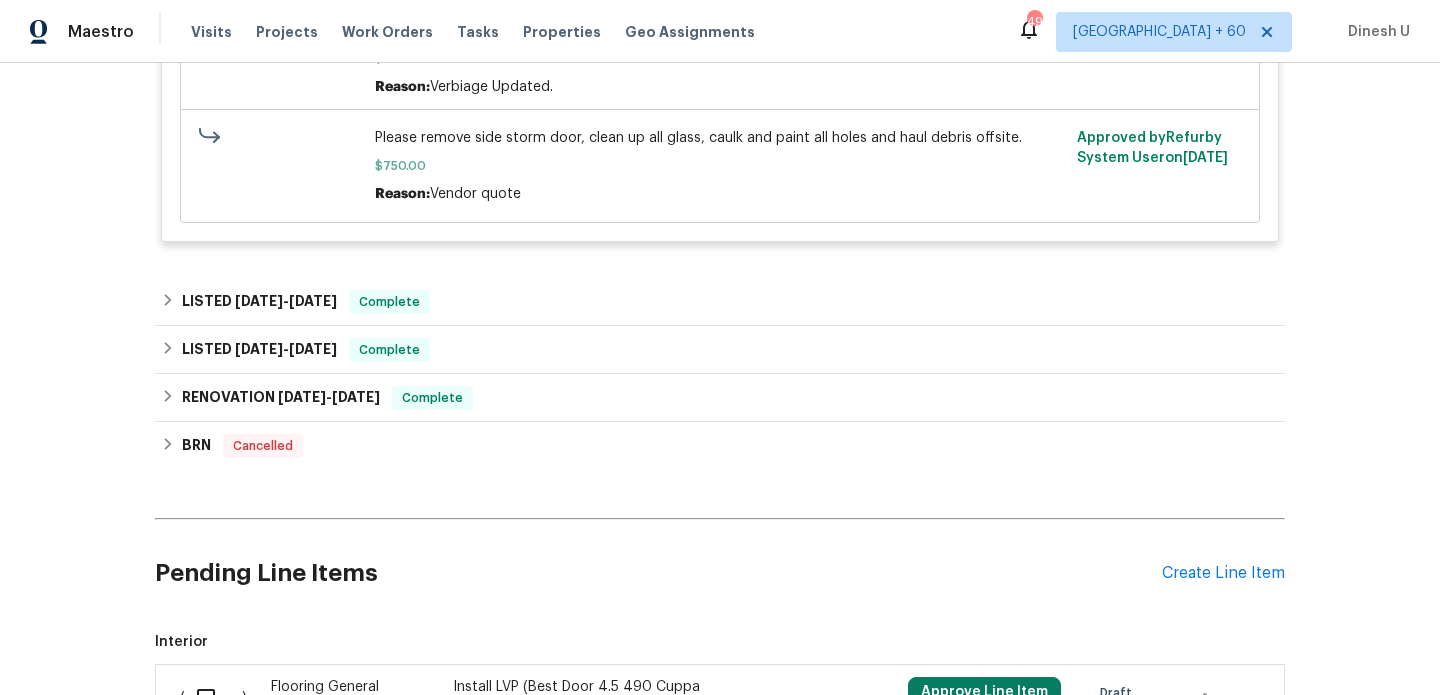 scroll, scrollTop: 1308, scrollLeft: 0, axis: vertical 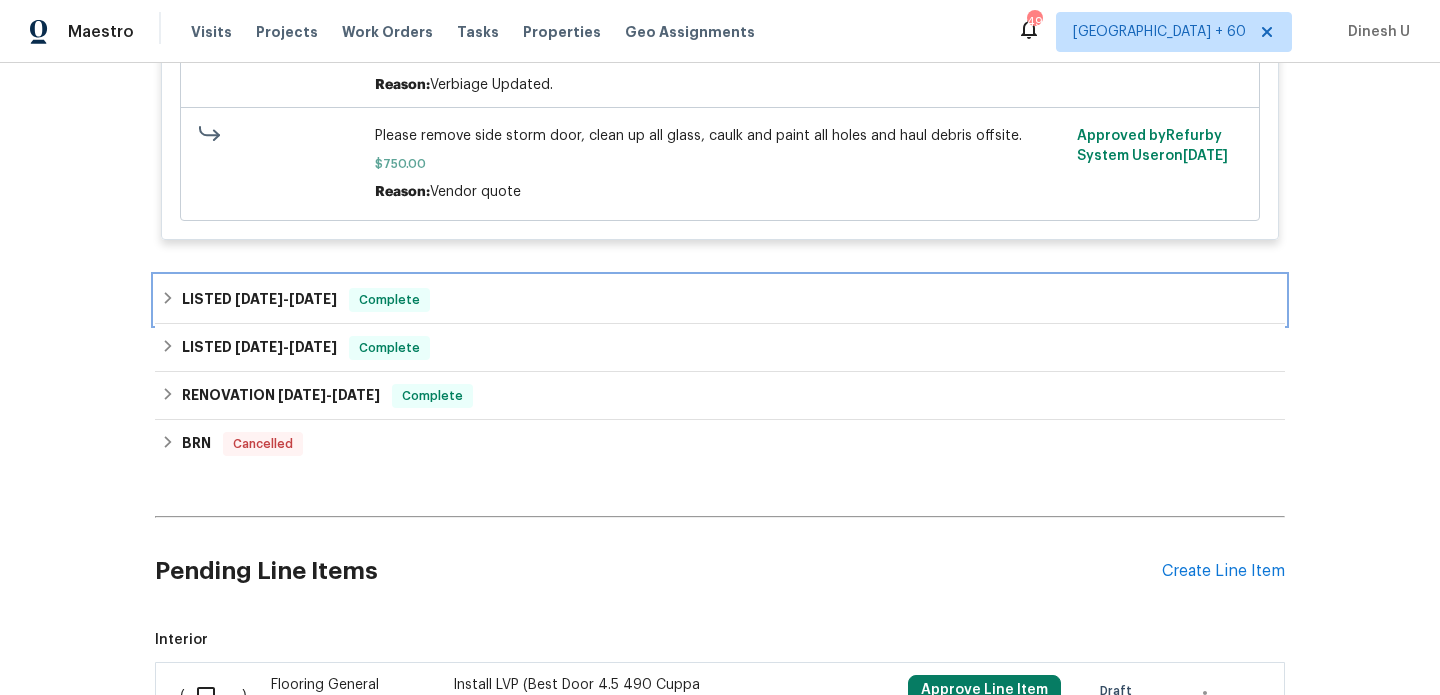 click on "3/22/25" at bounding box center (313, 299) 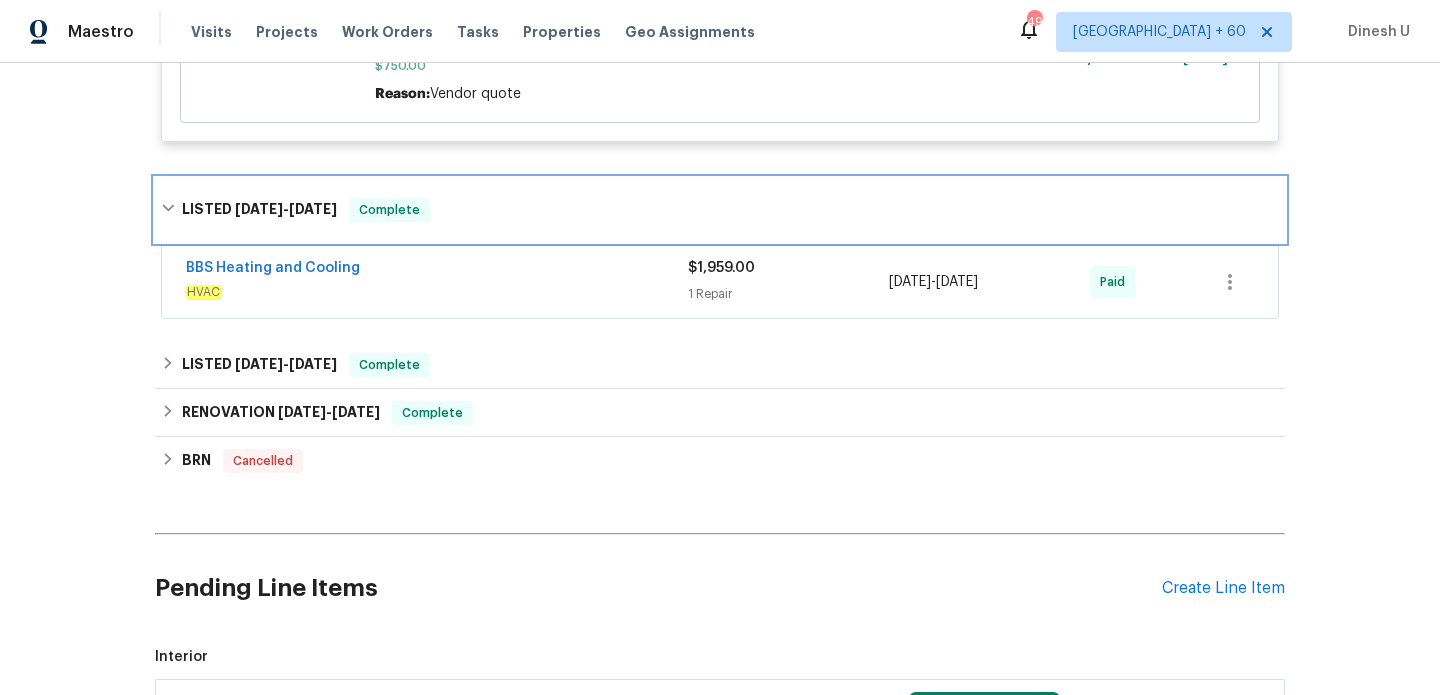 scroll, scrollTop: 1422, scrollLeft: 0, axis: vertical 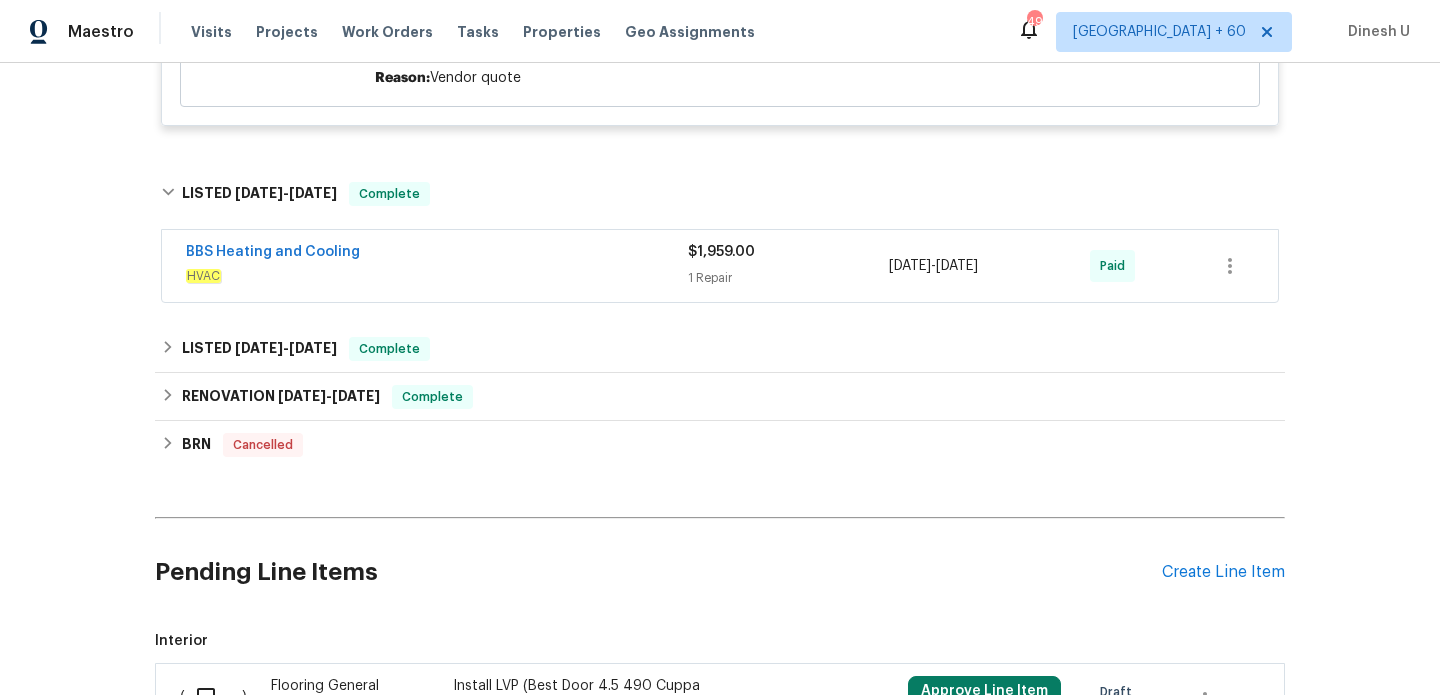 click on "1 Repair" at bounding box center [788, 278] 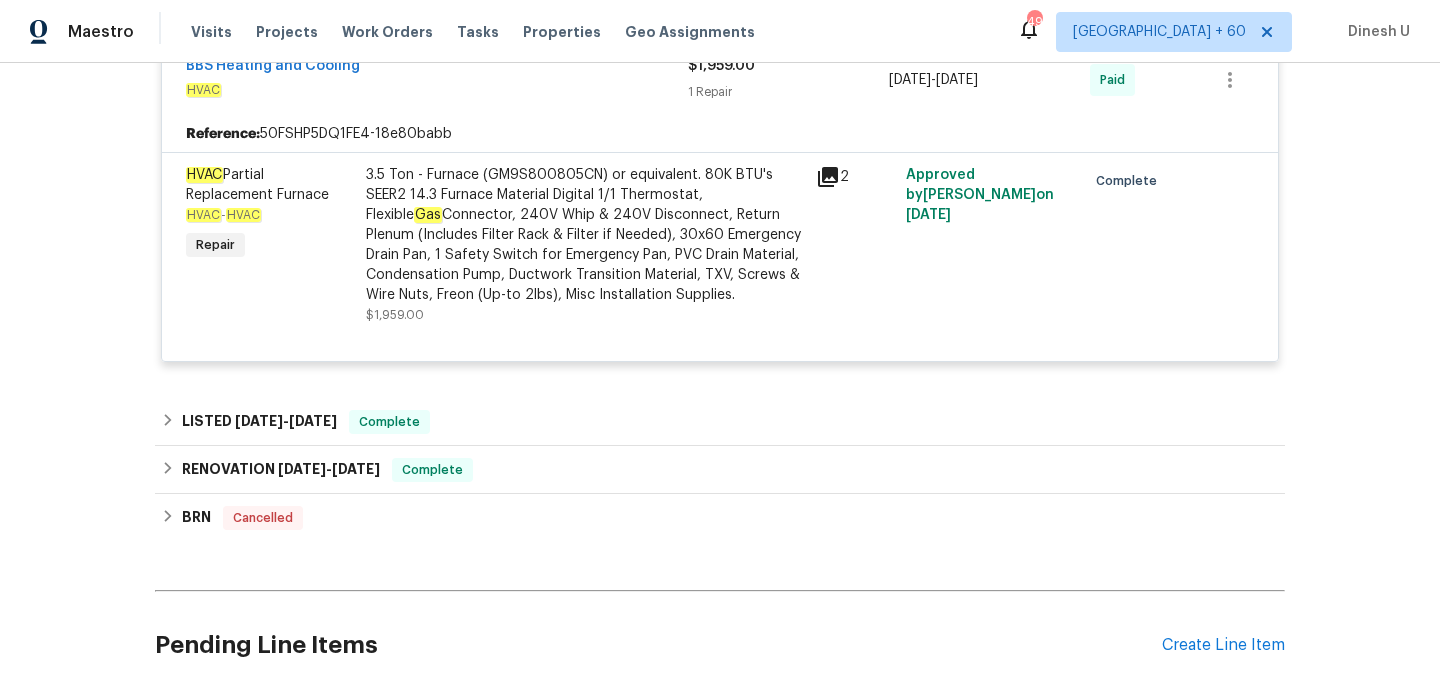 scroll, scrollTop: 1697, scrollLeft: 0, axis: vertical 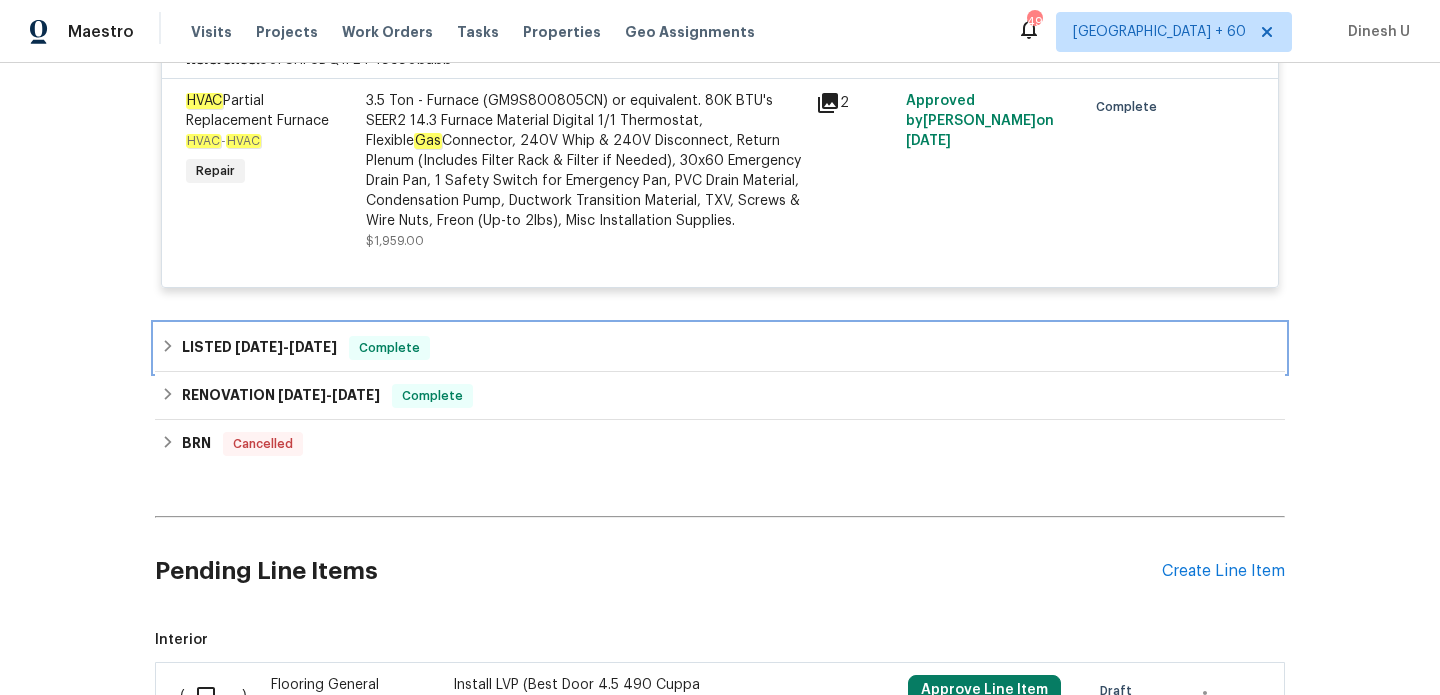 click on "Complete" at bounding box center [389, 348] 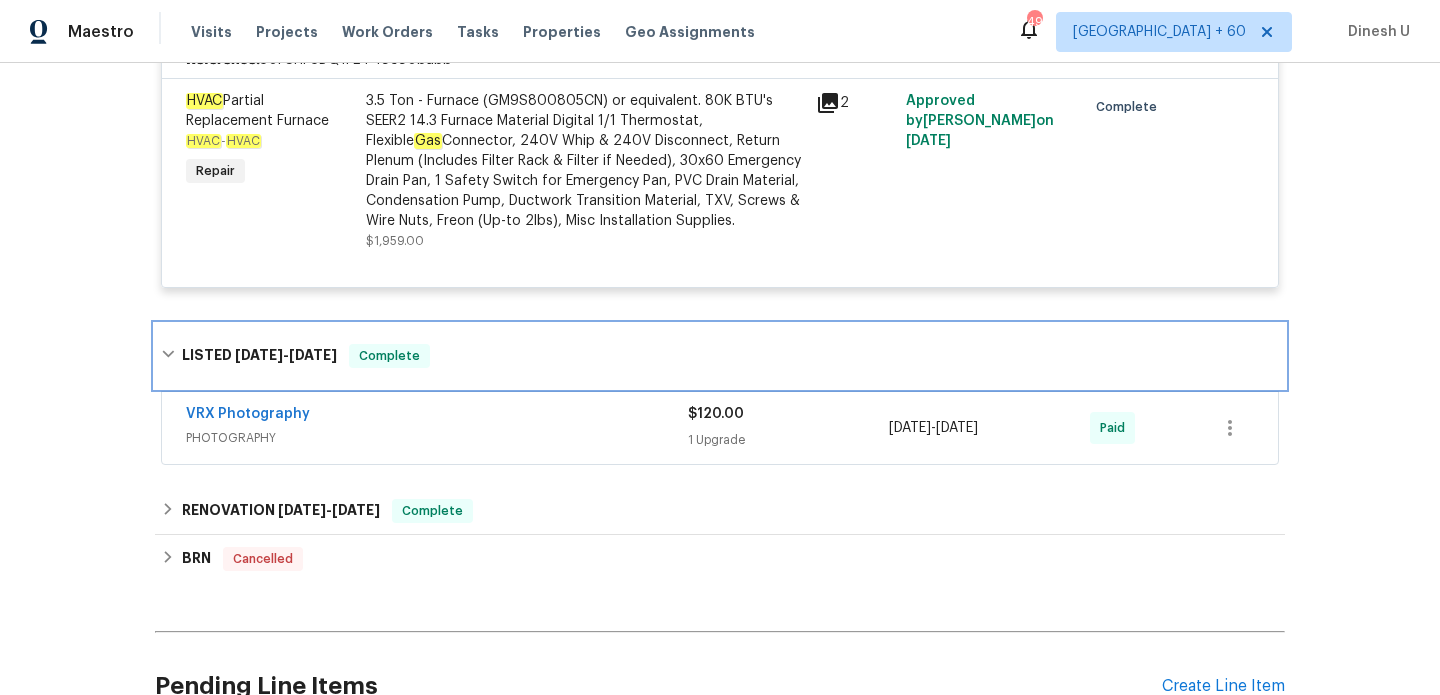 scroll, scrollTop: 1798, scrollLeft: 0, axis: vertical 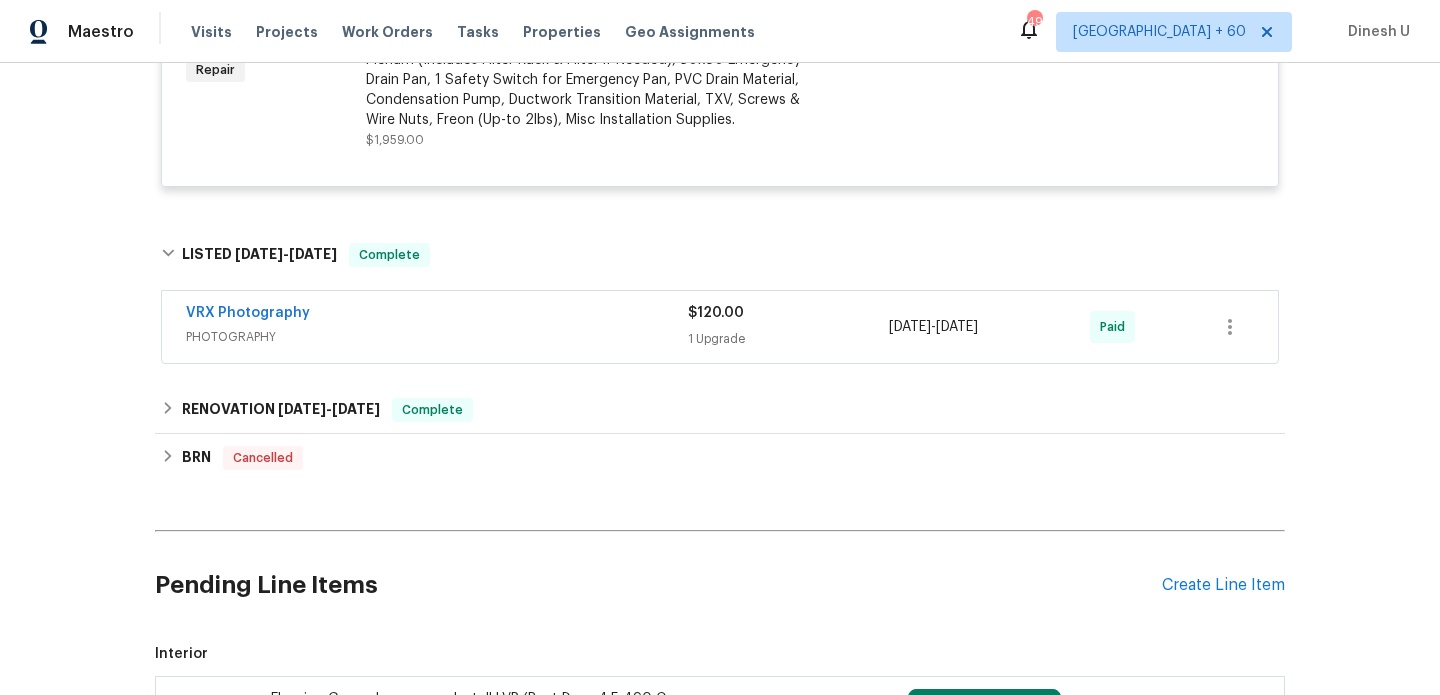click on "1 Upgrade" at bounding box center [788, 339] 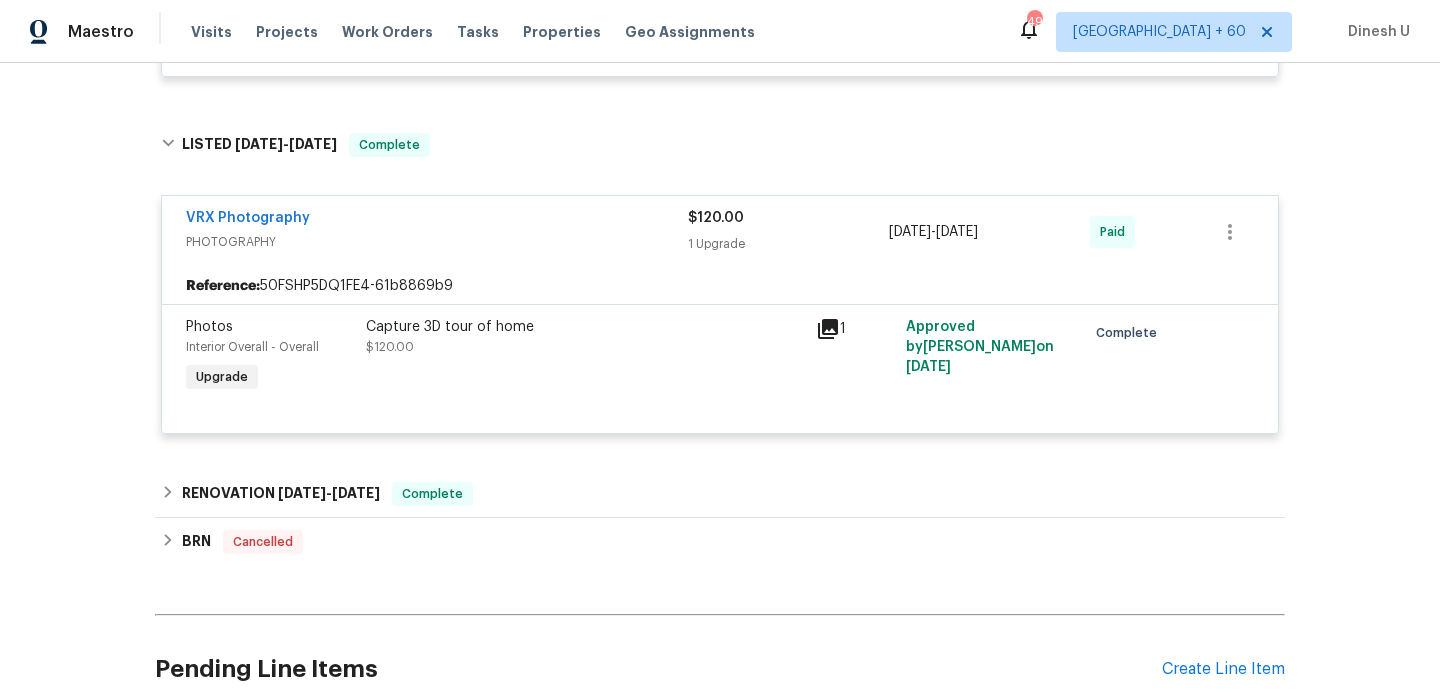 scroll, scrollTop: 2080, scrollLeft: 0, axis: vertical 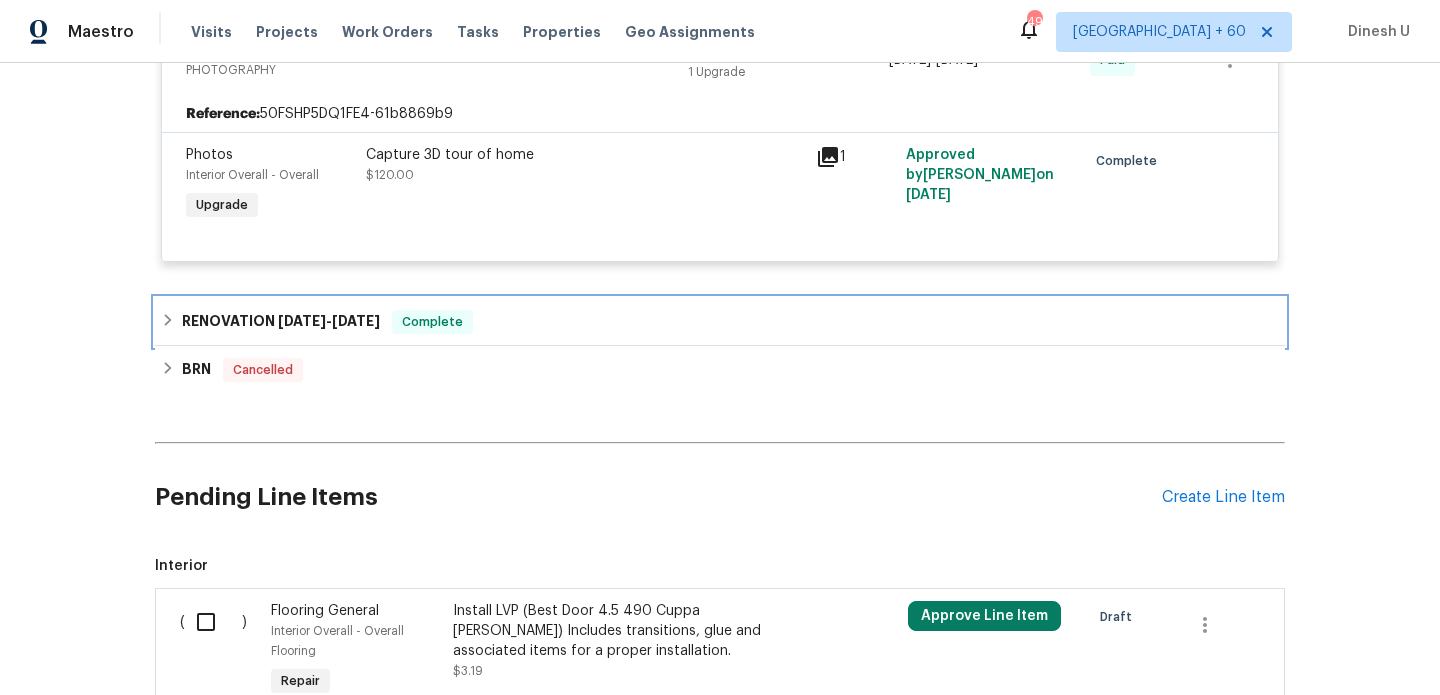 click on "2/27/25" at bounding box center [356, 321] 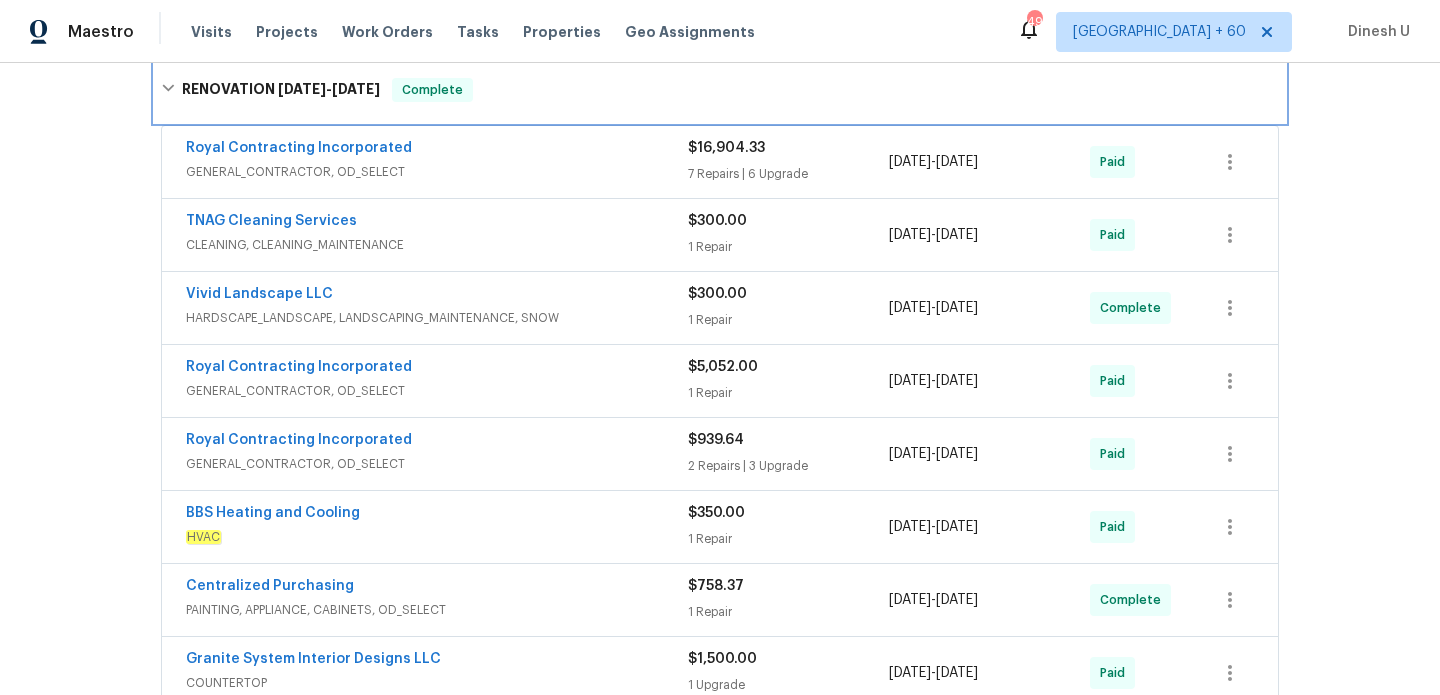 scroll, scrollTop: 2275, scrollLeft: 0, axis: vertical 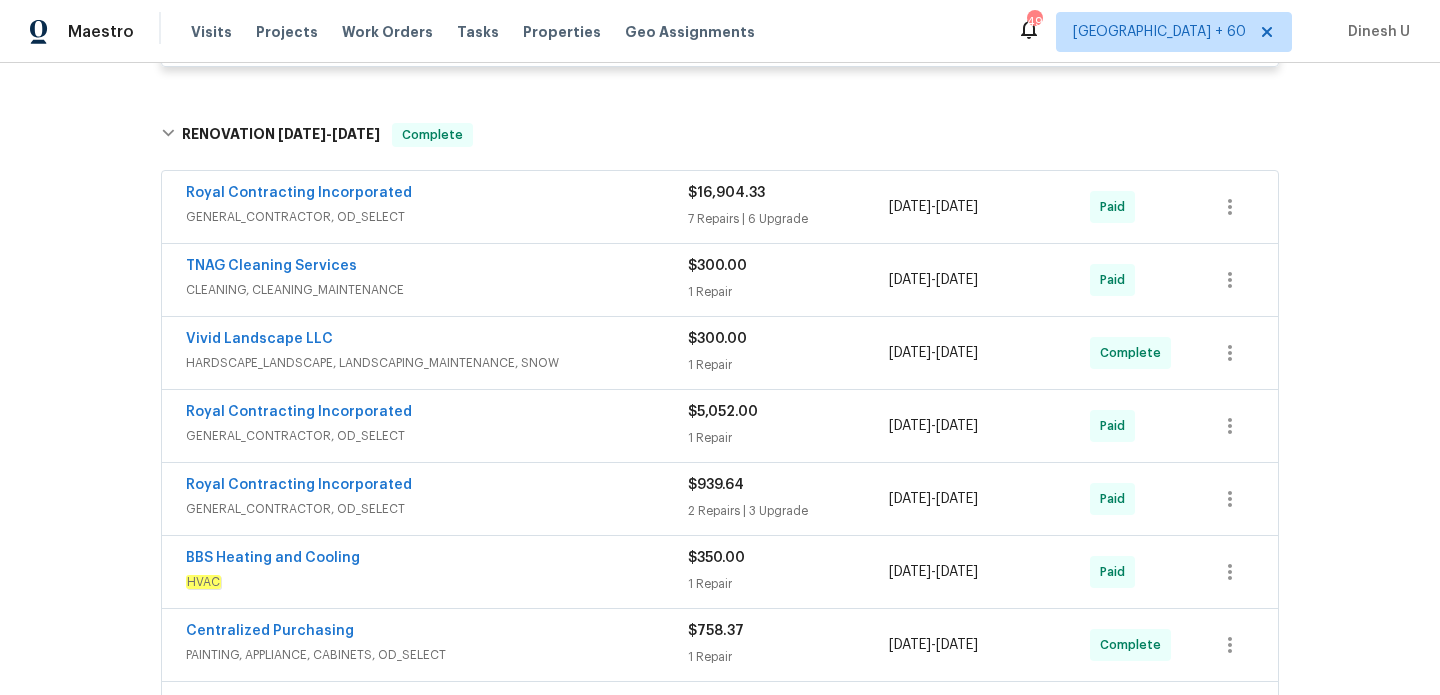click on "7 Repairs | 6 Upgrade" at bounding box center [788, 219] 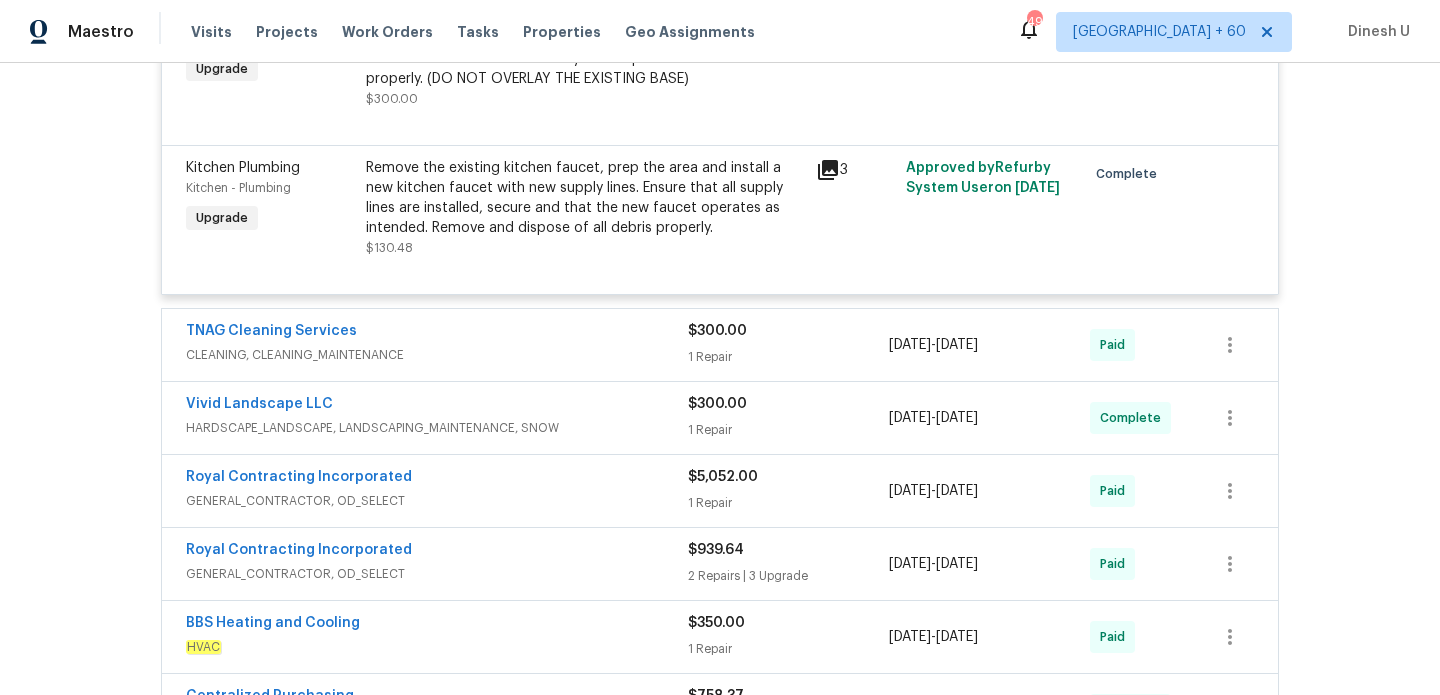 scroll, scrollTop: 4985, scrollLeft: 0, axis: vertical 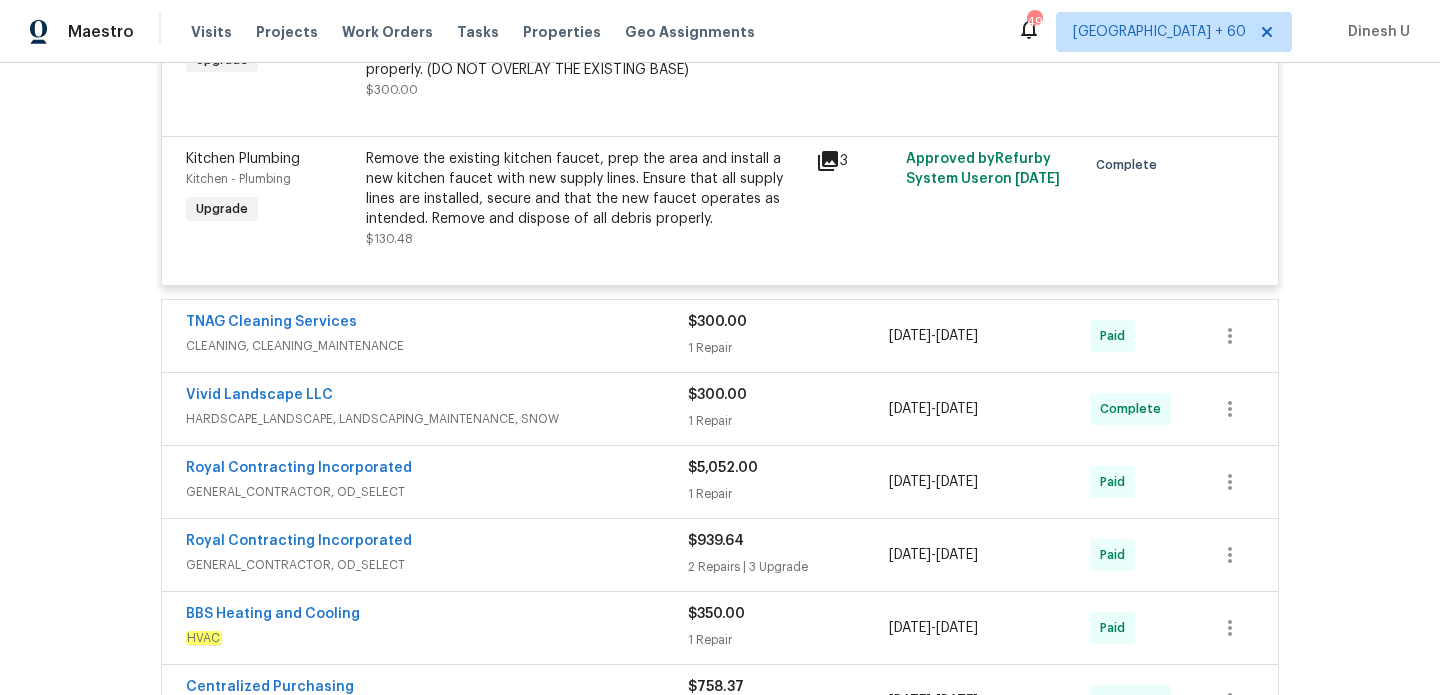 click on "1 Repair" at bounding box center (788, 348) 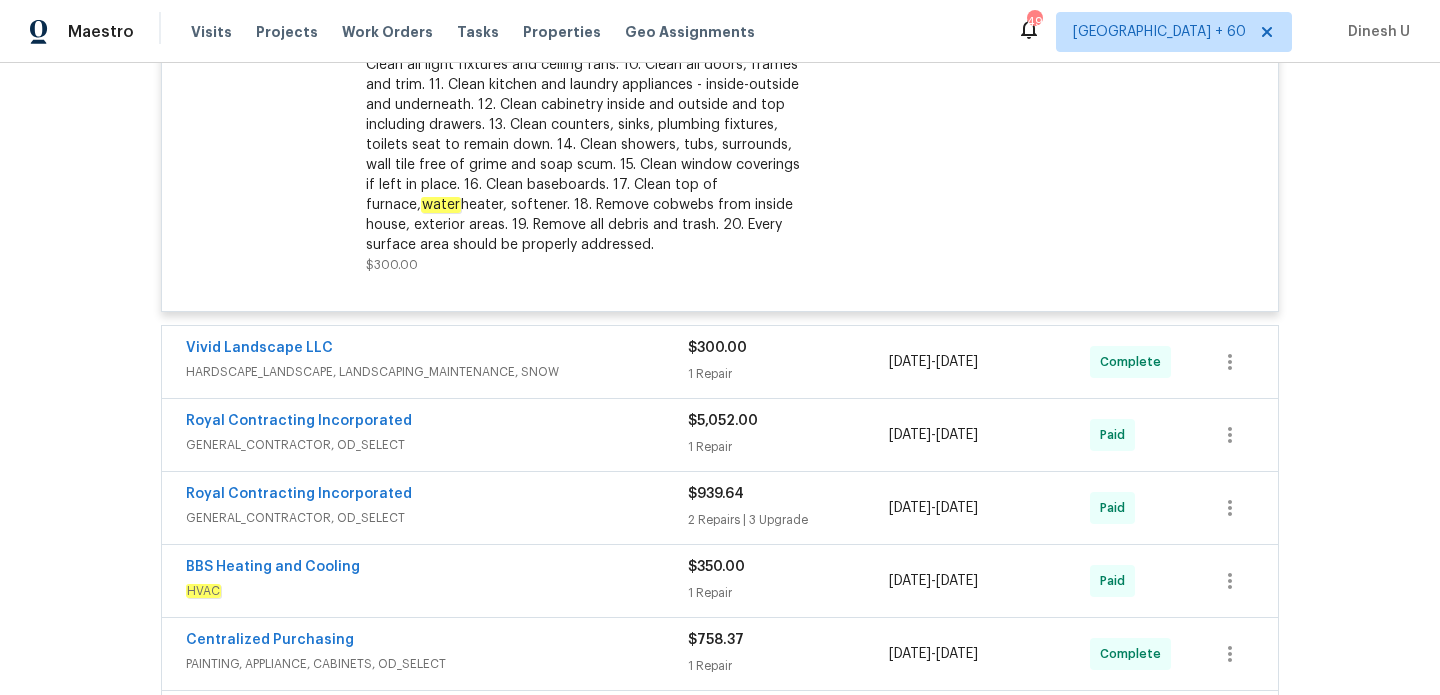 scroll, scrollTop: 5534, scrollLeft: 0, axis: vertical 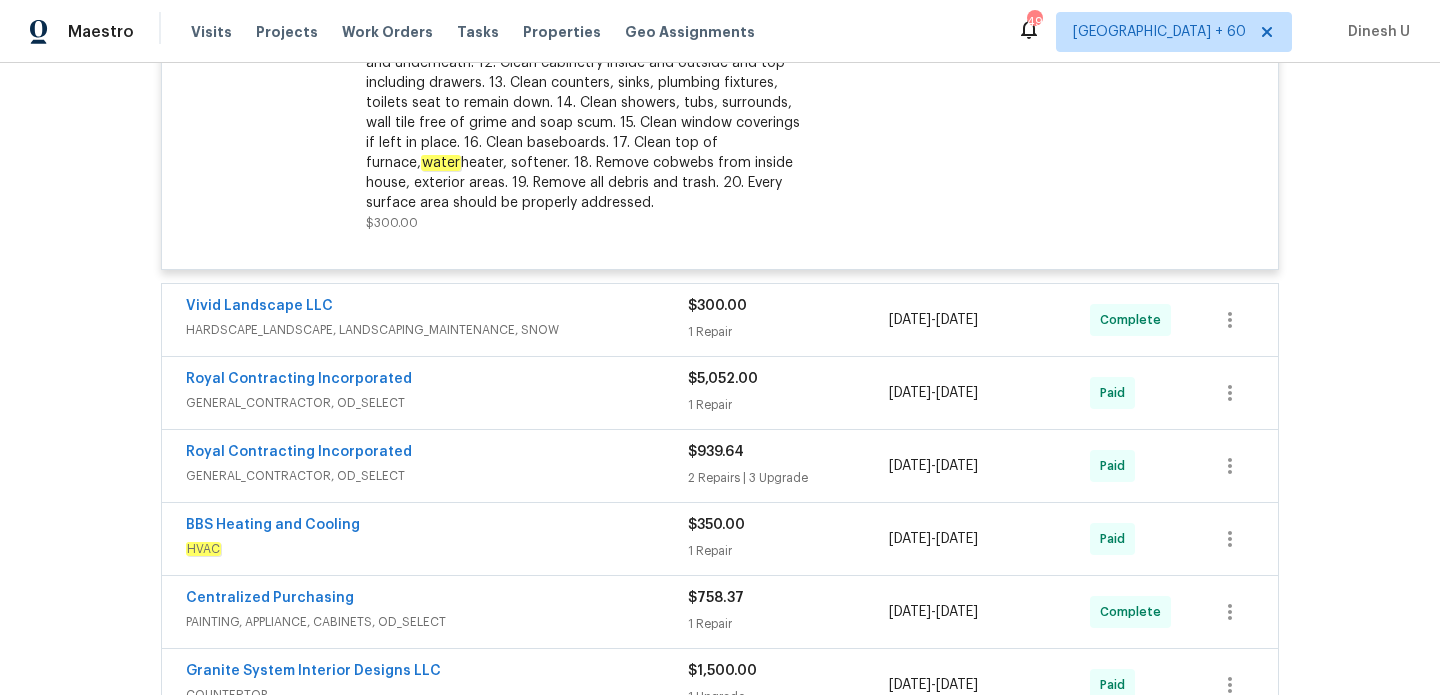 click on "1 Repair" at bounding box center (788, 332) 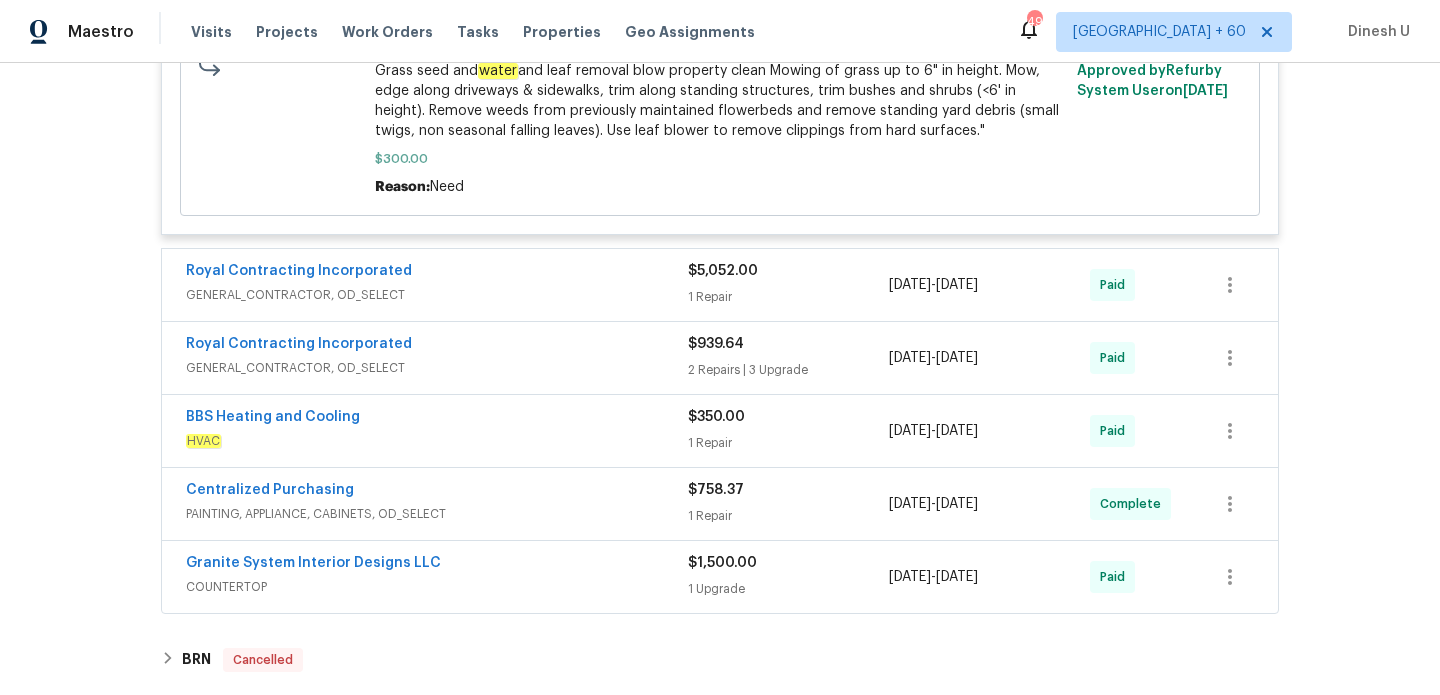 scroll, scrollTop: 6070, scrollLeft: 0, axis: vertical 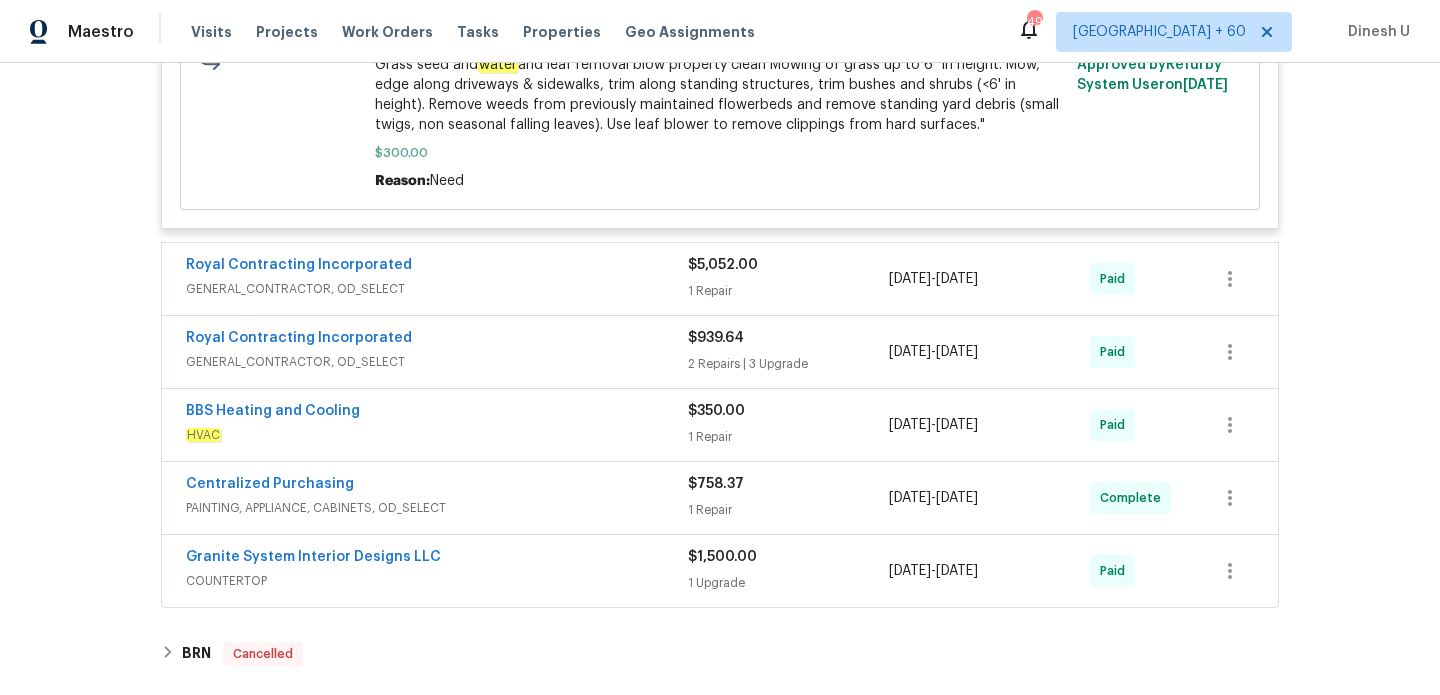 click on "1 Repair" at bounding box center [788, 291] 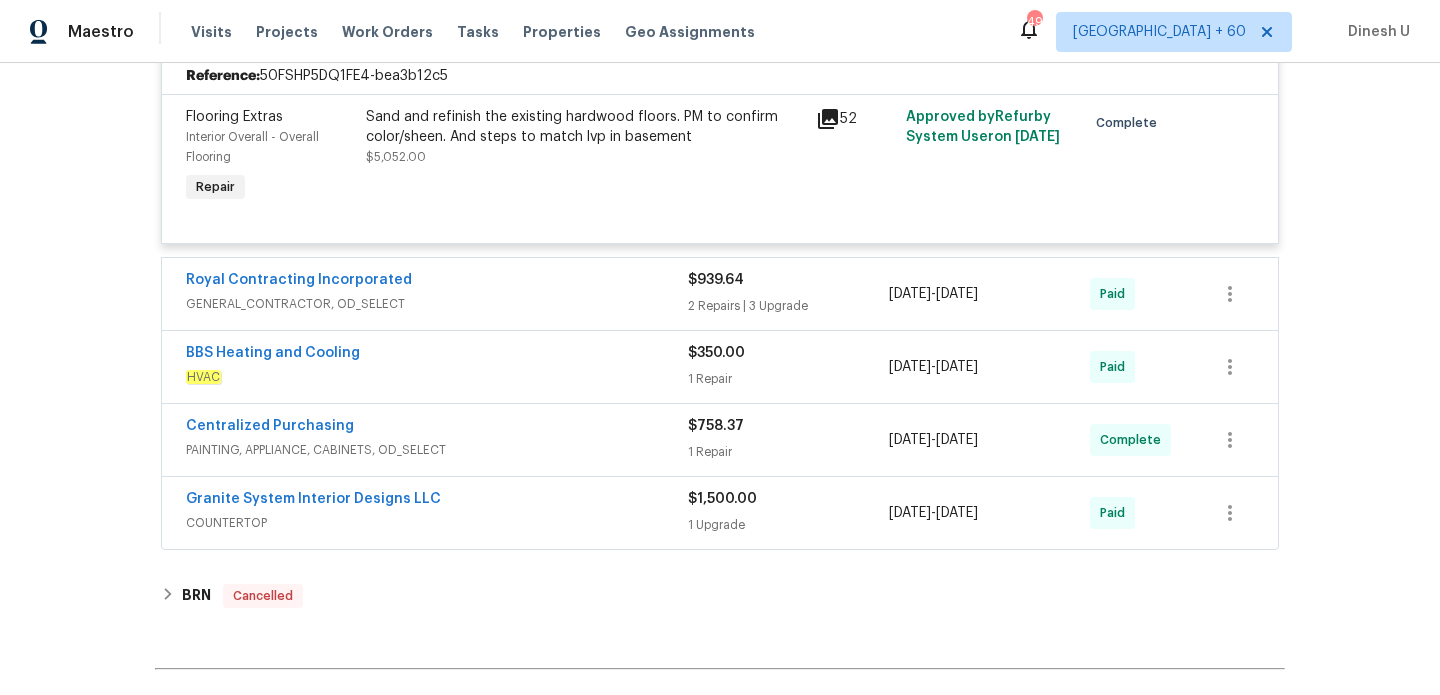 scroll, scrollTop: 6369, scrollLeft: 0, axis: vertical 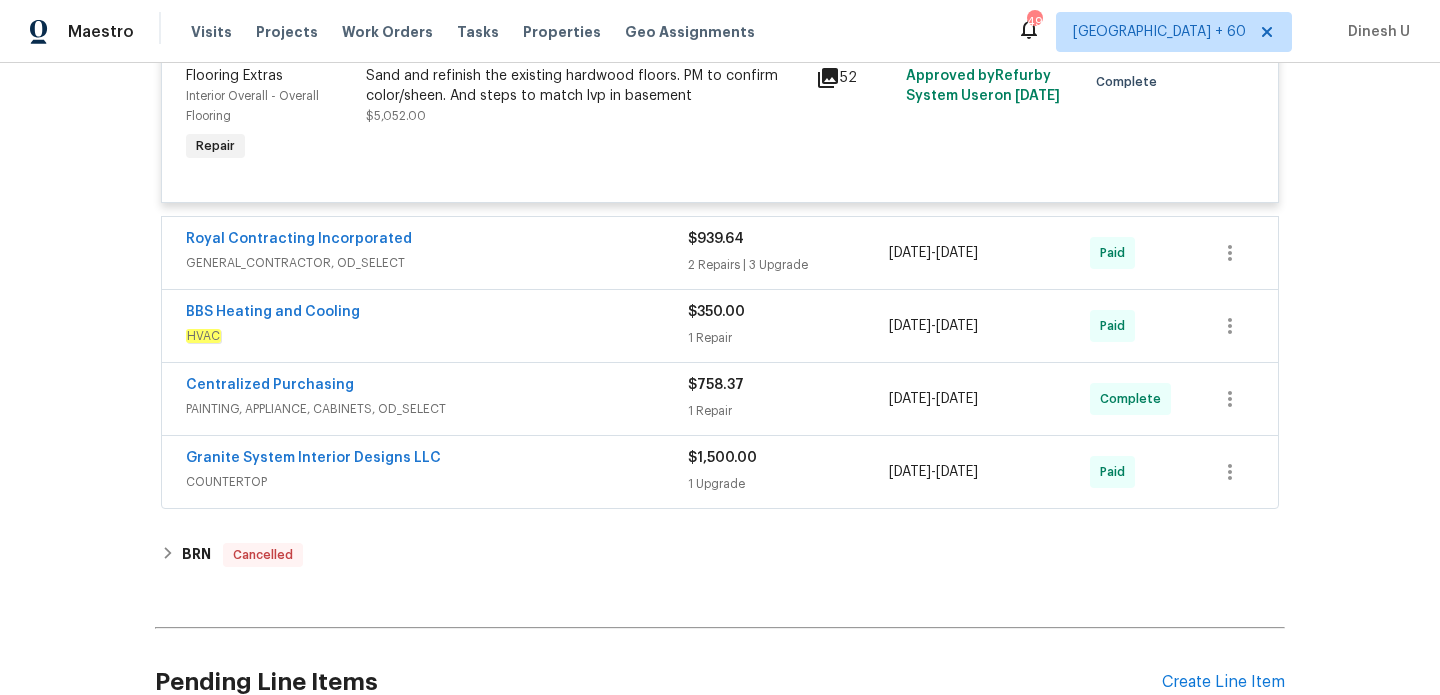 click on "$939.64 2 Repairs | 3 Upgrade" at bounding box center (788, 253) 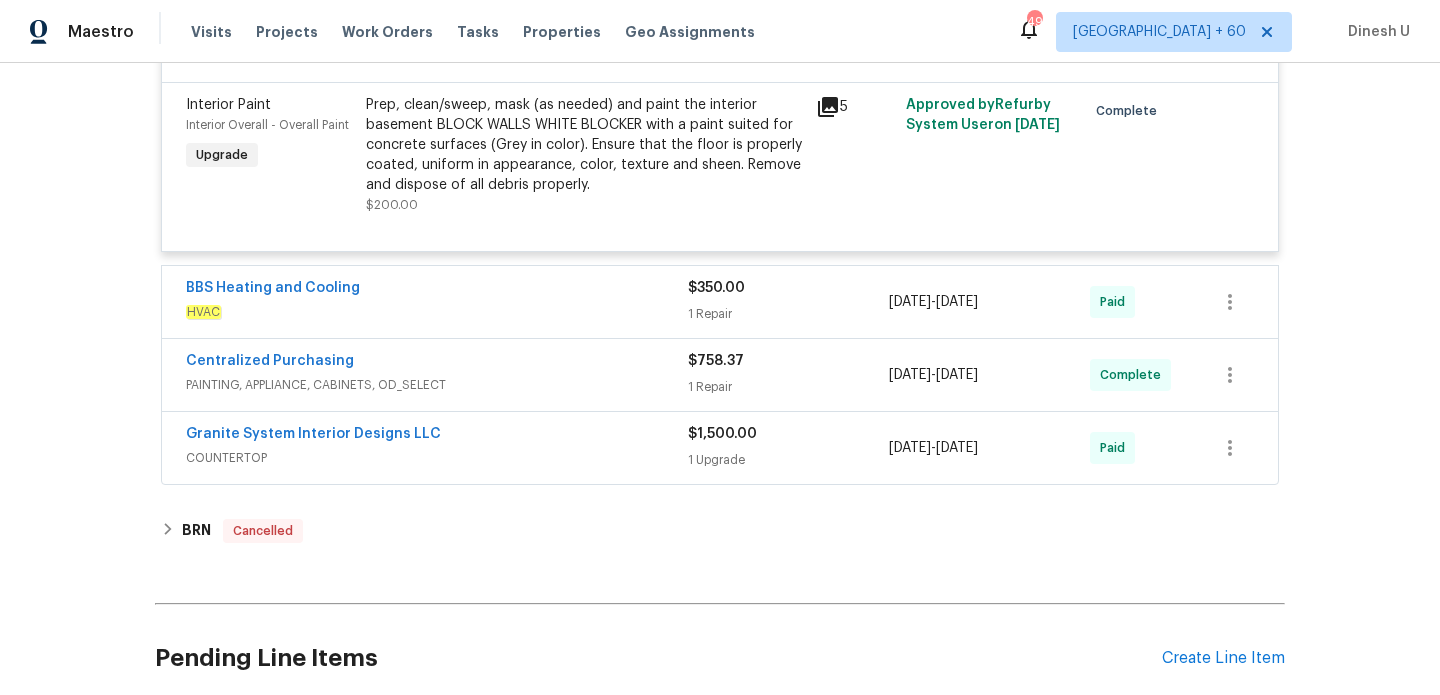 scroll, scrollTop: 7193, scrollLeft: 0, axis: vertical 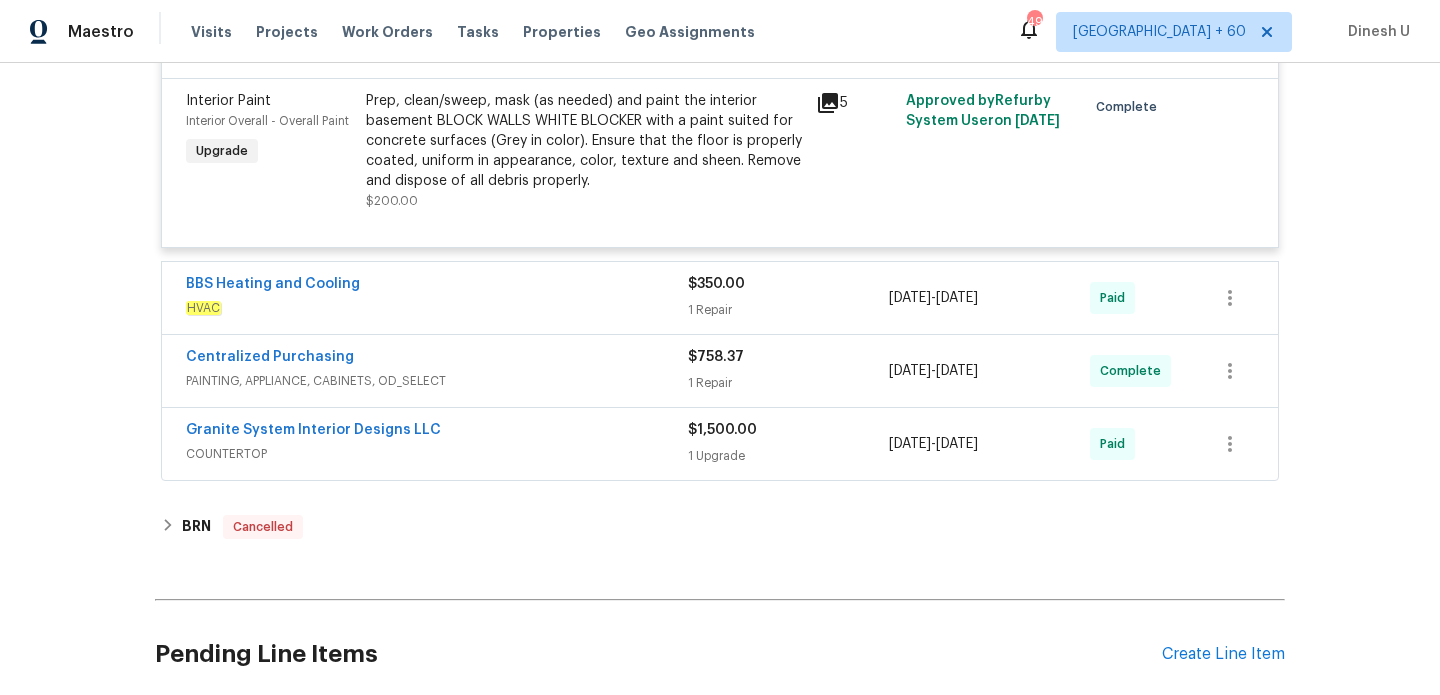 click on "1 Repair" at bounding box center [788, 310] 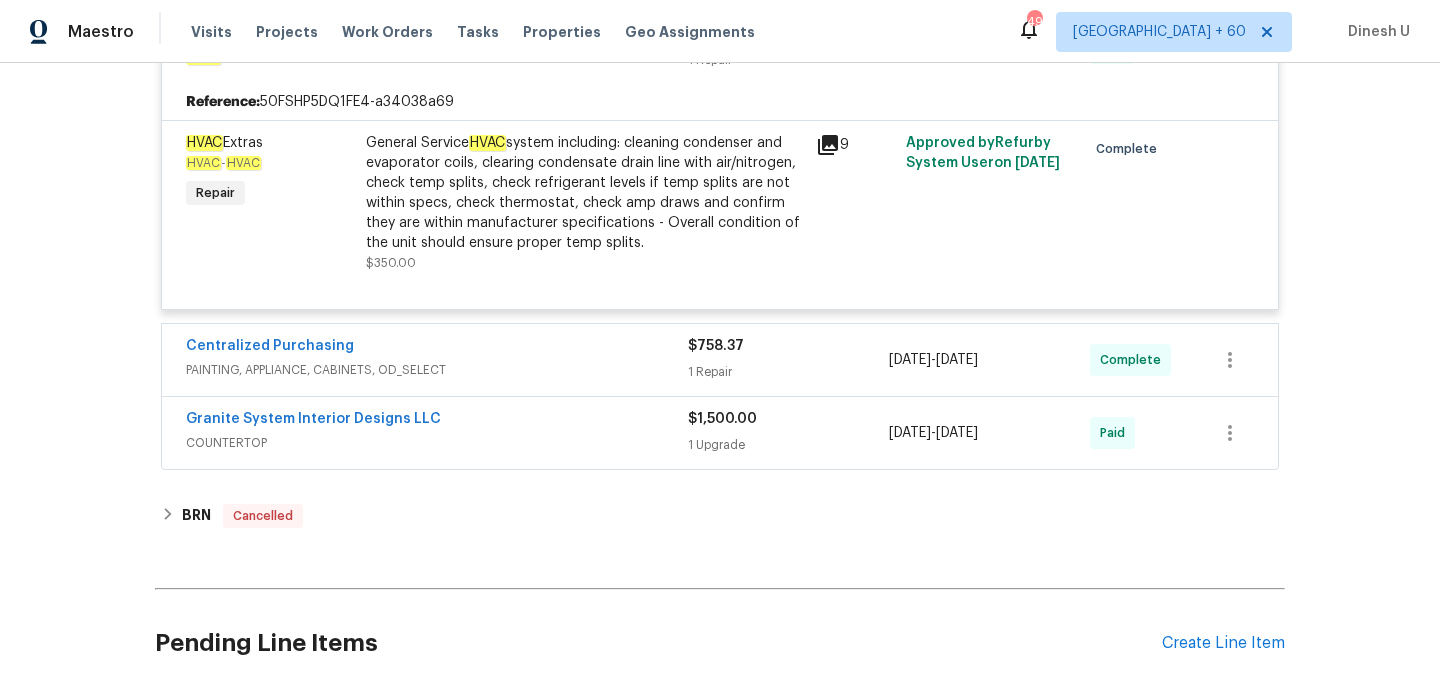 scroll, scrollTop: 7496, scrollLeft: 0, axis: vertical 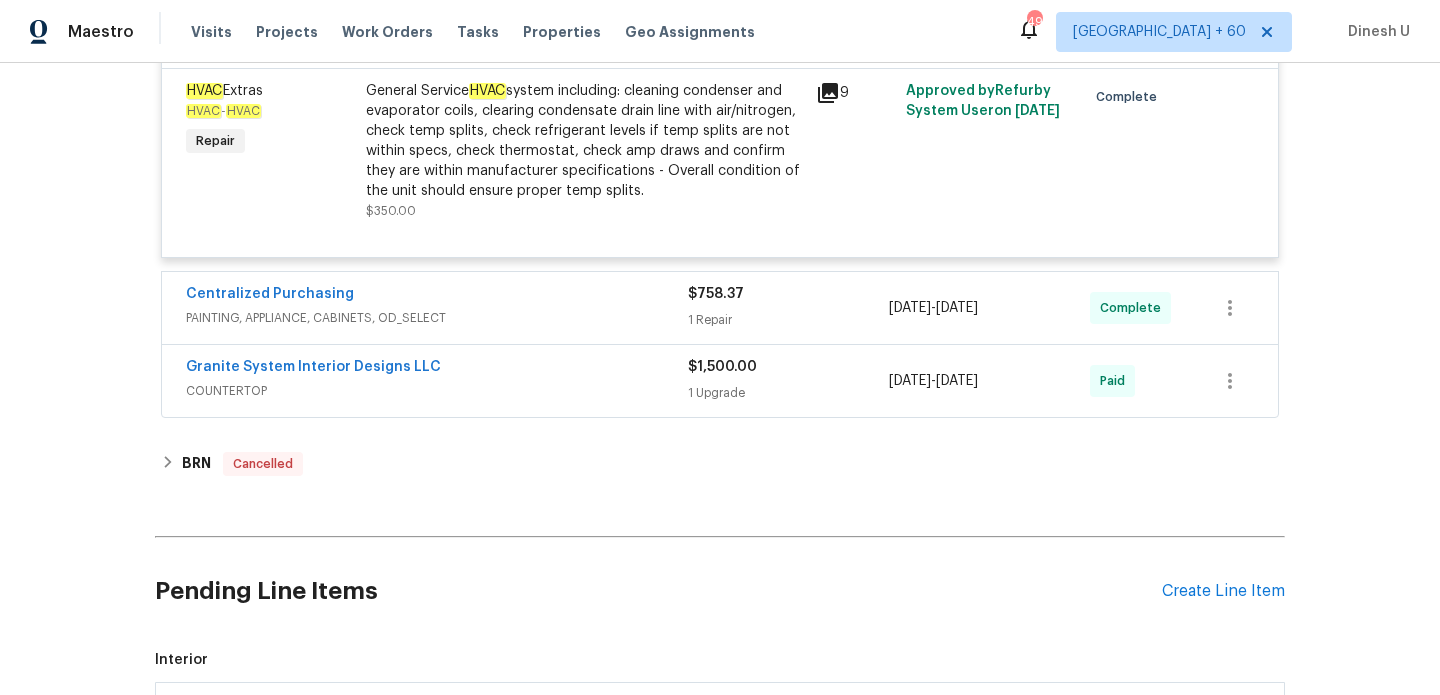 click on "1 Repair" at bounding box center (788, 320) 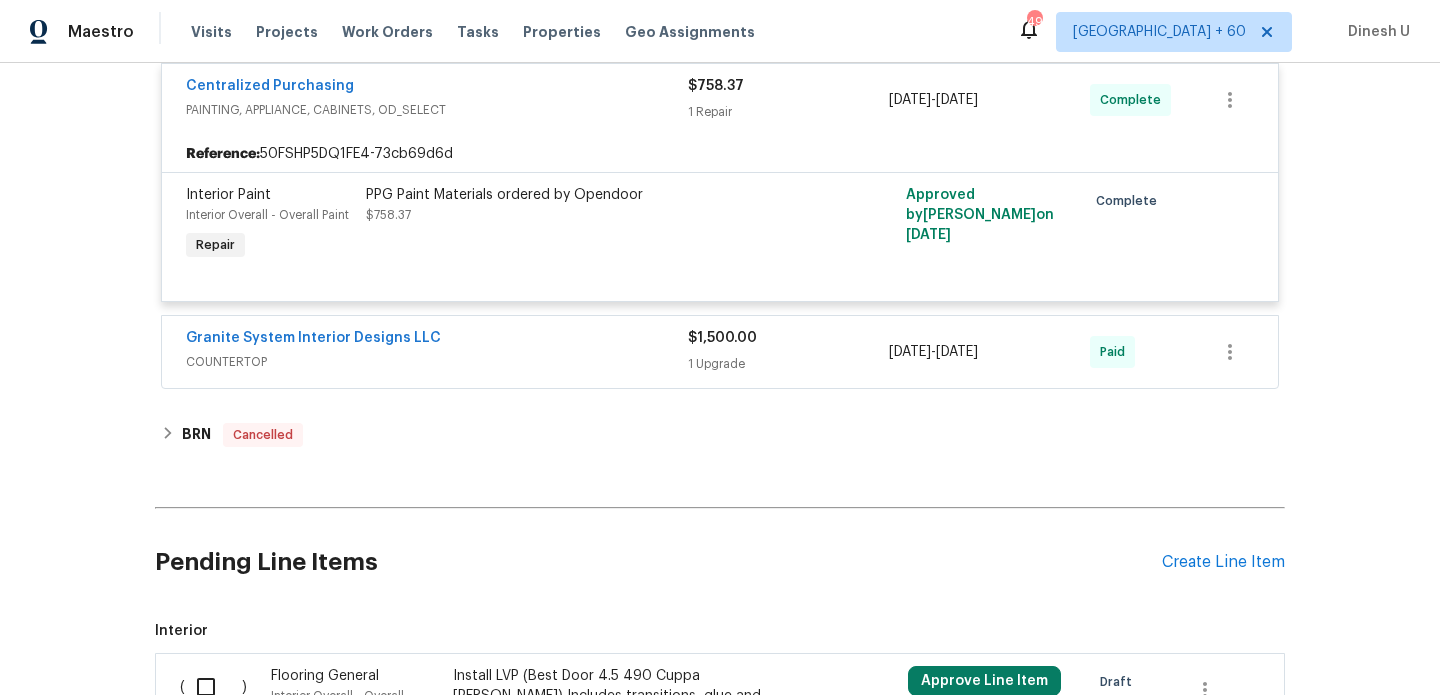 scroll, scrollTop: 7728, scrollLeft: 0, axis: vertical 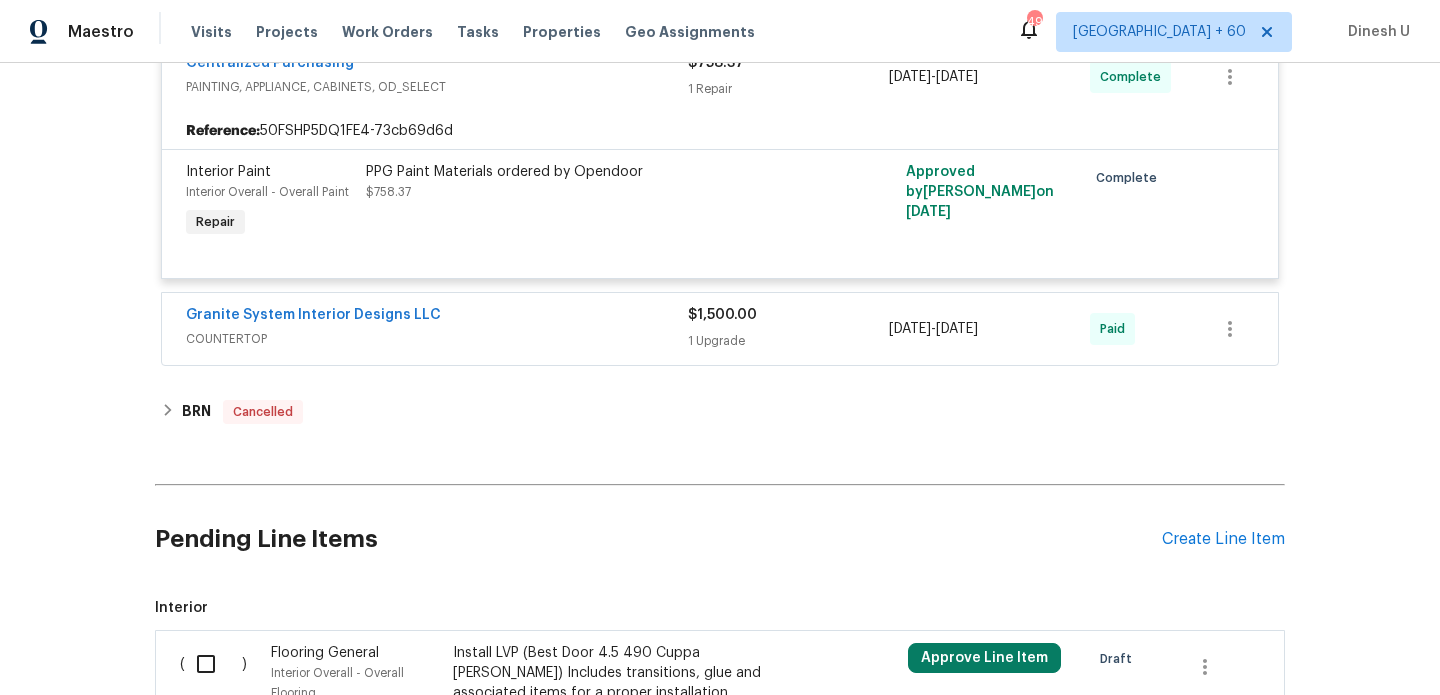 click on "1 Upgrade" at bounding box center (788, 341) 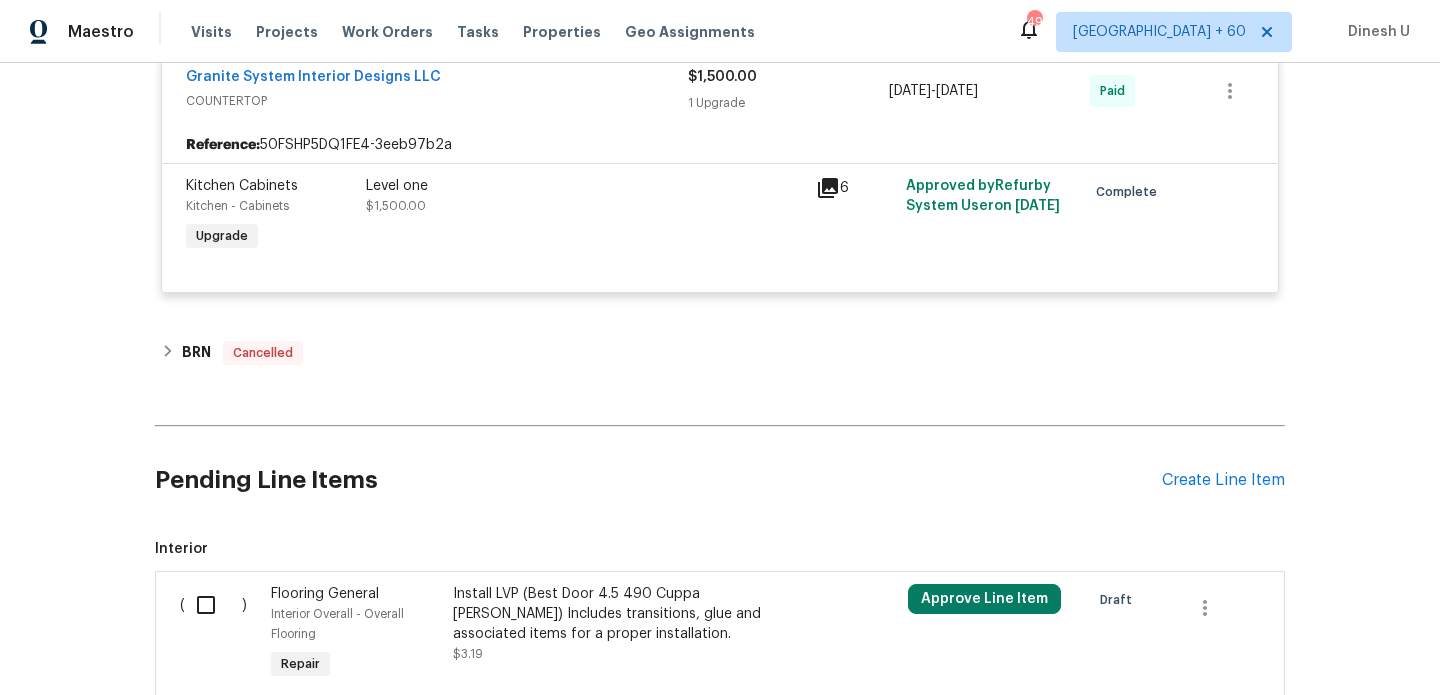 scroll, scrollTop: 8000, scrollLeft: 0, axis: vertical 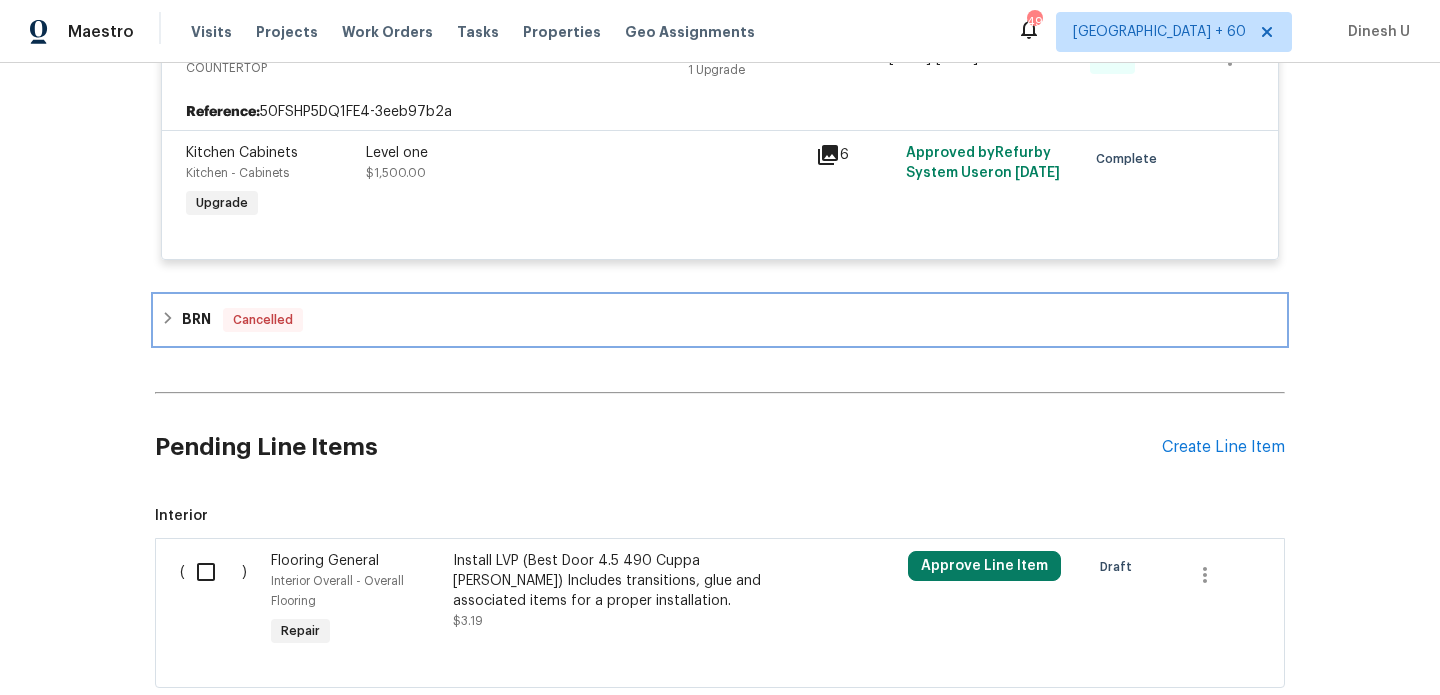 click on "BRN   Cancelled" at bounding box center (720, 320) 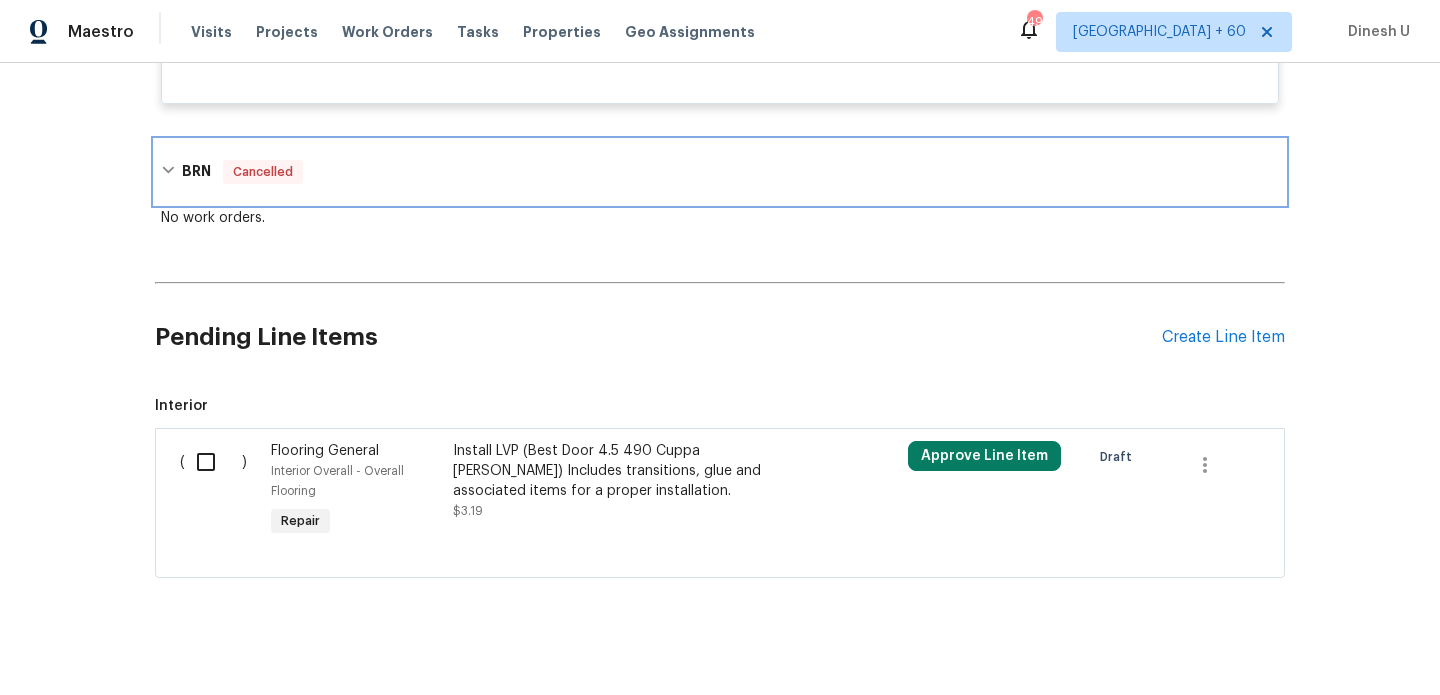 scroll, scrollTop: 8157, scrollLeft: 0, axis: vertical 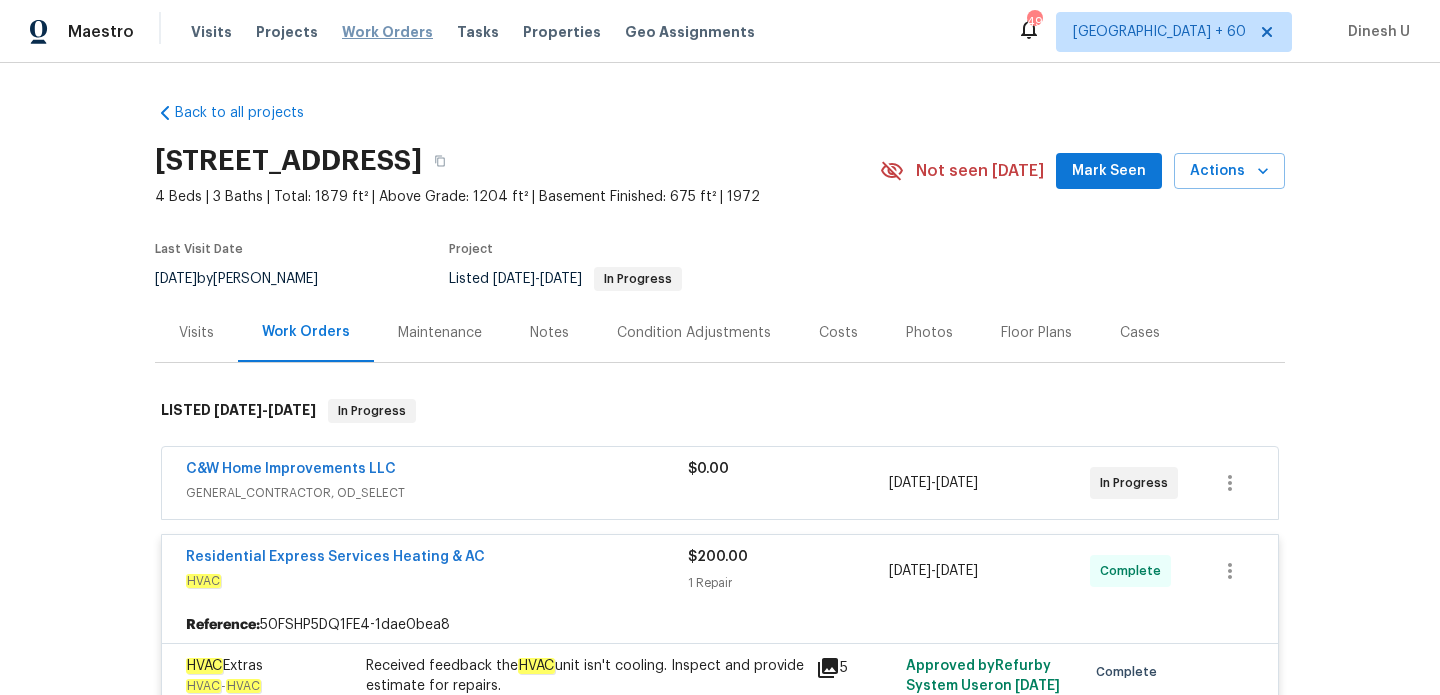 click on "Work Orders" at bounding box center [387, 32] 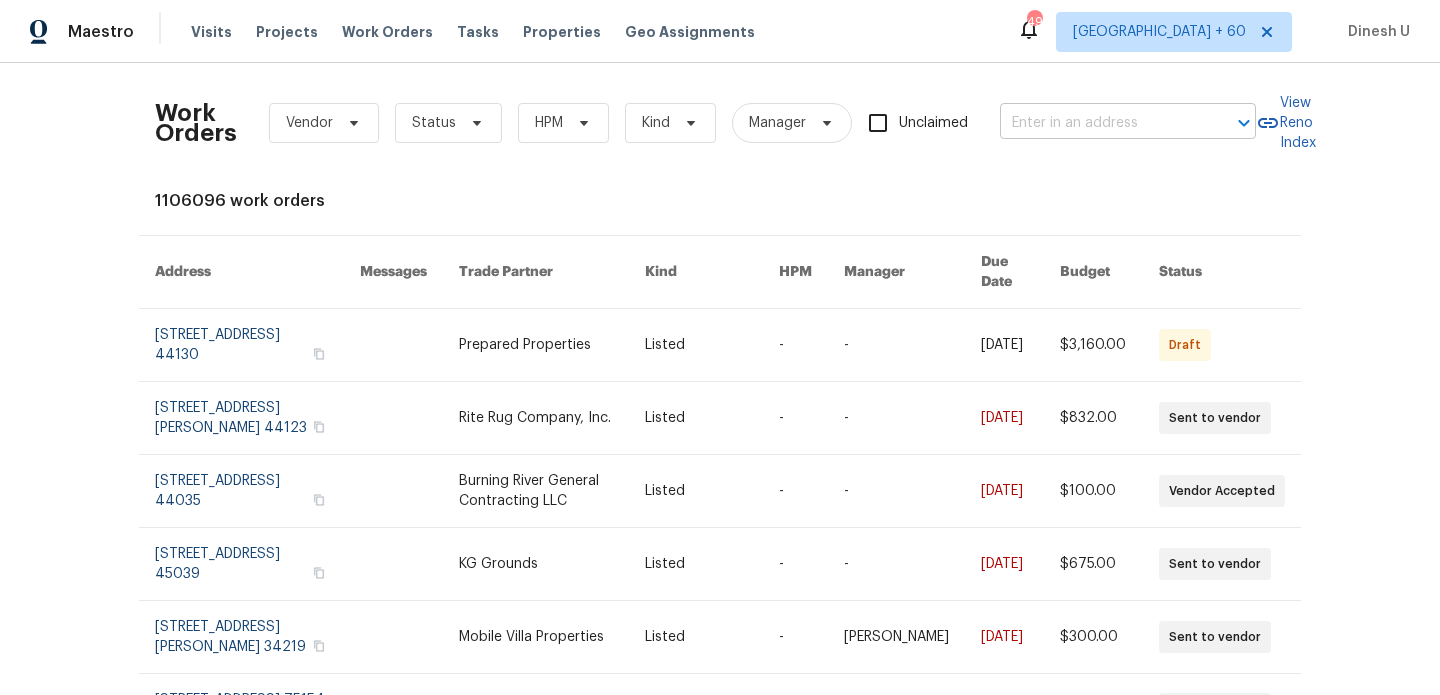 click at bounding box center [1100, 123] 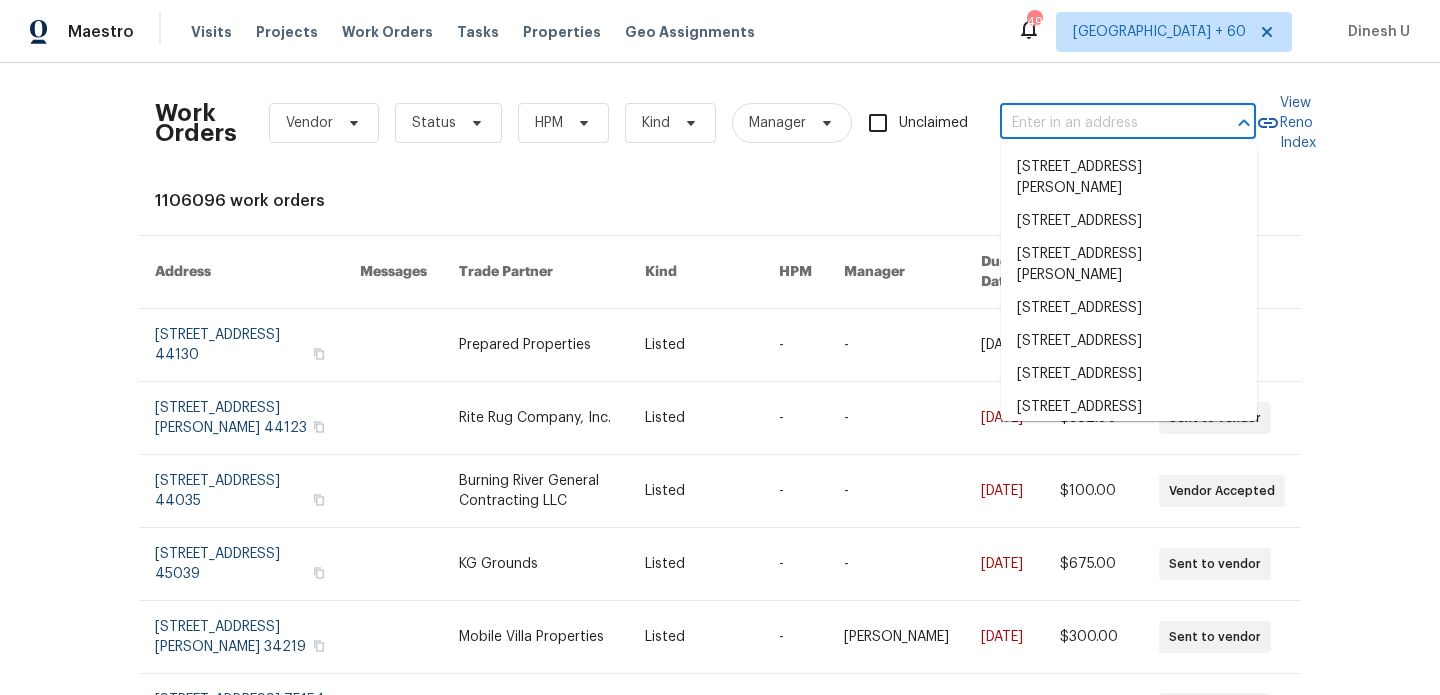 paste on "6923 SE Nehalem St, Portland, OR 97206" 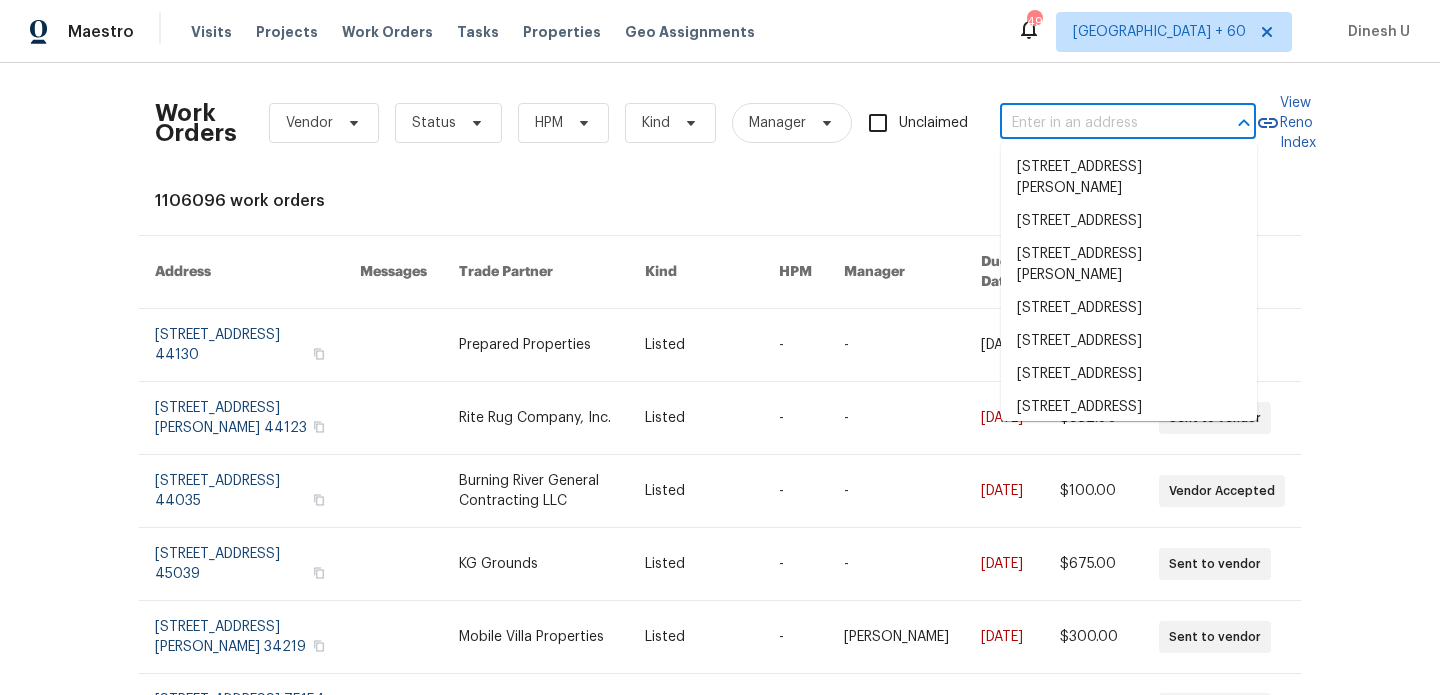 type on "6923 SE Nehalem St, Portland, OR 97206" 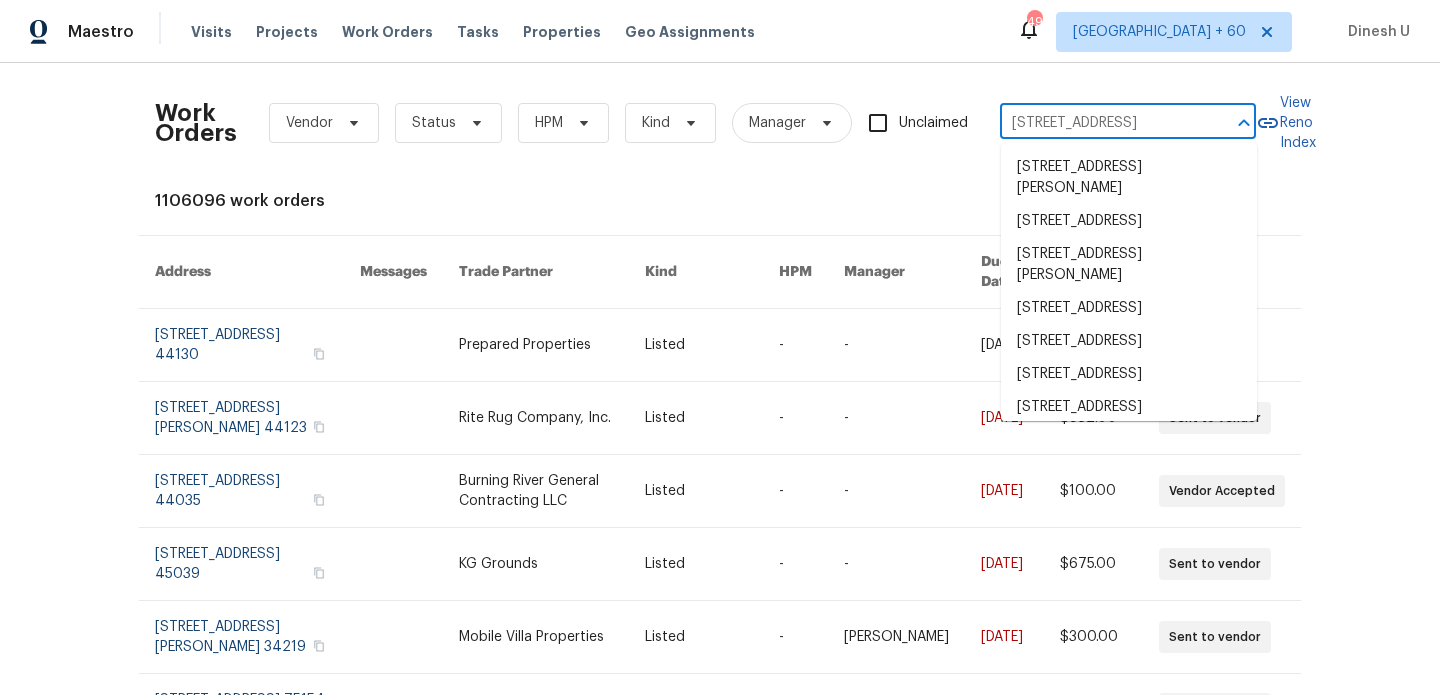 scroll, scrollTop: 0, scrollLeft: 80, axis: horizontal 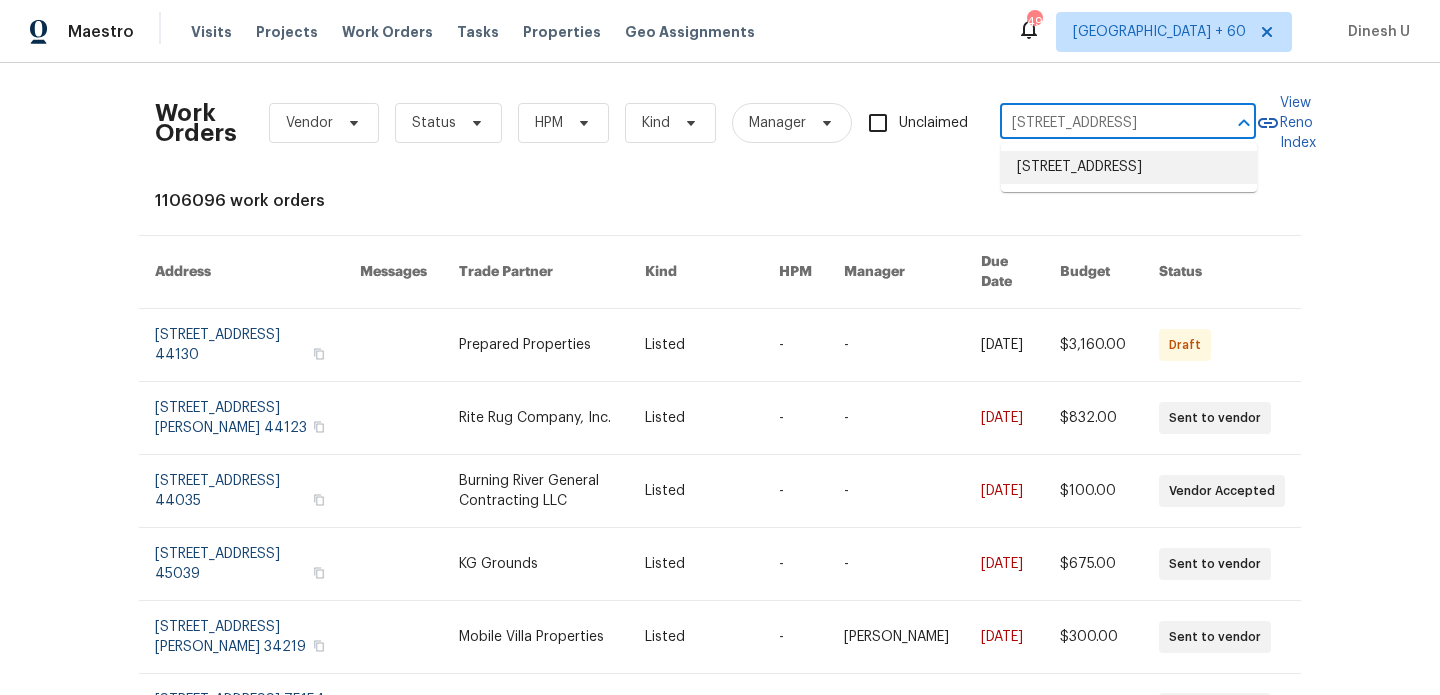 click on "6923 SE Nehalem St, Portland, OR 97206" at bounding box center [1129, 167] 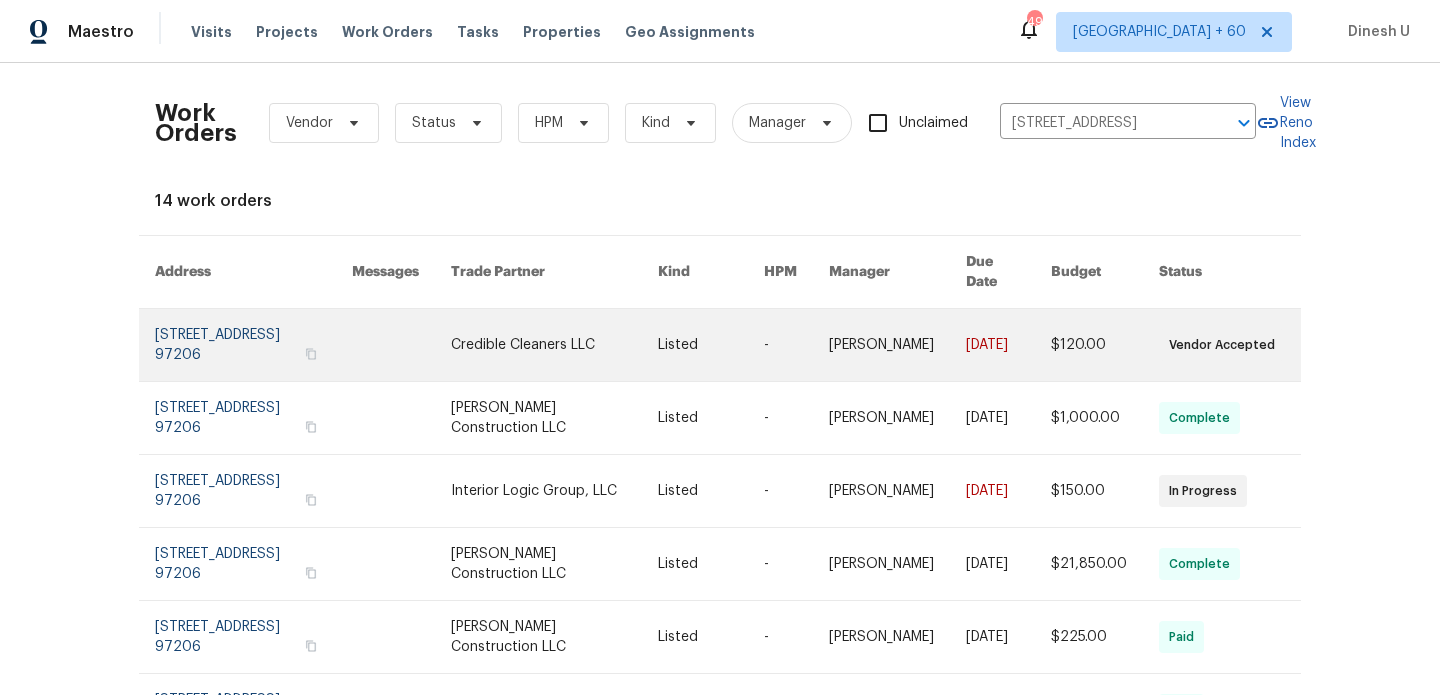 click at bounding box center [253, 345] 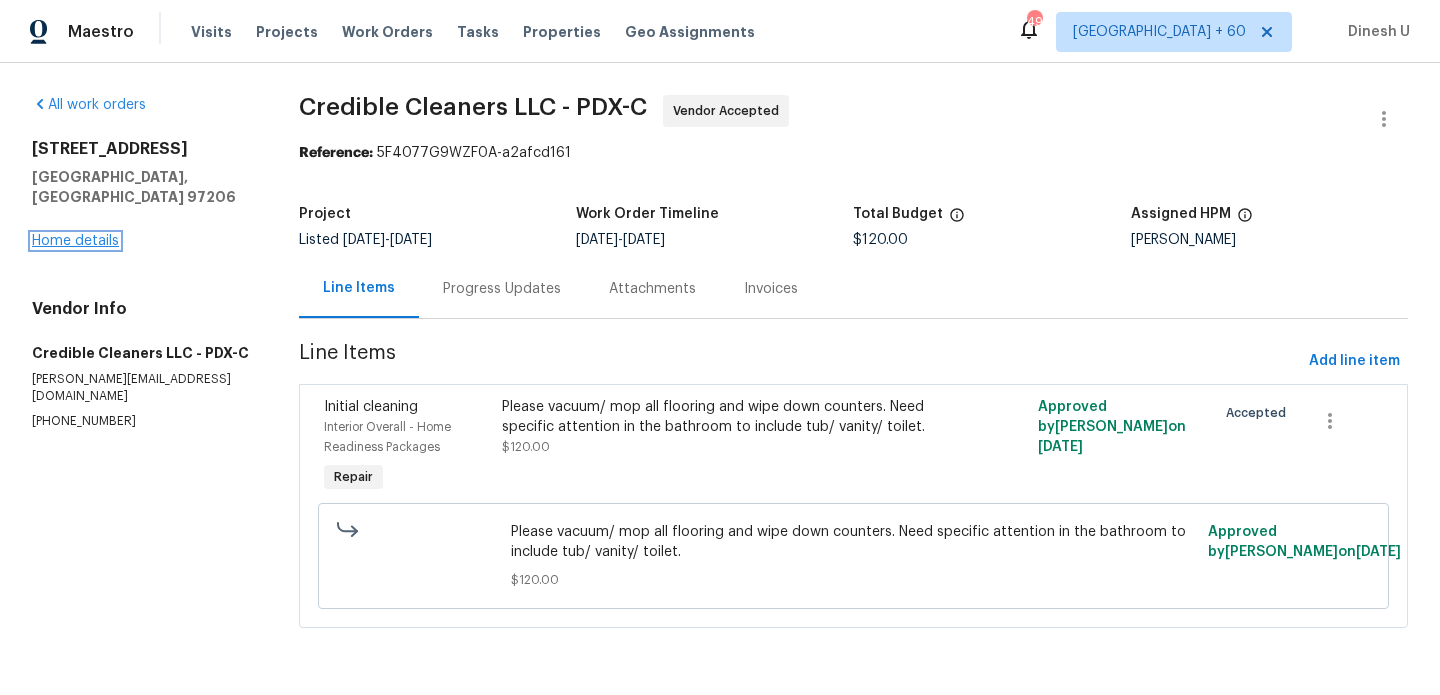 click on "Home details" at bounding box center [75, 241] 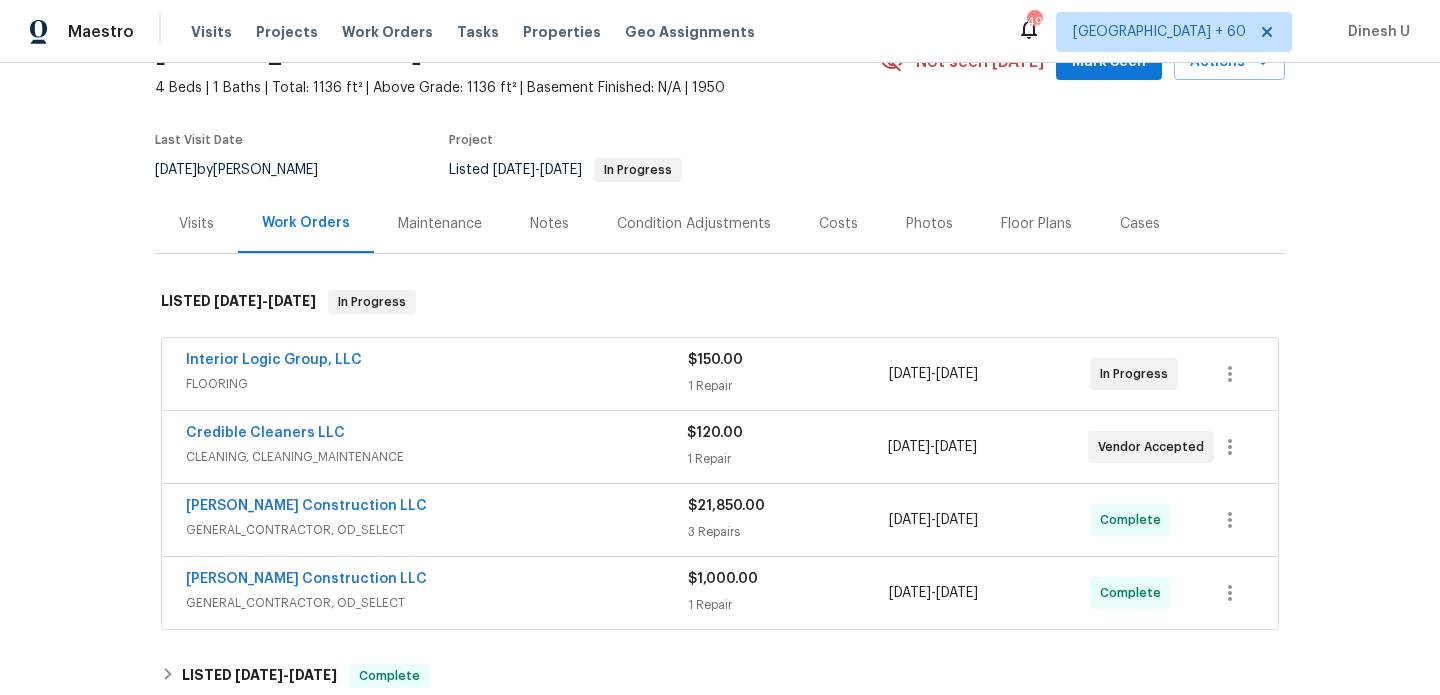 scroll, scrollTop: 116, scrollLeft: 0, axis: vertical 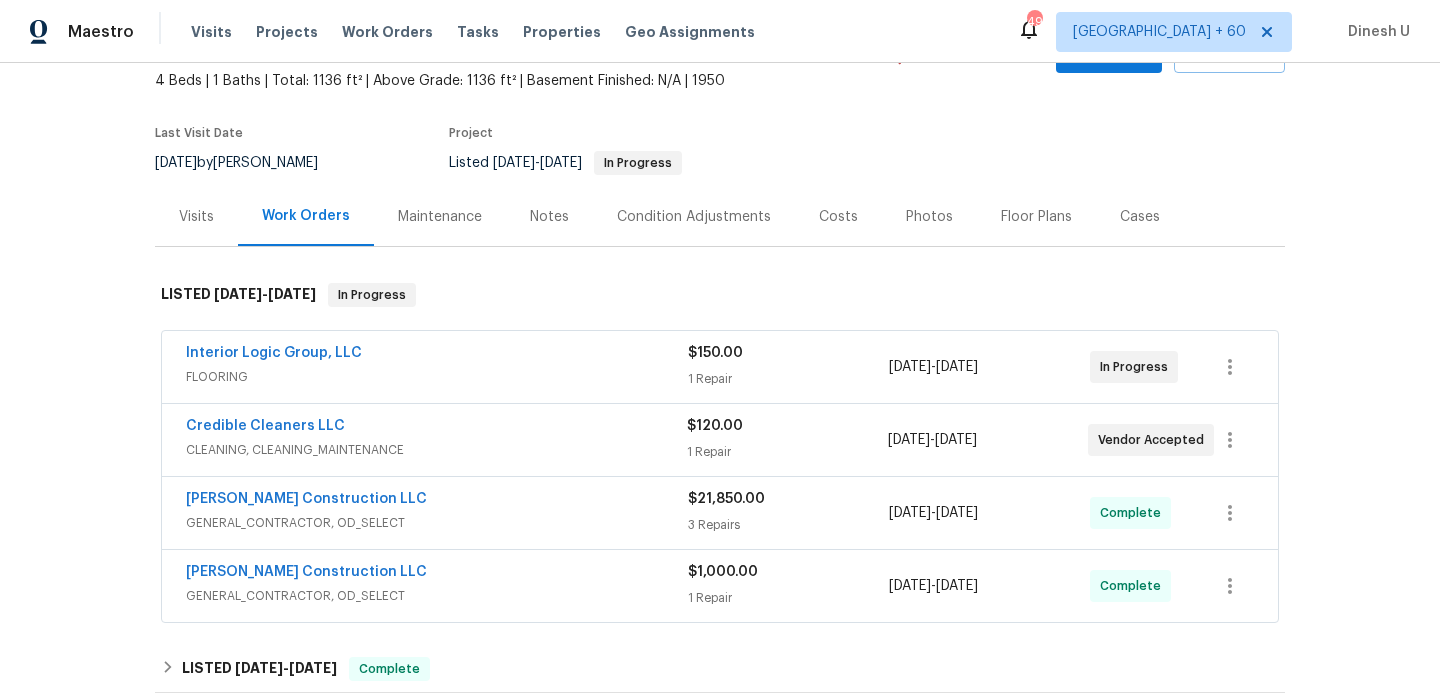 click on "1 Repair" at bounding box center (788, 379) 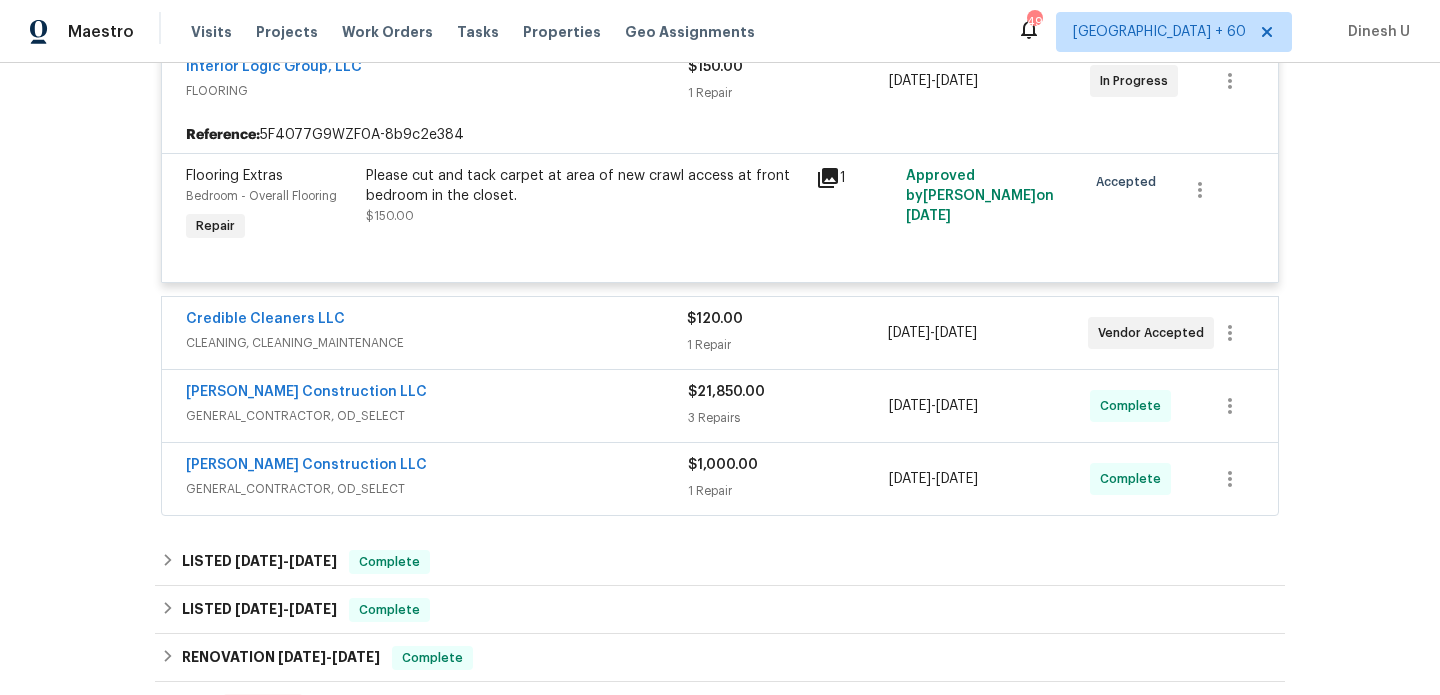 scroll, scrollTop: 453, scrollLeft: 0, axis: vertical 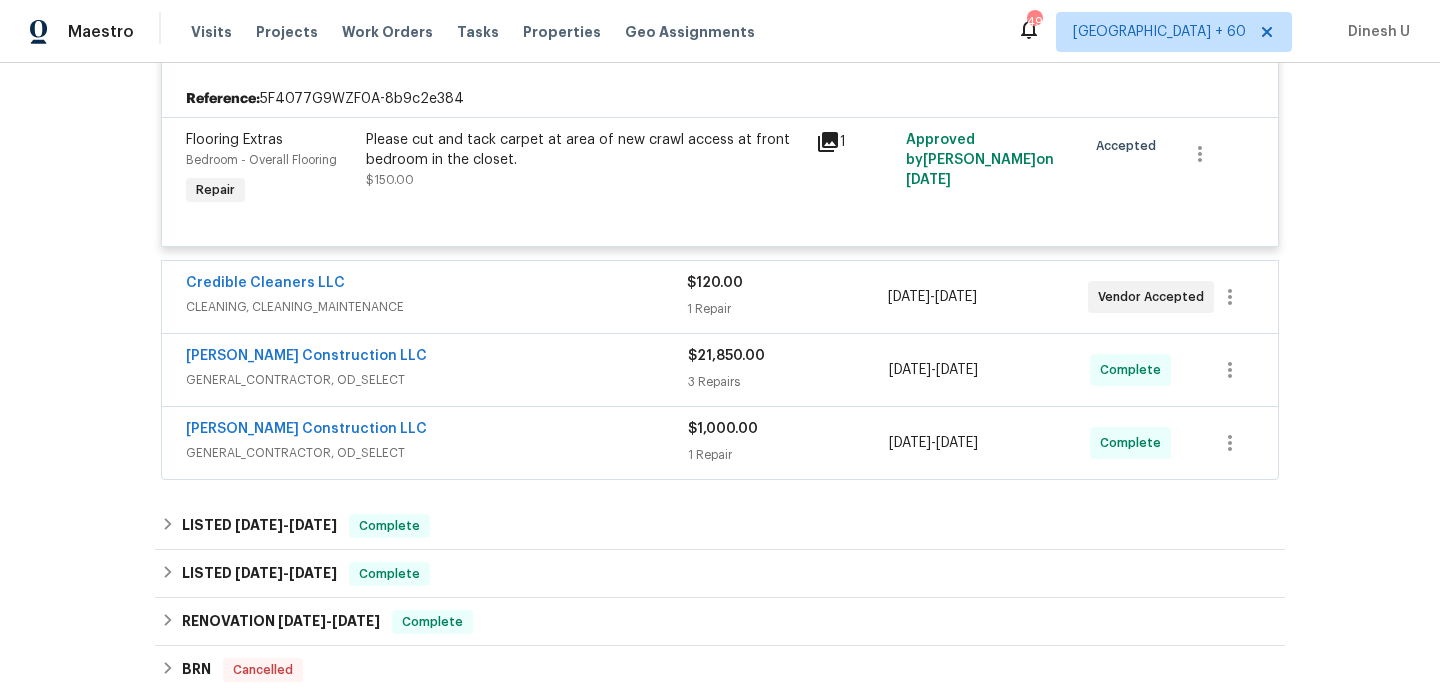 click on "1 Repair" at bounding box center [787, 309] 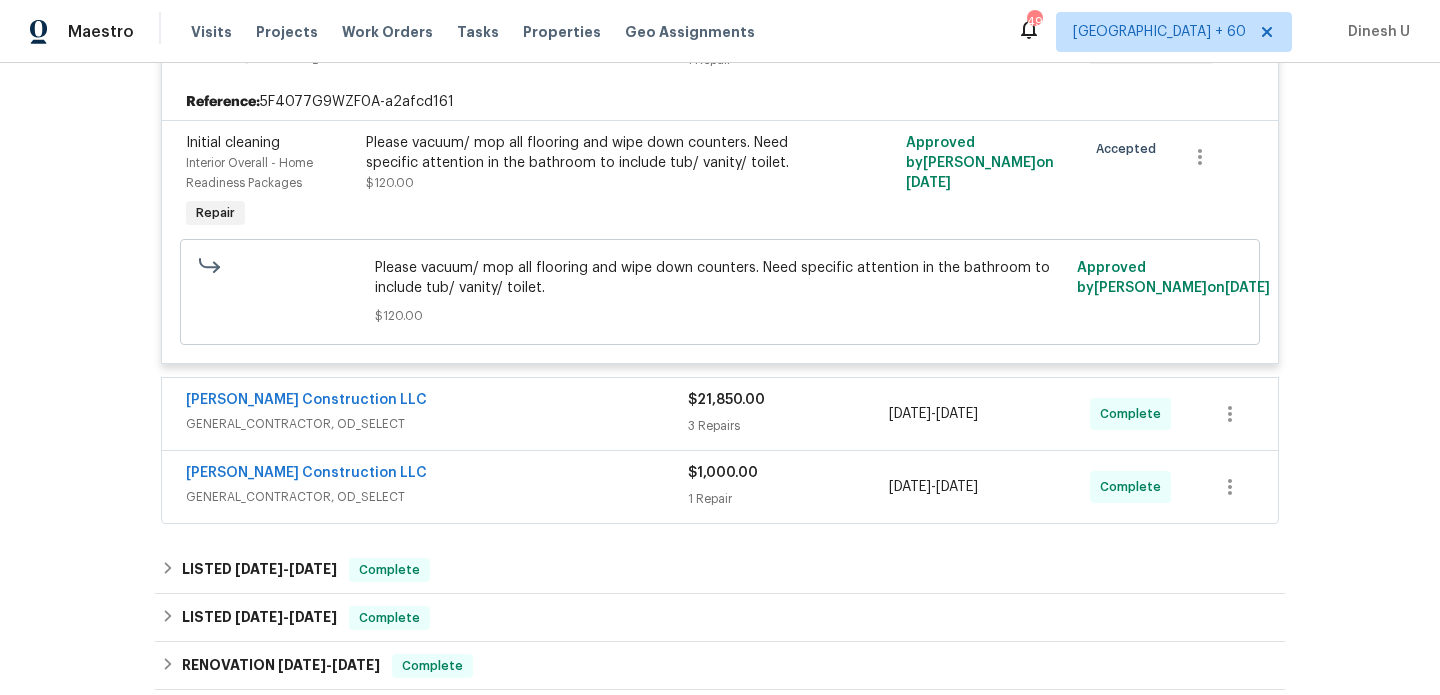 scroll, scrollTop: 774, scrollLeft: 0, axis: vertical 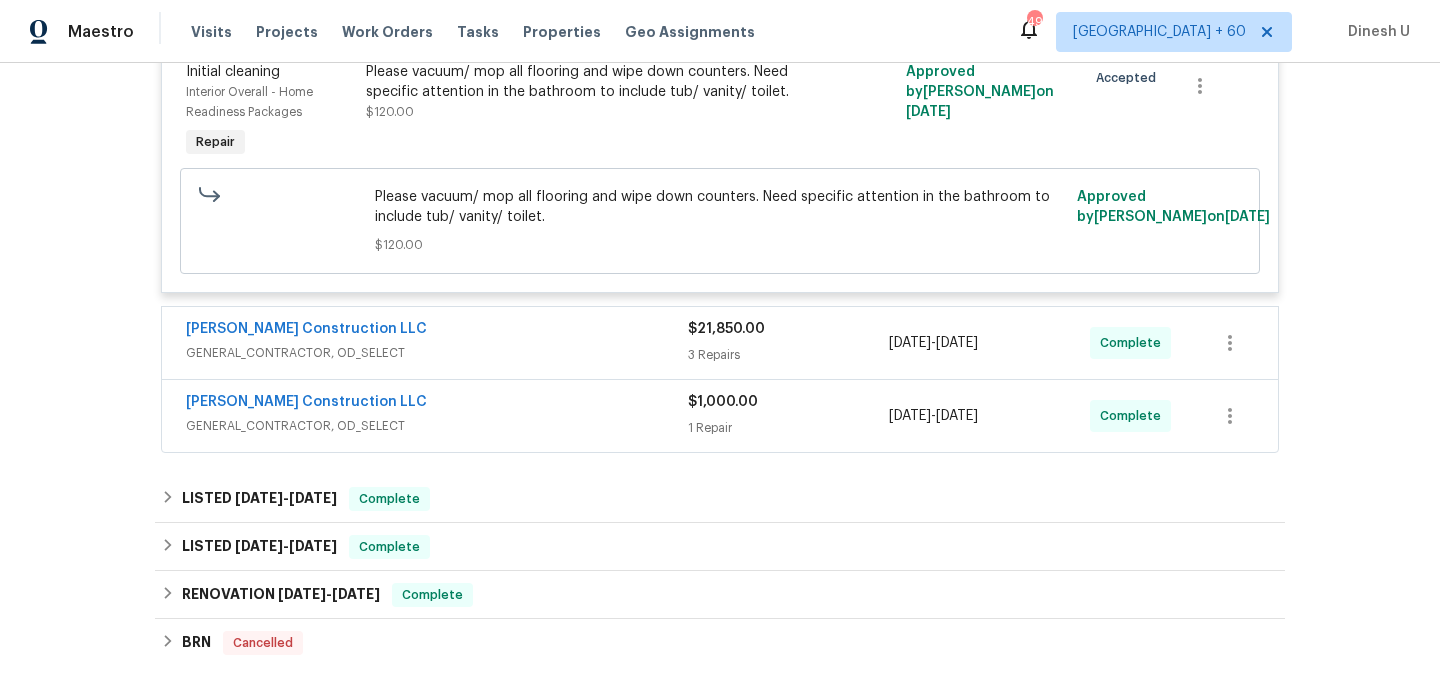 click on "3 Repairs" at bounding box center (788, 355) 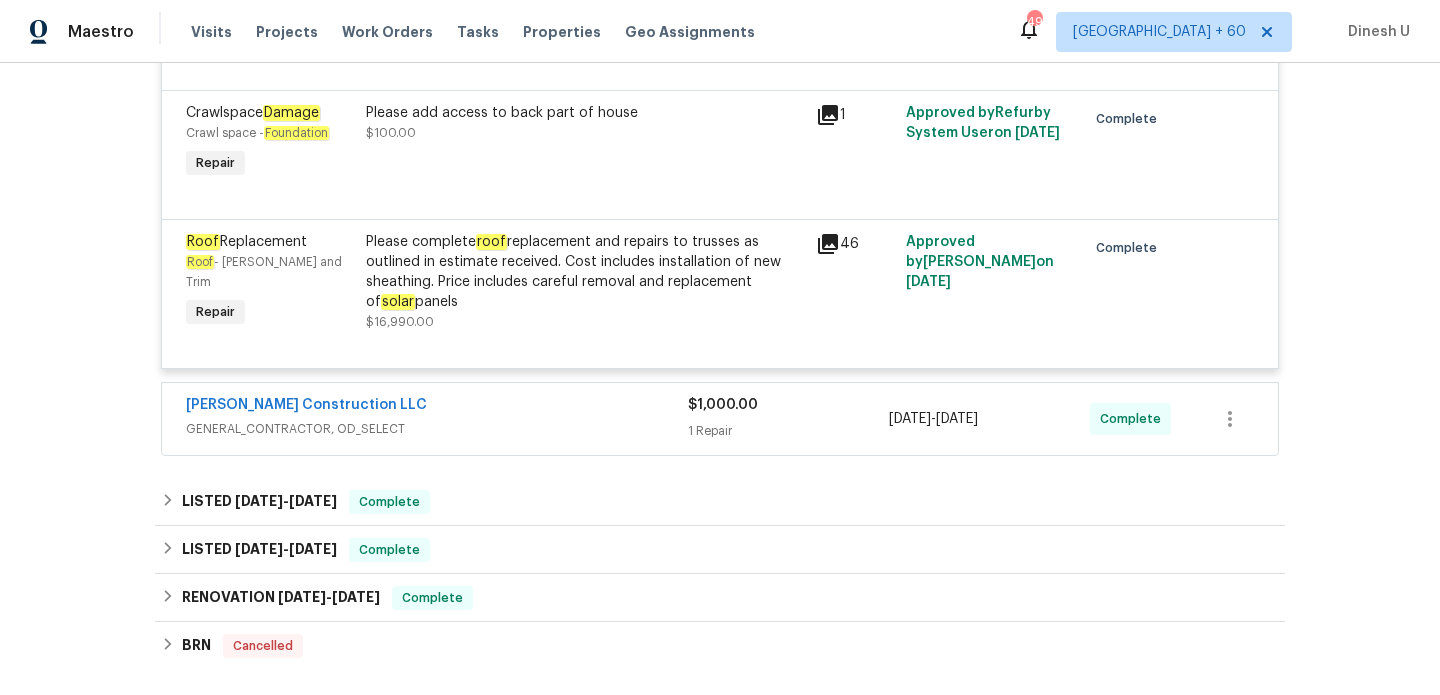 scroll, scrollTop: 1448, scrollLeft: 0, axis: vertical 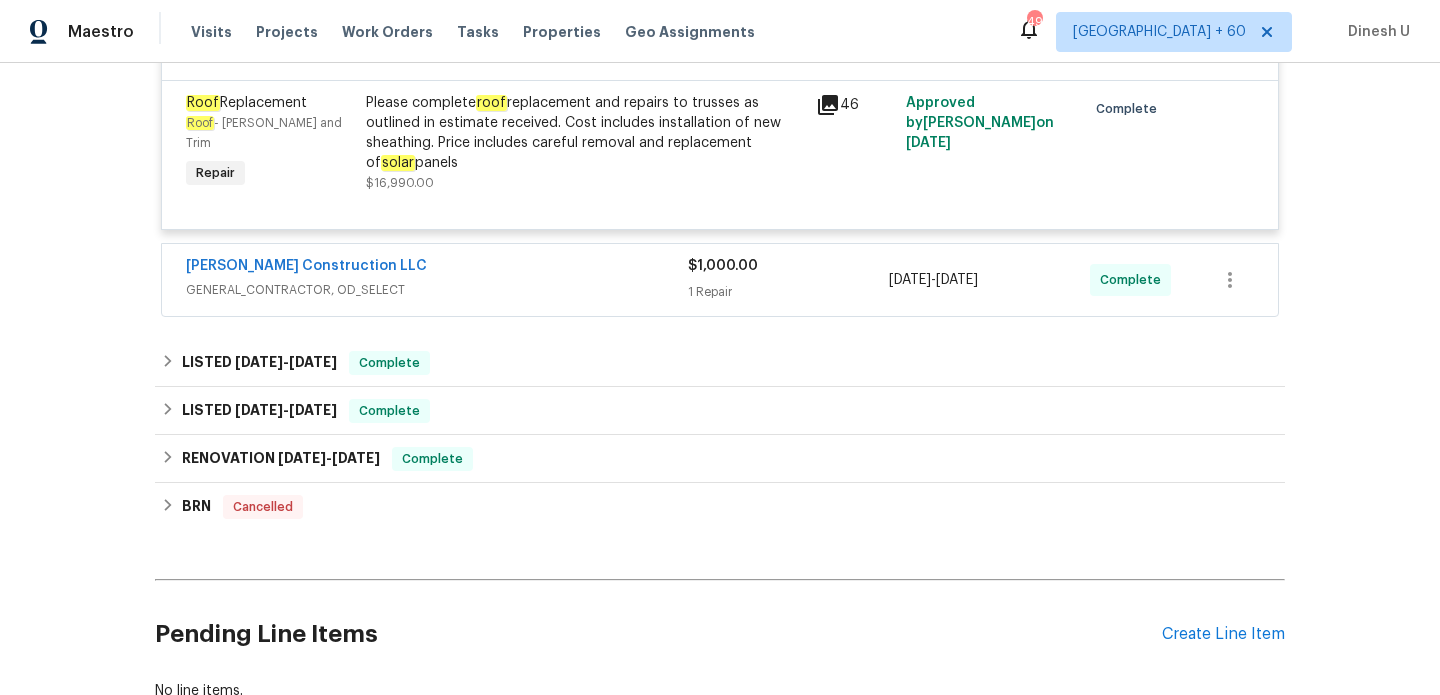 click on "1 Repair" at bounding box center [788, 292] 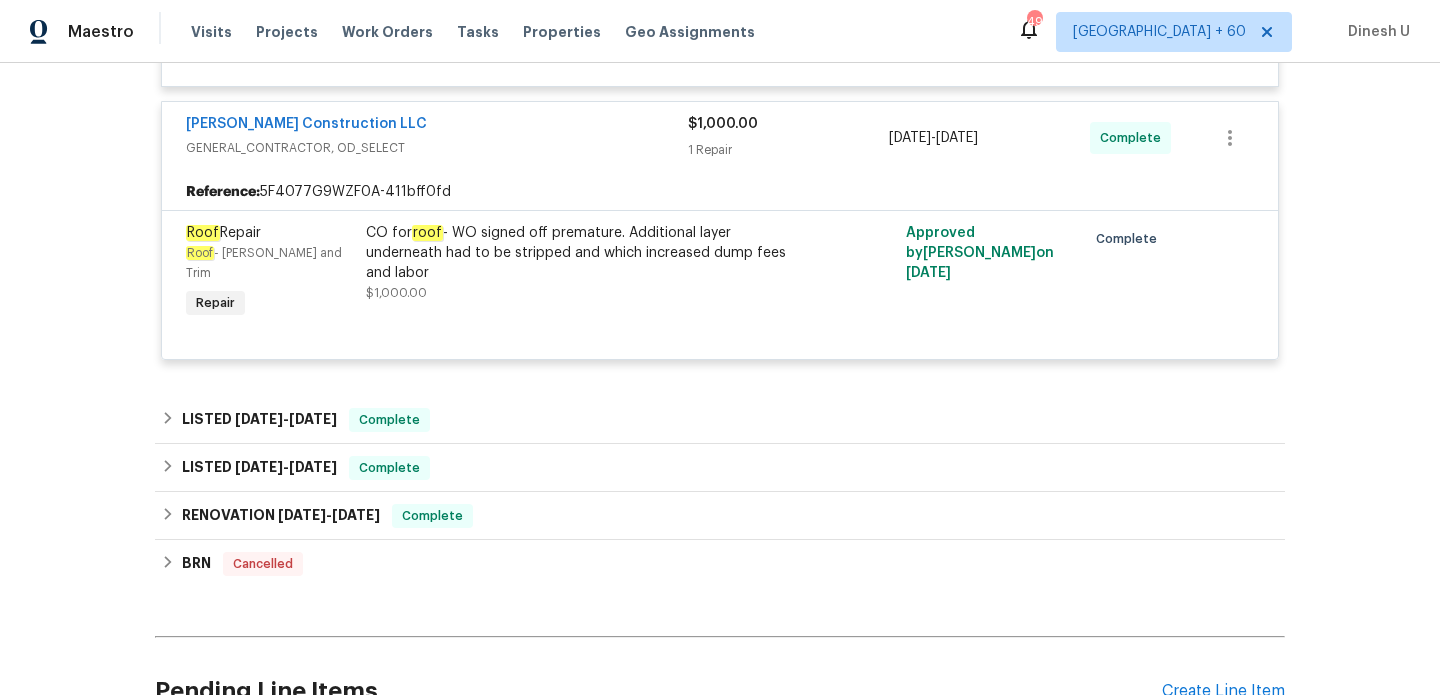 scroll, scrollTop: 1595, scrollLeft: 0, axis: vertical 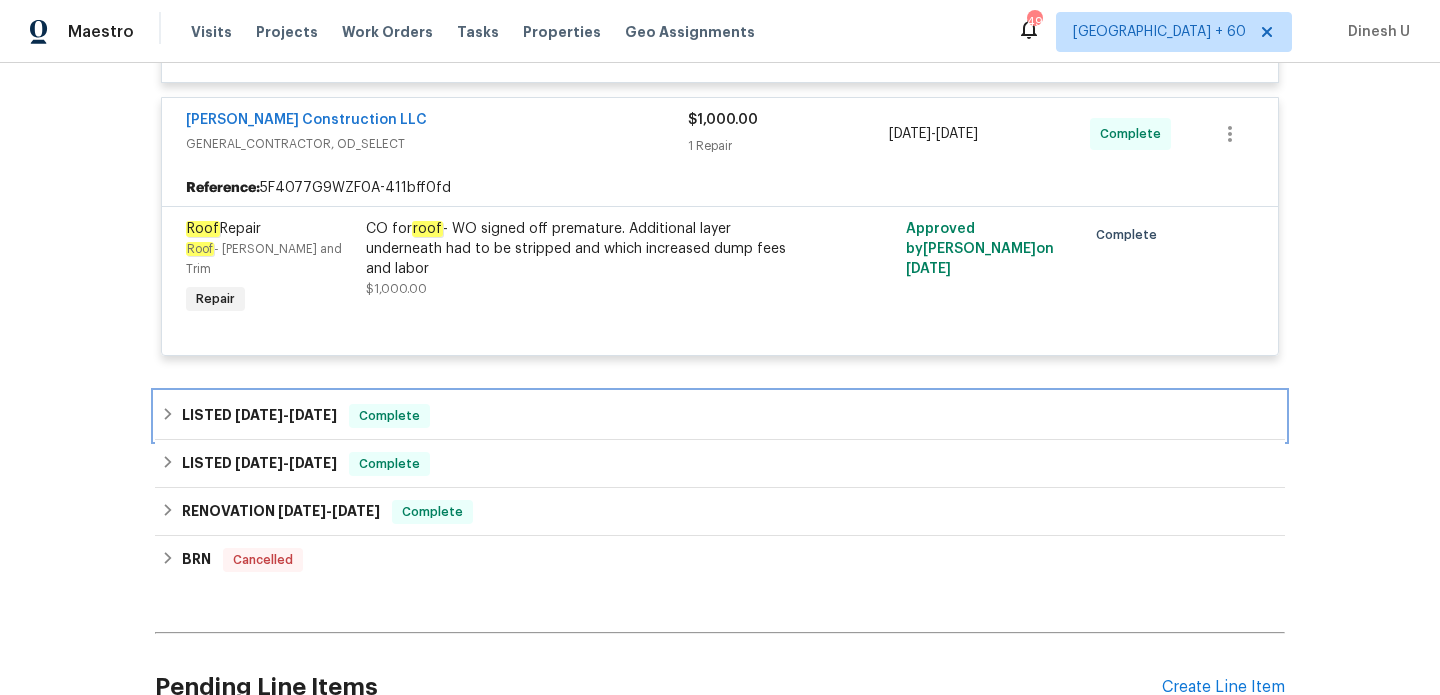 click on "LISTED   6/24/25  -  6/26/25 Complete" at bounding box center (720, 416) 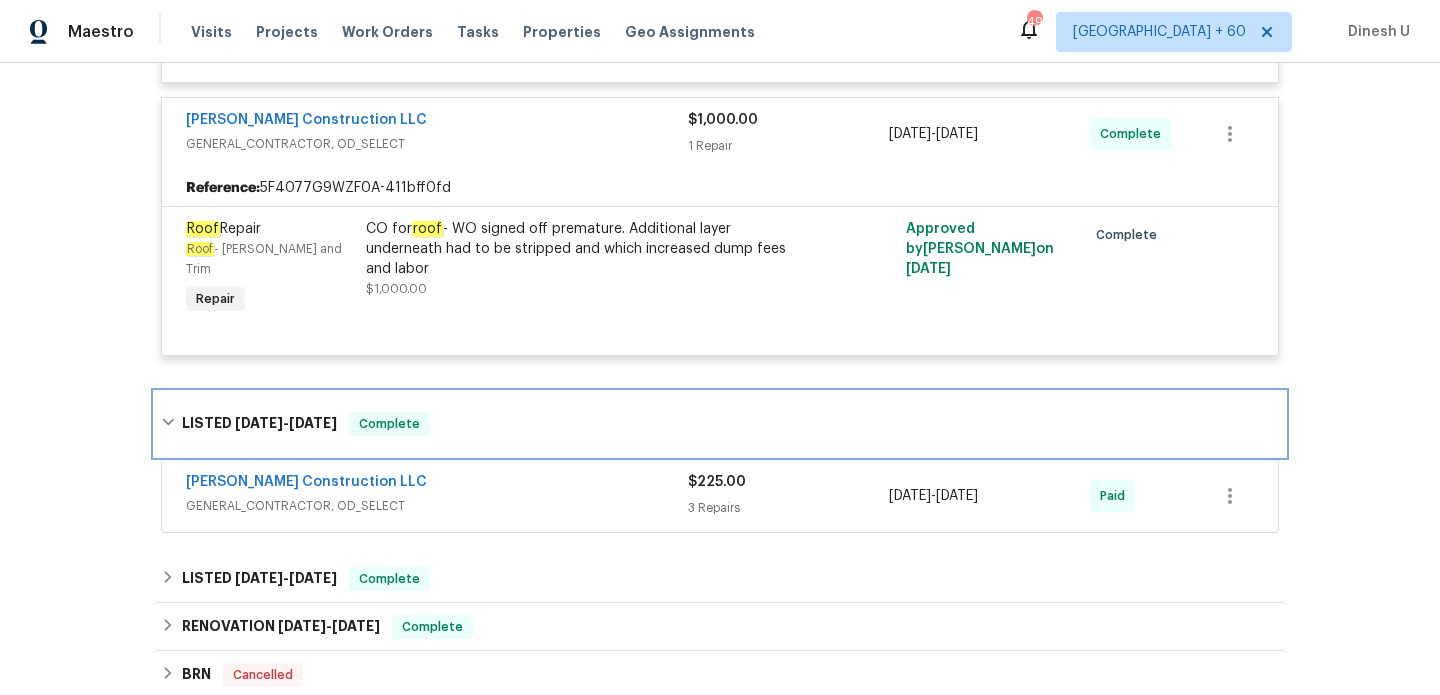 scroll, scrollTop: 1735, scrollLeft: 0, axis: vertical 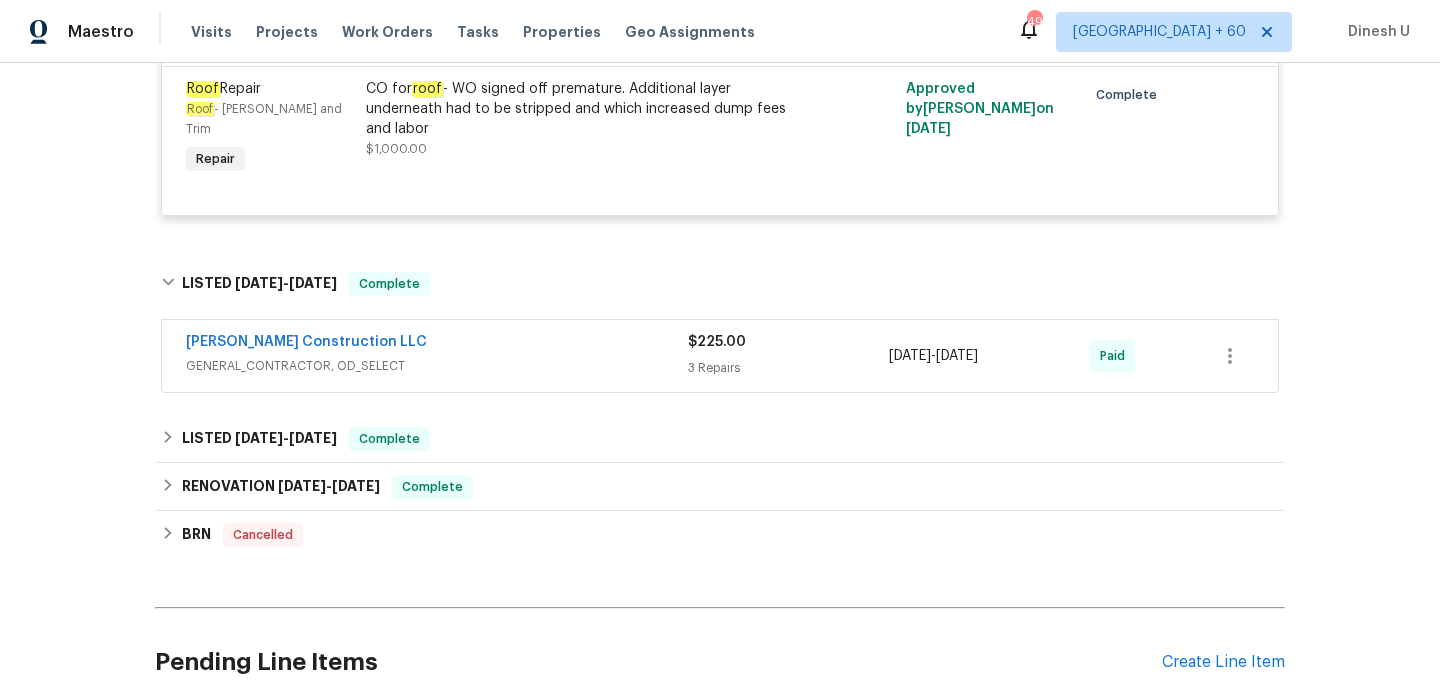 click on "3 Repairs" at bounding box center (788, 368) 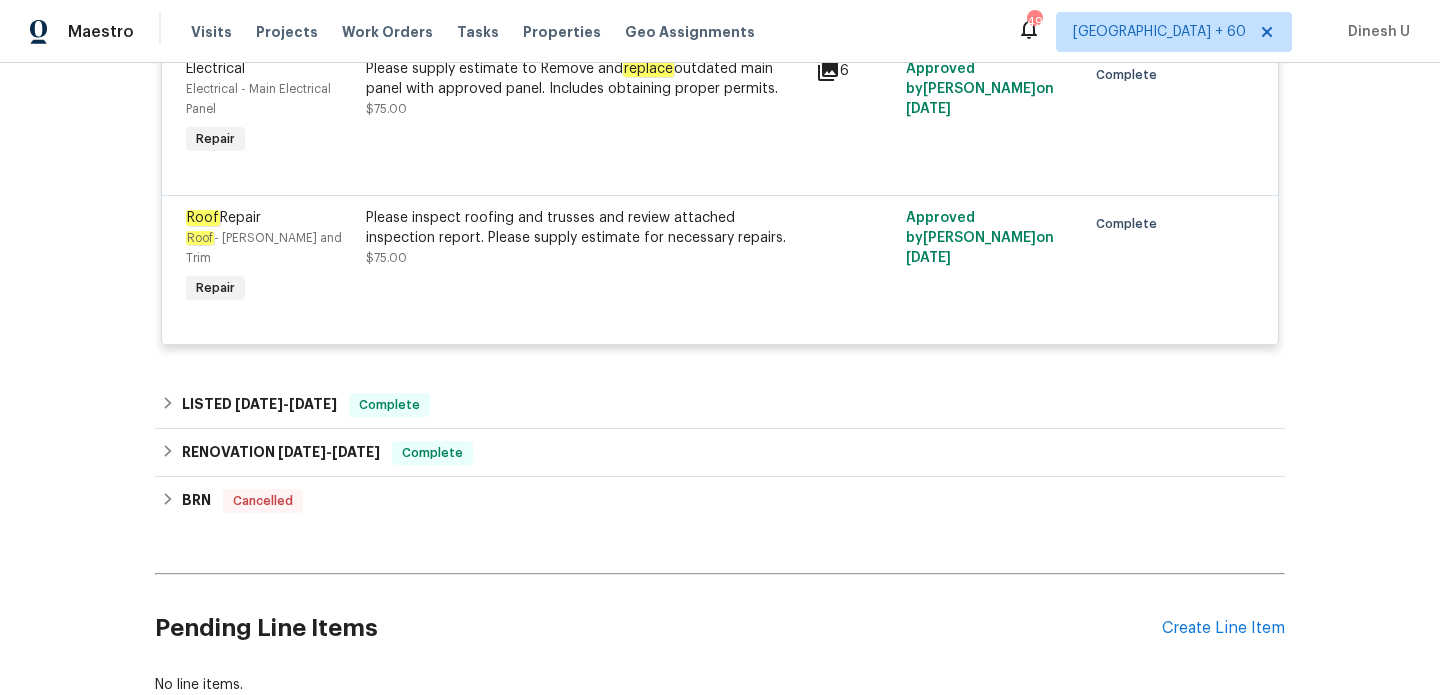 scroll, scrollTop: 2310, scrollLeft: 0, axis: vertical 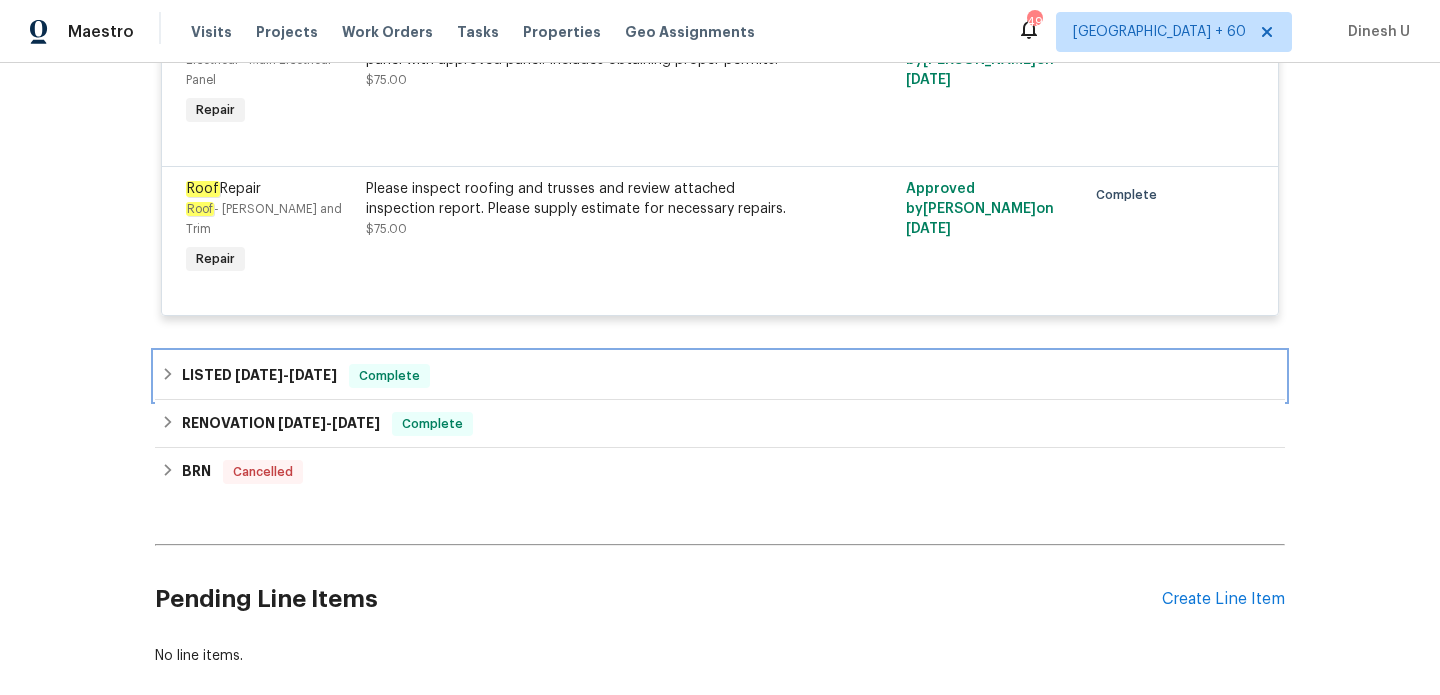 click on "LISTED   5/6/25  -  5/8/25 Complete" at bounding box center (720, 376) 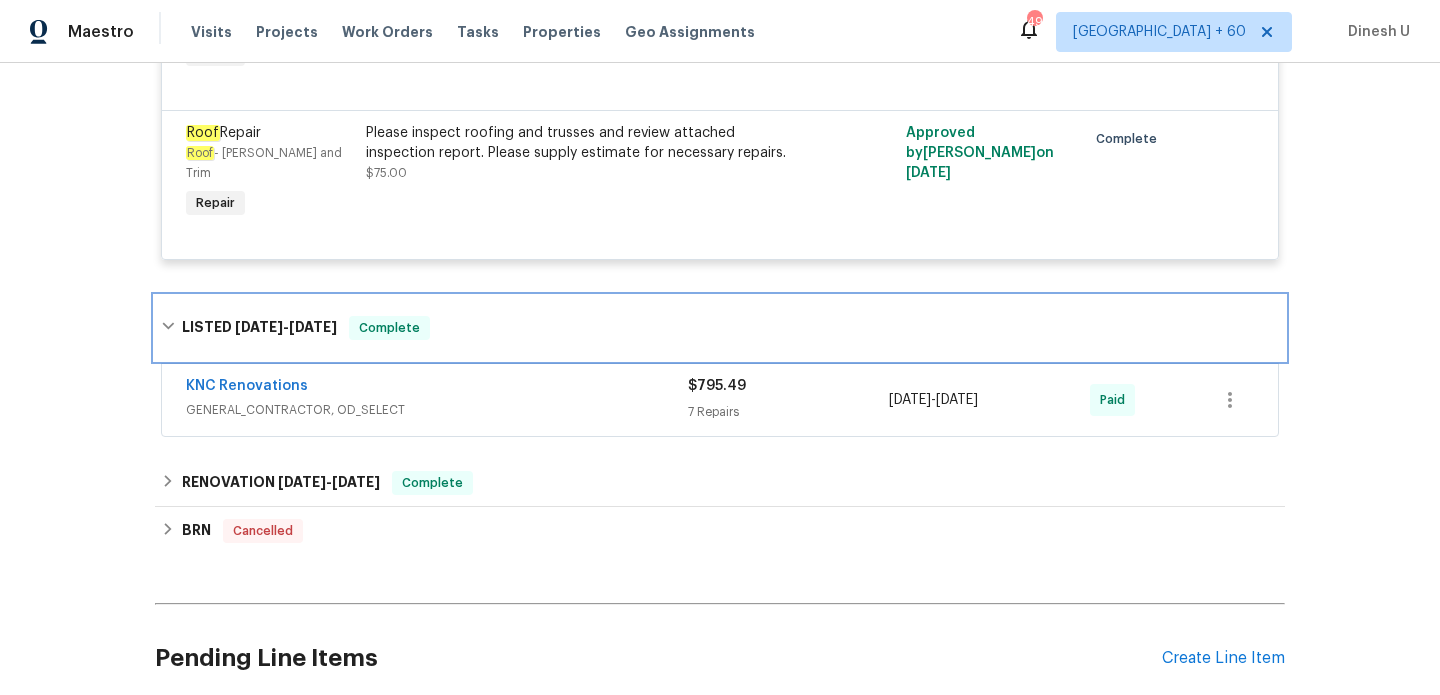 scroll, scrollTop: 2466, scrollLeft: 0, axis: vertical 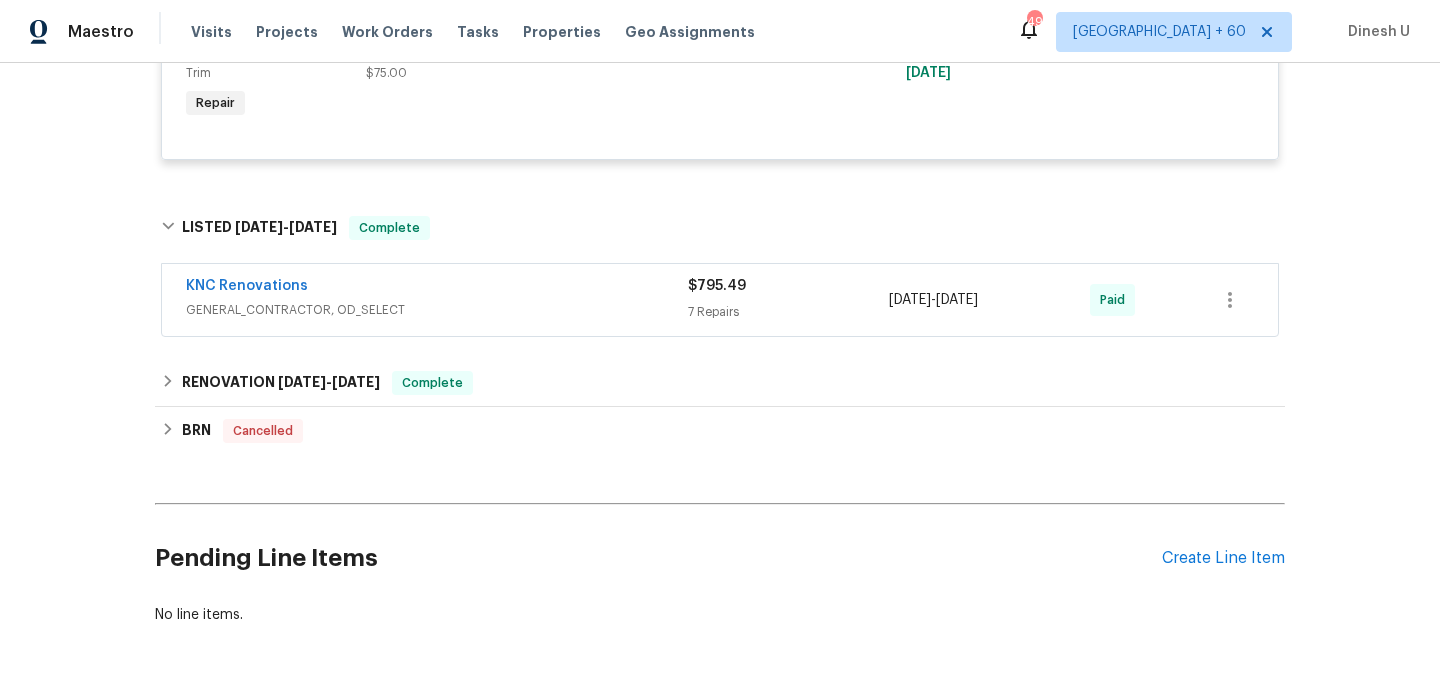 click on "7 Repairs" at bounding box center [788, 312] 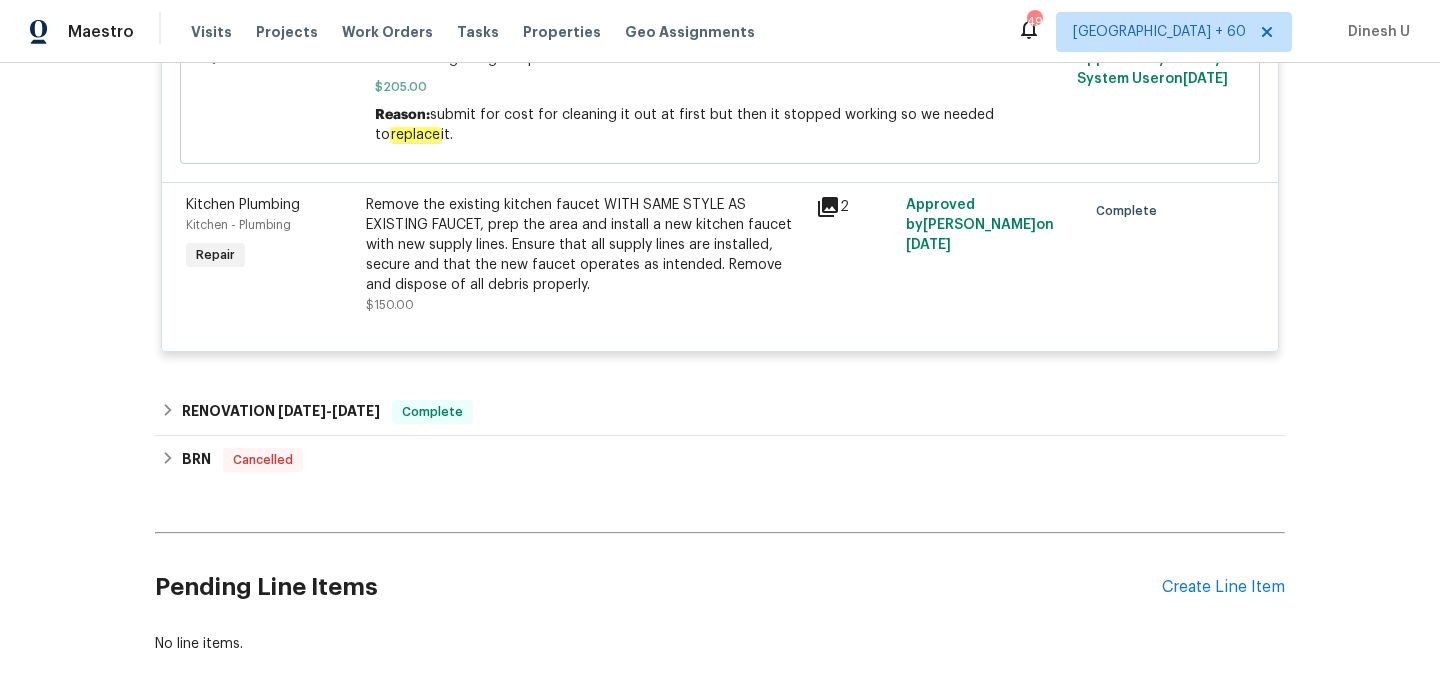 scroll, scrollTop: 3759, scrollLeft: 0, axis: vertical 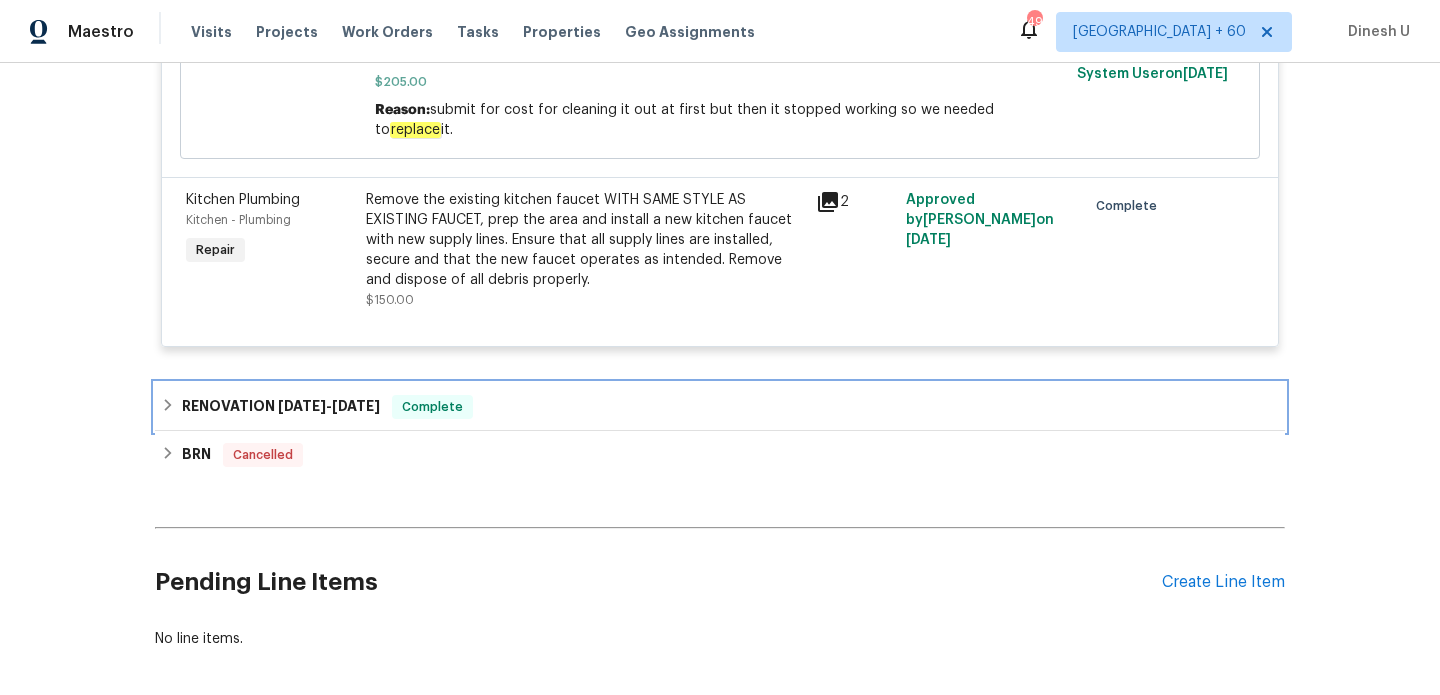 click on "3/18/25" at bounding box center [356, 406] 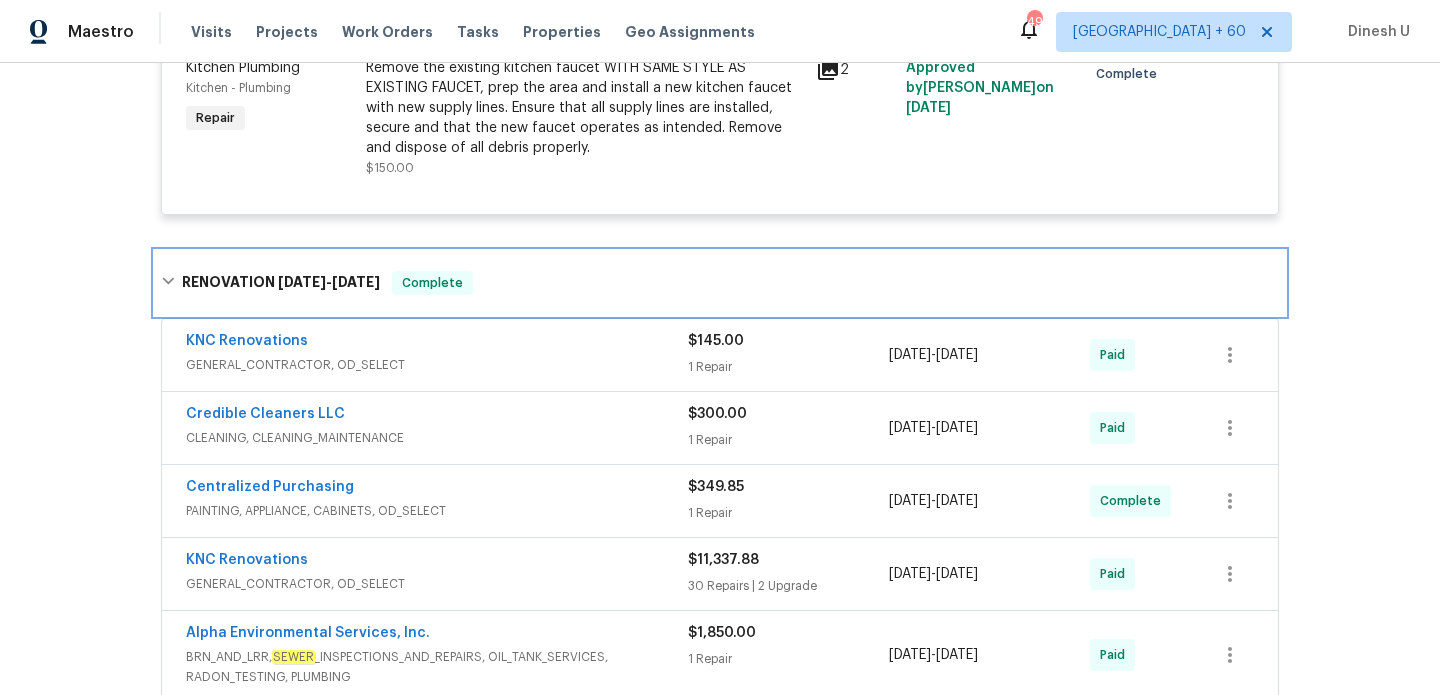 scroll, scrollTop: 3946, scrollLeft: 0, axis: vertical 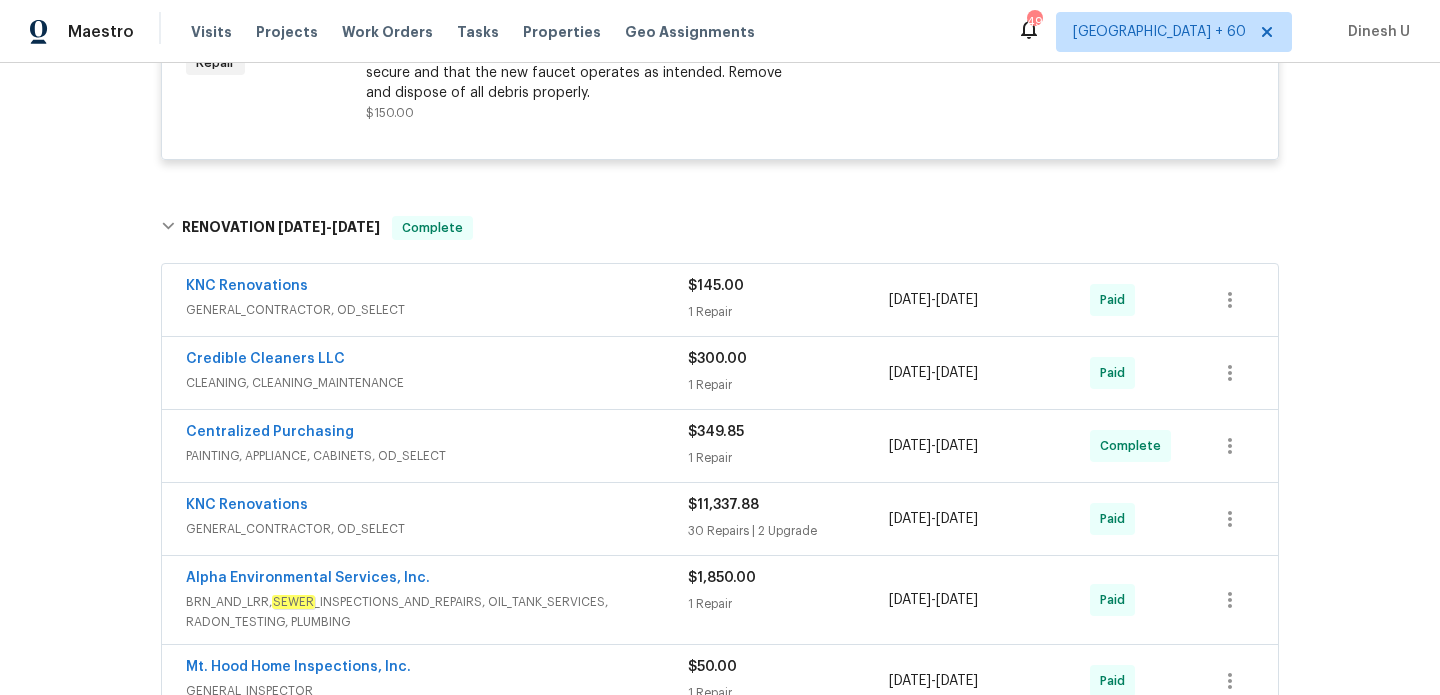 click on "GENERAL_CONTRACTOR, OD_SELECT" at bounding box center (437, 310) 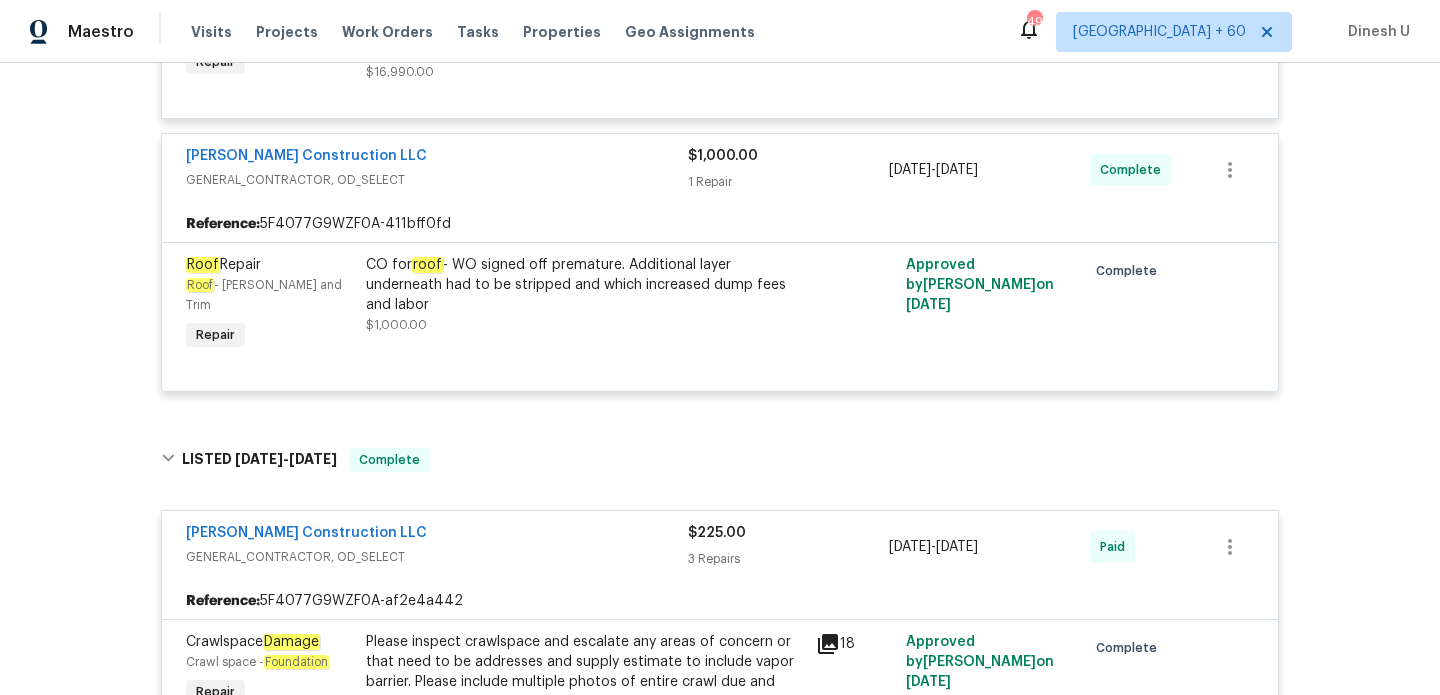 scroll, scrollTop: 1510, scrollLeft: 0, axis: vertical 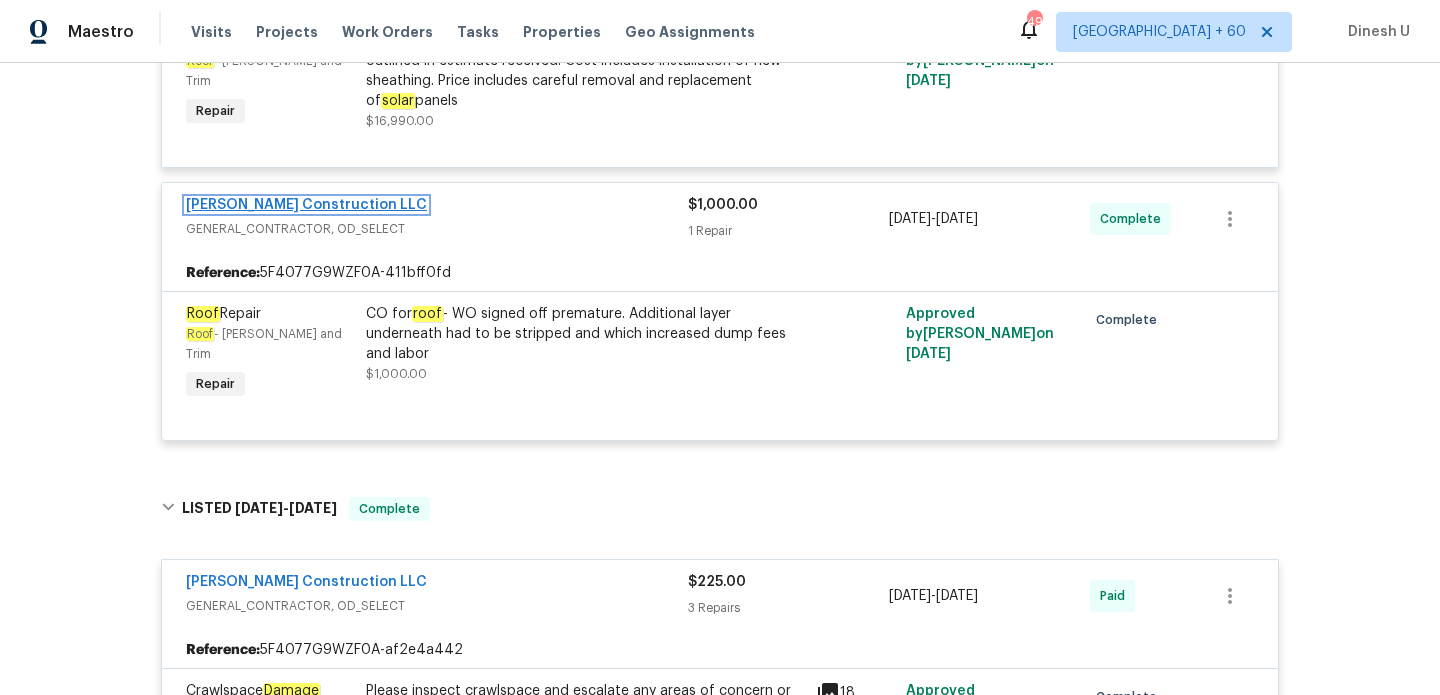 click on "Bowen Construction LLC" at bounding box center (306, 205) 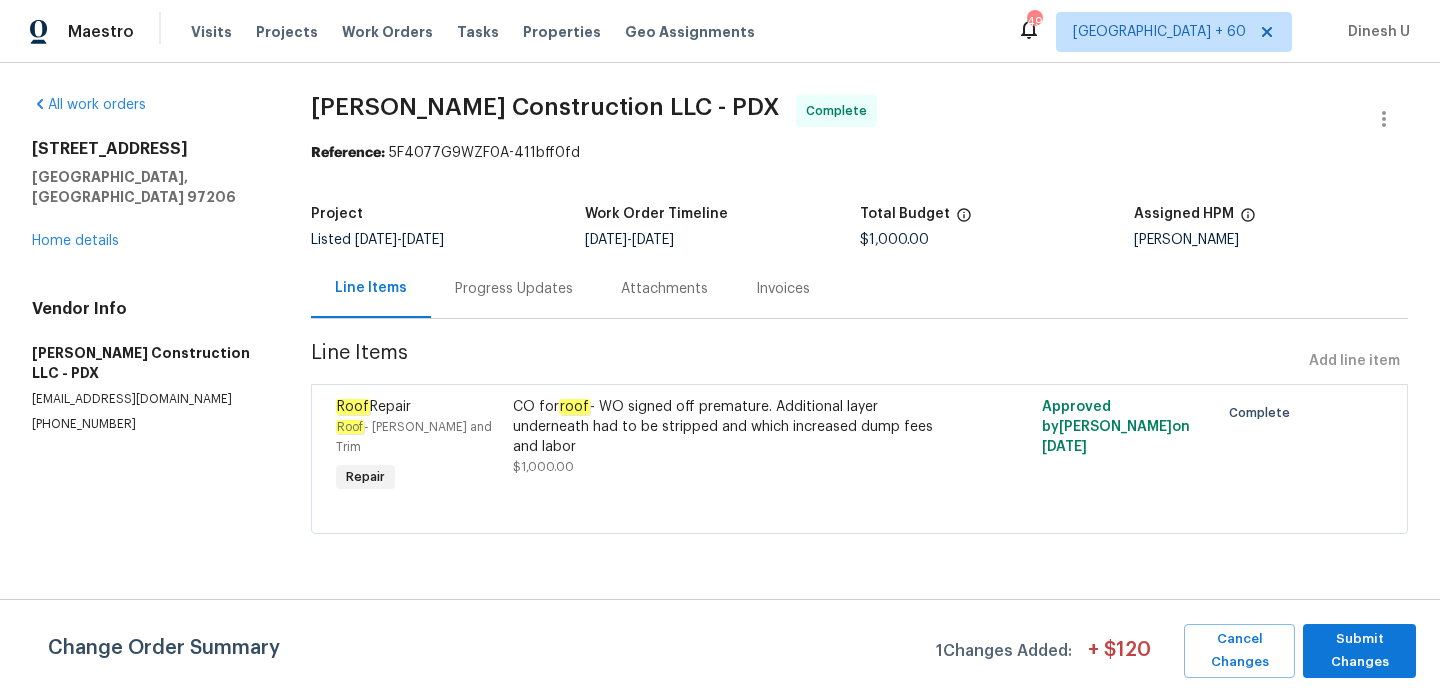 click on "Progress Updates" at bounding box center (514, 289) 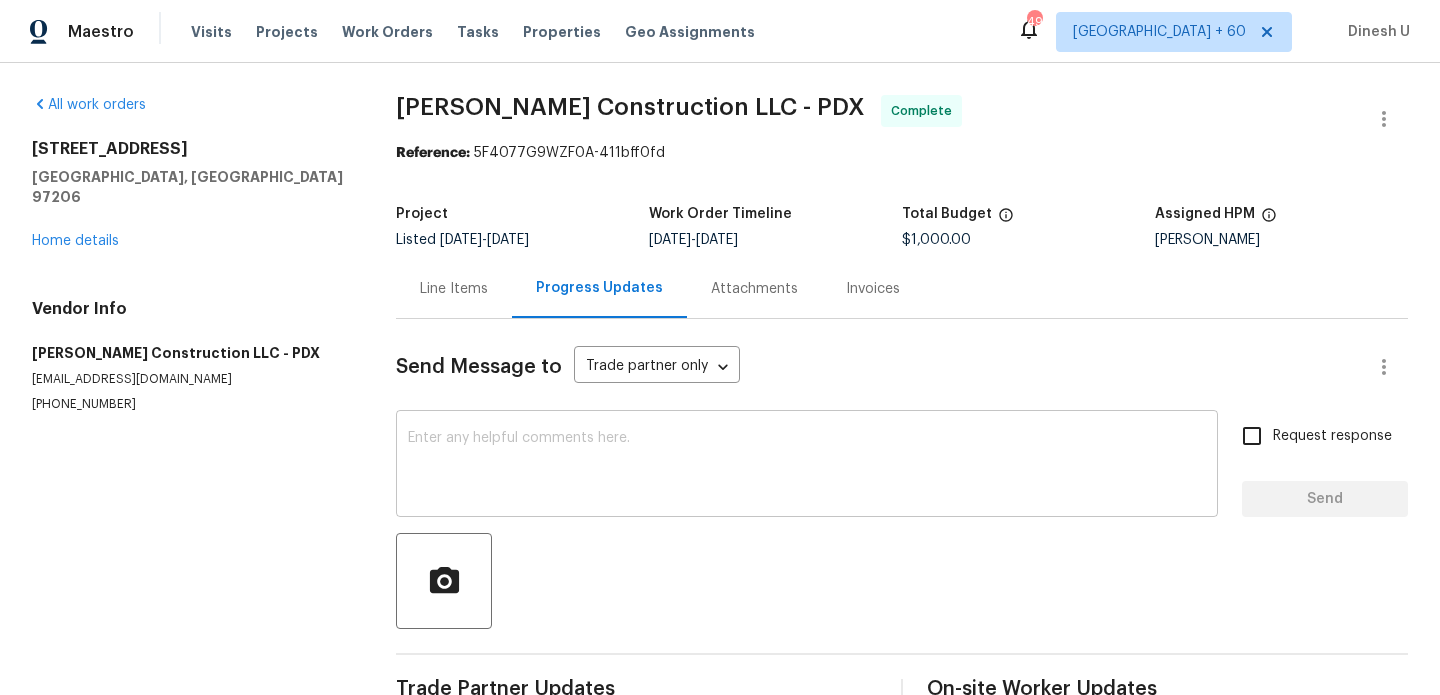 scroll, scrollTop: 48, scrollLeft: 0, axis: vertical 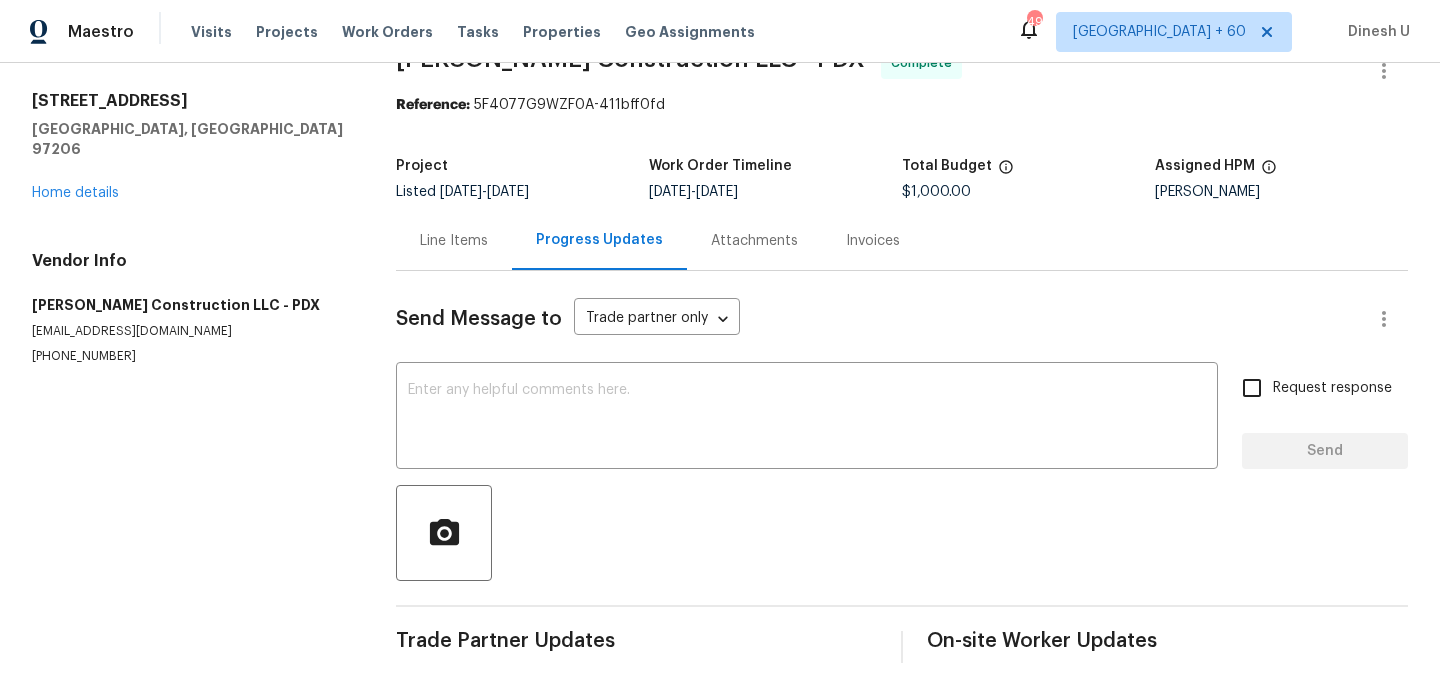 click on "Line Items" at bounding box center (454, 241) 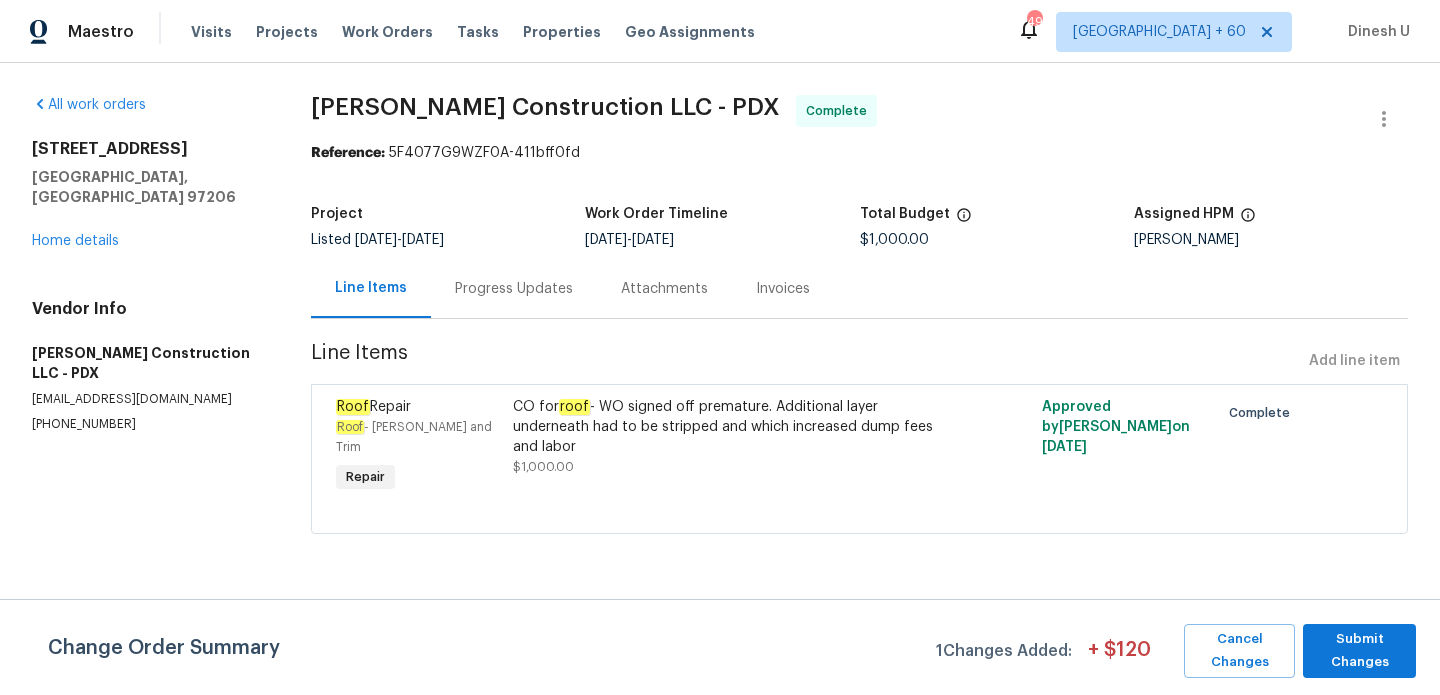 scroll, scrollTop: 0, scrollLeft: 0, axis: both 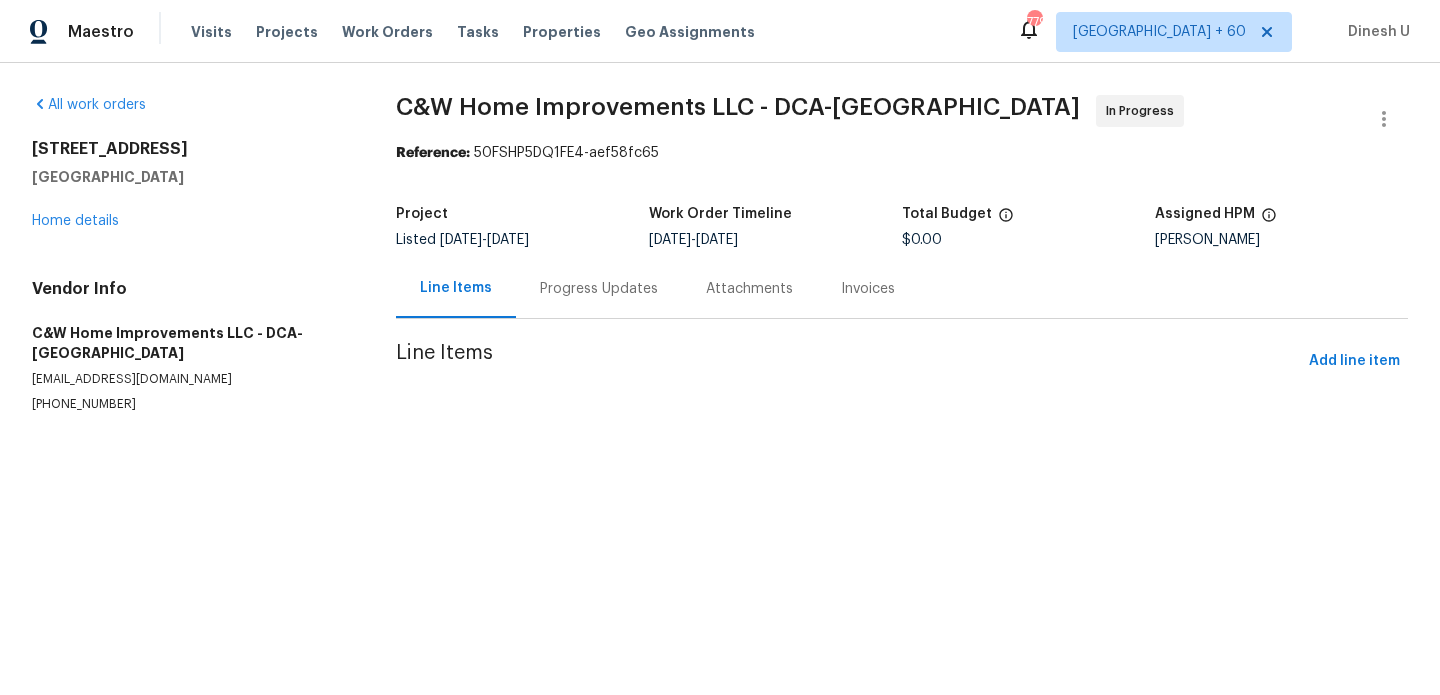 click on "Progress Updates" at bounding box center [599, 289] 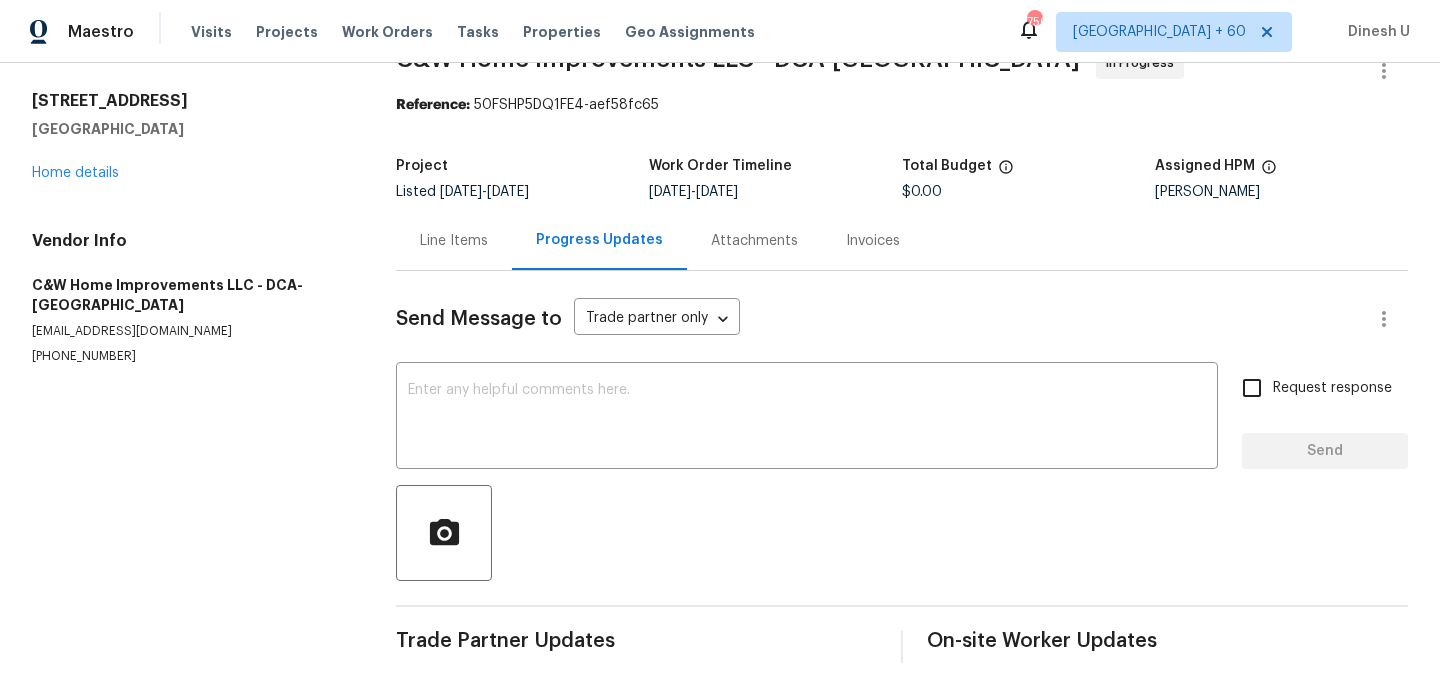 scroll, scrollTop: 0, scrollLeft: 0, axis: both 